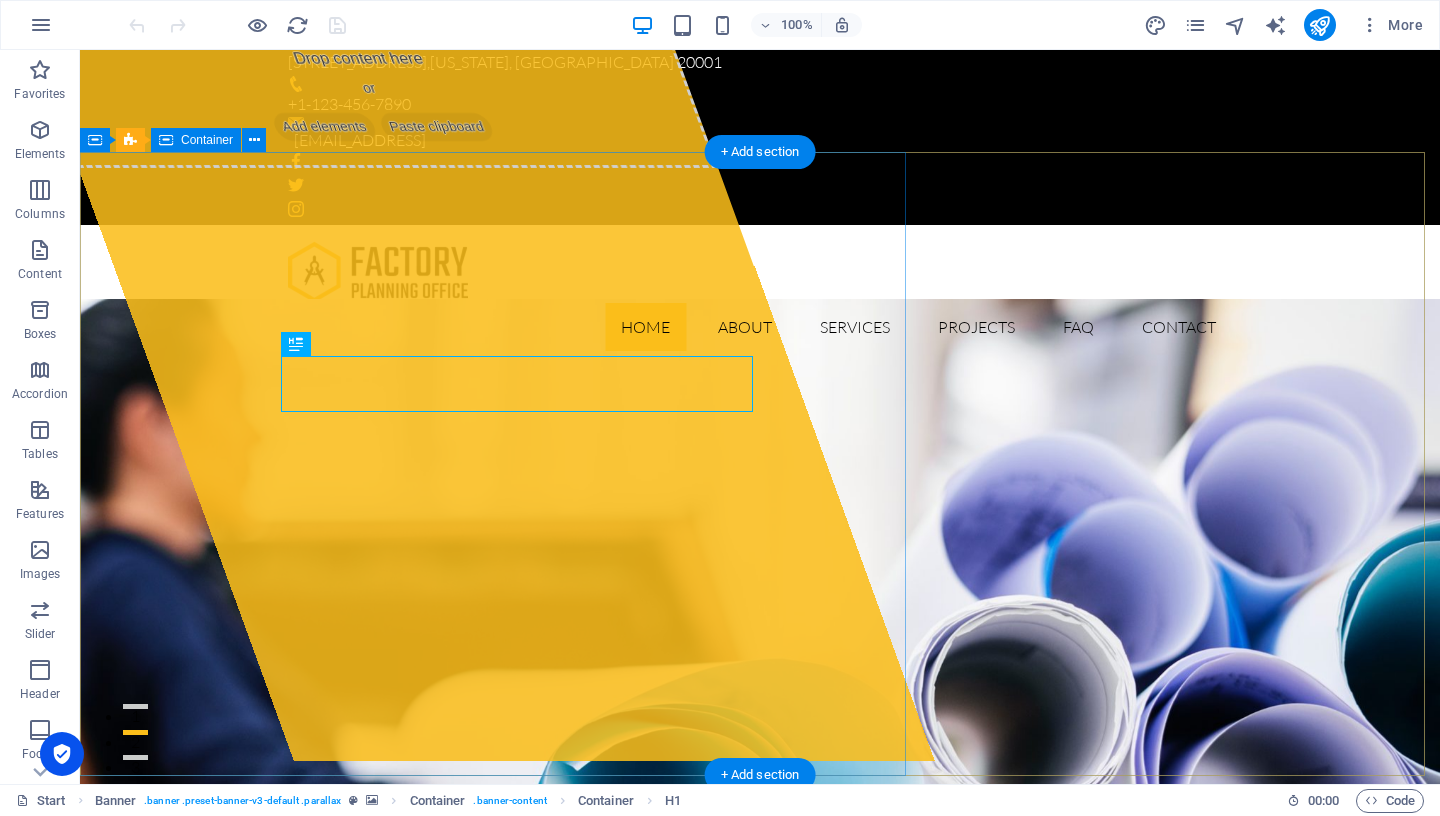 scroll, scrollTop: 0, scrollLeft: 0, axis: both 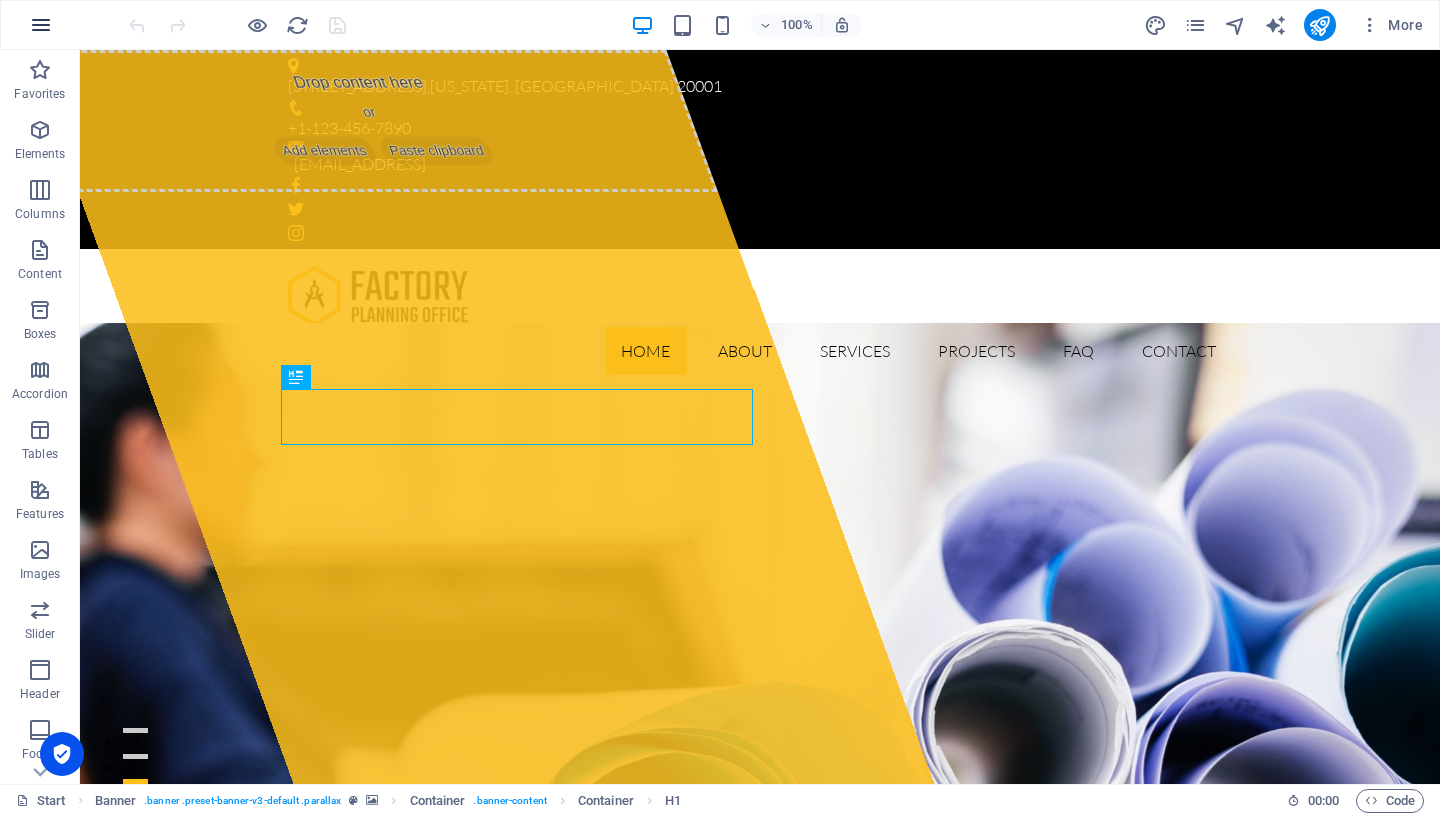 click at bounding box center [41, 25] 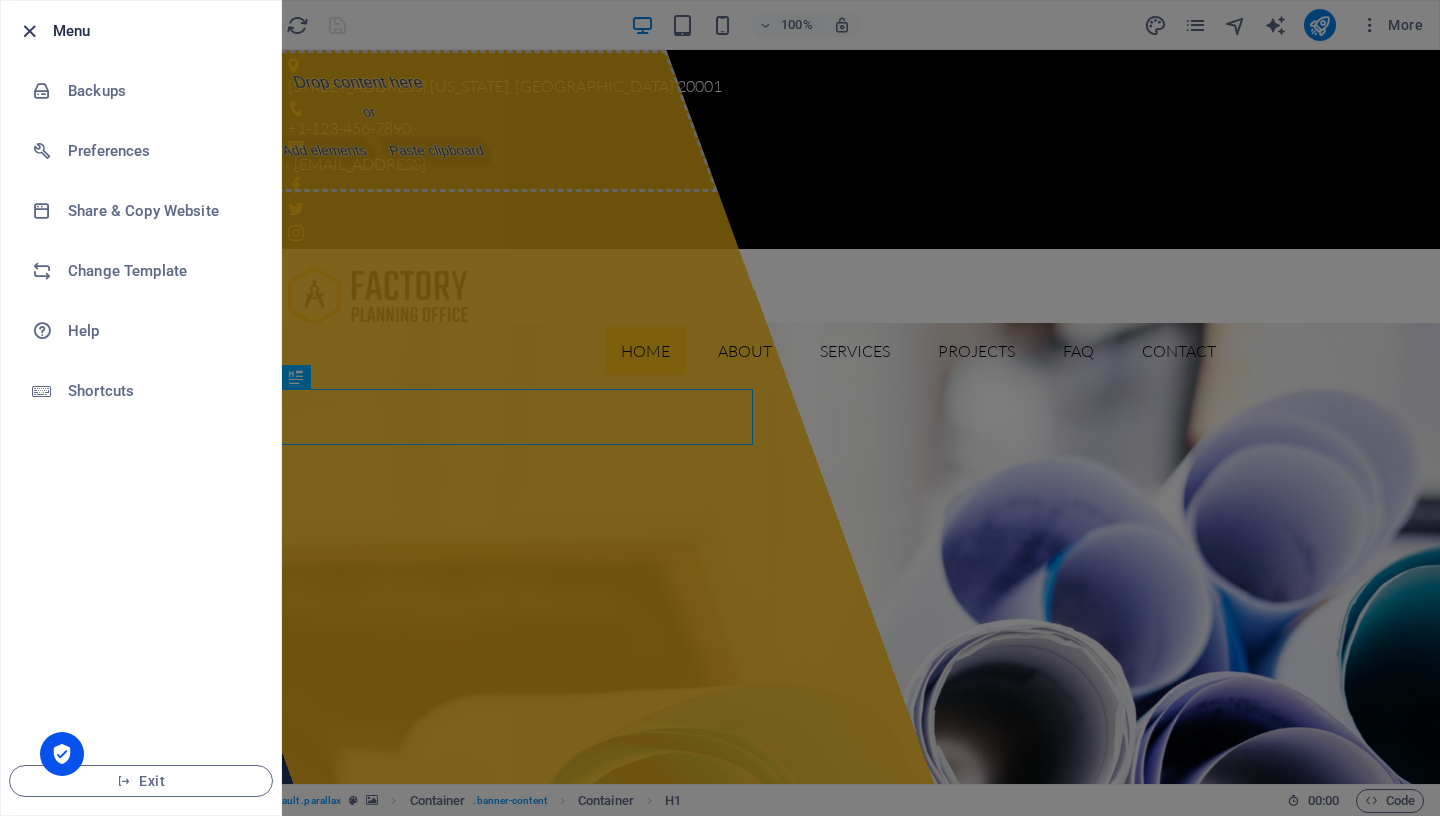 click at bounding box center (29, 31) 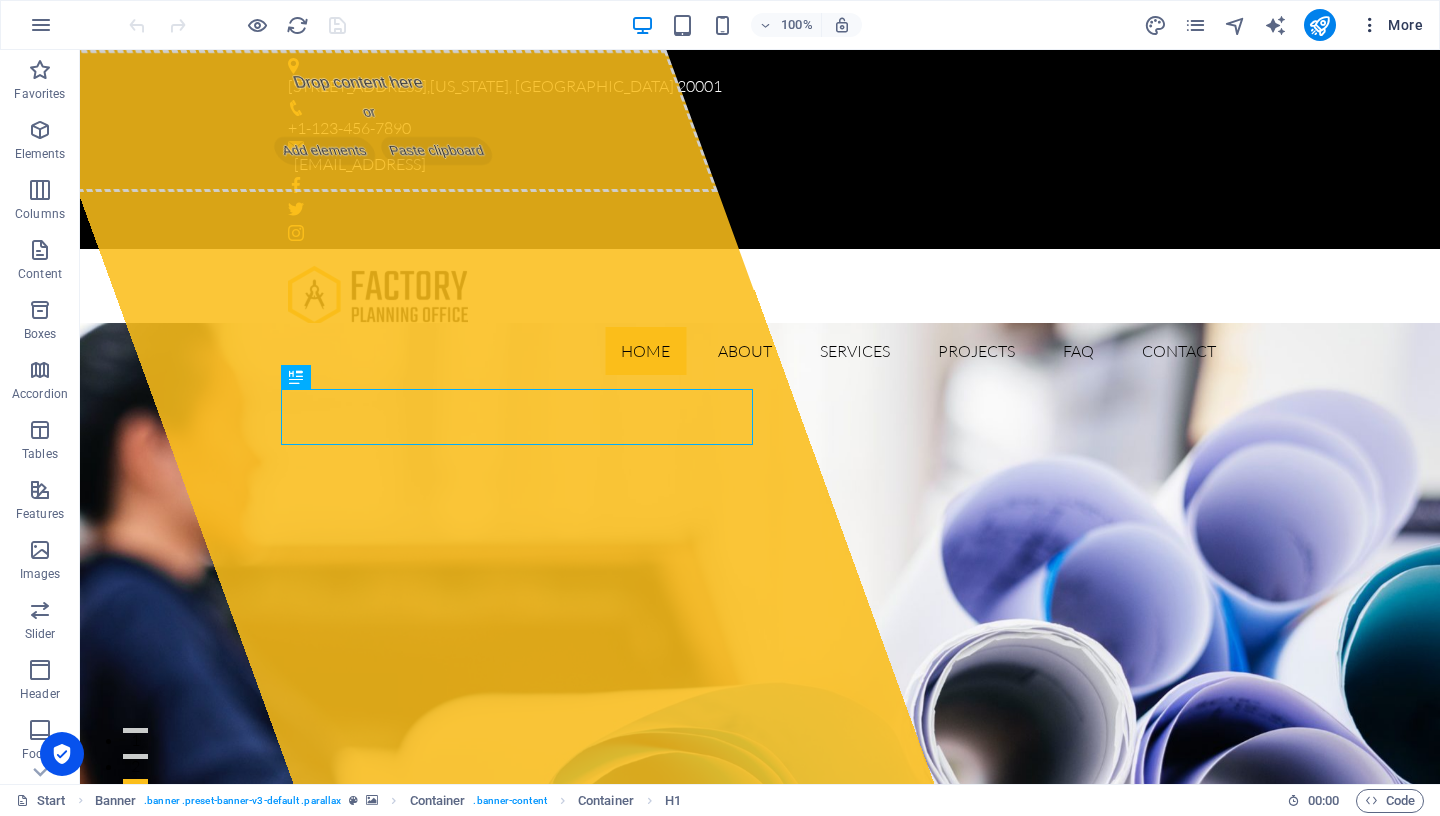 click at bounding box center [1370, 25] 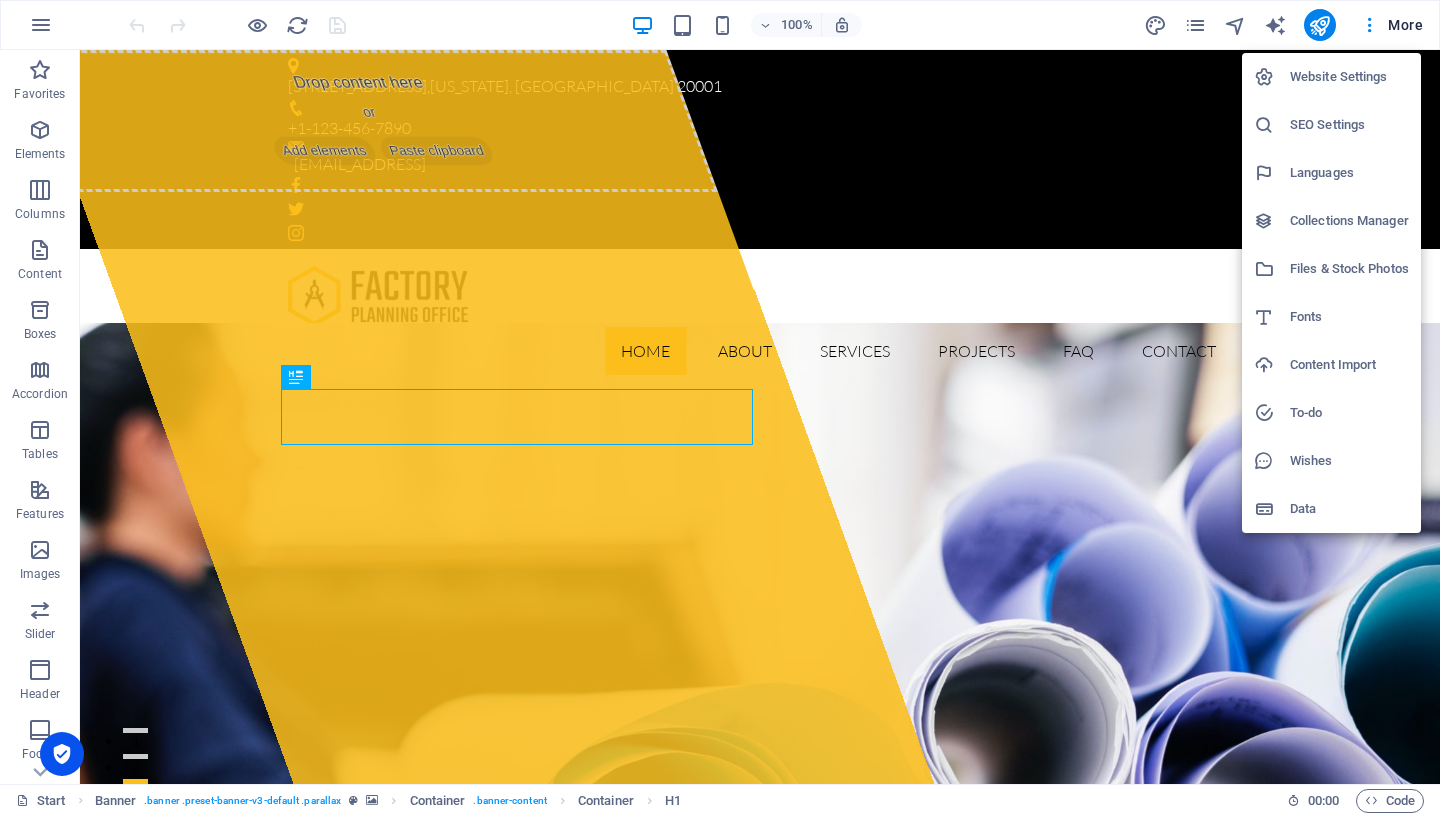 click on "Website Settings" at bounding box center [1349, 77] 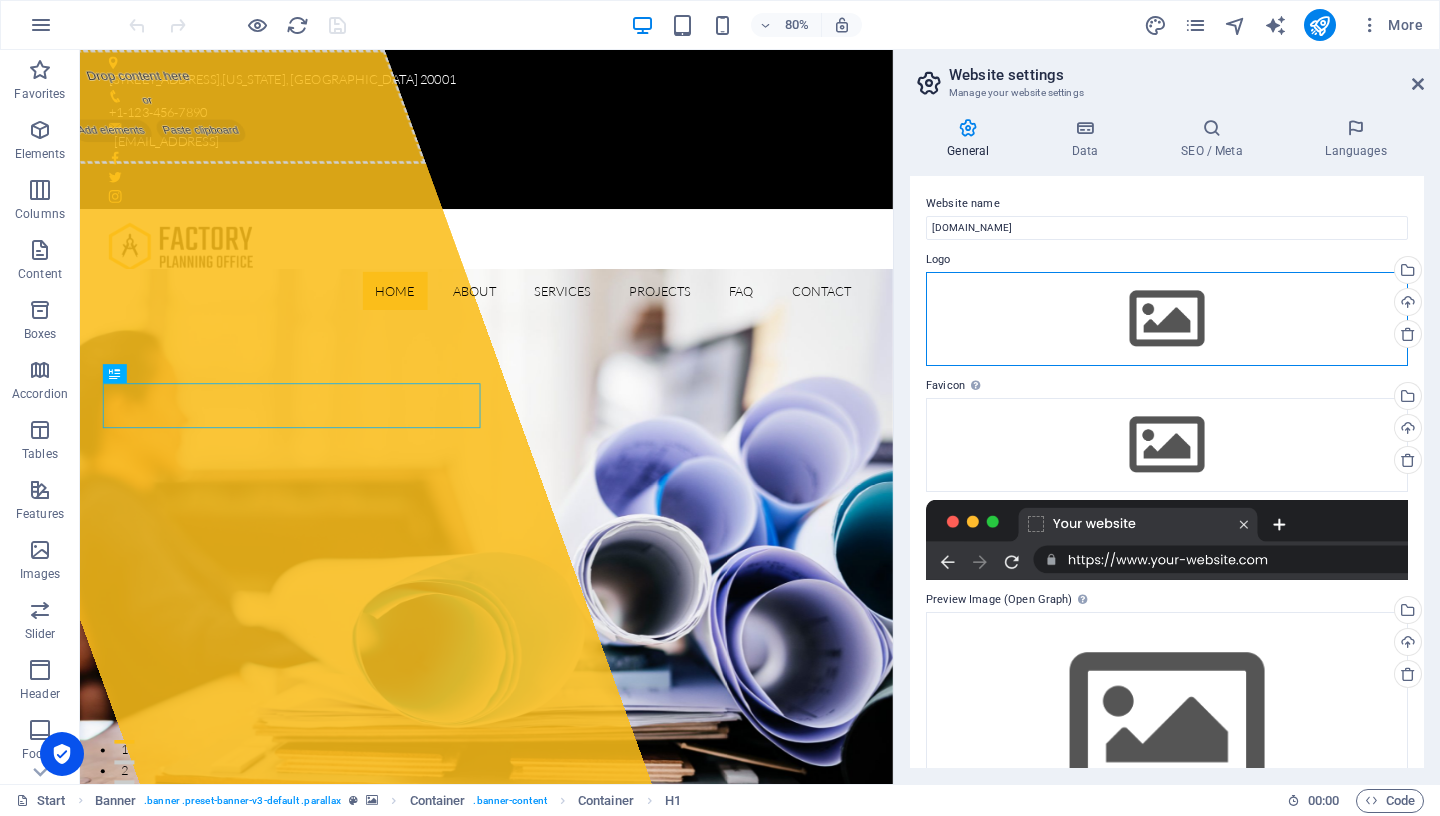 click on "Drag files here, click to choose files or select files from Files or our free stock photos & videos" at bounding box center [1167, 319] 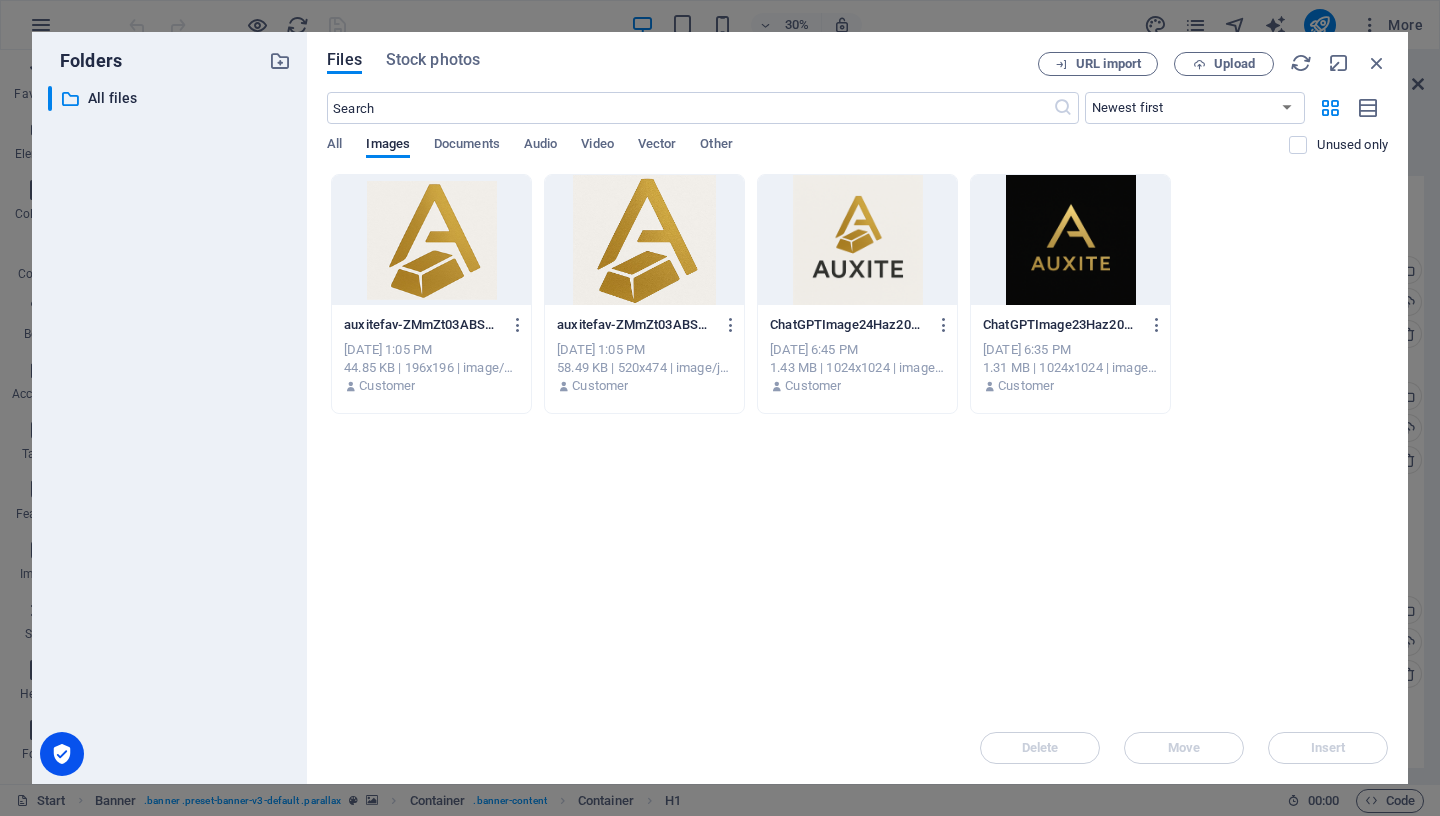 click at bounding box center [857, 240] 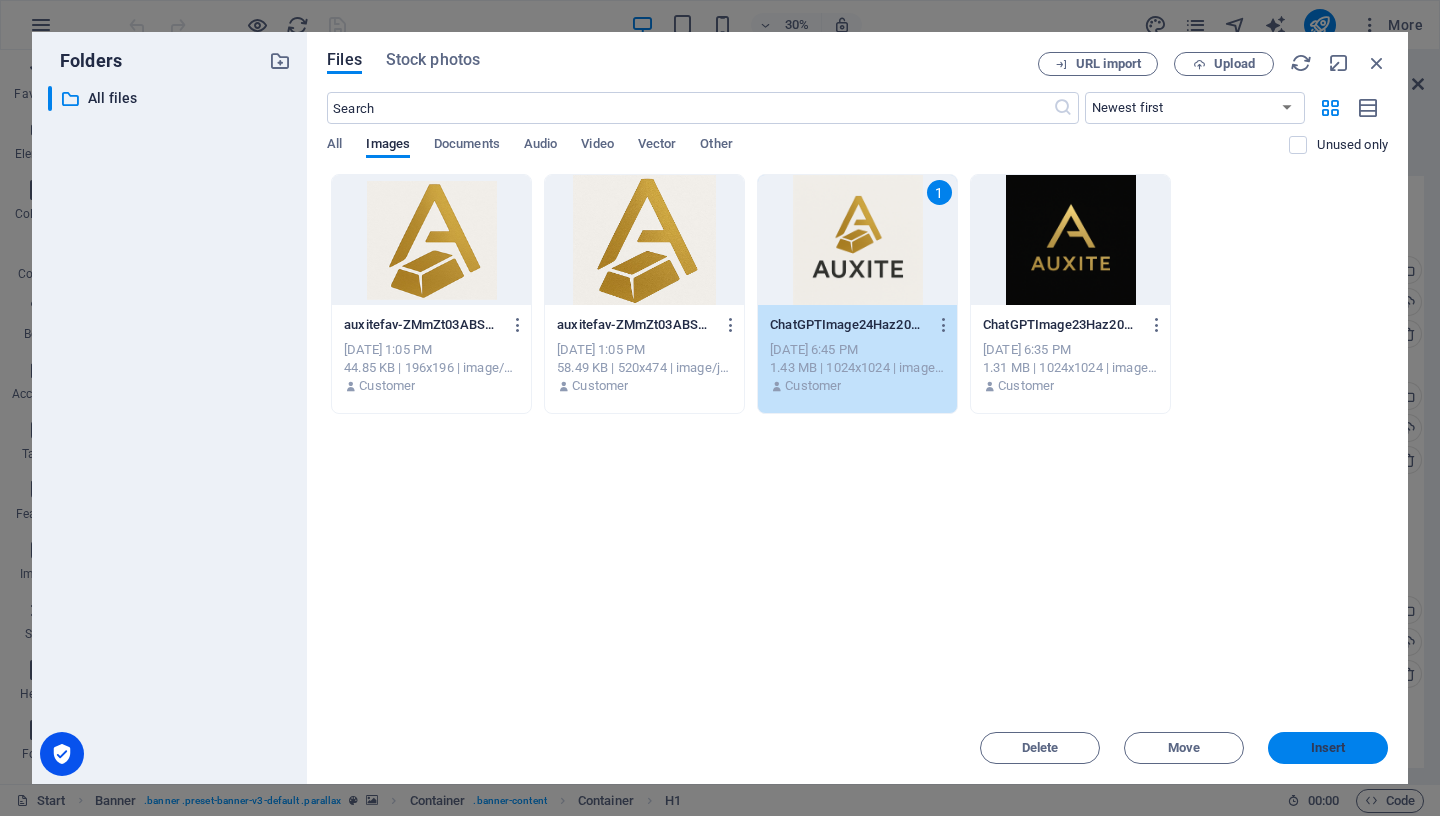 click on "Insert" at bounding box center (1328, 748) 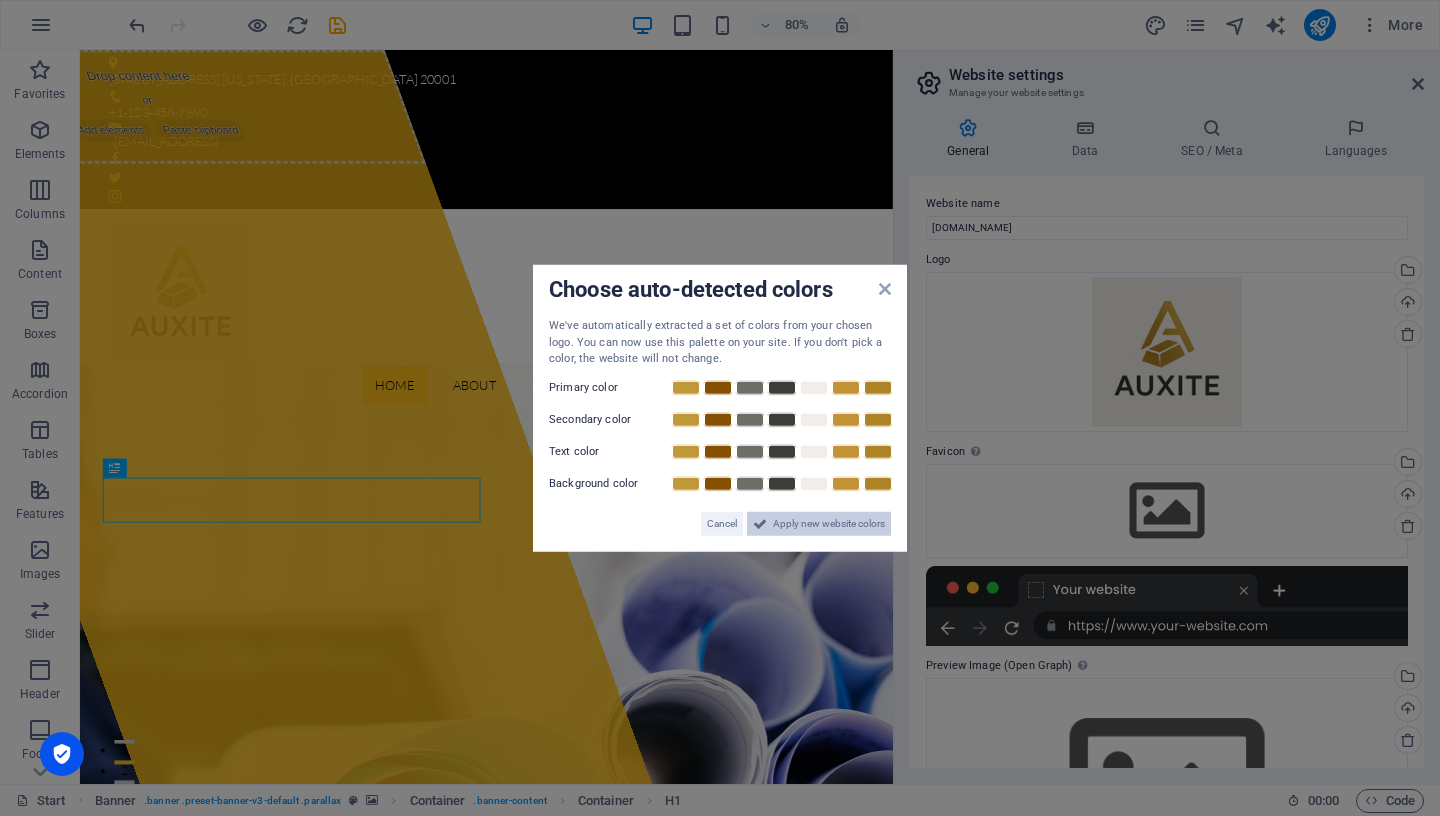 click on "Apply new website colors" at bounding box center (829, 523) 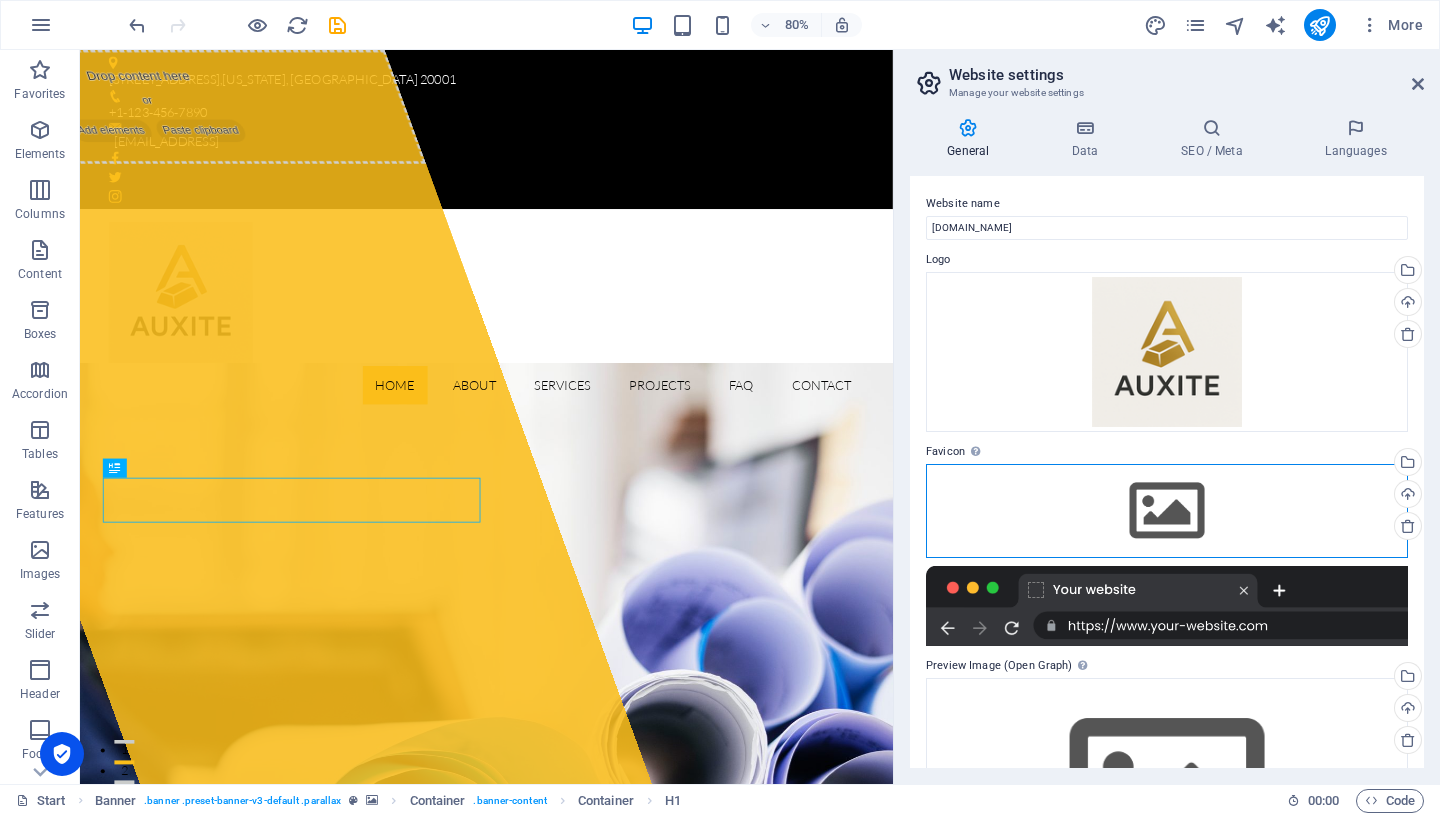 click on "Drag files here, click to choose files or select files from Files or our free stock photos & videos" at bounding box center [1167, 511] 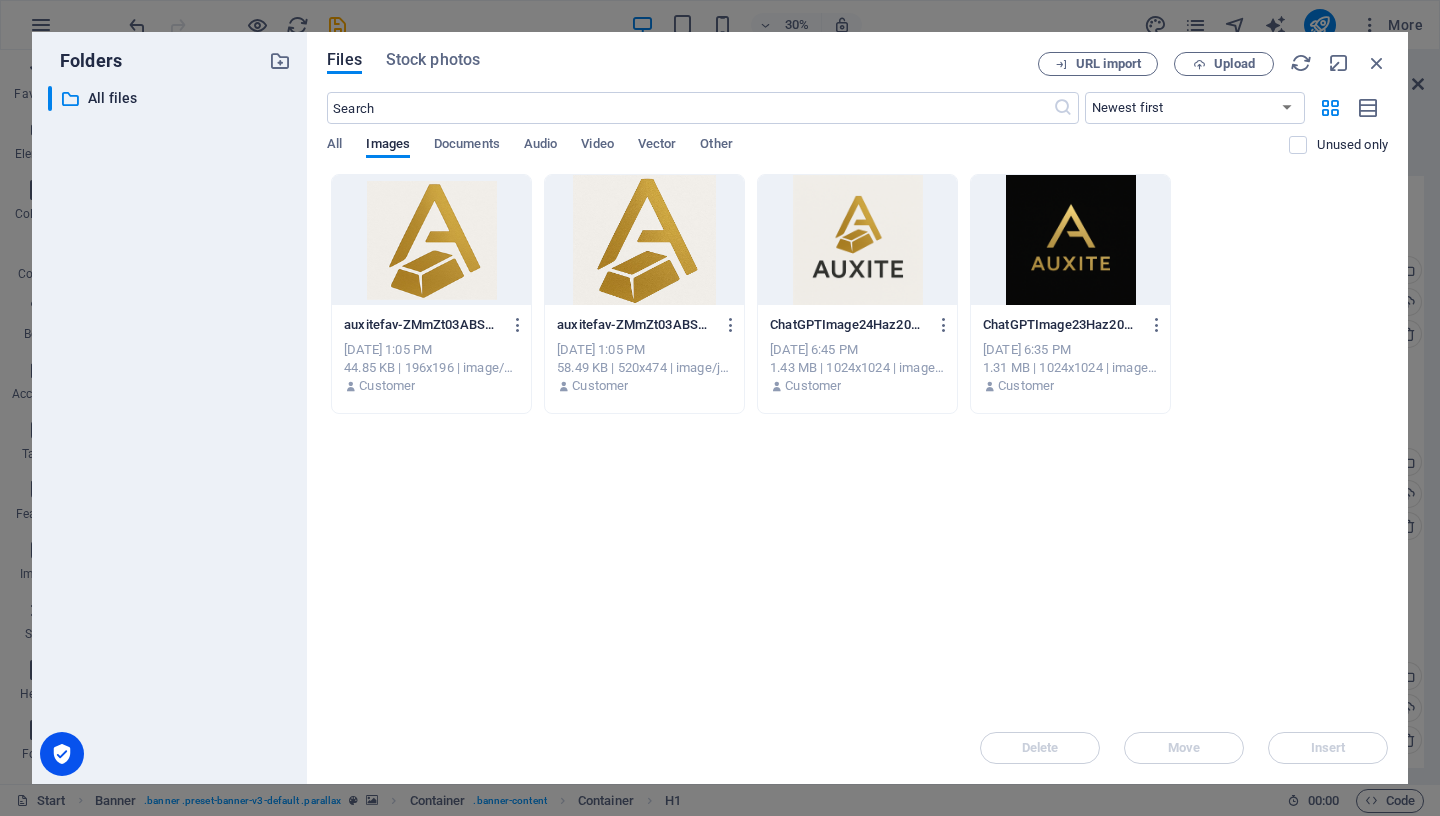 click at bounding box center (431, 240) 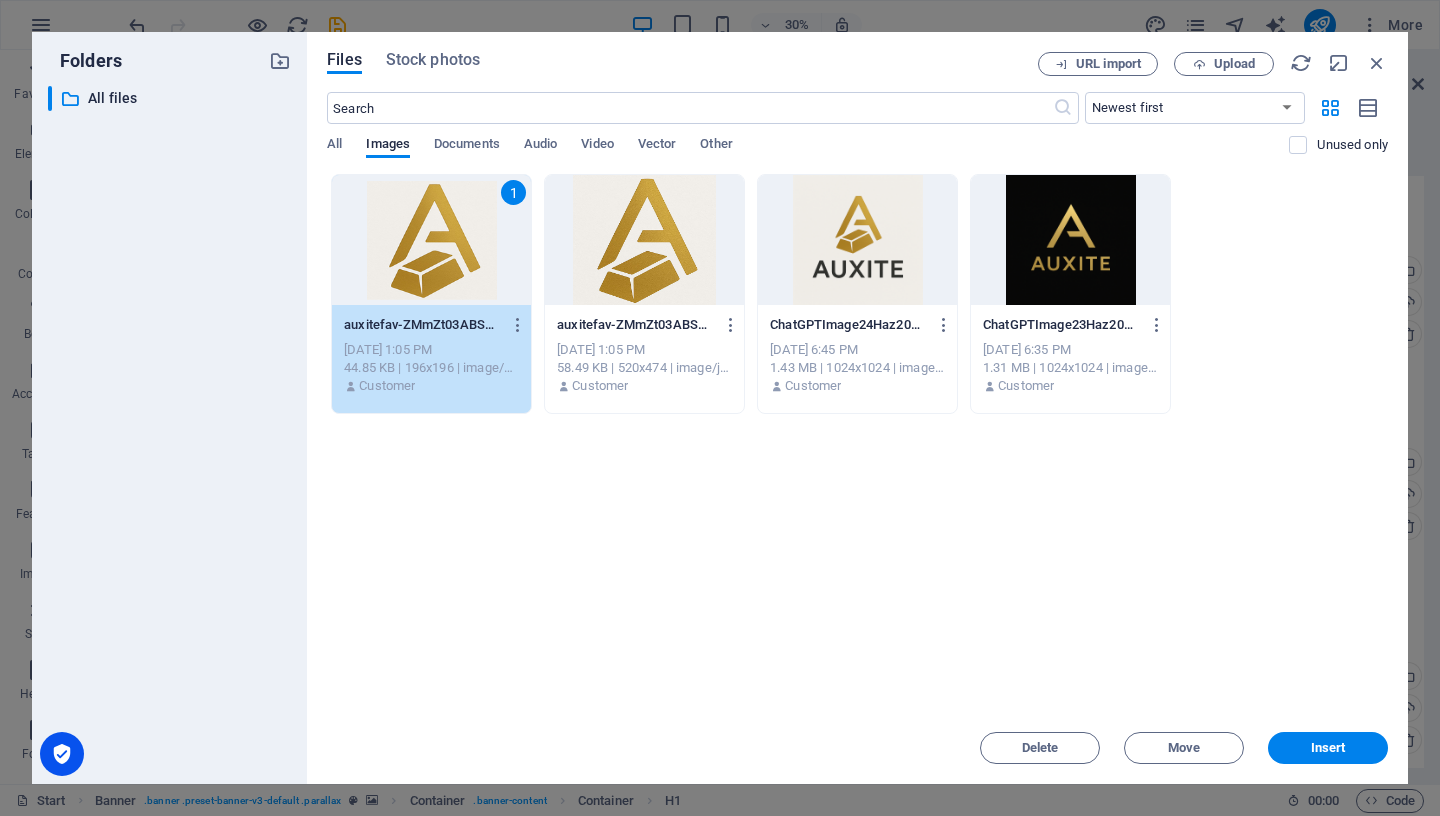 click on "Insert" at bounding box center (1328, 748) 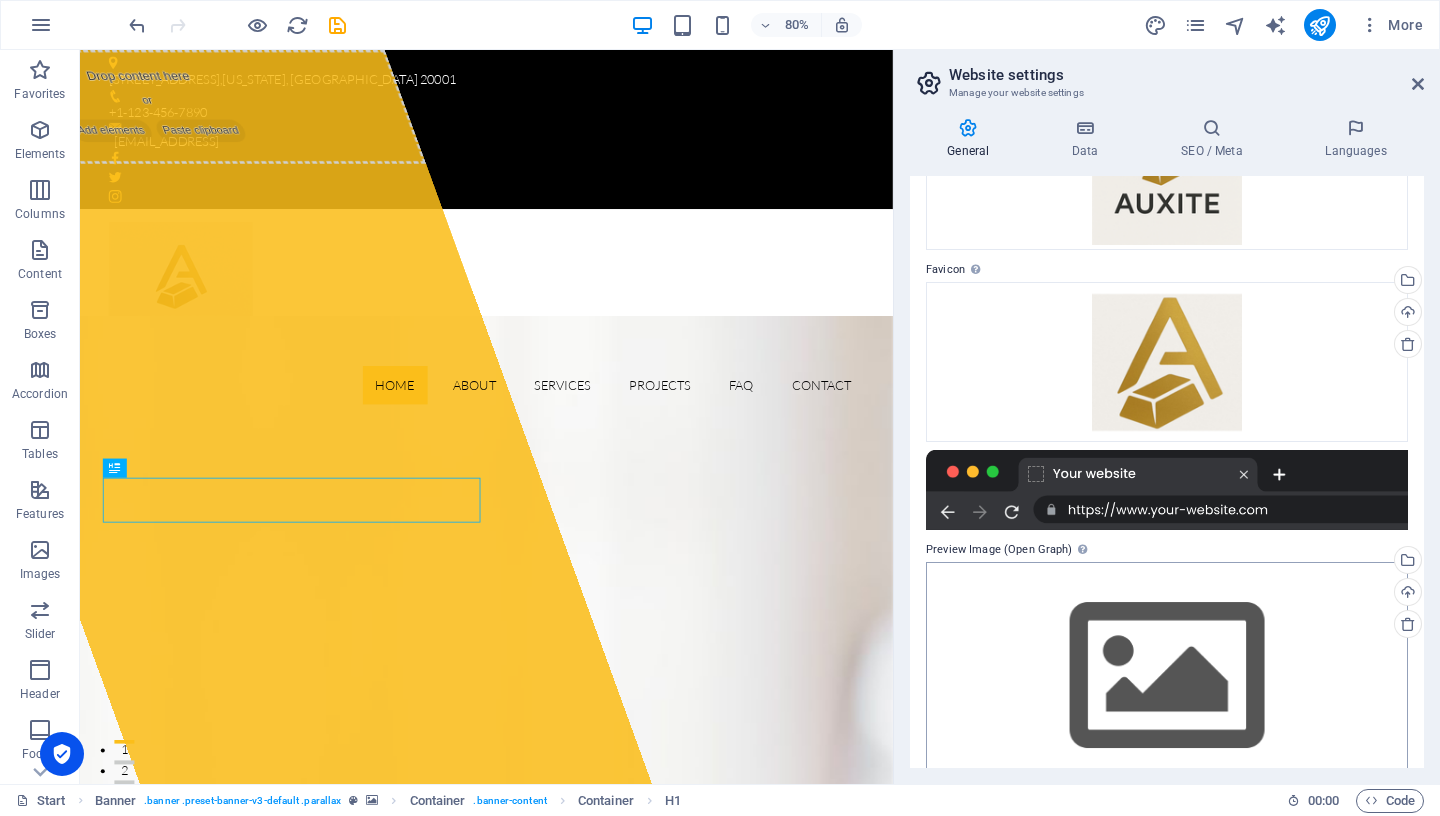 scroll, scrollTop: 0, scrollLeft: 0, axis: both 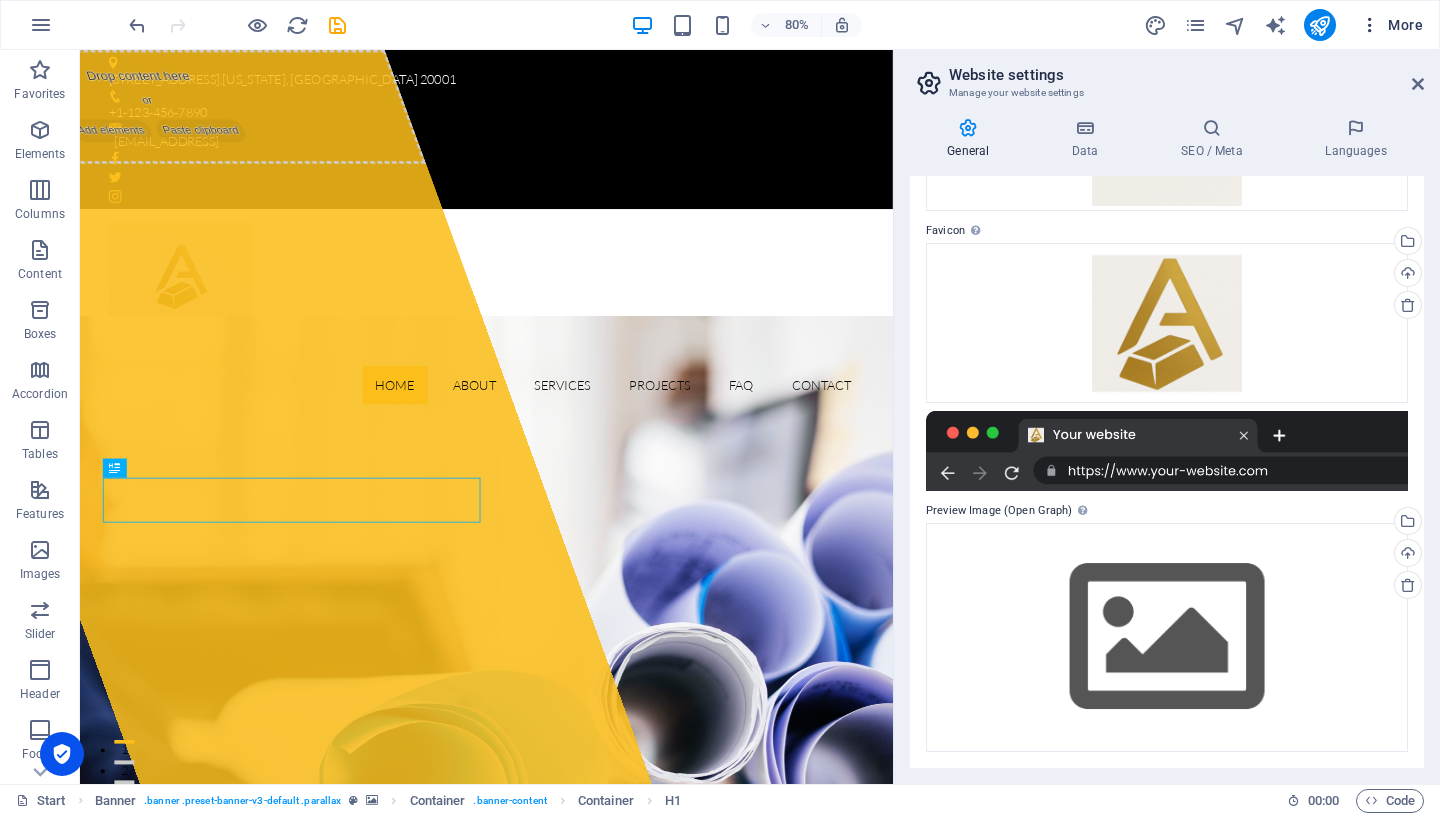 click at bounding box center [1370, 25] 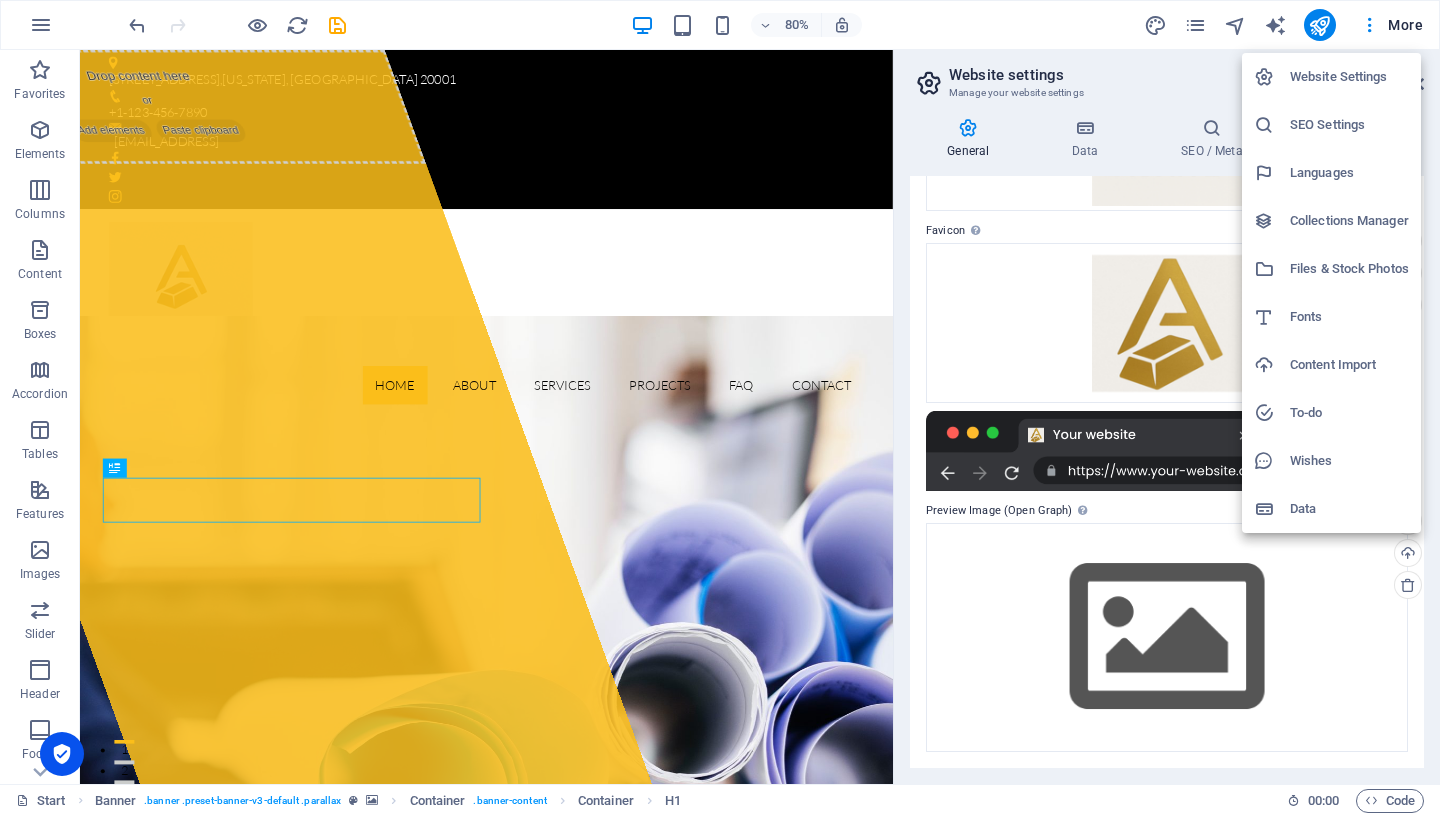 click at bounding box center (720, 408) 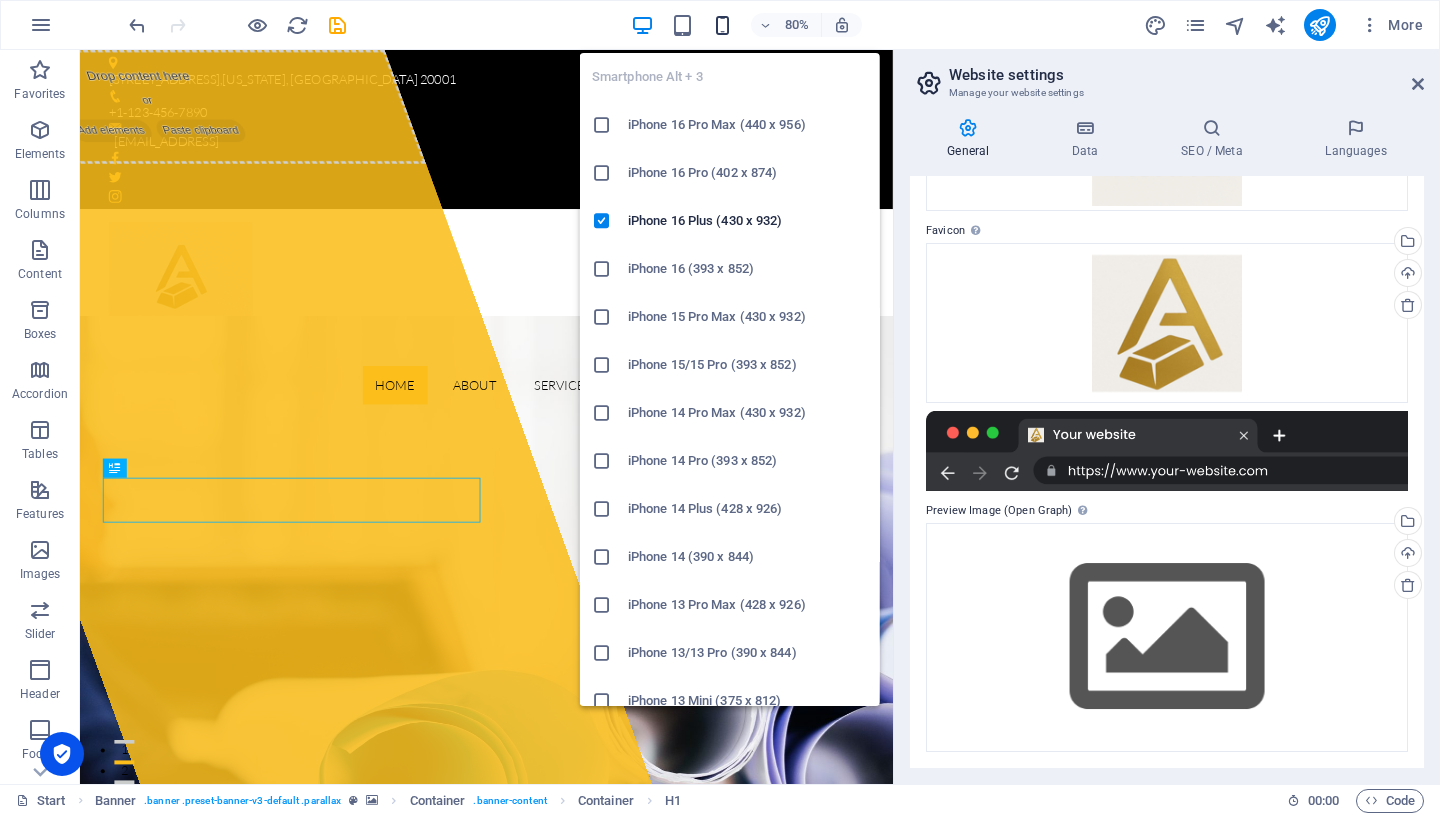 click at bounding box center [722, 25] 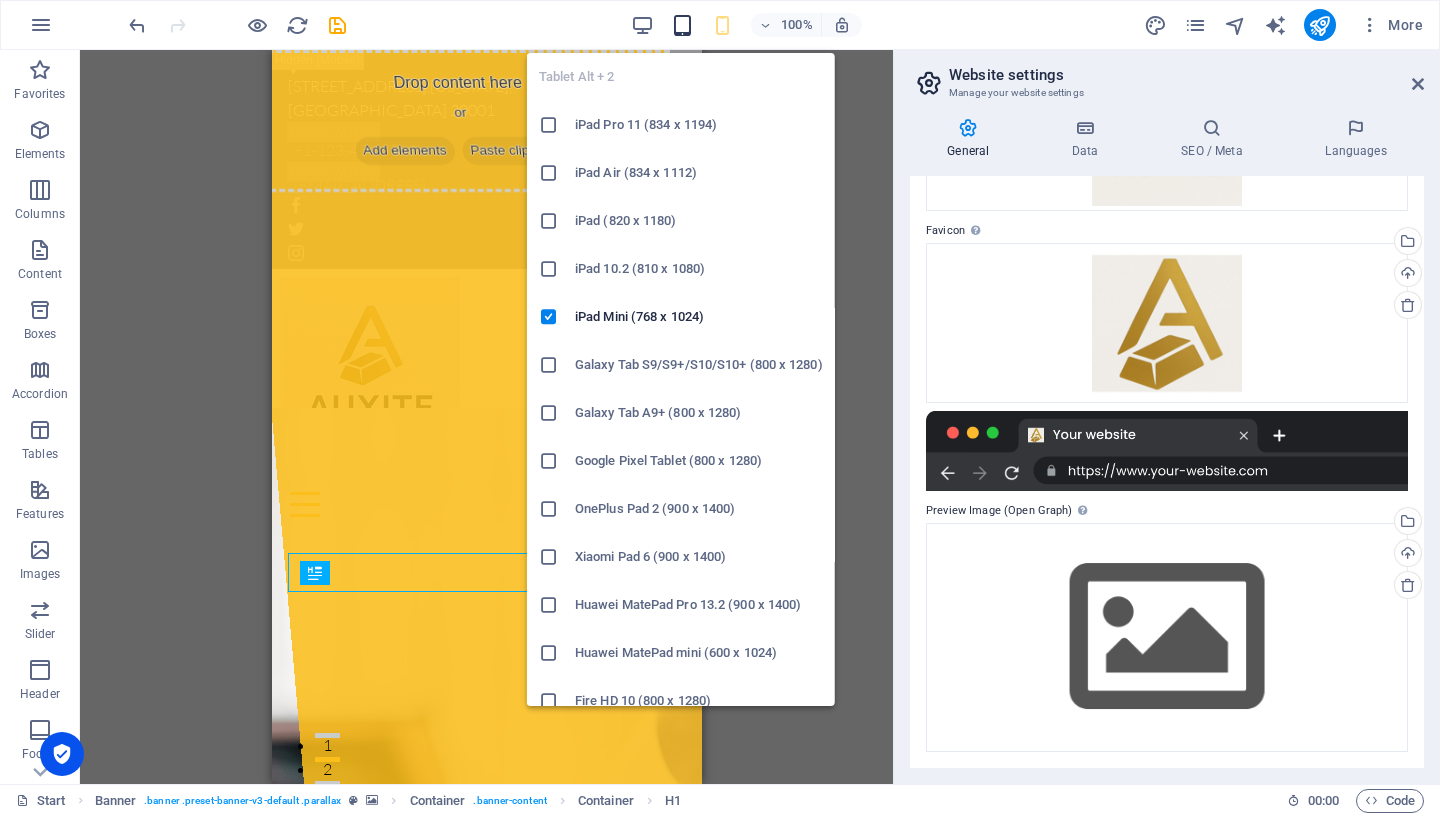 click at bounding box center [682, 25] 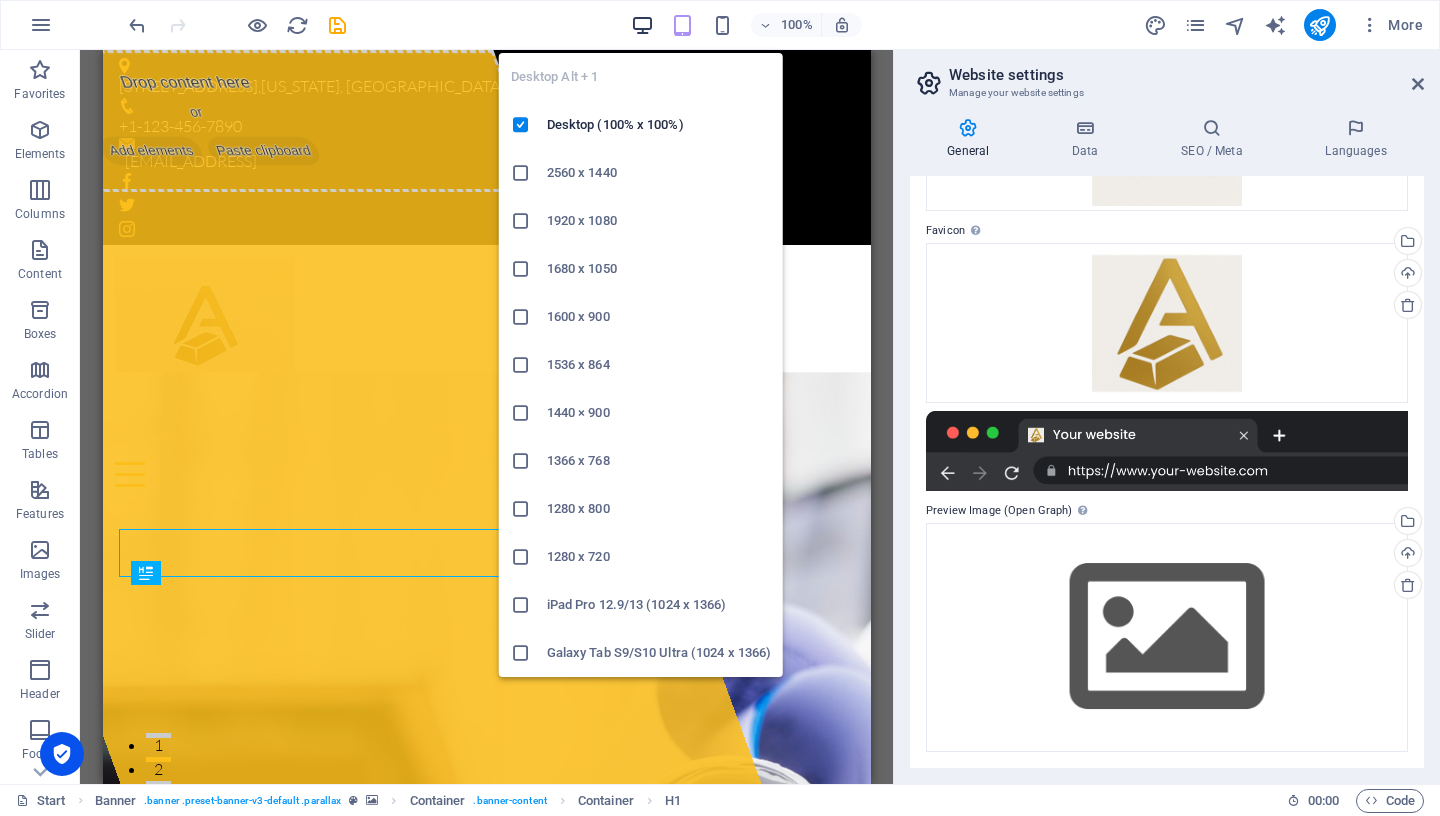 click at bounding box center (642, 25) 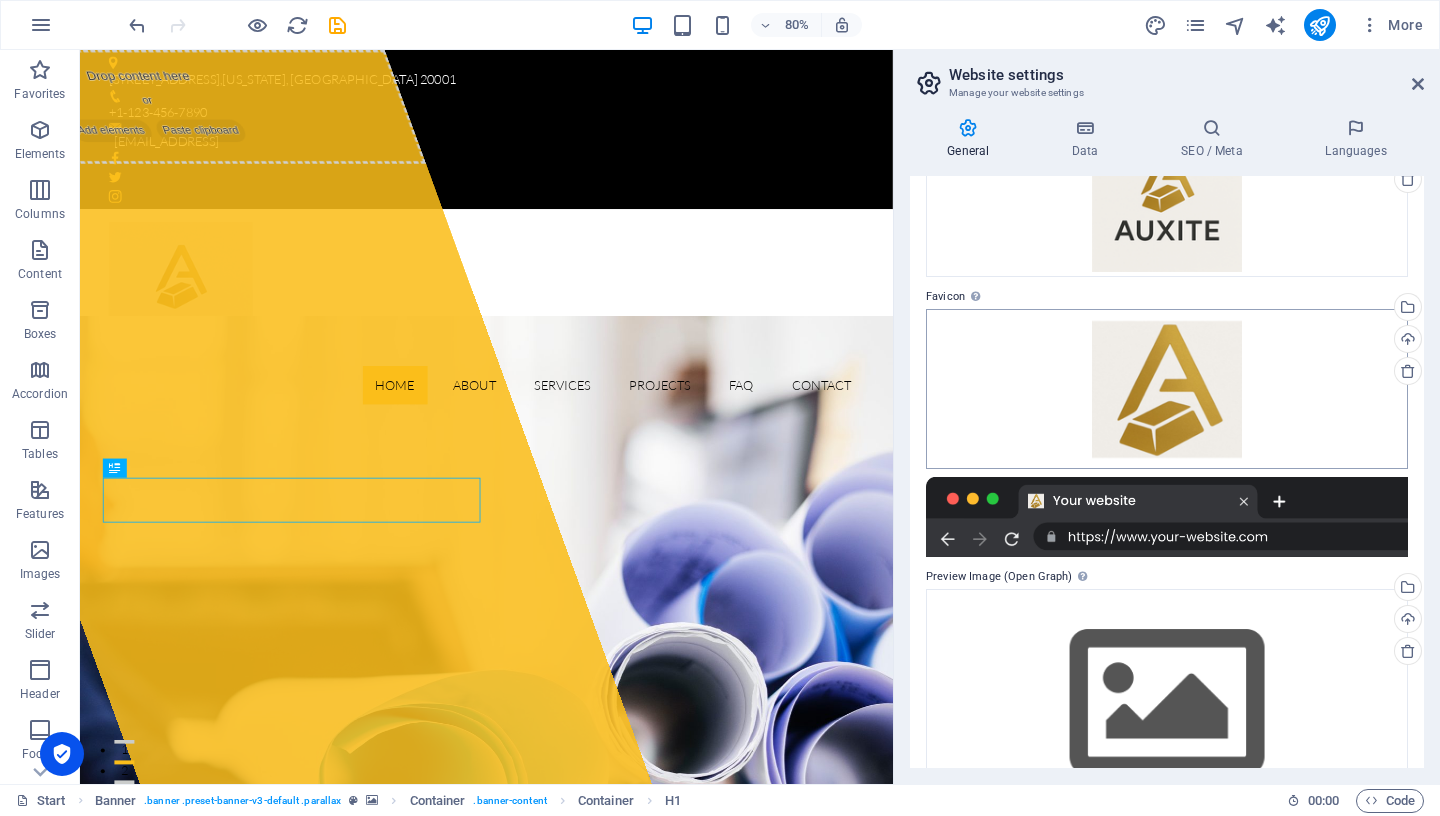 scroll, scrollTop: 0, scrollLeft: 0, axis: both 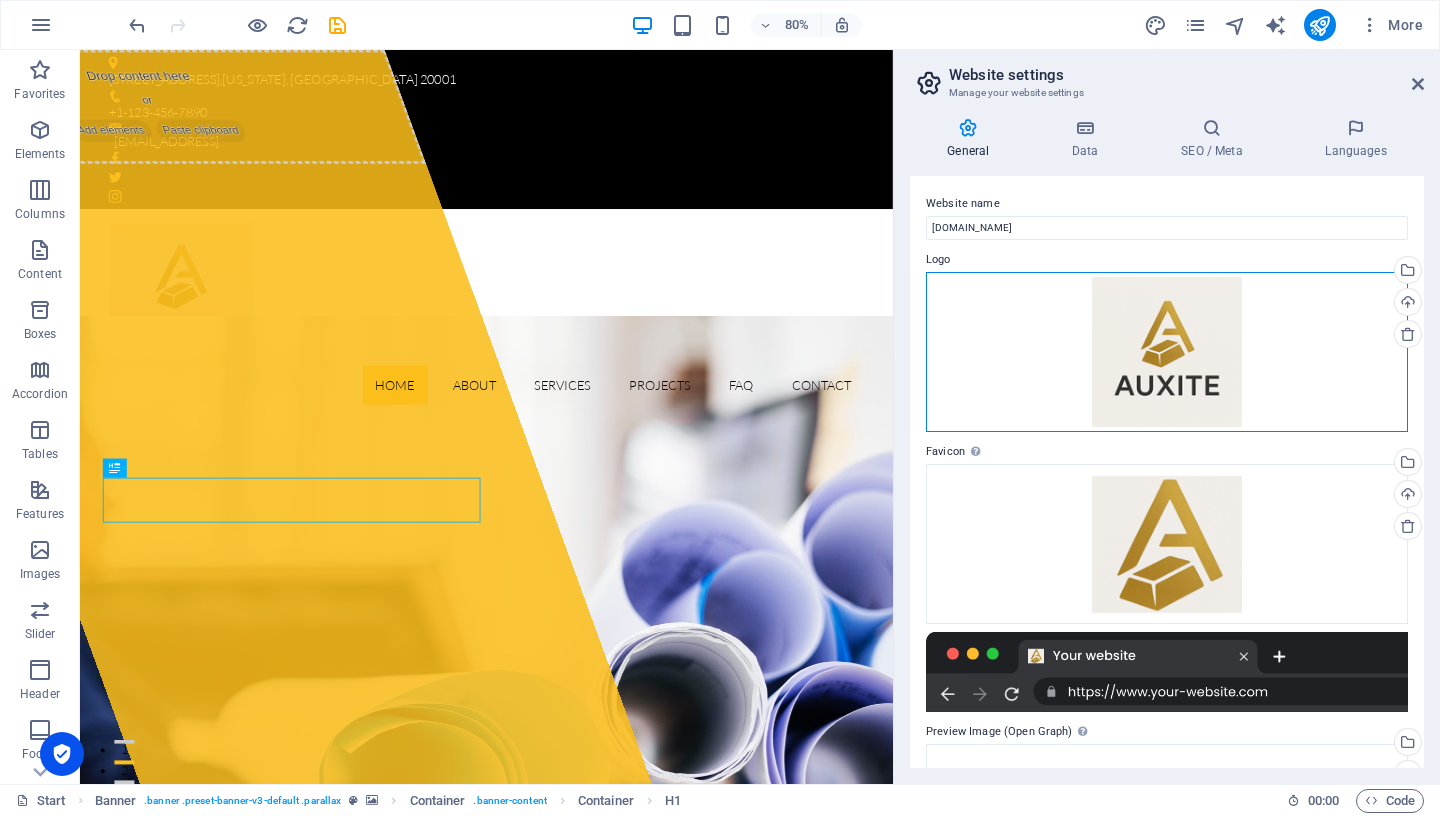 click on "Drag files here, click to choose files or select files from Files or our free stock photos & videos" at bounding box center [1167, 352] 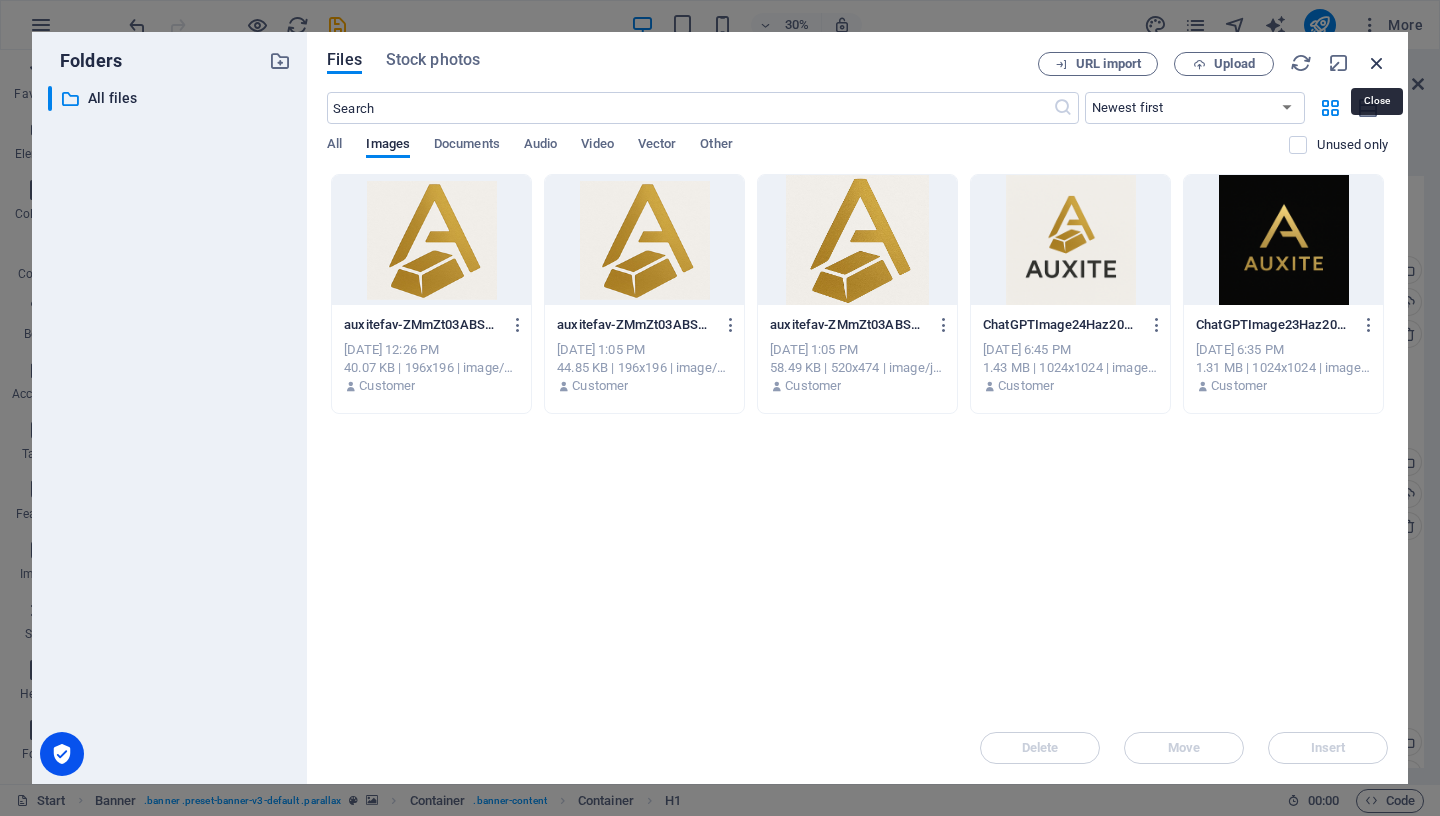 click at bounding box center (1377, 63) 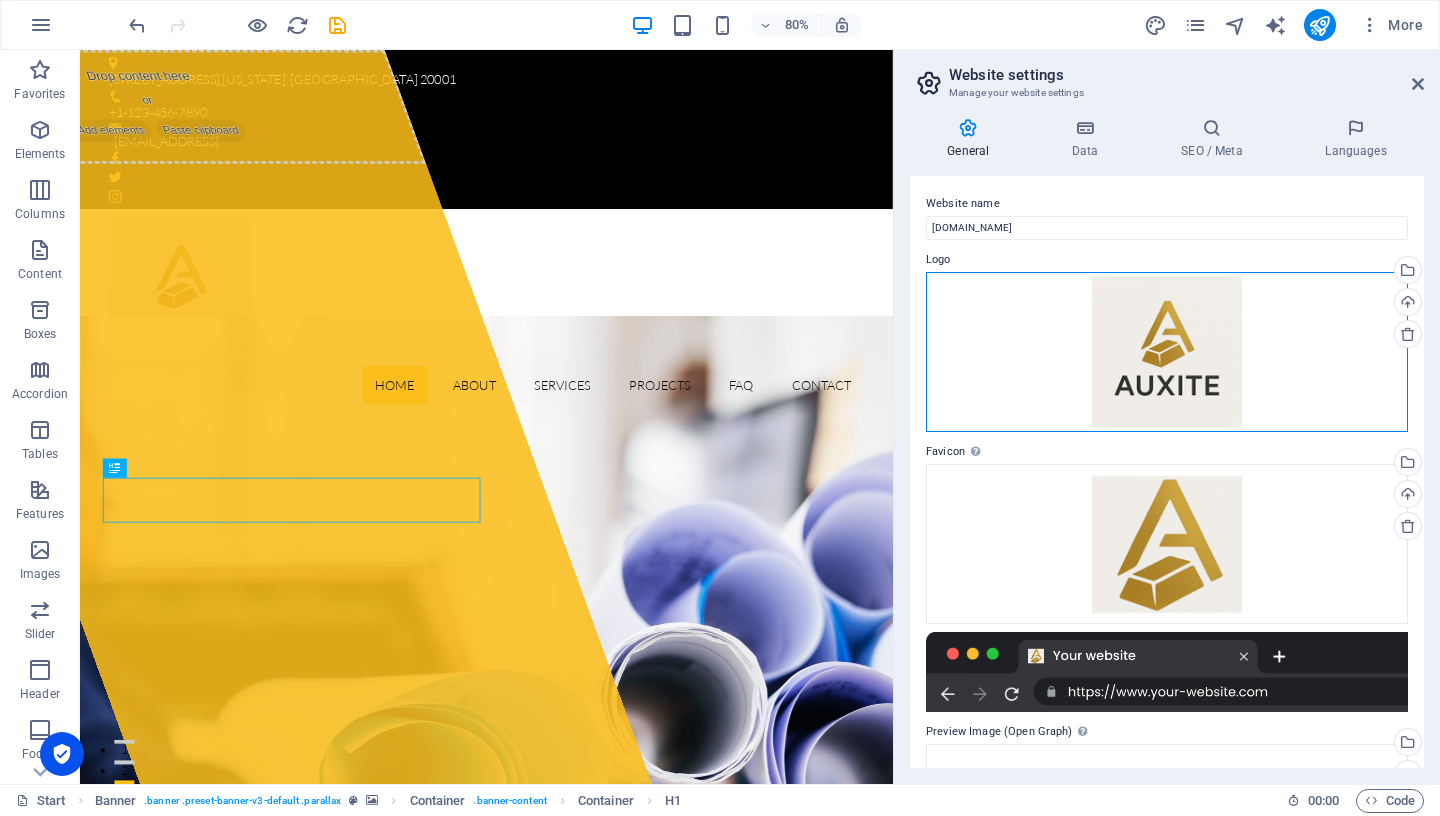 click on "Drag files here, click to choose files or select files from Files or our free stock photos & videos" at bounding box center (1167, 352) 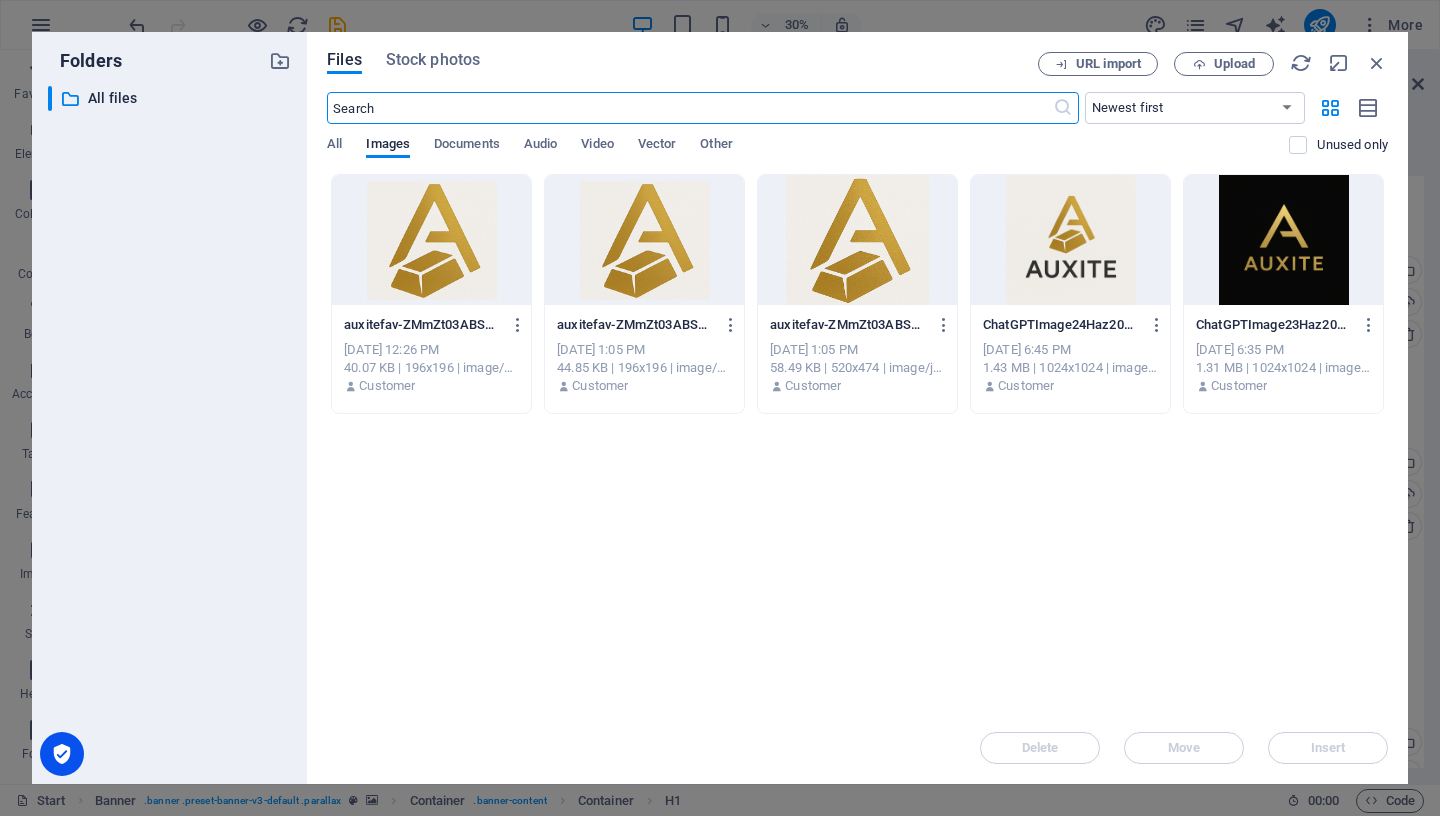 click at bounding box center (857, 240) 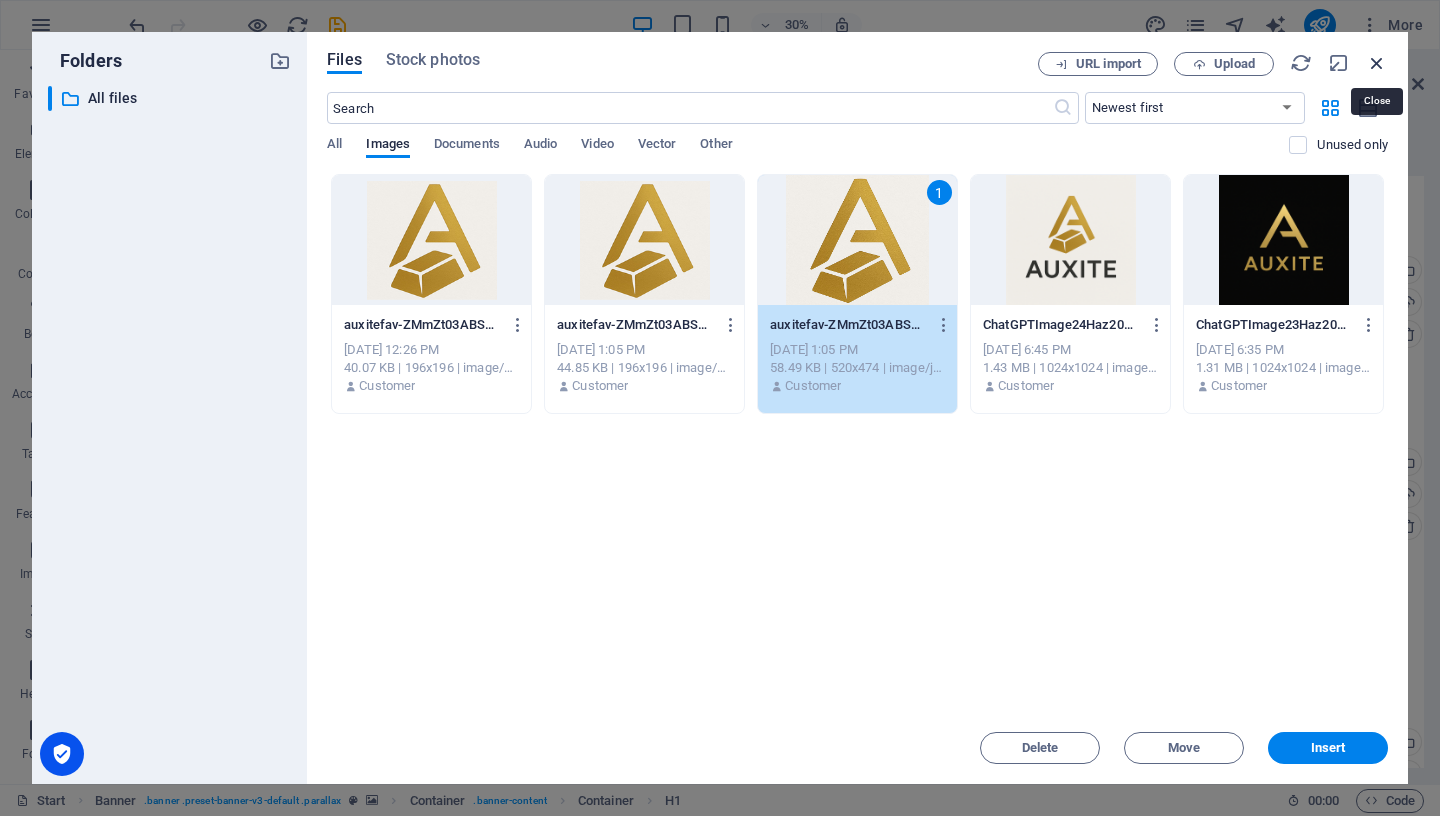 click at bounding box center [1377, 63] 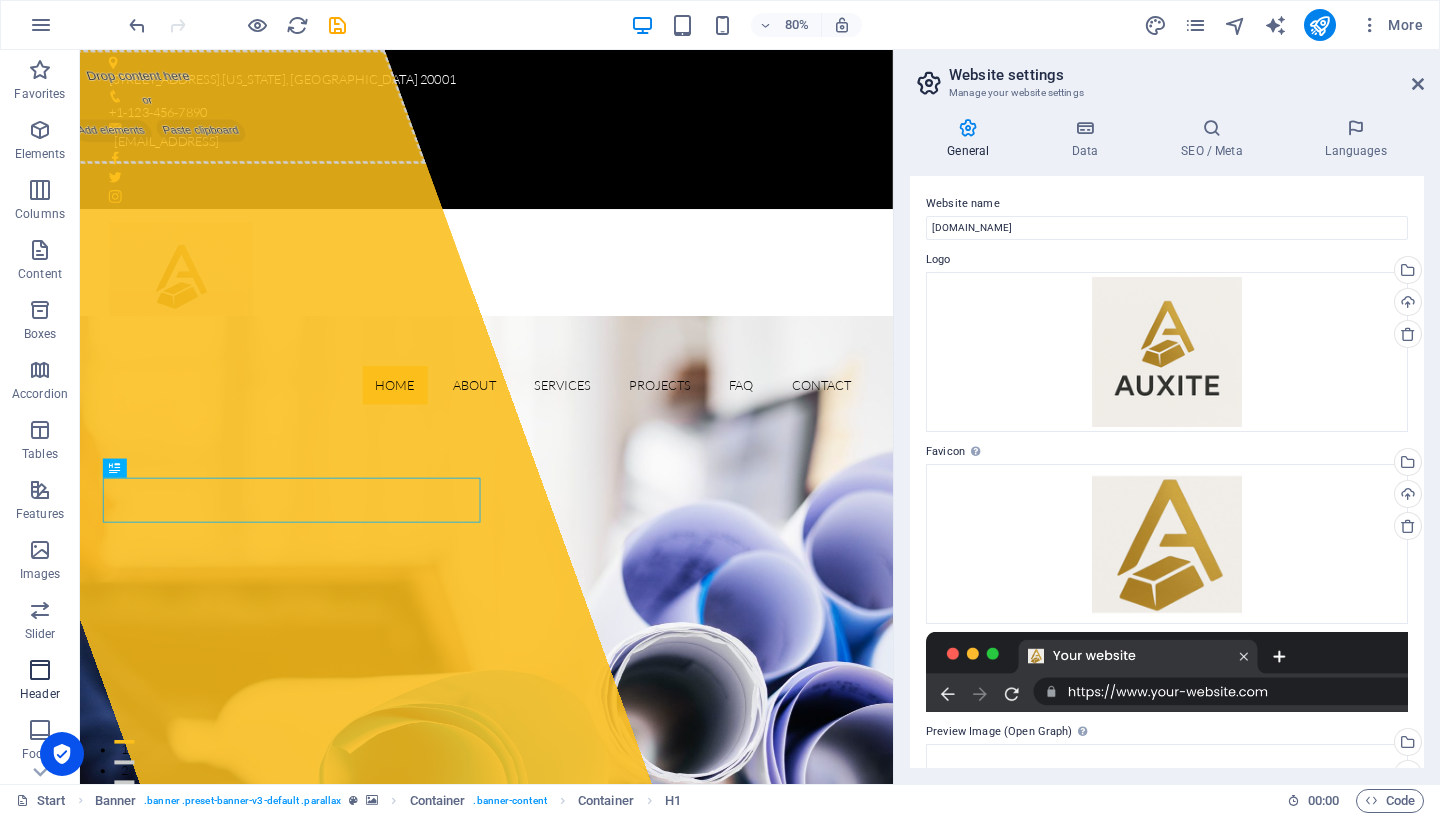 click on "Header" at bounding box center [40, 682] 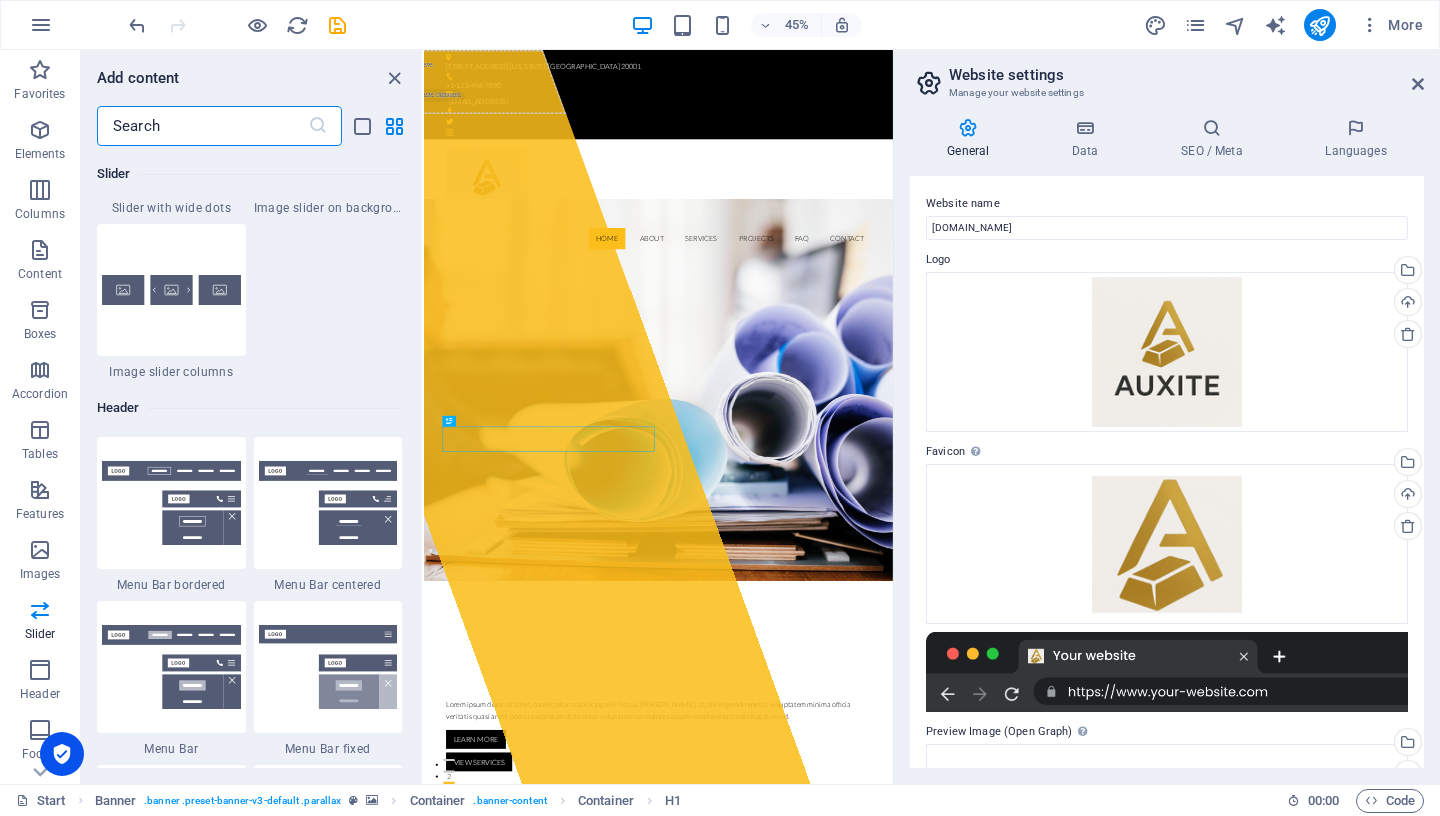 scroll, scrollTop: 11638, scrollLeft: 0, axis: vertical 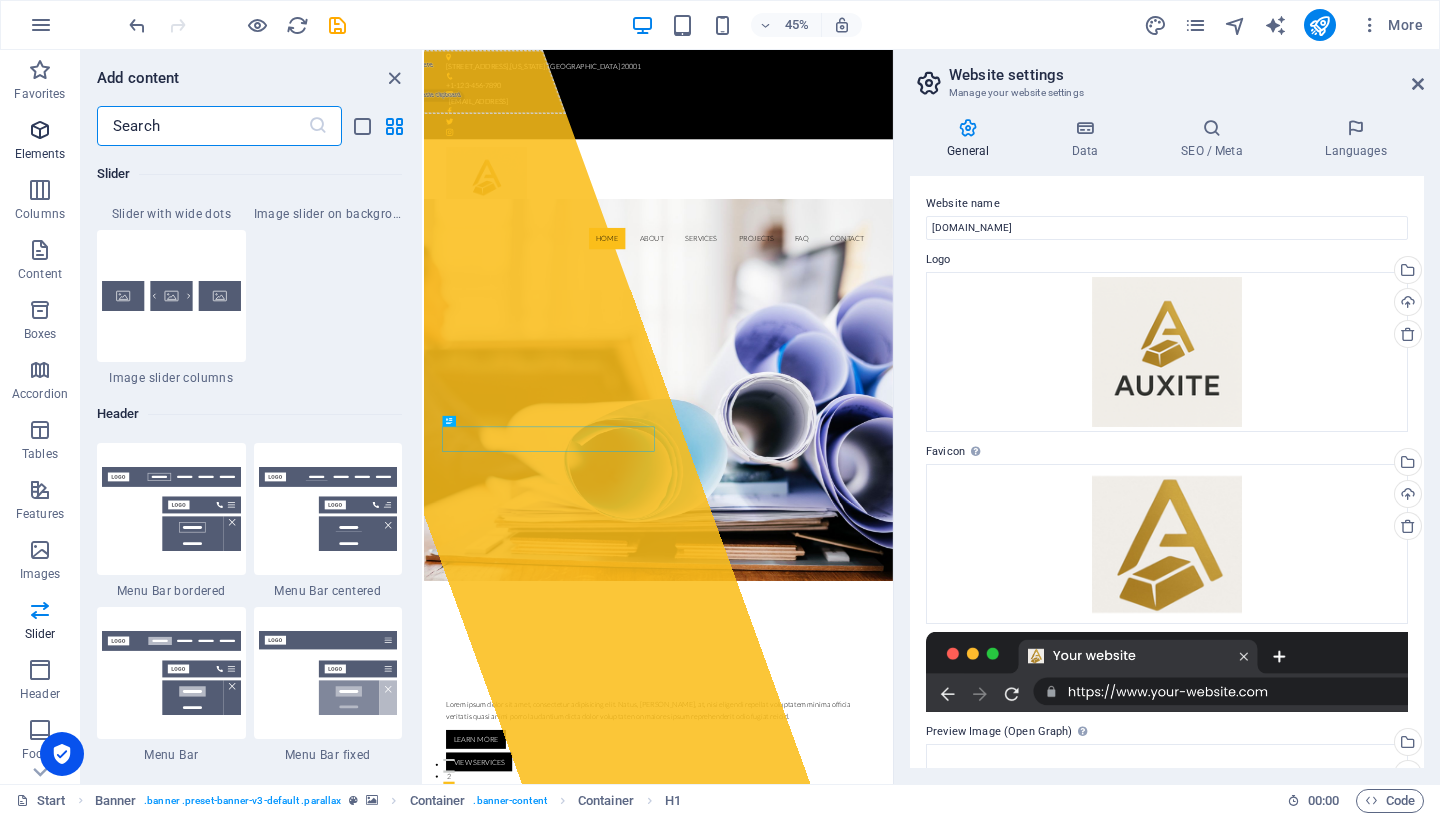 click at bounding box center [40, 130] 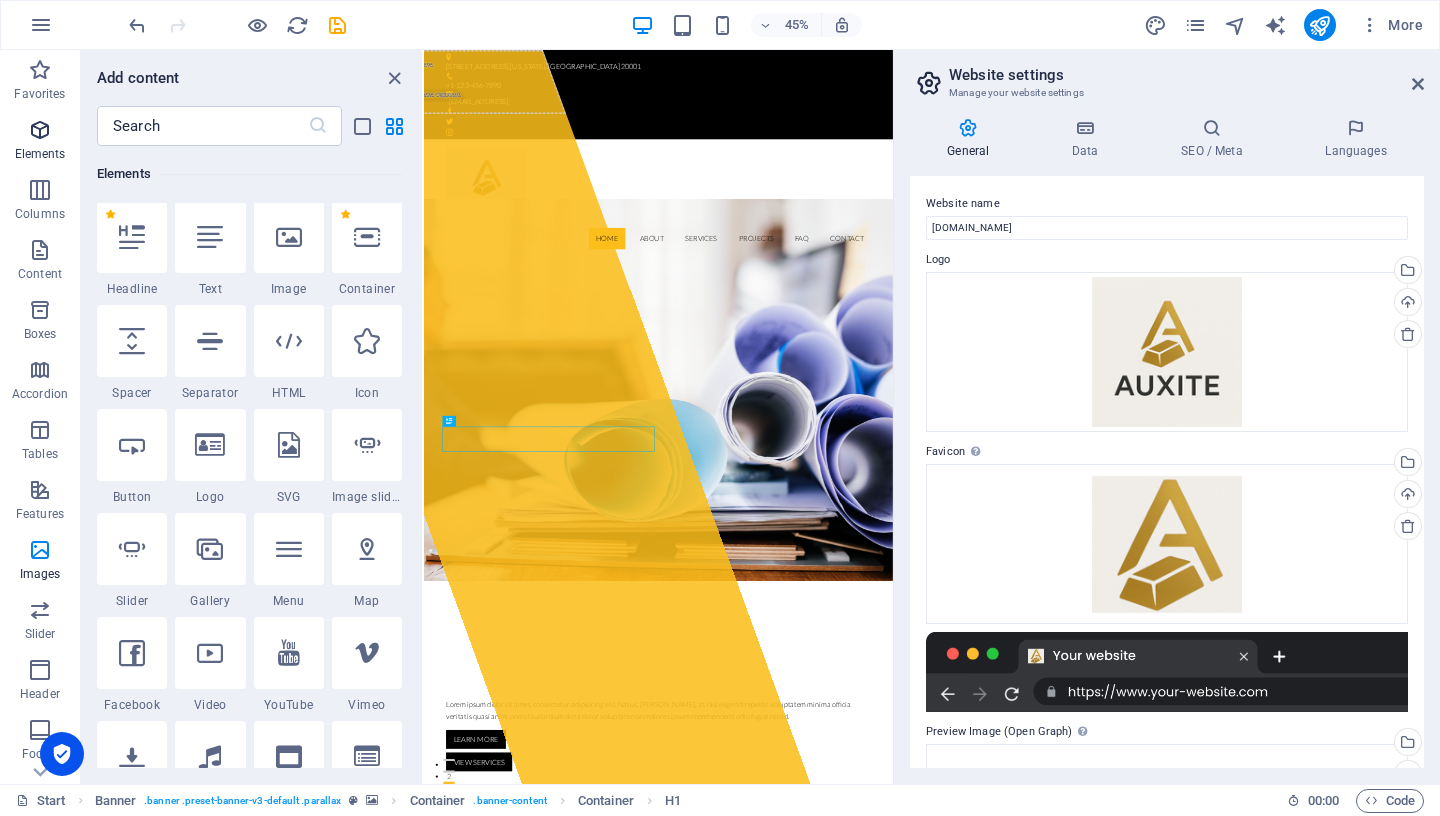 scroll, scrollTop: 213, scrollLeft: 0, axis: vertical 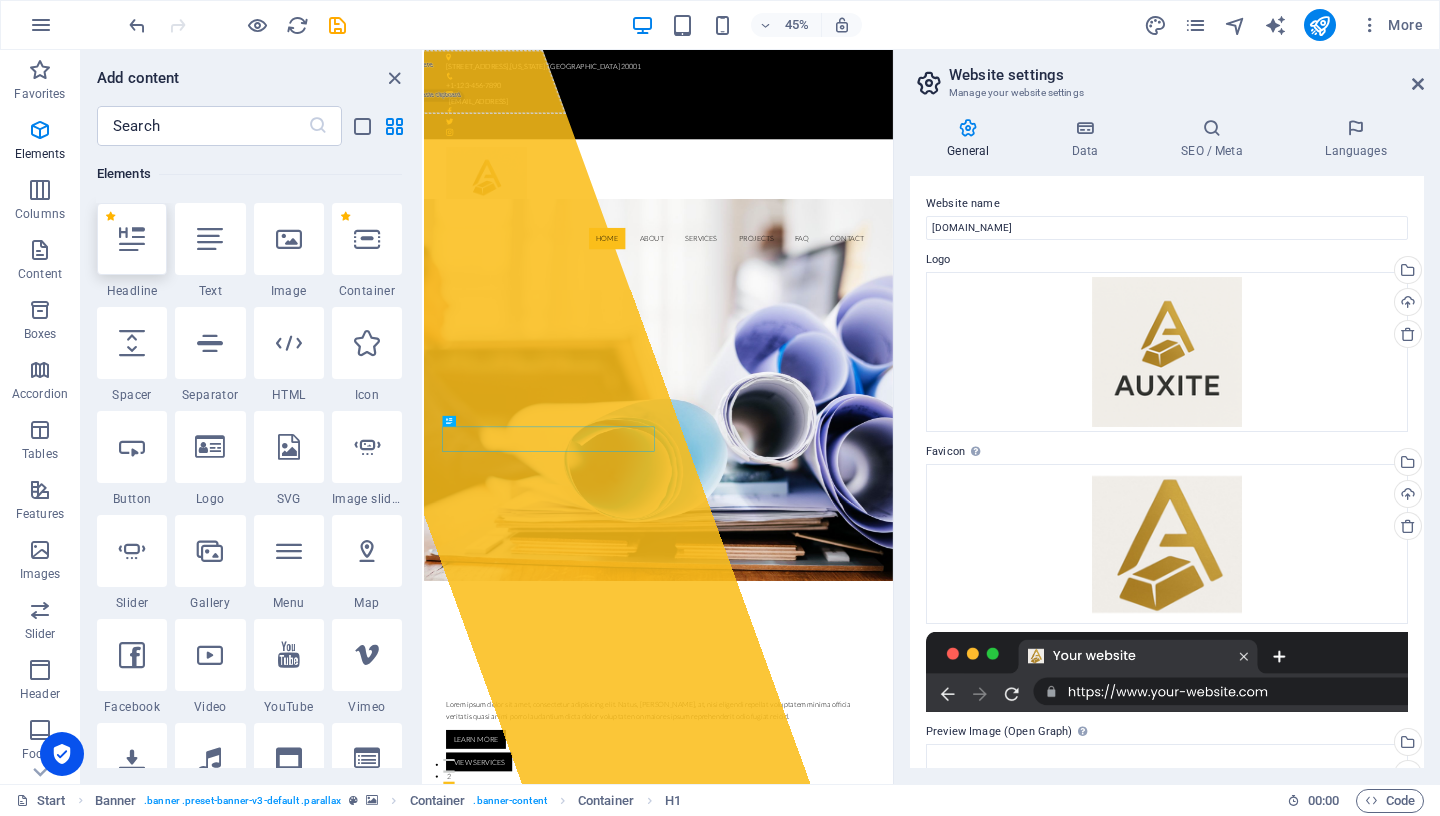 click at bounding box center [132, 239] 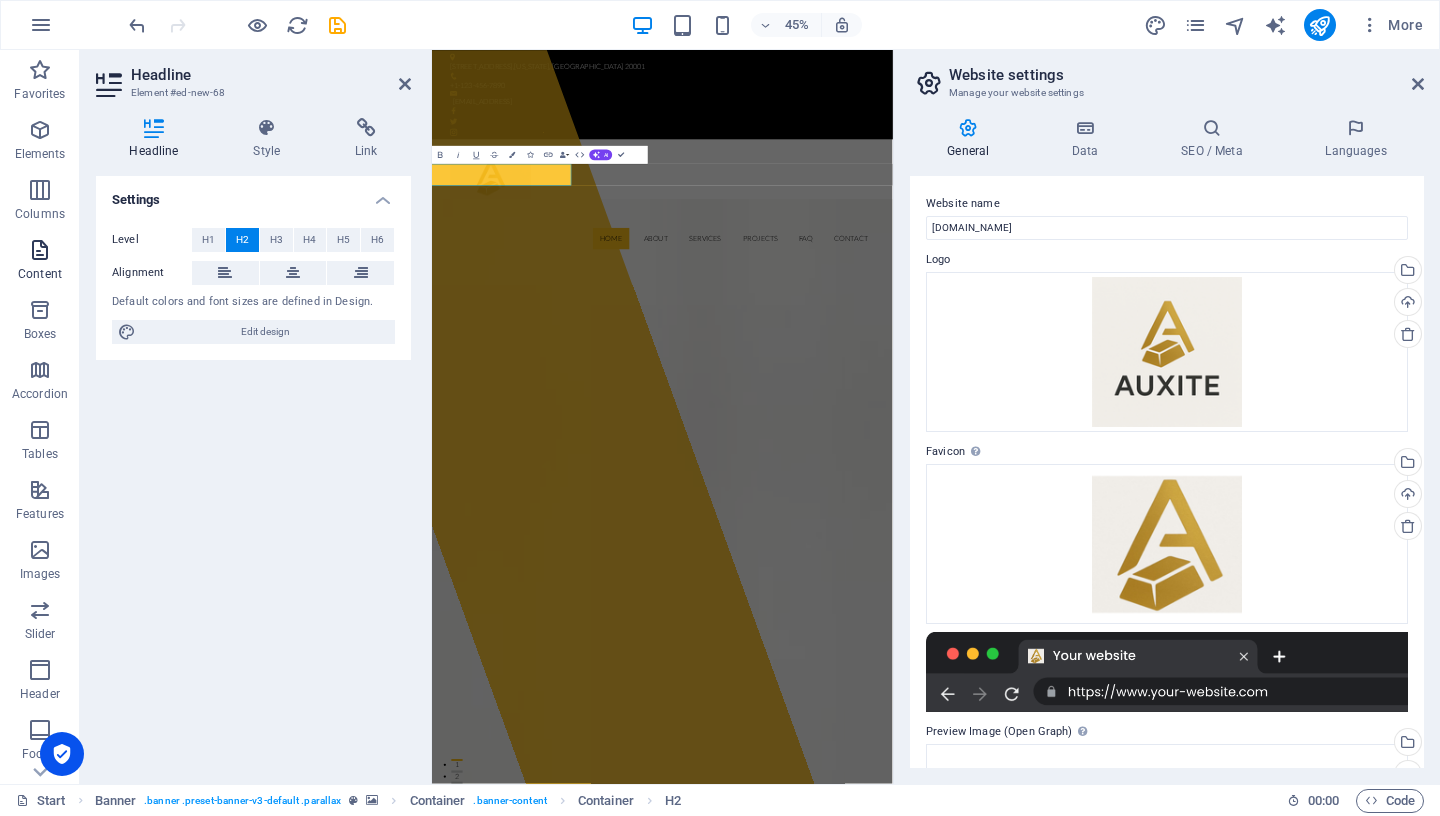 click on "Content" at bounding box center [40, 274] 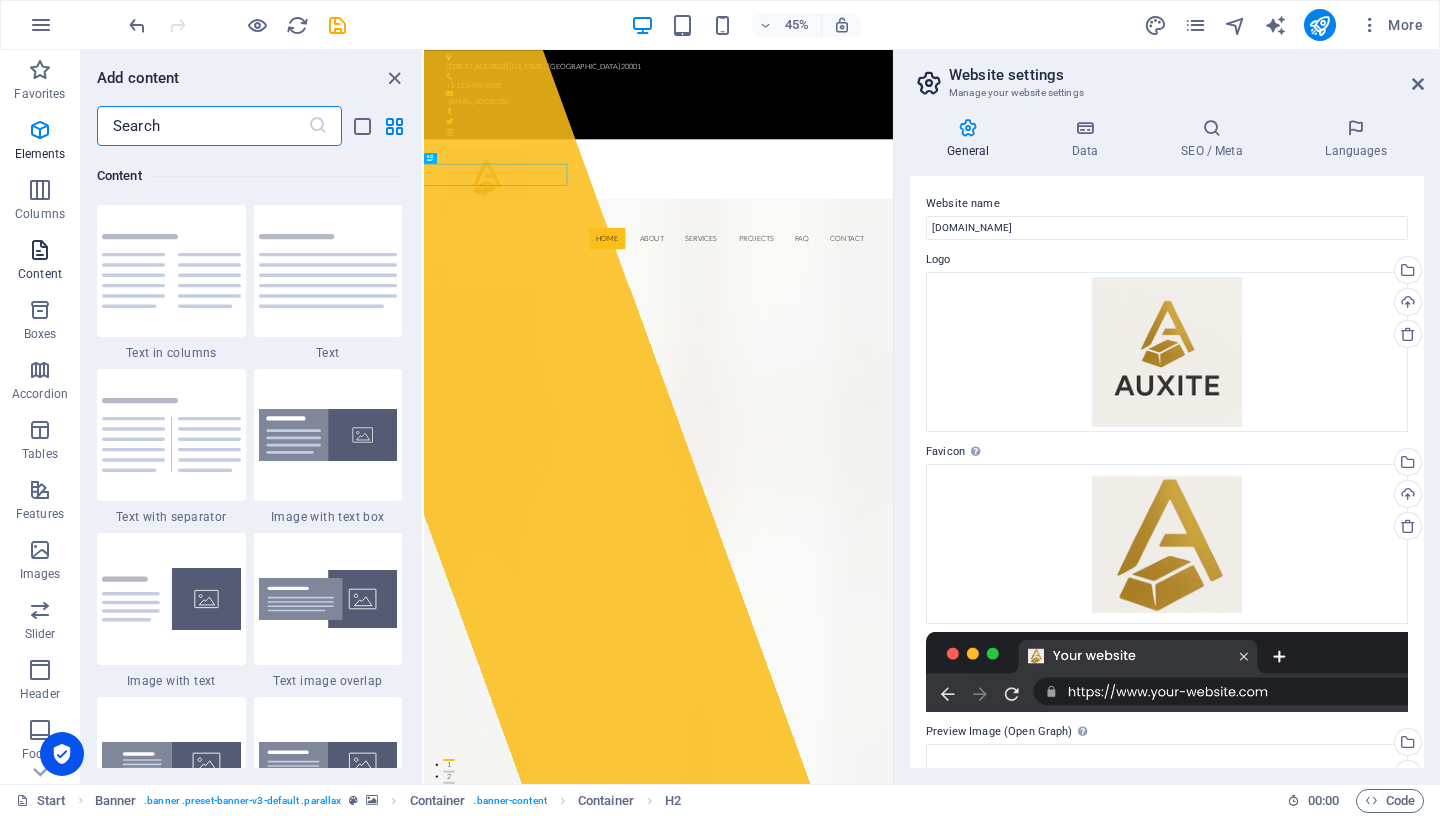 scroll, scrollTop: 3499, scrollLeft: 0, axis: vertical 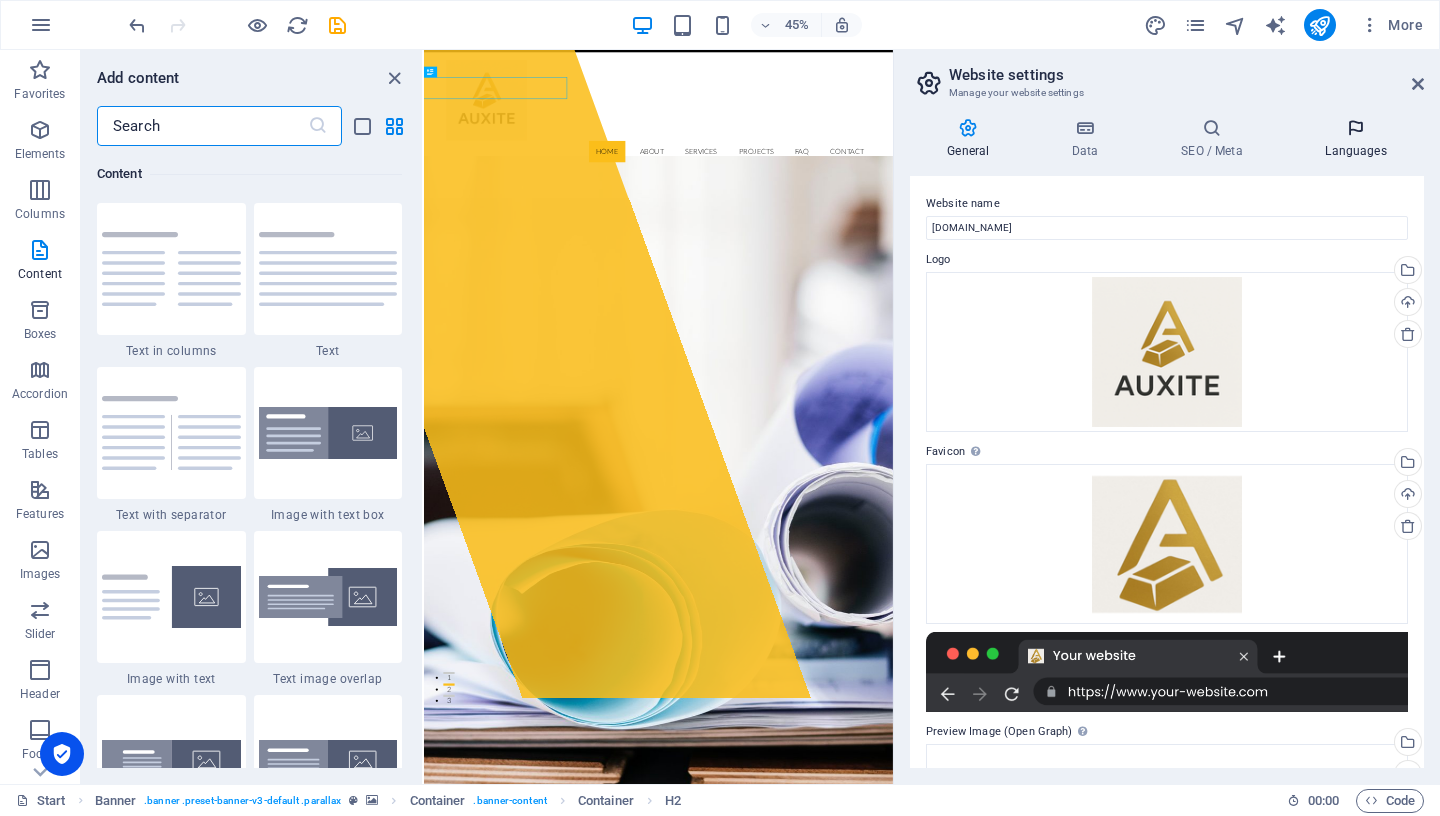 click on "Languages" at bounding box center (1356, 139) 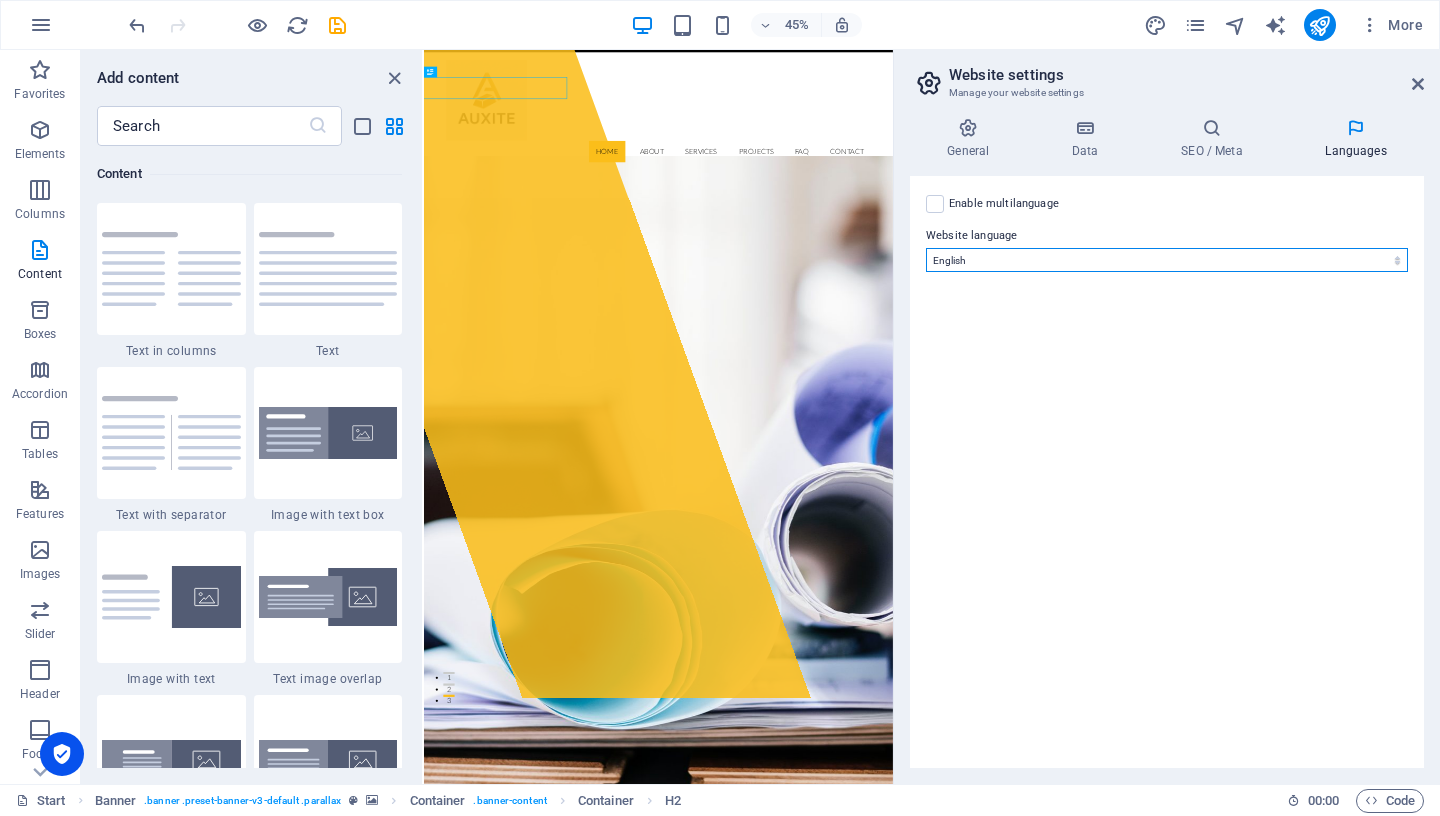 click on "Abkhazian Afar Afrikaans Akan Albanian Amharic Arabic Aragonese Armenian Assamese Avaric Avestan Aymara Azerbaijani Bambara Bashkir Basque Belarusian Bengali Bihari languages Bislama Bokmål Bosnian Breton Bulgarian Burmese Catalan Central Khmer Chamorro Chechen Chinese Church Slavic Chuvash Cornish Corsican Cree Croatian Czech Danish Dutch Dzongkha English Esperanto Estonian Ewe Faroese Farsi (Persian) Fijian Finnish French Fulah Gaelic Galician Ganda Georgian German Greek Greenlandic Guaraní Gujarati Haitian Creole Hausa Hebrew Herero Hindi Hiri Motu Hungarian Icelandic Ido Igbo Indonesian Interlingua Interlingue Inuktitut Inupiaq Irish Italian Japanese Javanese Kannada Kanuri Kashmiri Kazakh Kikuyu Kinyarwanda Komi Kongo Korean Kurdish Kwanyama Kyrgyz Lao Latin Latvian Limburgish Lingala Lithuanian Luba-Katanga Luxembourgish Macedonian Malagasy Malay Malayalam Maldivian Maltese Manx Maori Marathi Marshallese Mongolian Nauru Navajo Ndonga Nepali North Ndebele Northern Sami Norwegian Norwegian Nynorsk Nuosu" at bounding box center (1167, 260) 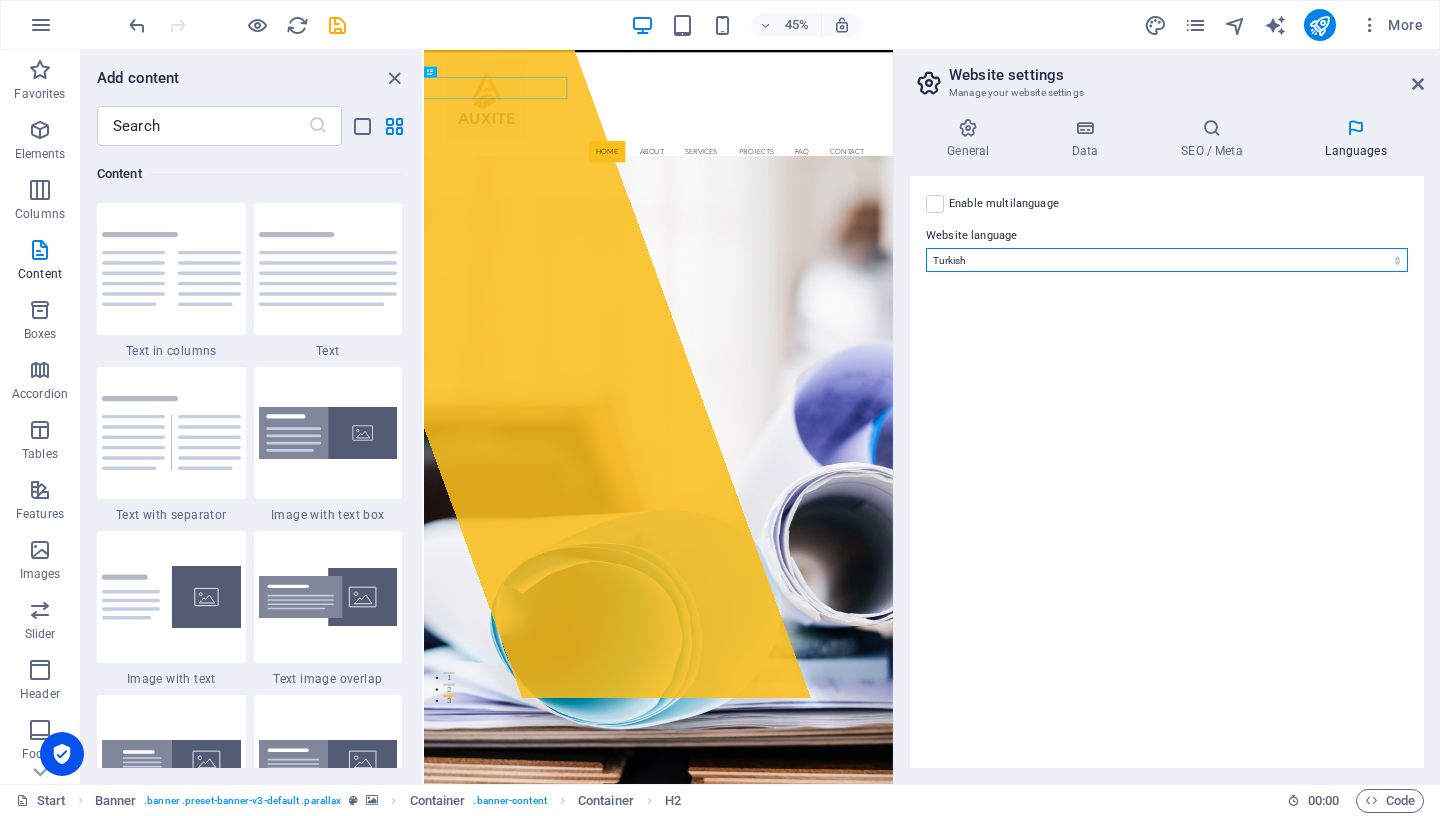 click on "Turkish" at bounding box center (0, 0) 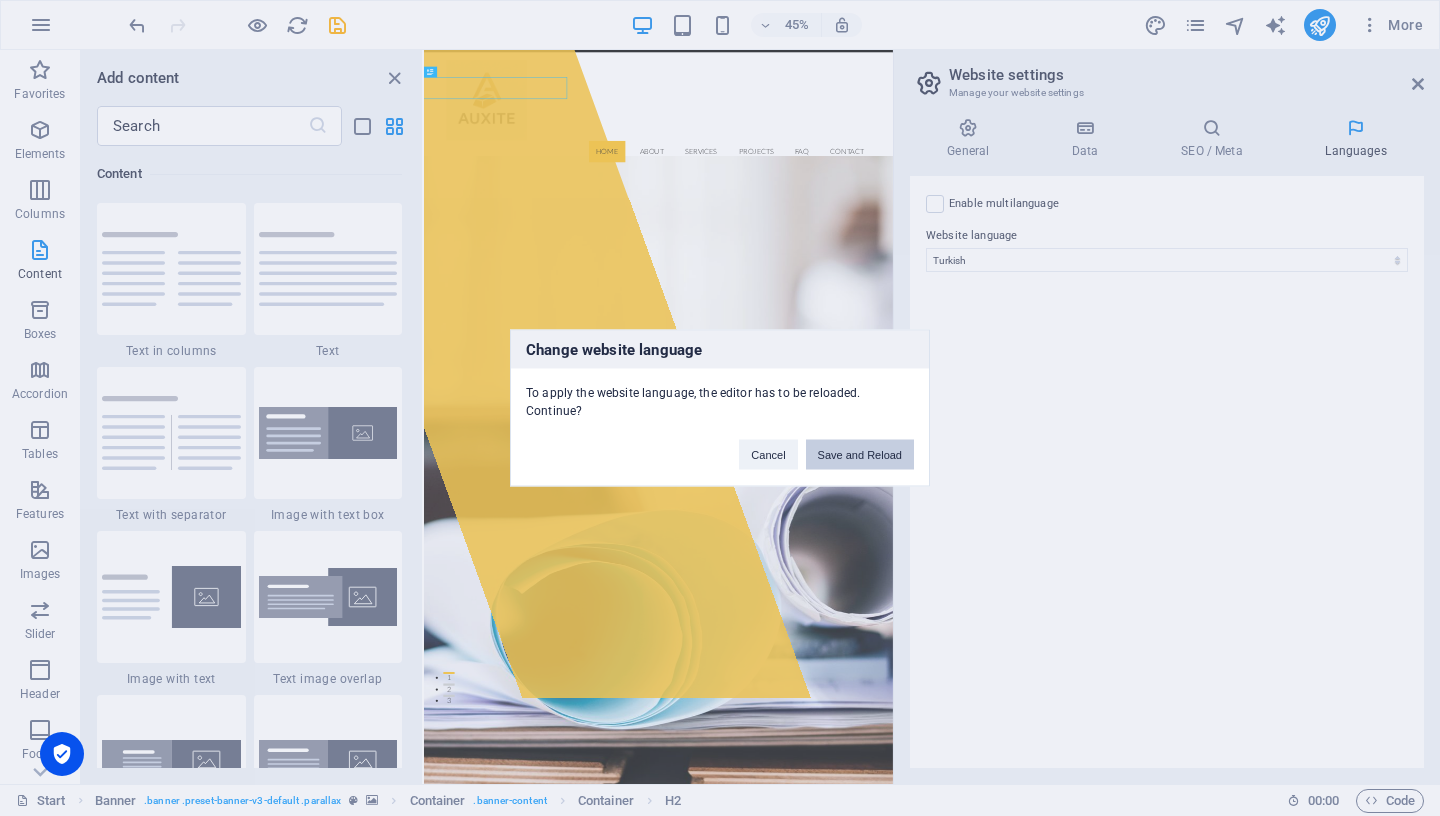 click on "Save and Reload" at bounding box center (860, 455) 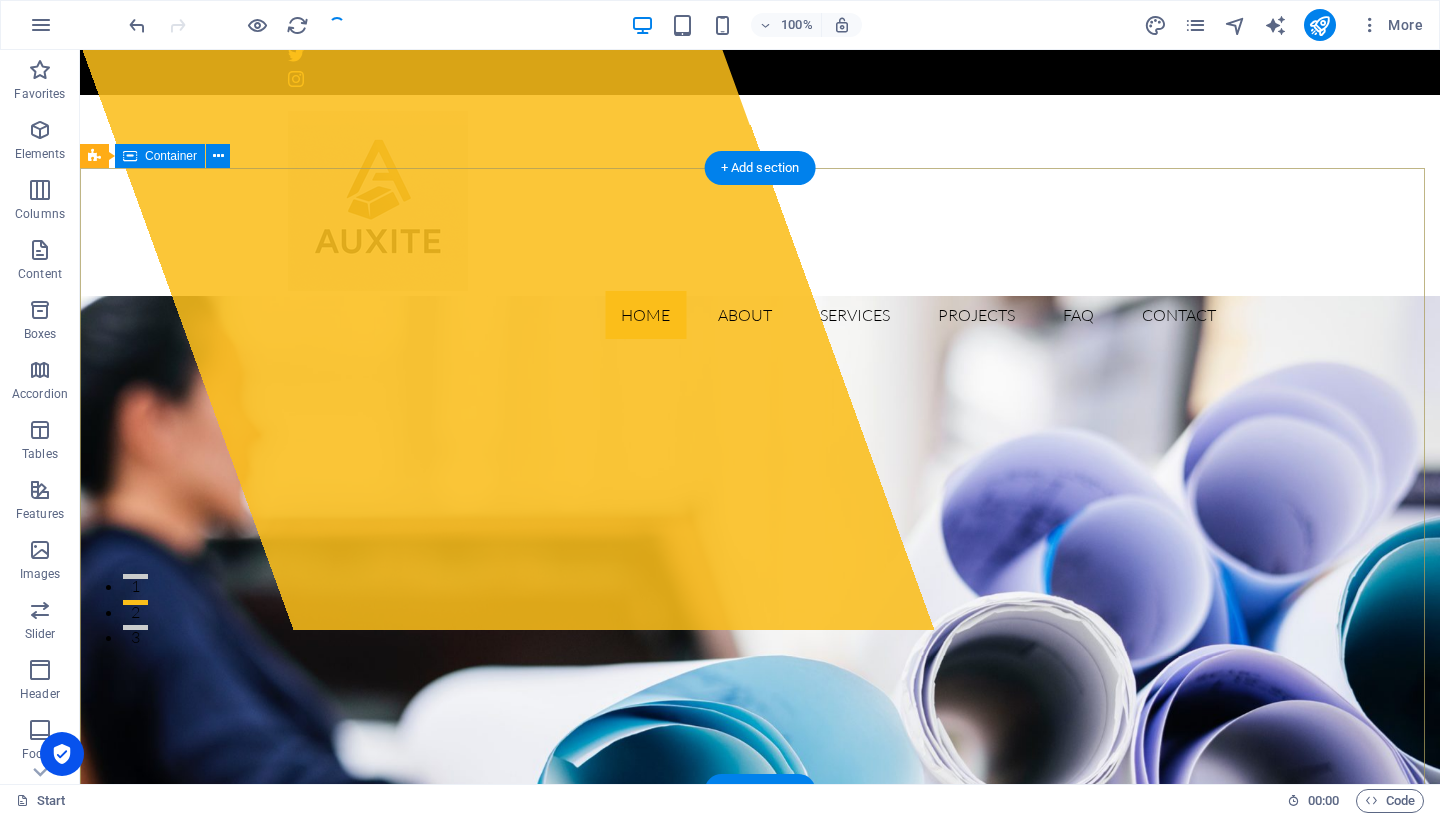 scroll, scrollTop: 96, scrollLeft: 0, axis: vertical 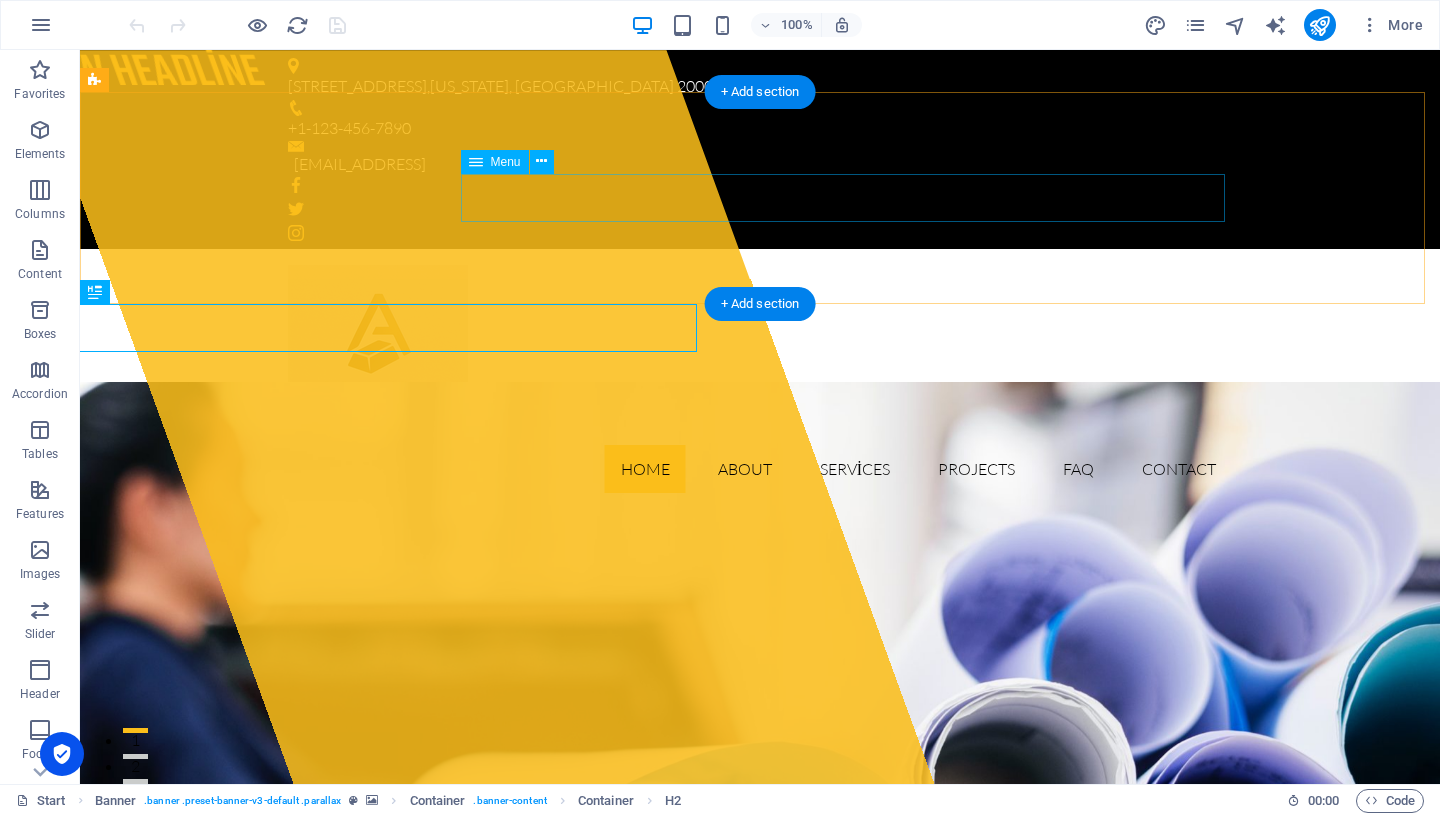 click on "Home About Services Projects FAQ Contact" at bounding box center (760, 469) 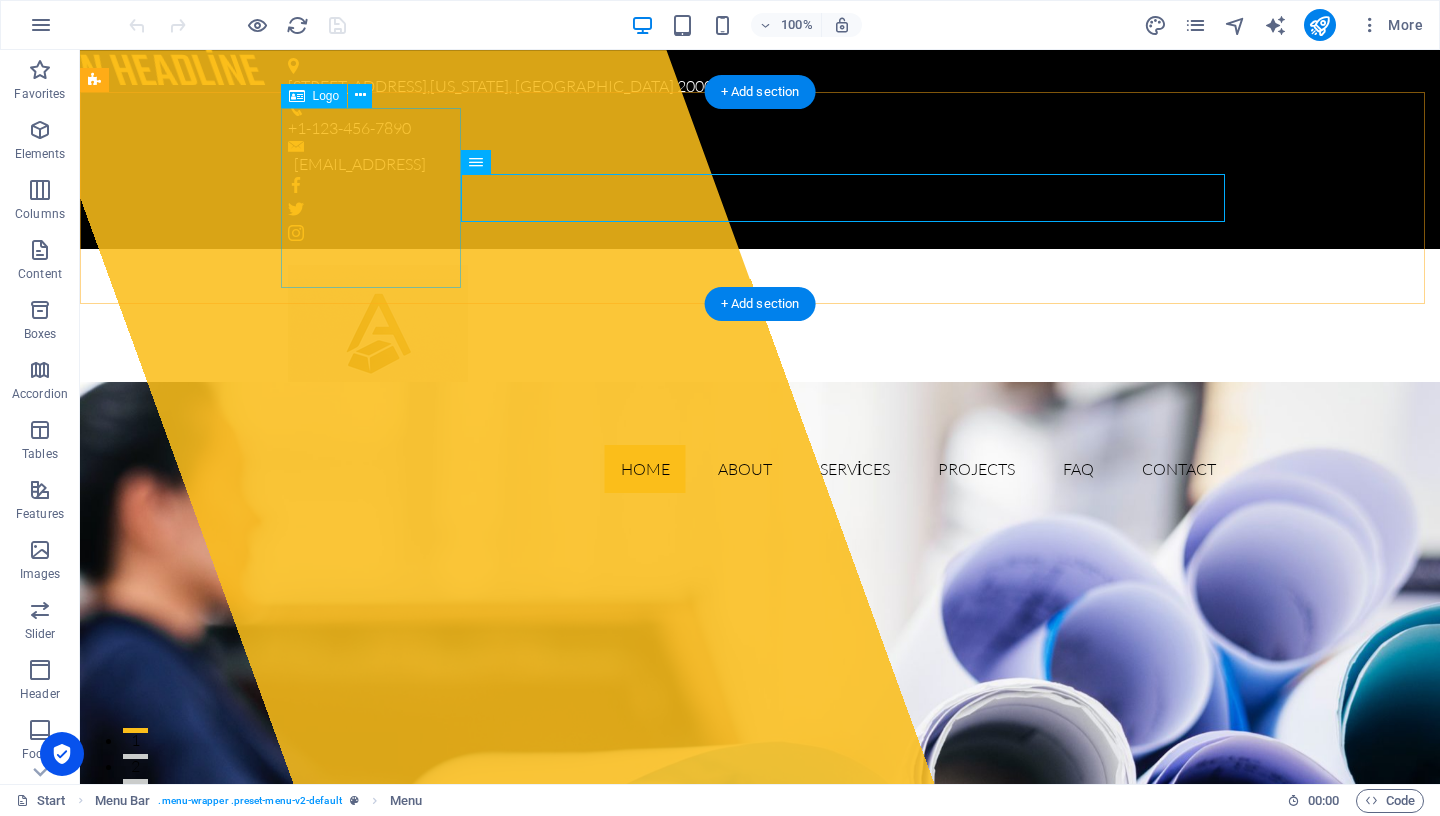 click at bounding box center [760, 355] 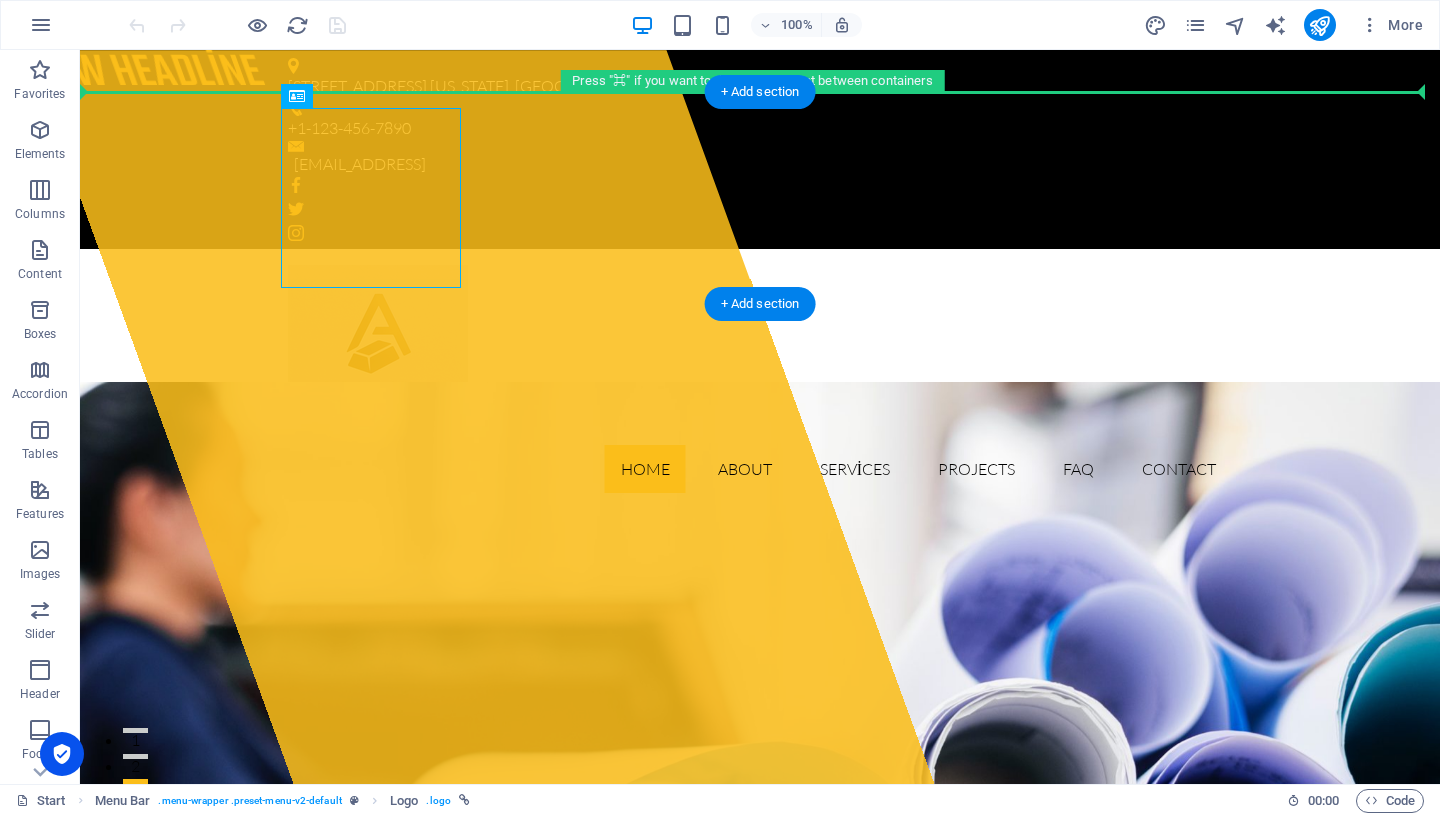 drag, startPoint x: 339, startPoint y: 199, endPoint x: 169, endPoint y: 192, distance: 170.14406 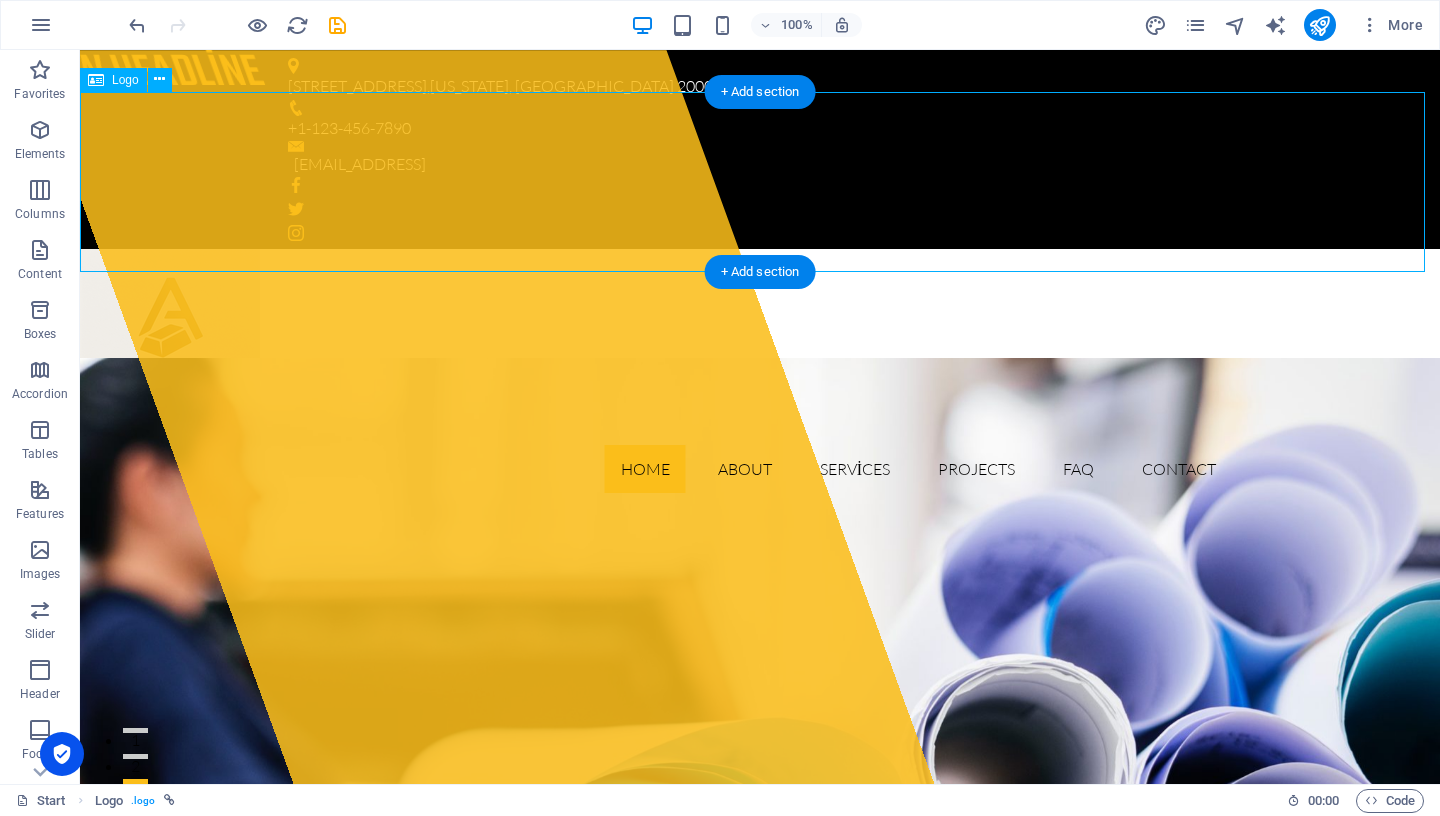 click at bounding box center (760, 339) 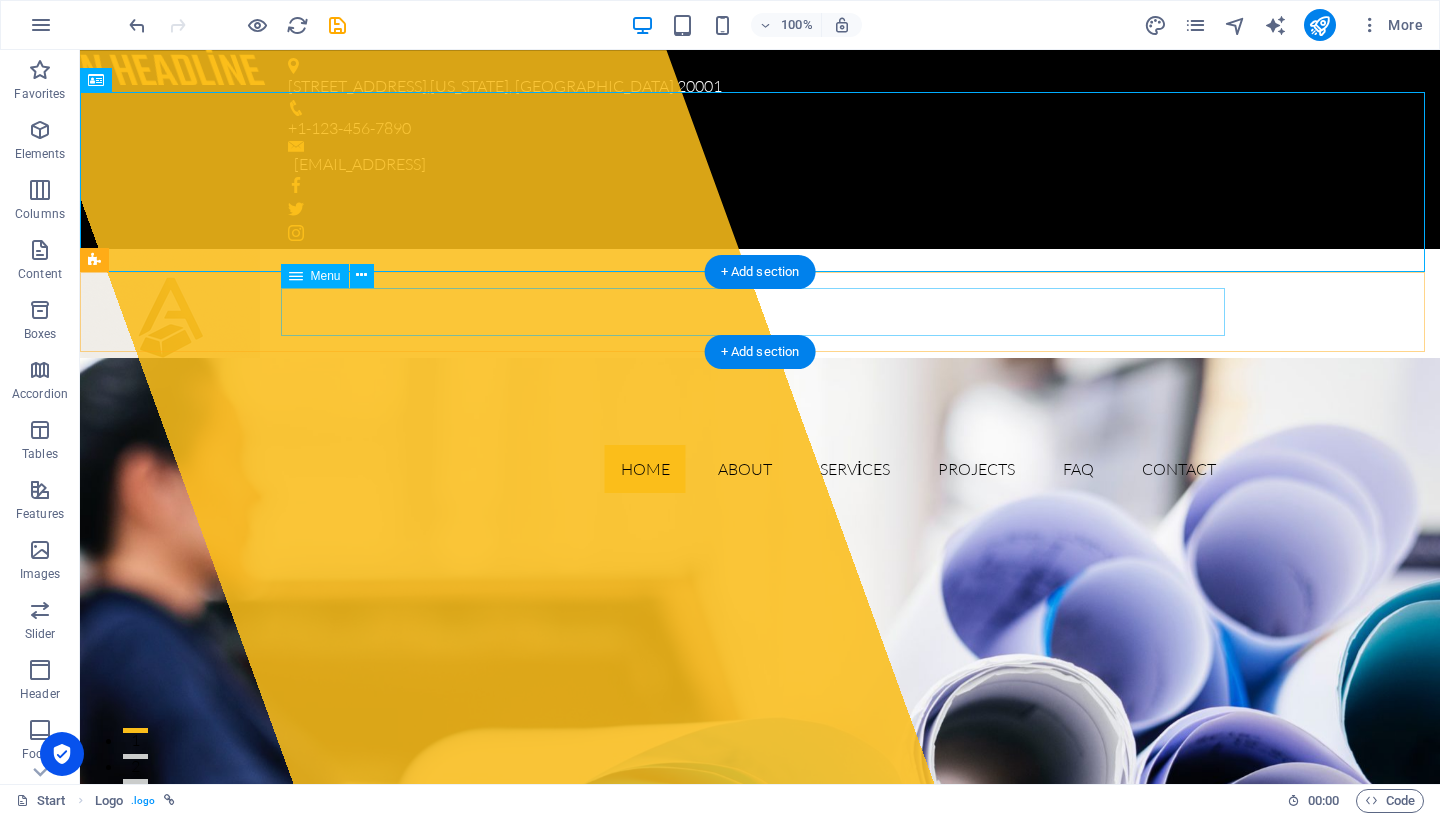 click on "Home About Services Projects FAQ Contact" at bounding box center (760, 469) 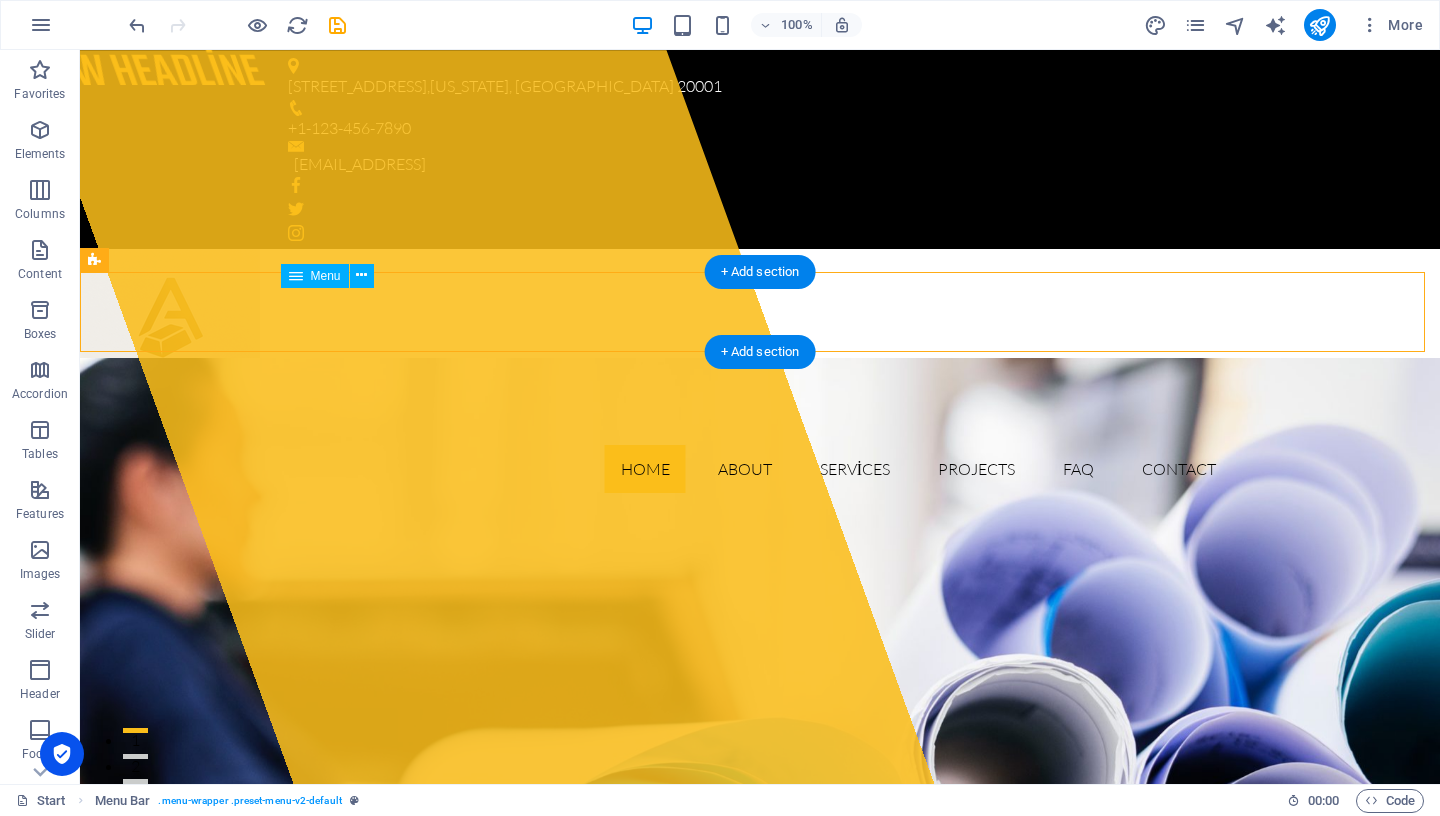drag, startPoint x: 280, startPoint y: 312, endPoint x: 374, endPoint y: 317, distance: 94.13288 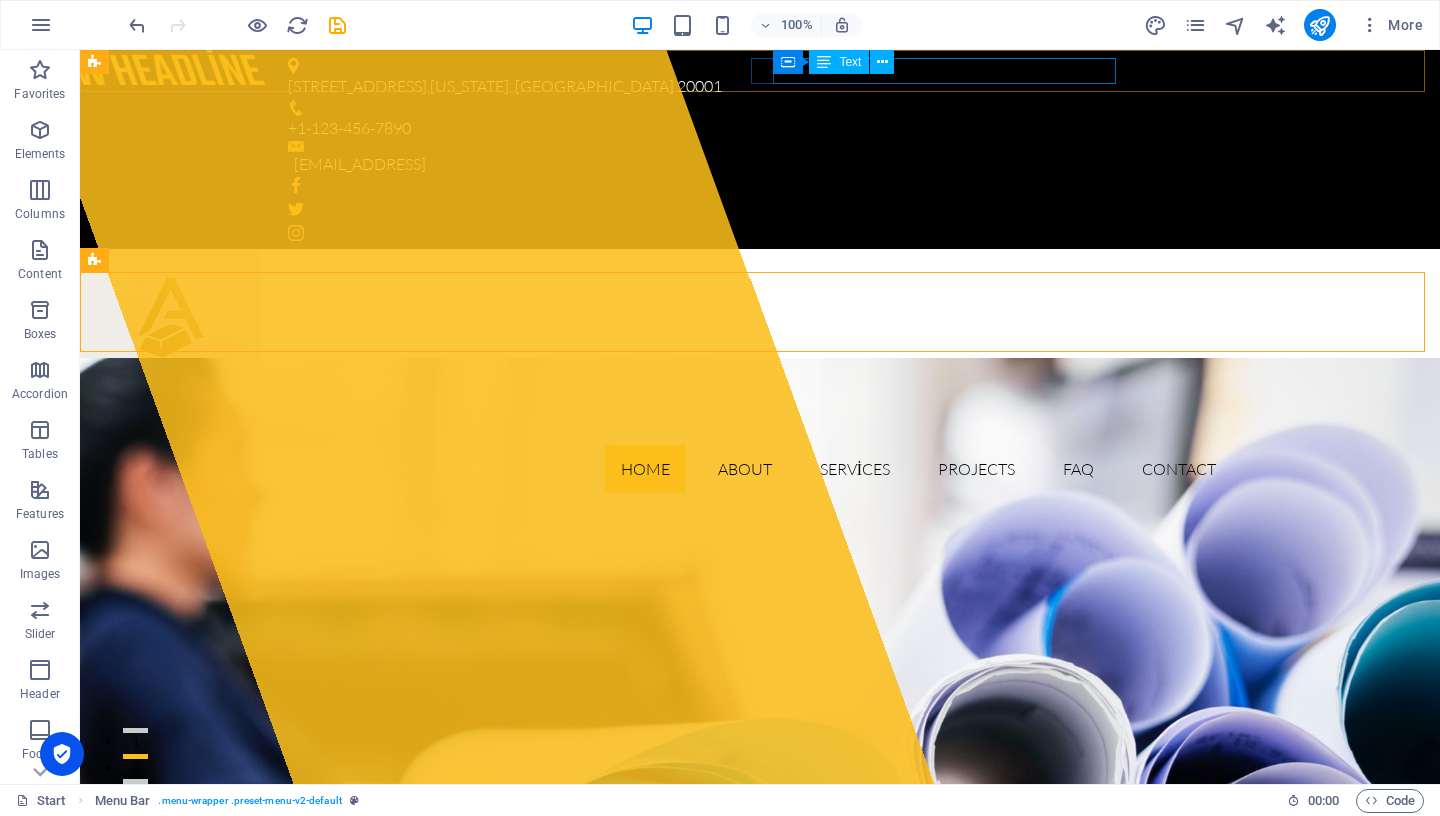 click on "Container   Text" at bounding box center [840, 62] 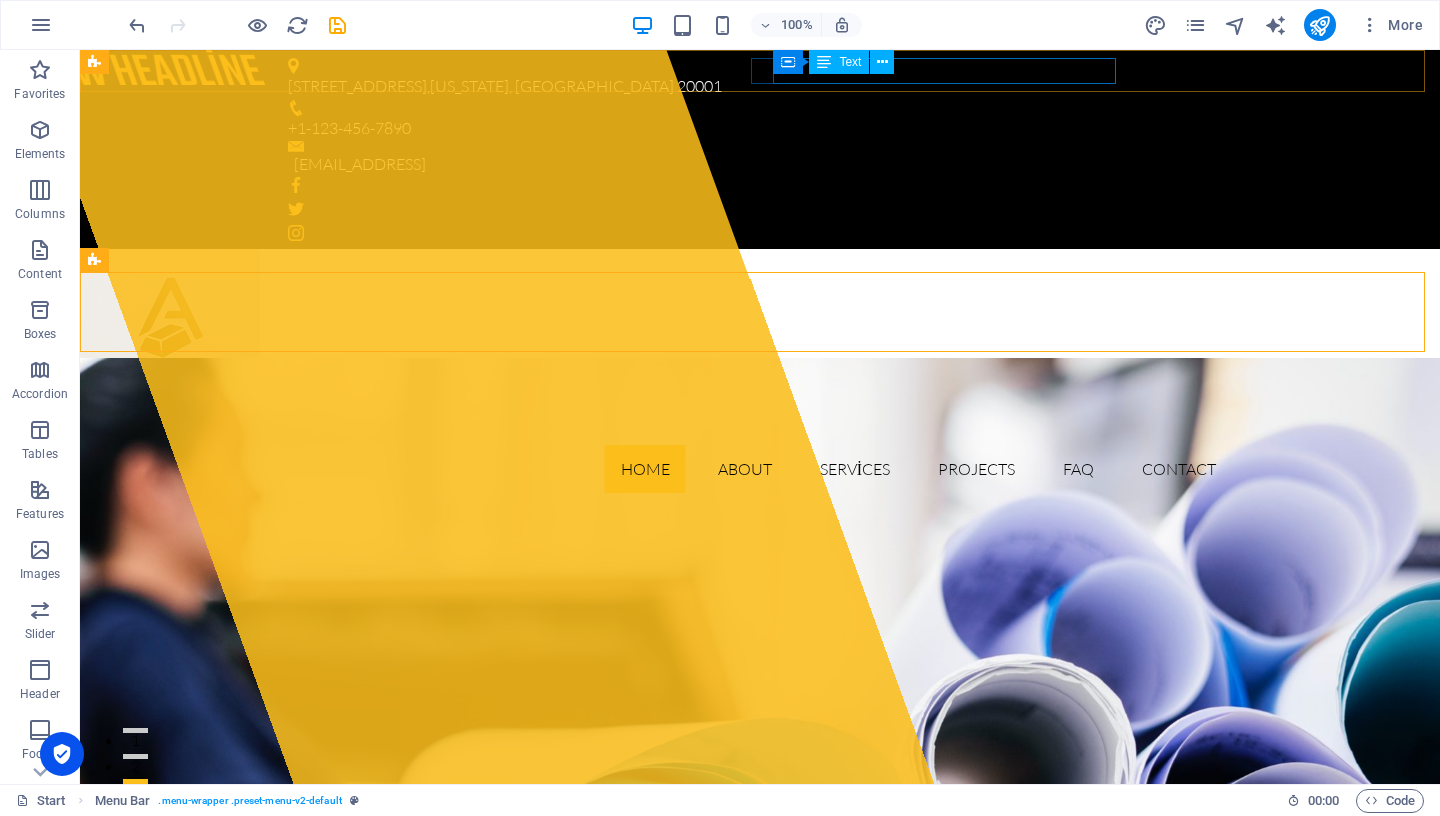 click on "Container   Text" at bounding box center (840, 62) 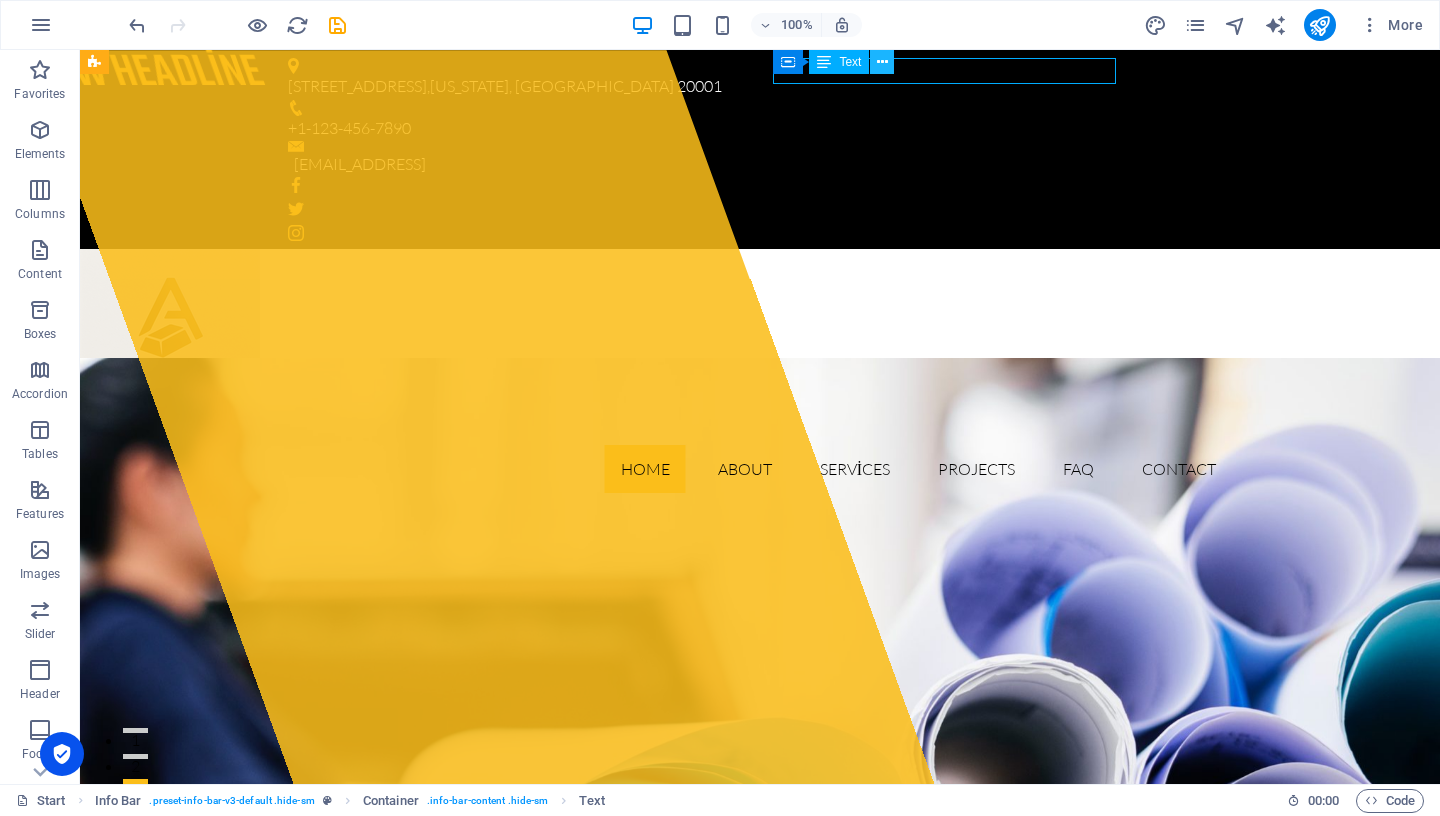 click at bounding box center [882, 62] 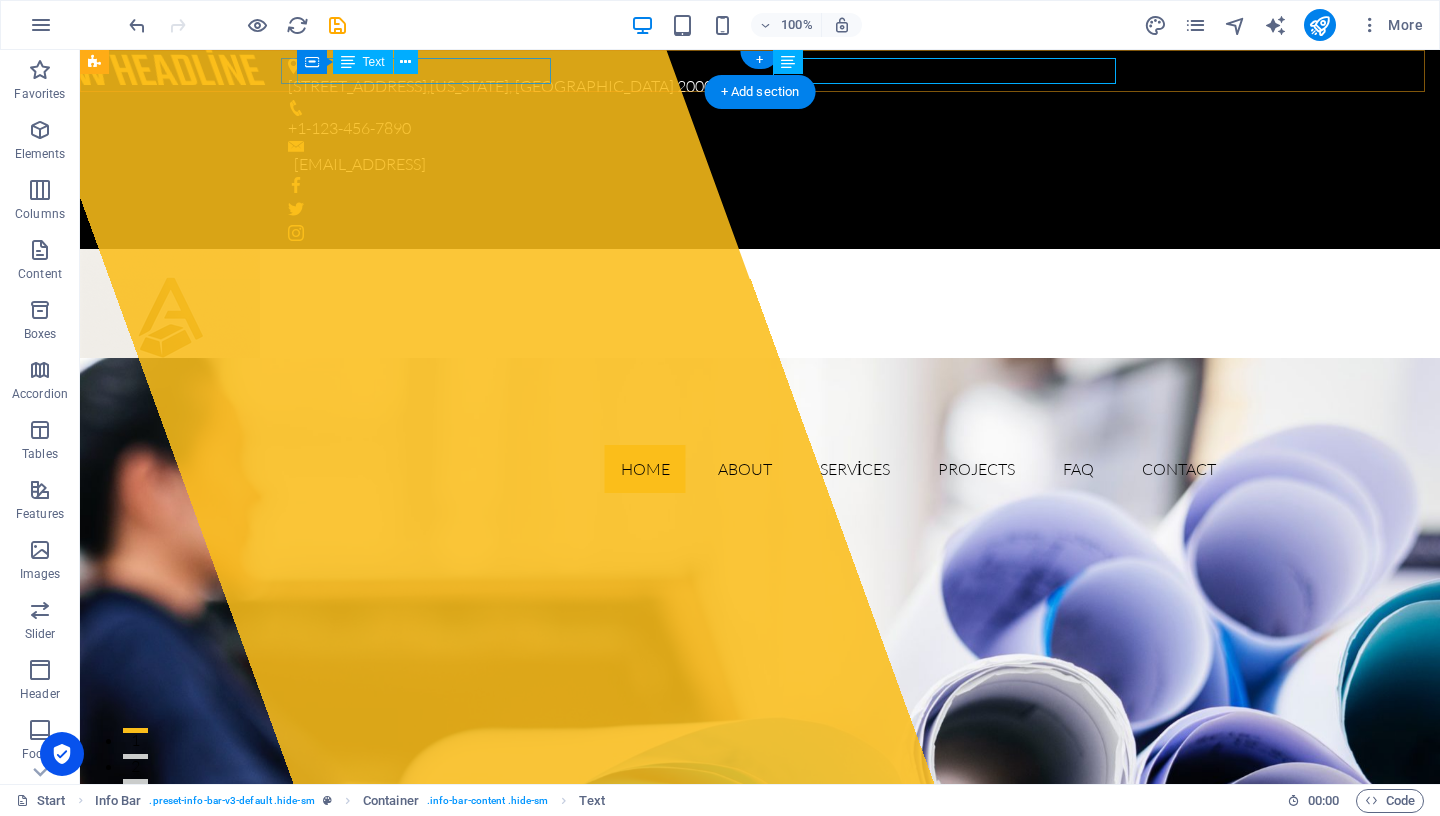 click on "[STREET_ADDRESS][US_STATE]" at bounding box center [752, 87] 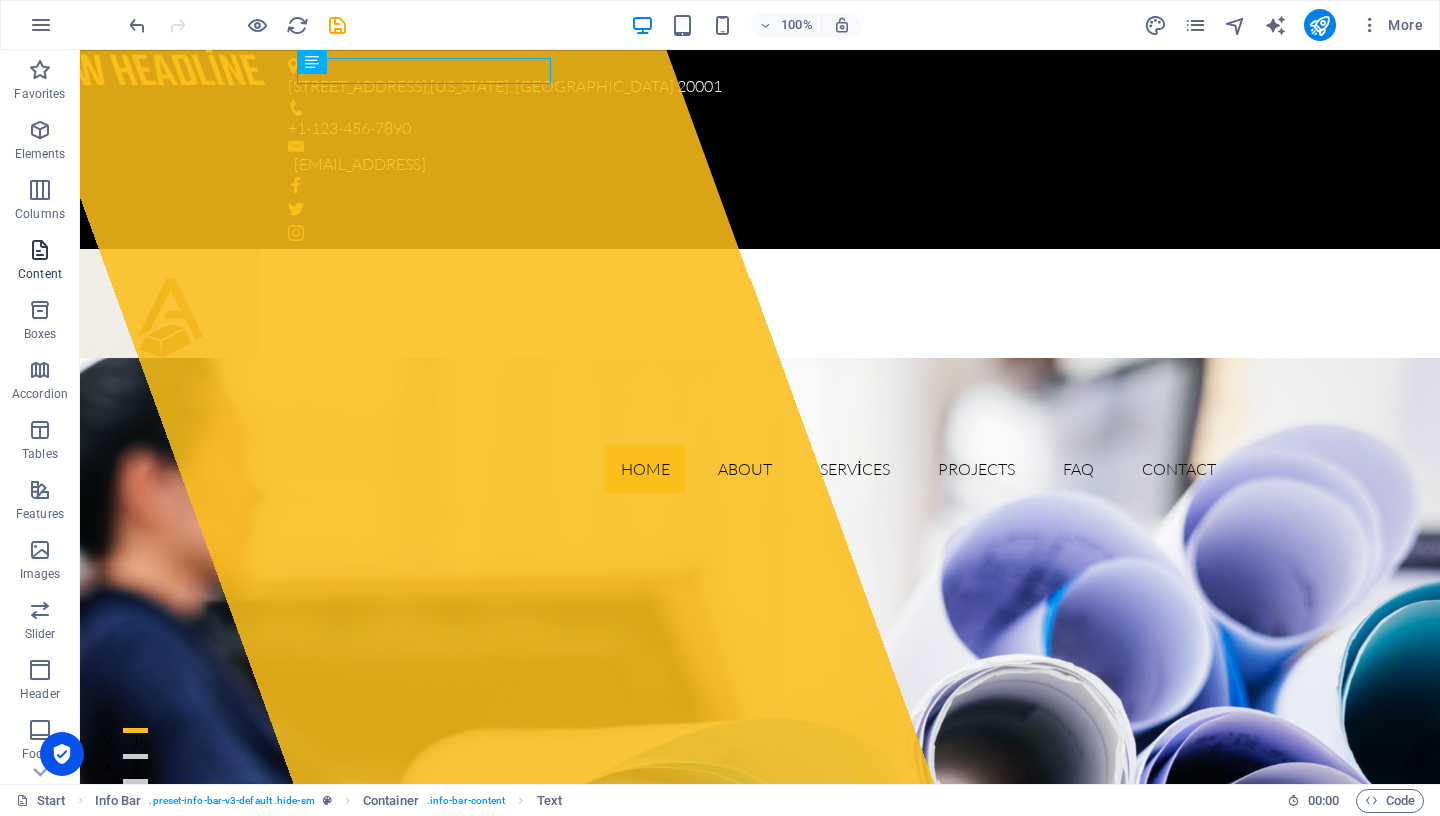 click at bounding box center [40, 250] 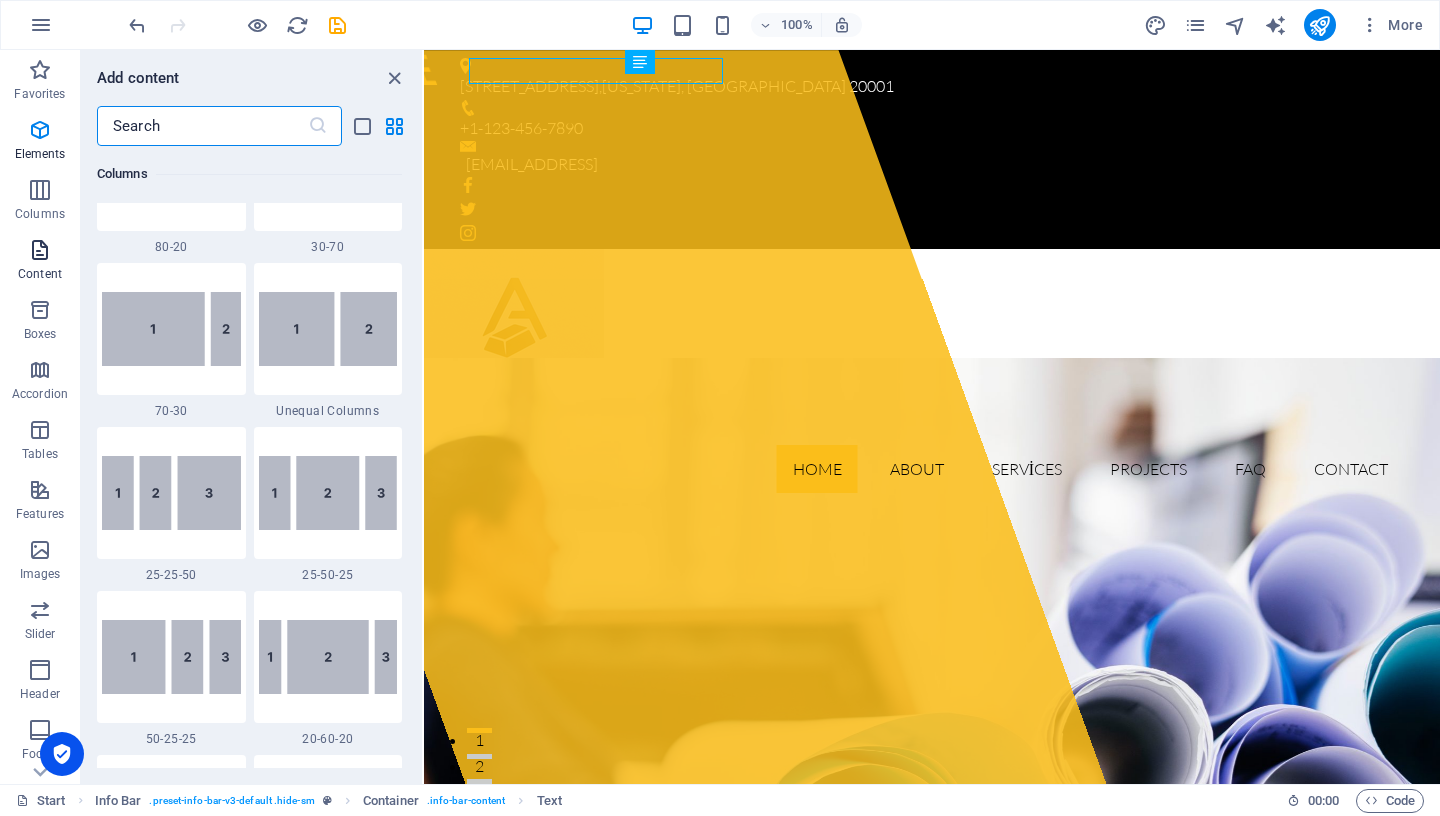 scroll, scrollTop: 3499, scrollLeft: 0, axis: vertical 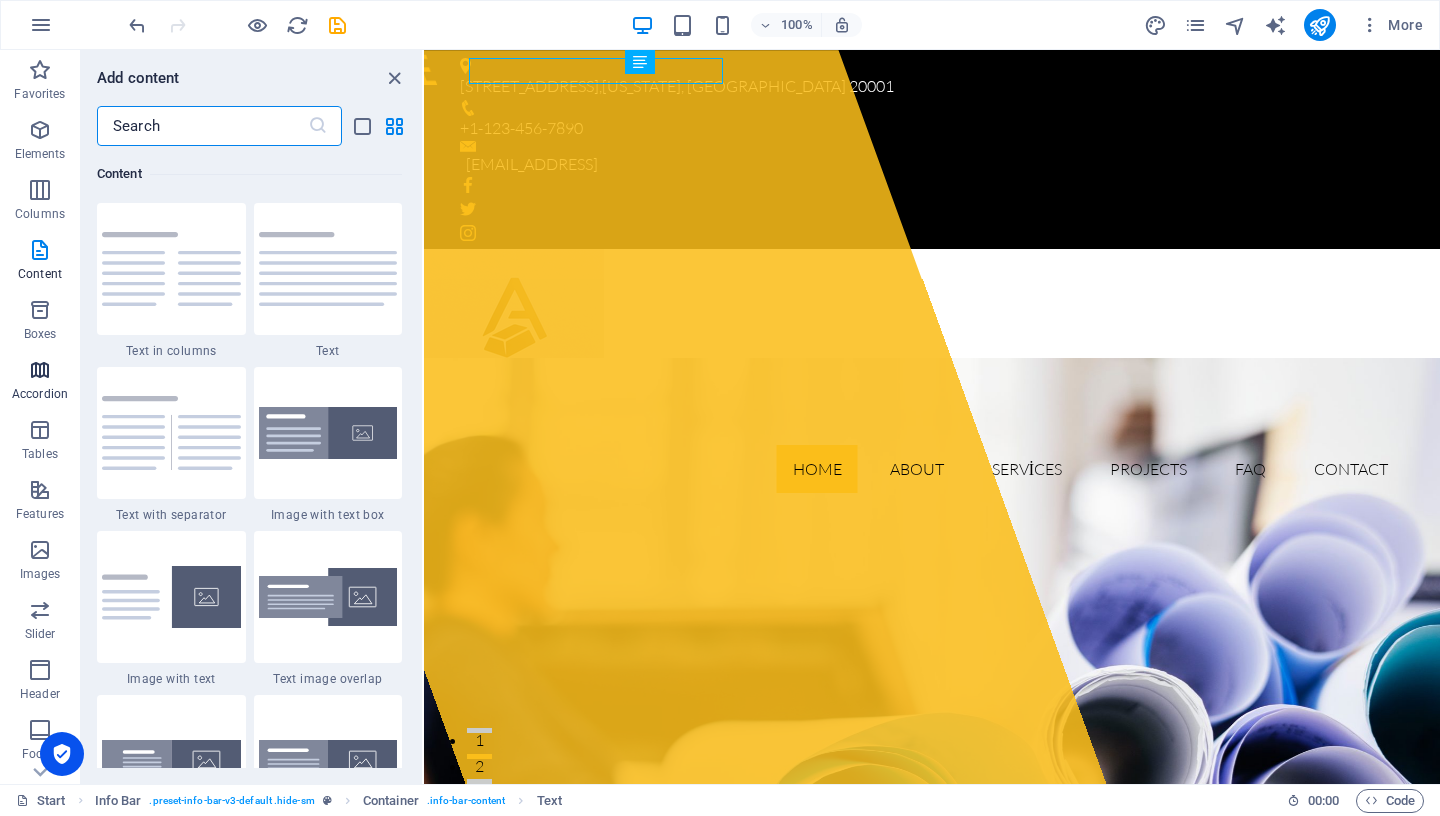 click at bounding box center (40, 370) 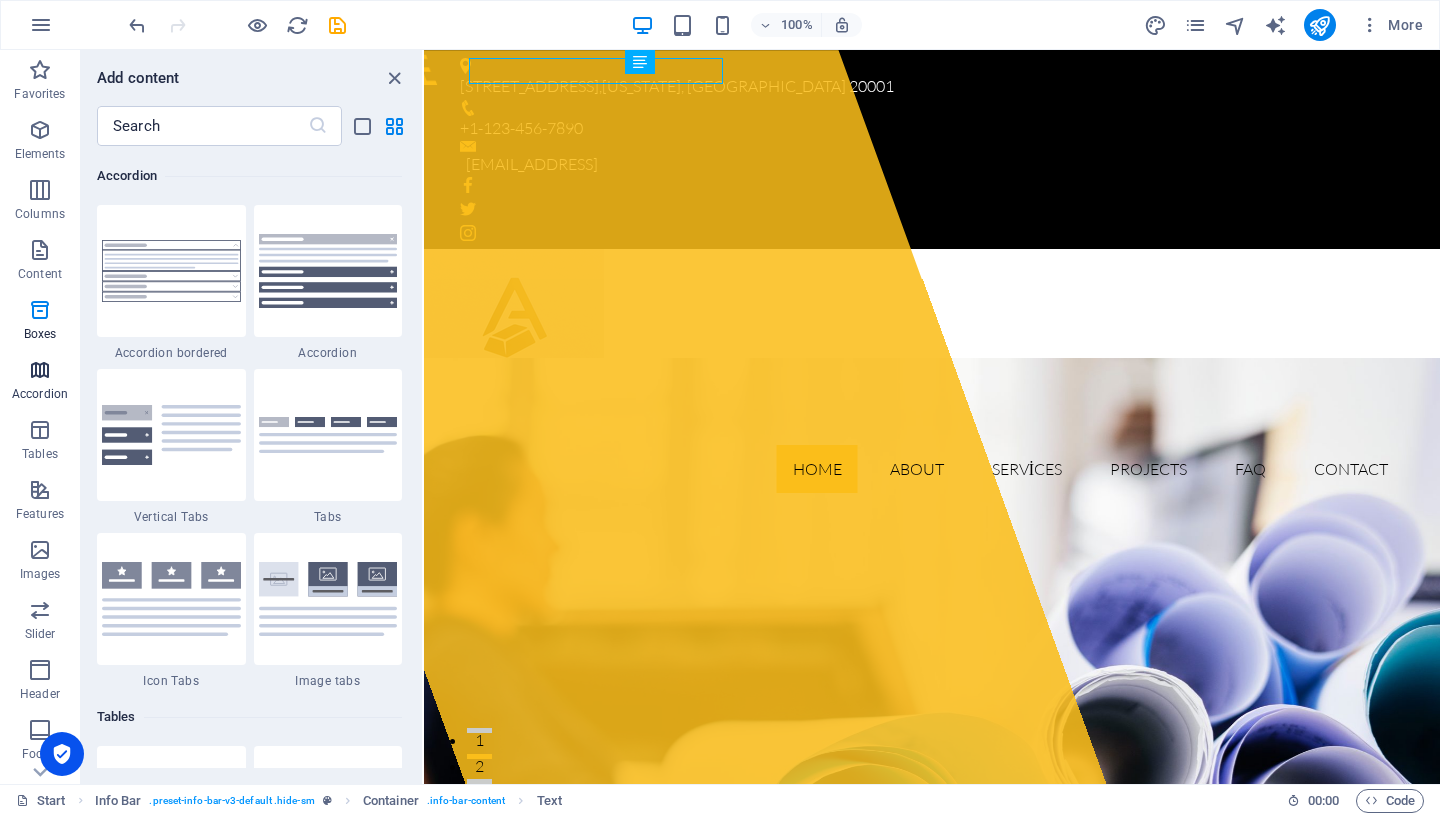 scroll, scrollTop: 6221, scrollLeft: 0, axis: vertical 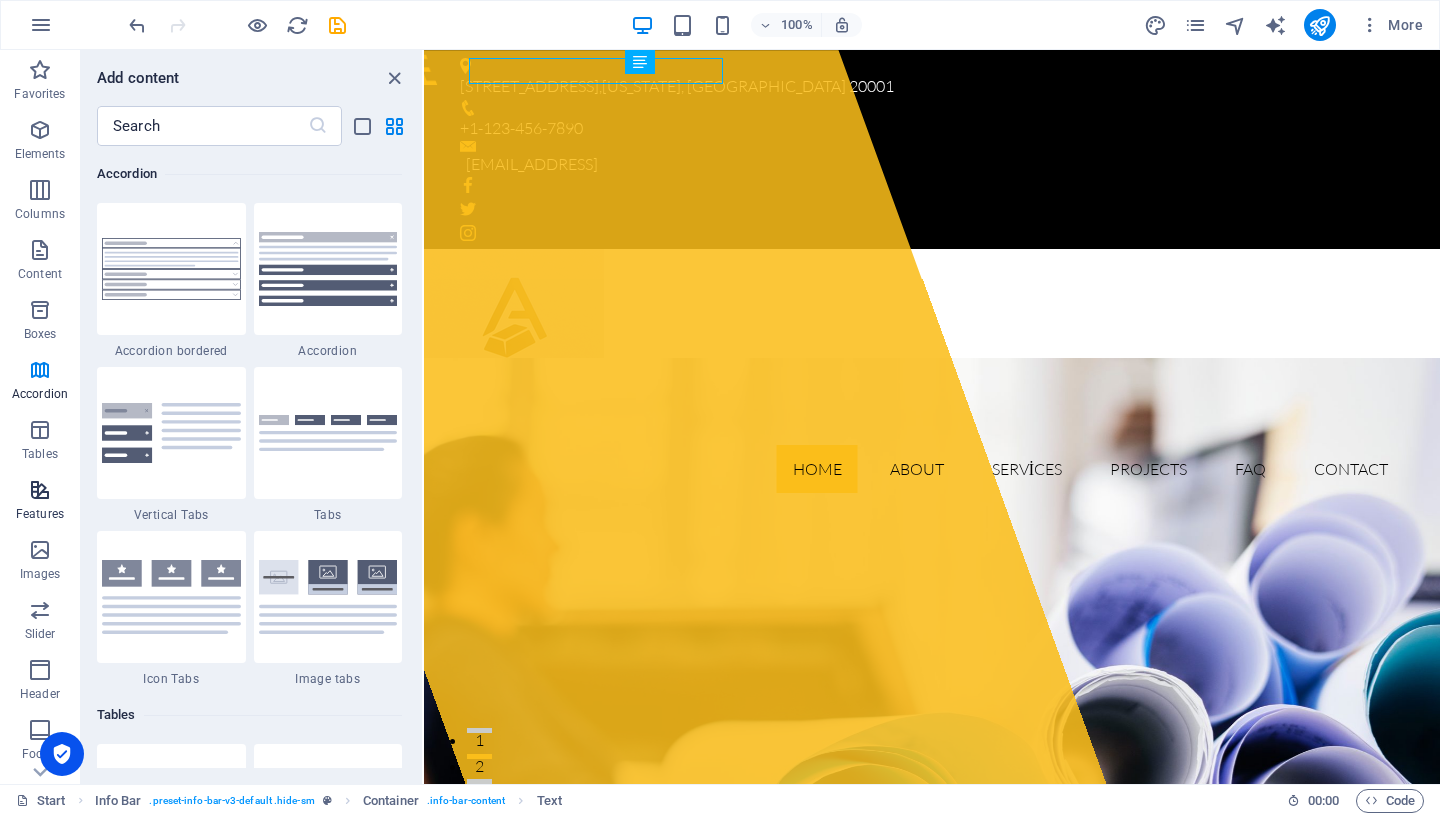 click at bounding box center [40, 490] 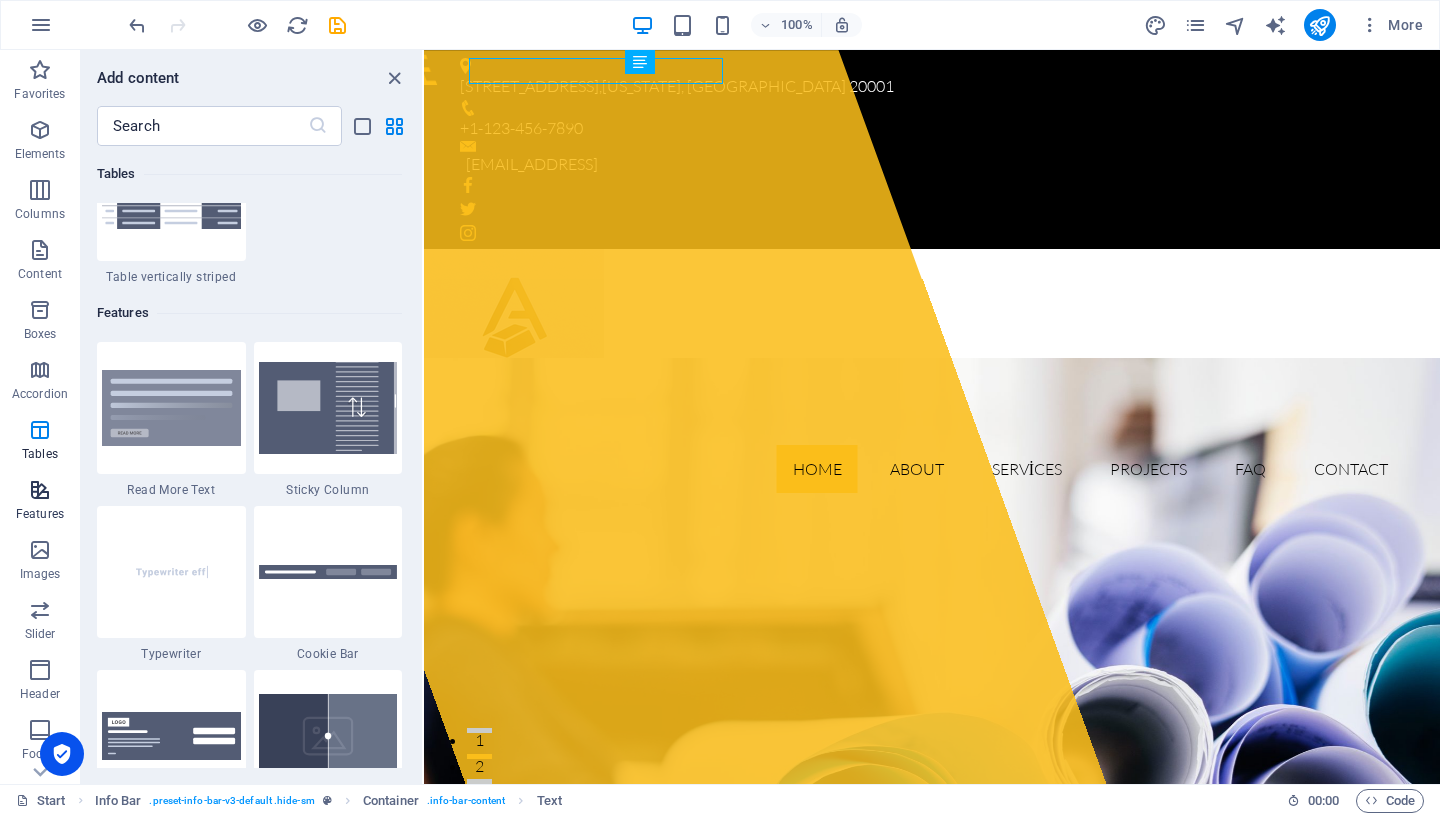 scroll, scrollTop: 7631, scrollLeft: 0, axis: vertical 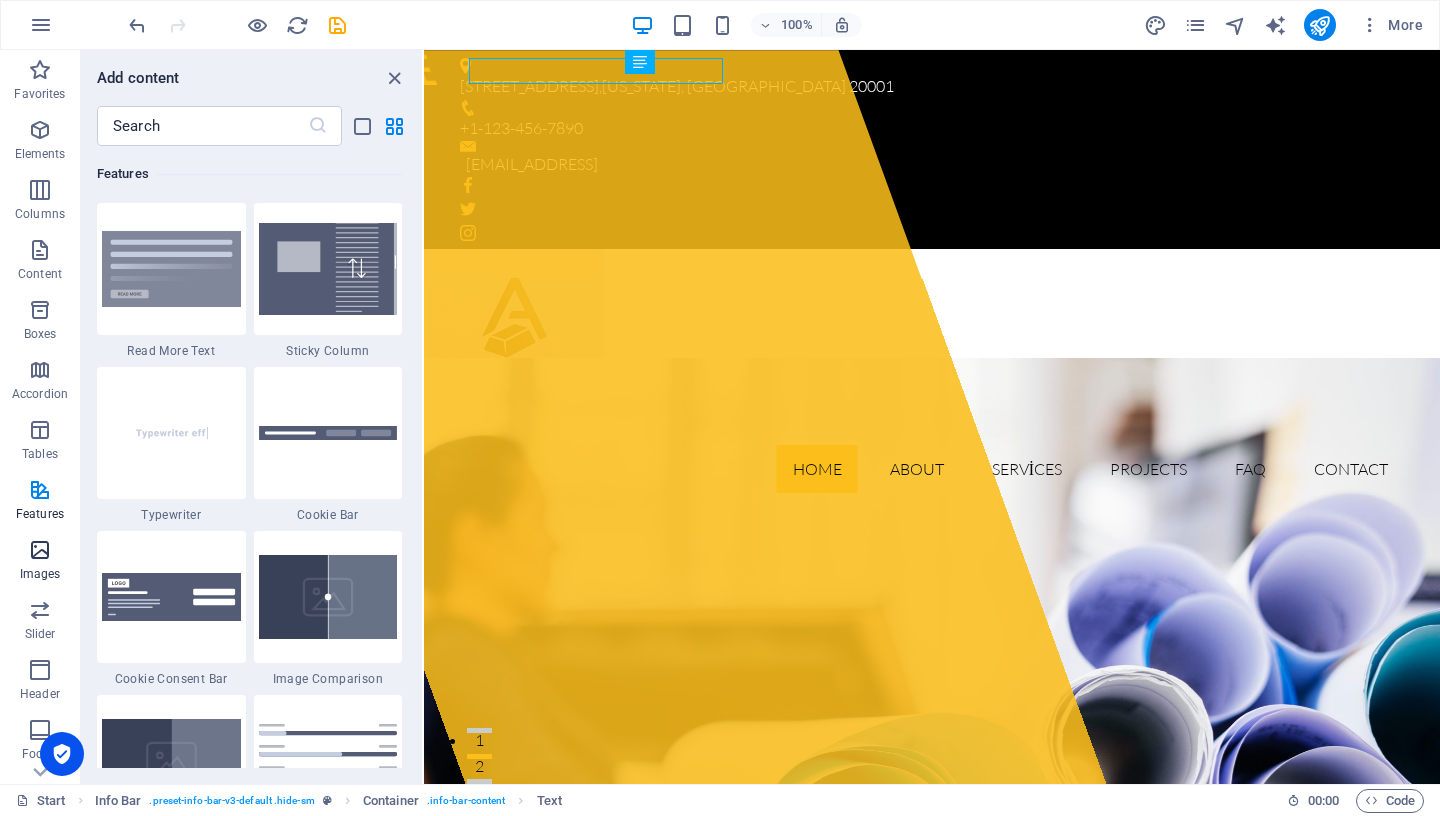 click on "Images" at bounding box center [40, 574] 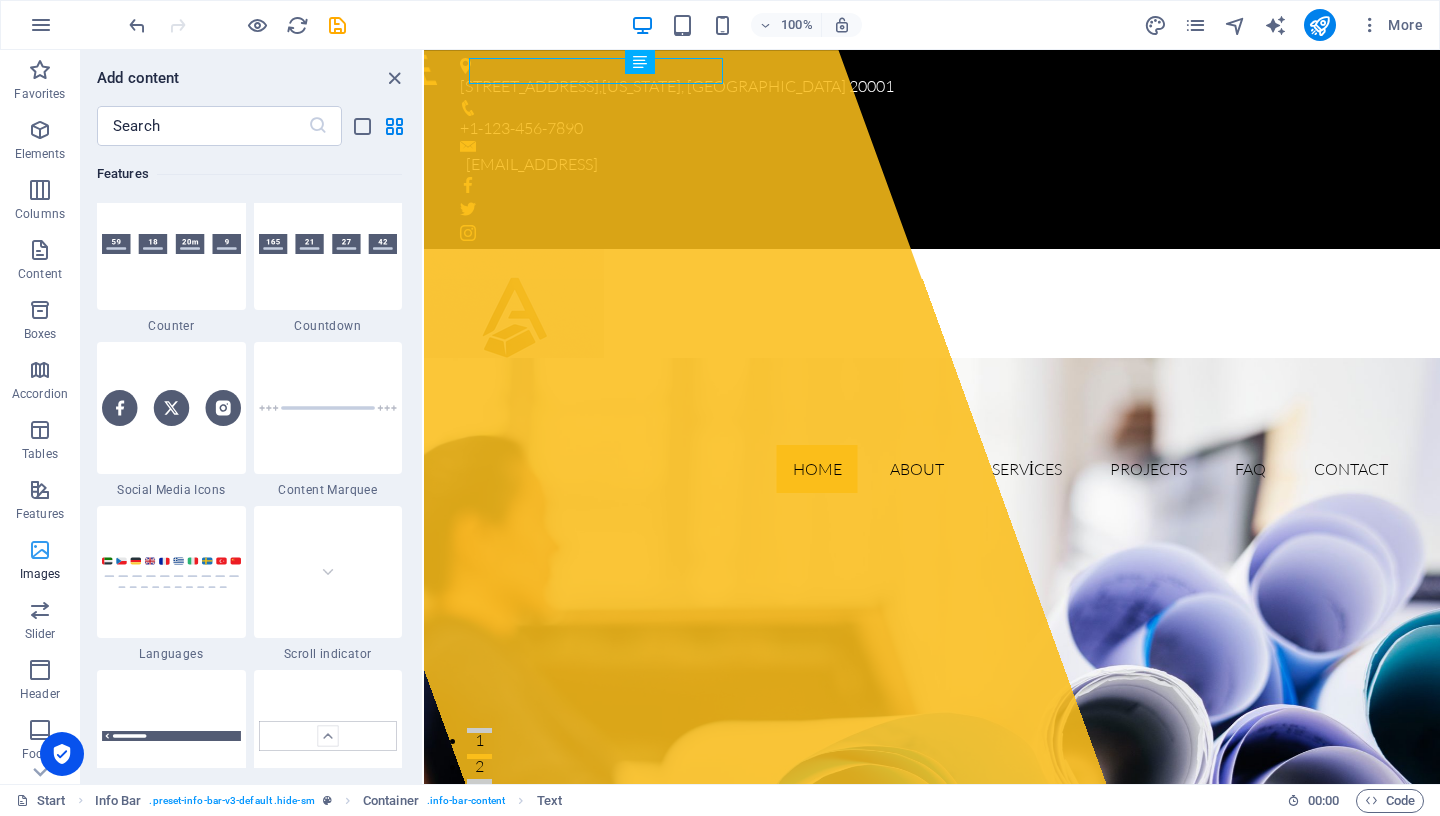 scroll, scrollTop: 9976, scrollLeft: 0, axis: vertical 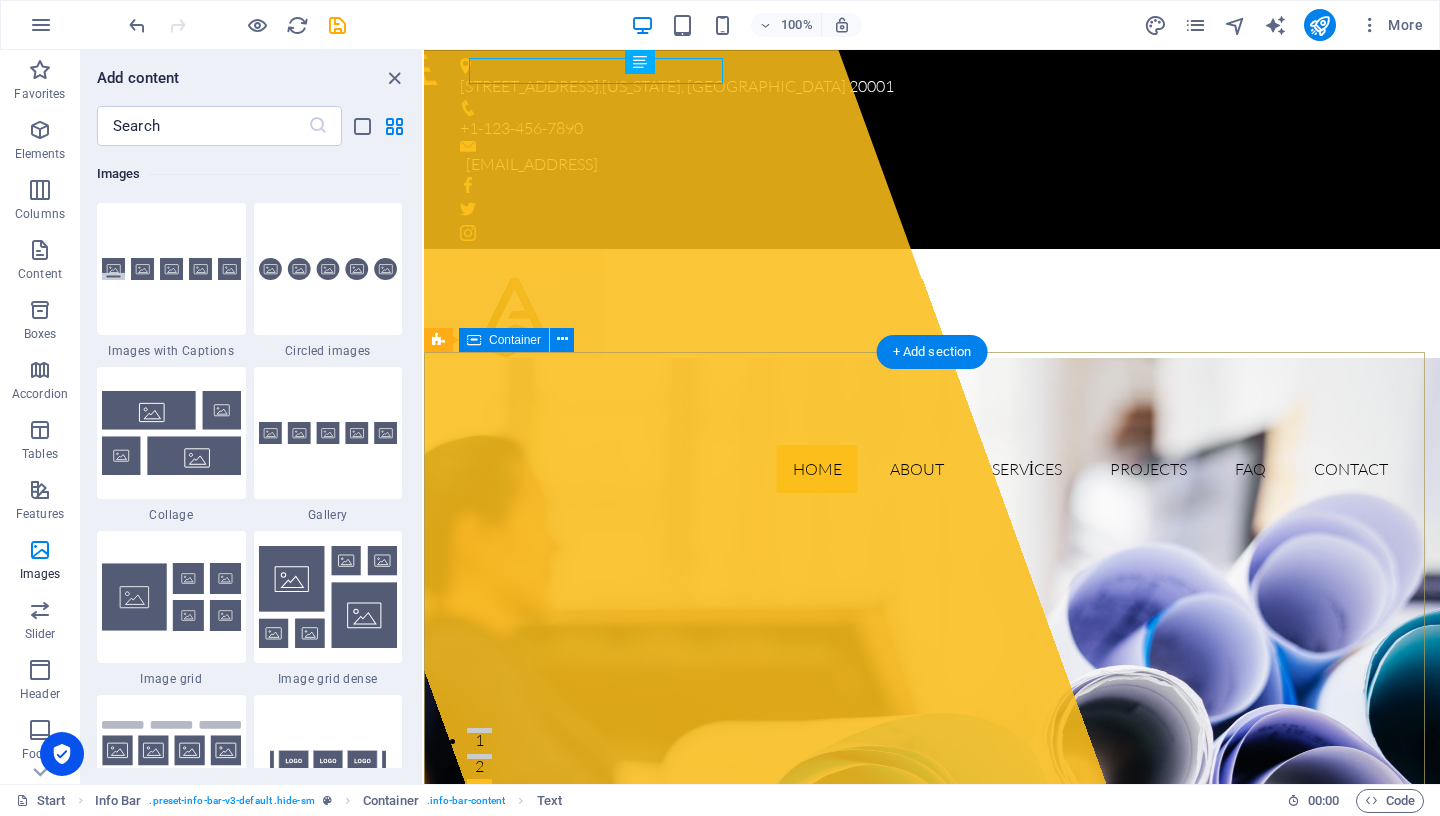 click on "New headline [DOMAIN_NAME] Lorem ipsum dolor sit amet, consectetur adipisicing elit. Natus, [PERSON_NAME], at, nisi eligendi repellat voluptatem minima officia veritatis quasi animi porro laudantium dicta dolor voluptate non maiores ipsum reprehenderit odio fugiat reicid. Learn more View Services" at bounding box center (932, 1375) 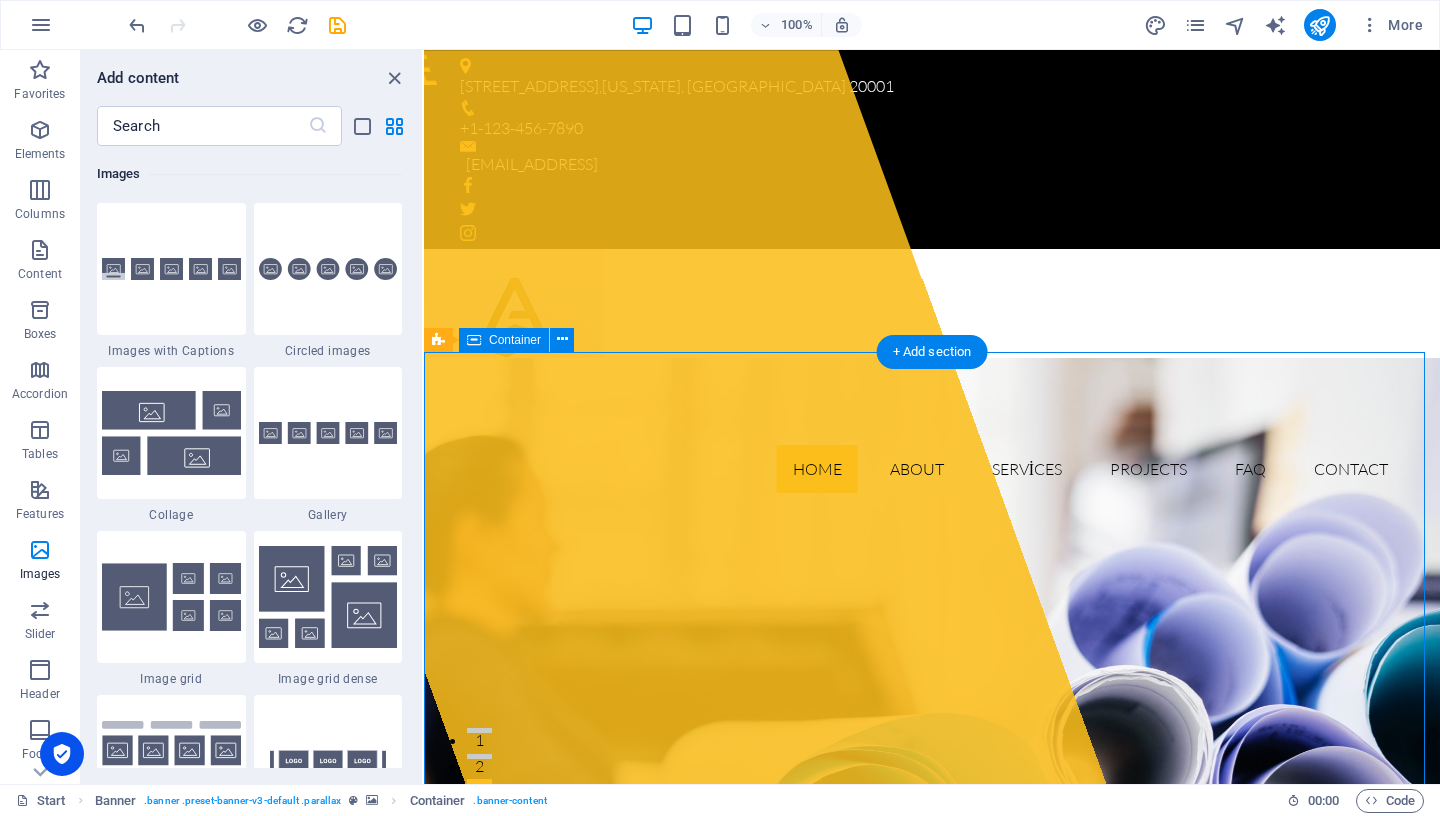 click on "New headline [DOMAIN_NAME] Lorem ipsum dolor sit amet, consectetur adipisicing elit. Natus, [PERSON_NAME], at, nisi eligendi repellat voluptatem minima officia veritatis quasi animi porro laudantium dicta dolor voluptate non maiores ipsum reprehenderit odio fugiat reicid. Learn more View Services" at bounding box center (932, 1375) 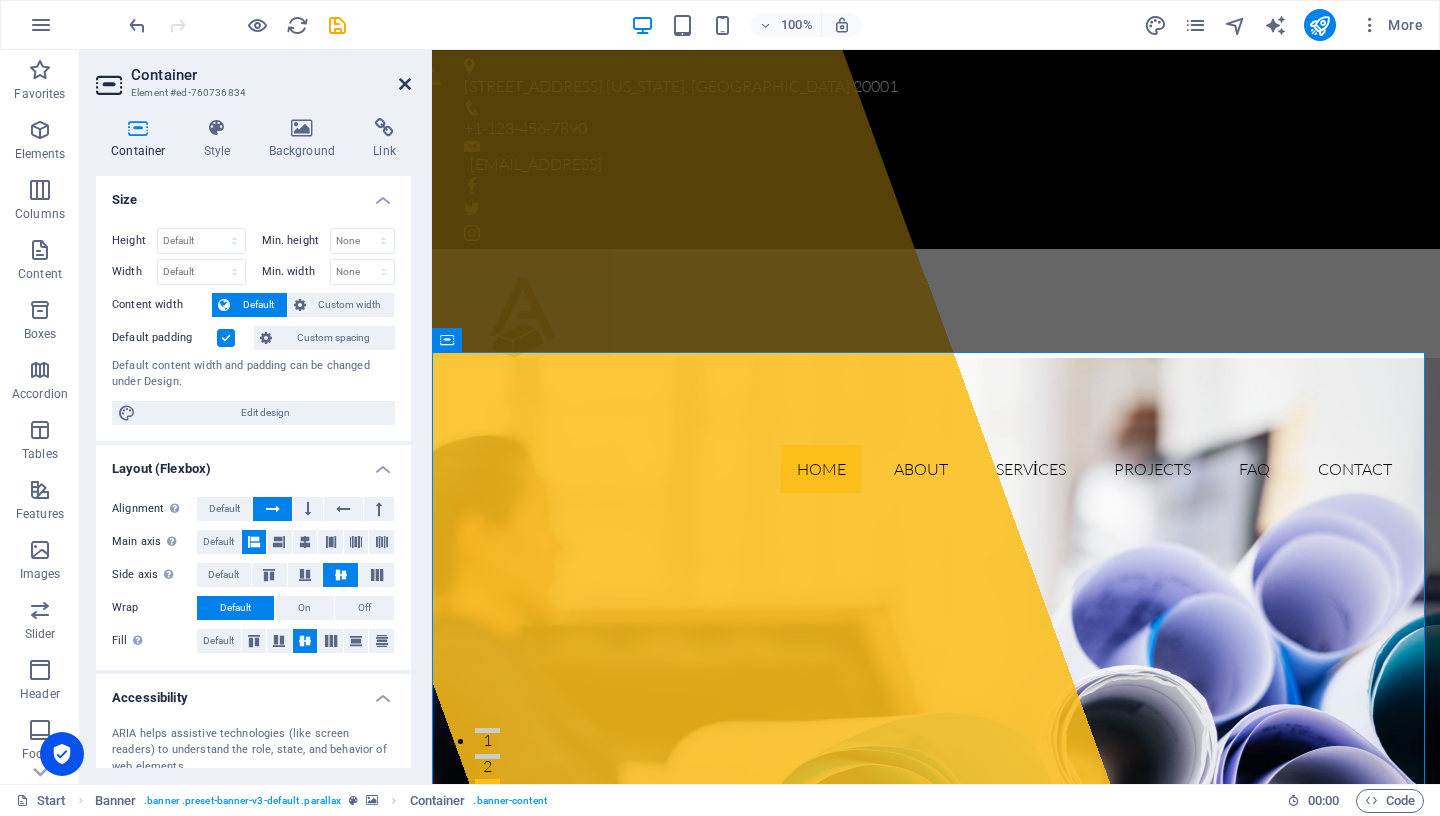 click at bounding box center (405, 84) 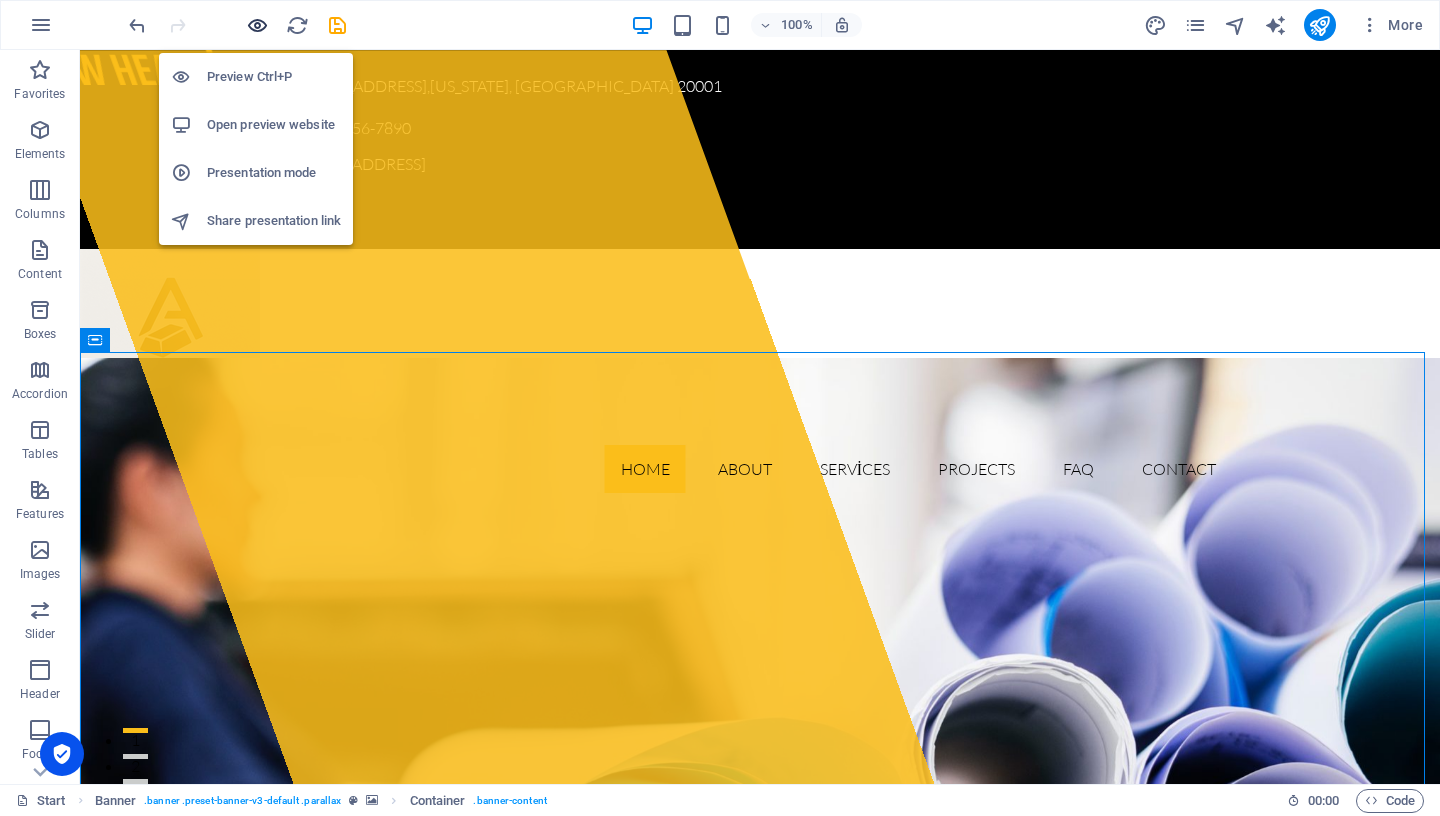 click at bounding box center (257, 25) 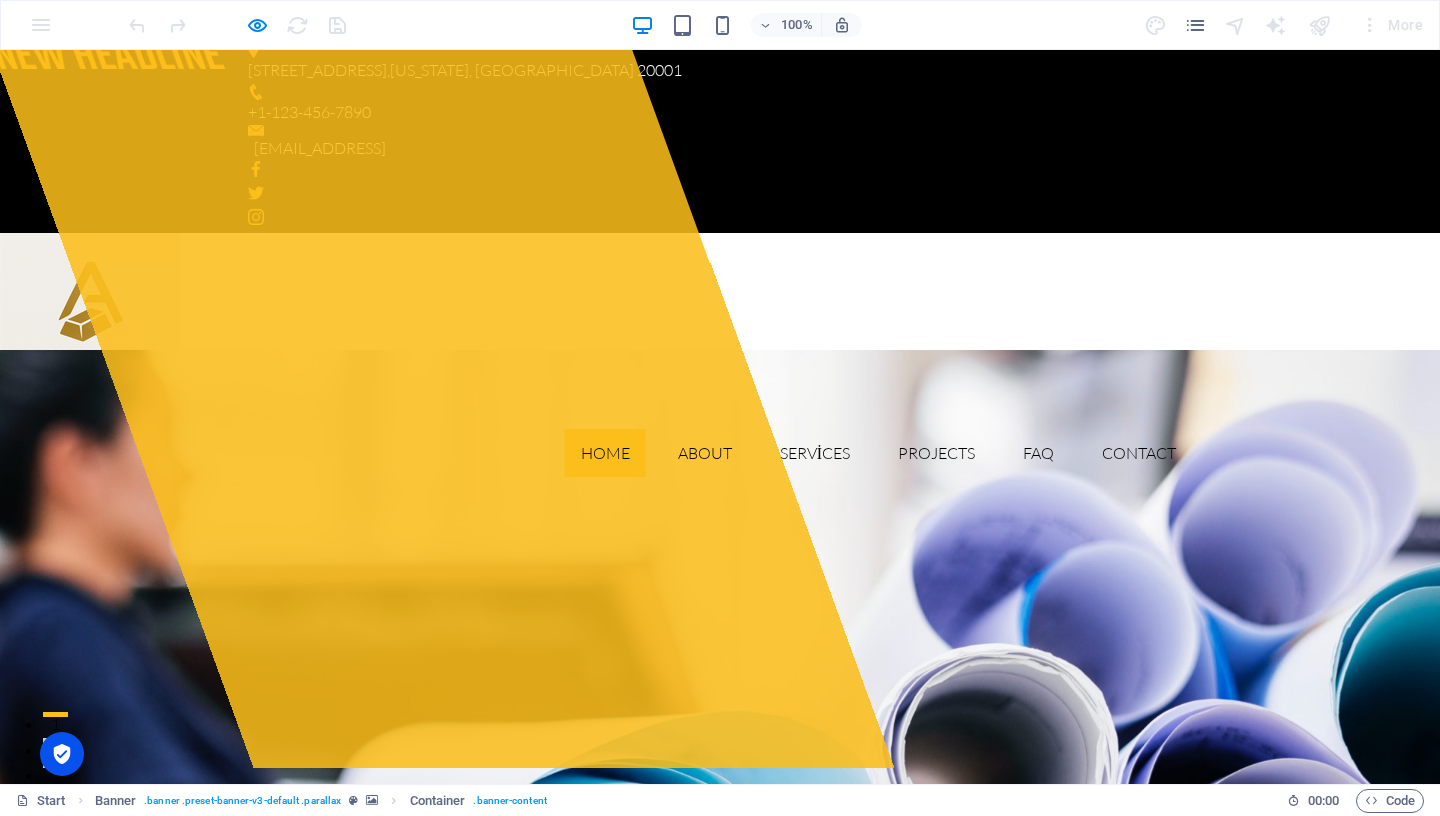 scroll, scrollTop: 0, scrollLeft: 0, axis: both 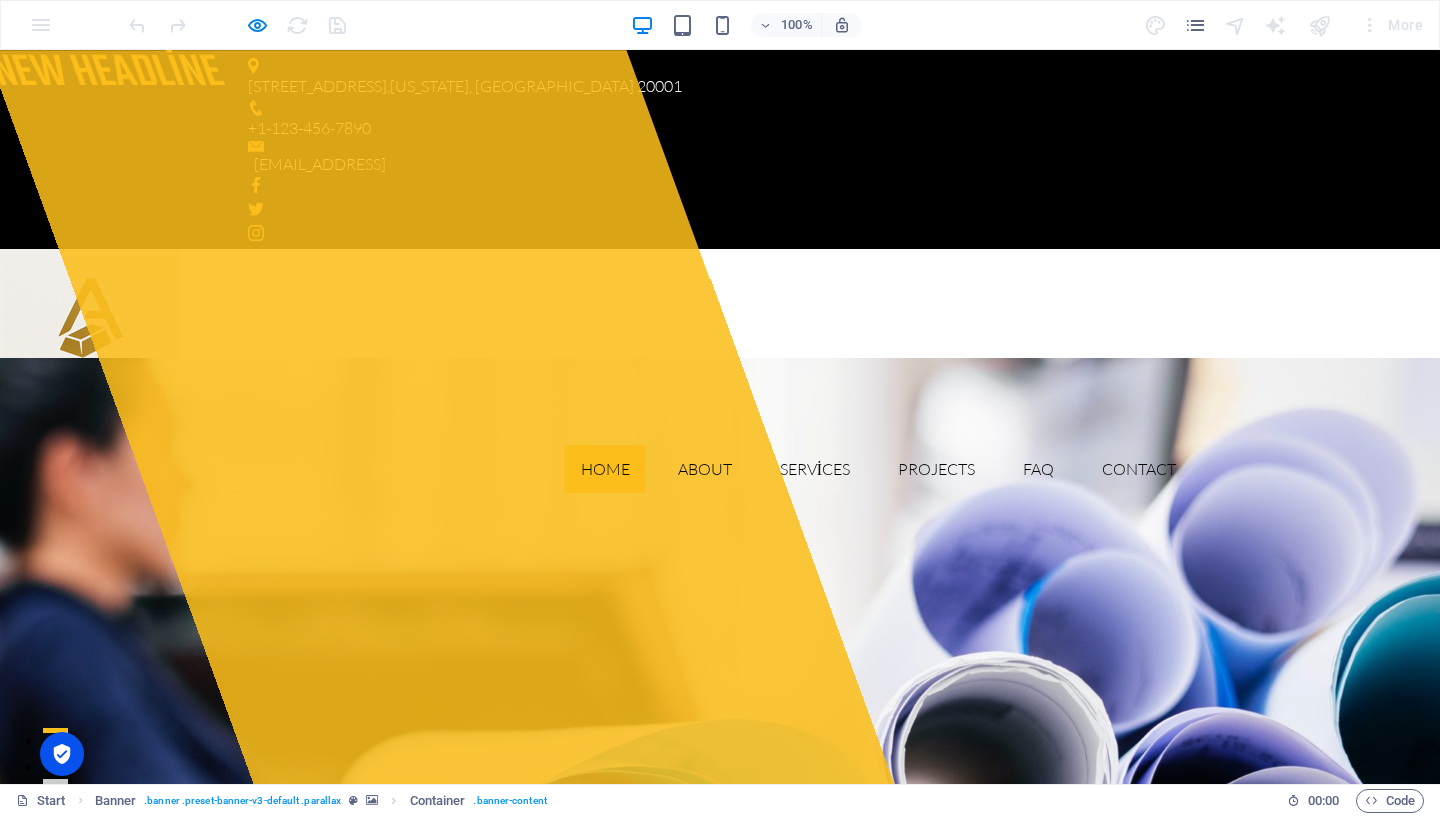click on "Home" at bounding box center (605, 469) 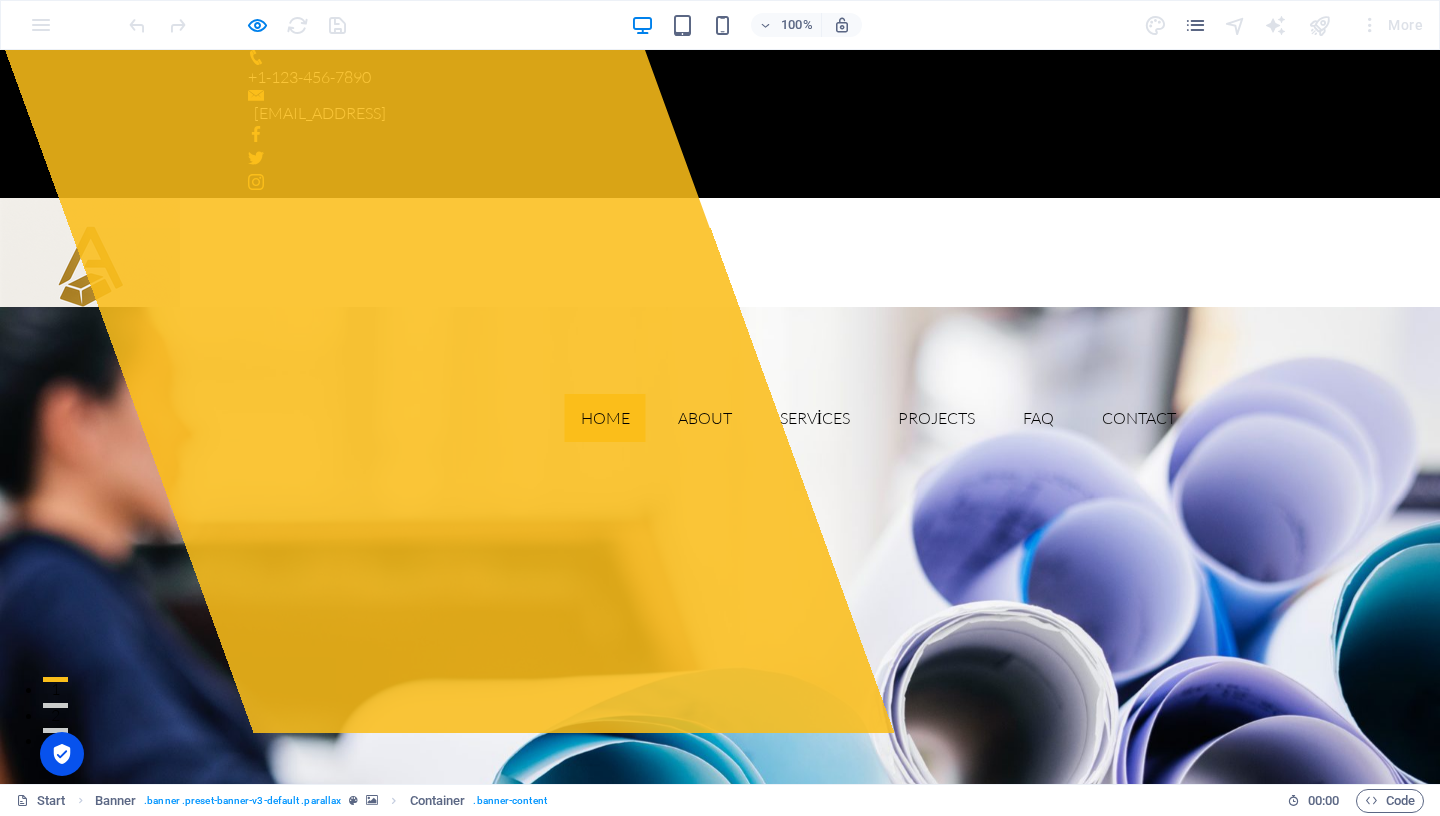 scroll, scrollTop: 0, scrollLeft: 0, axis: both 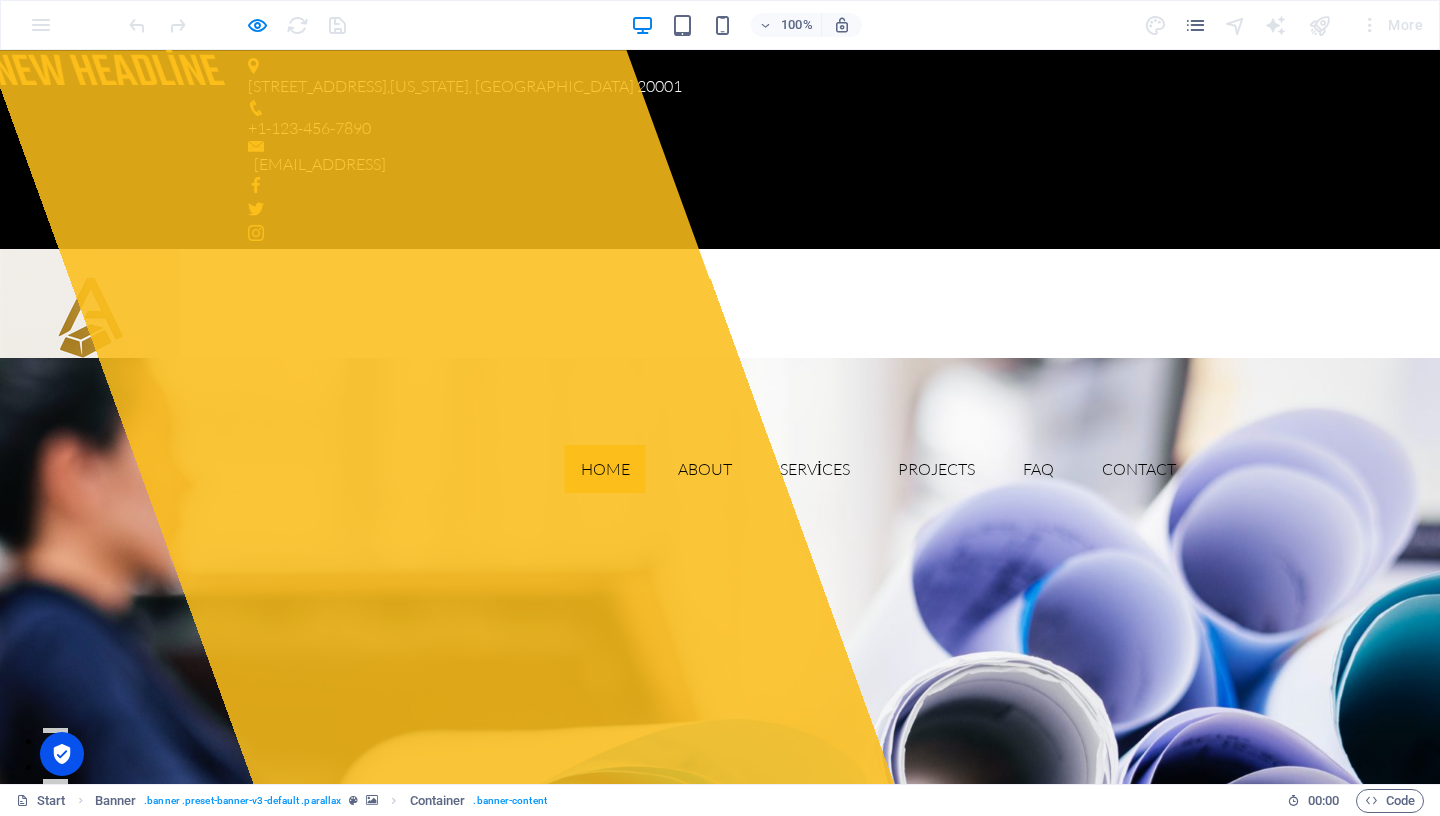 click at bounding box center [237, 25] 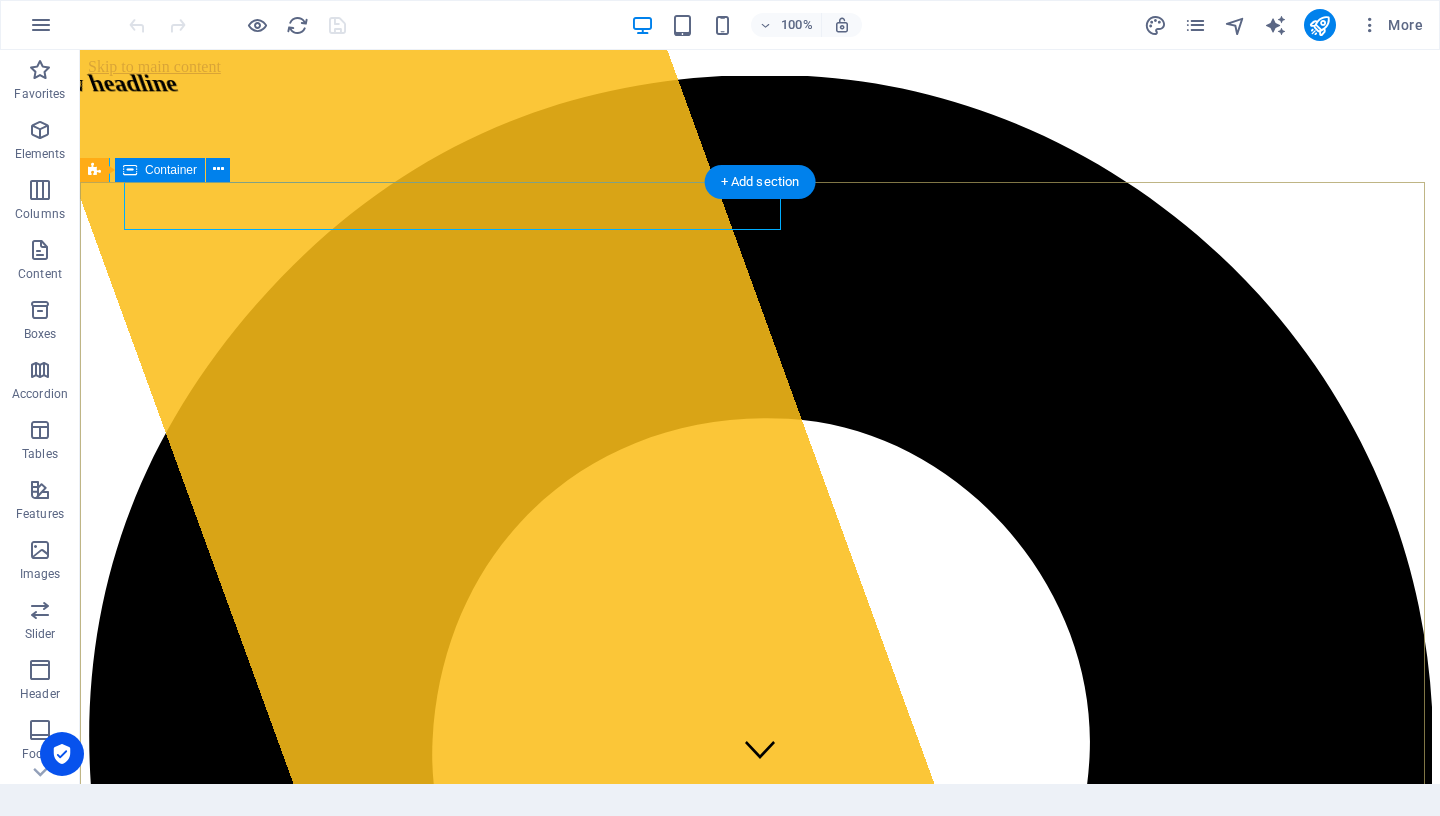 scroll, scrollTop: 0, scrollLeft: 0, axis: both 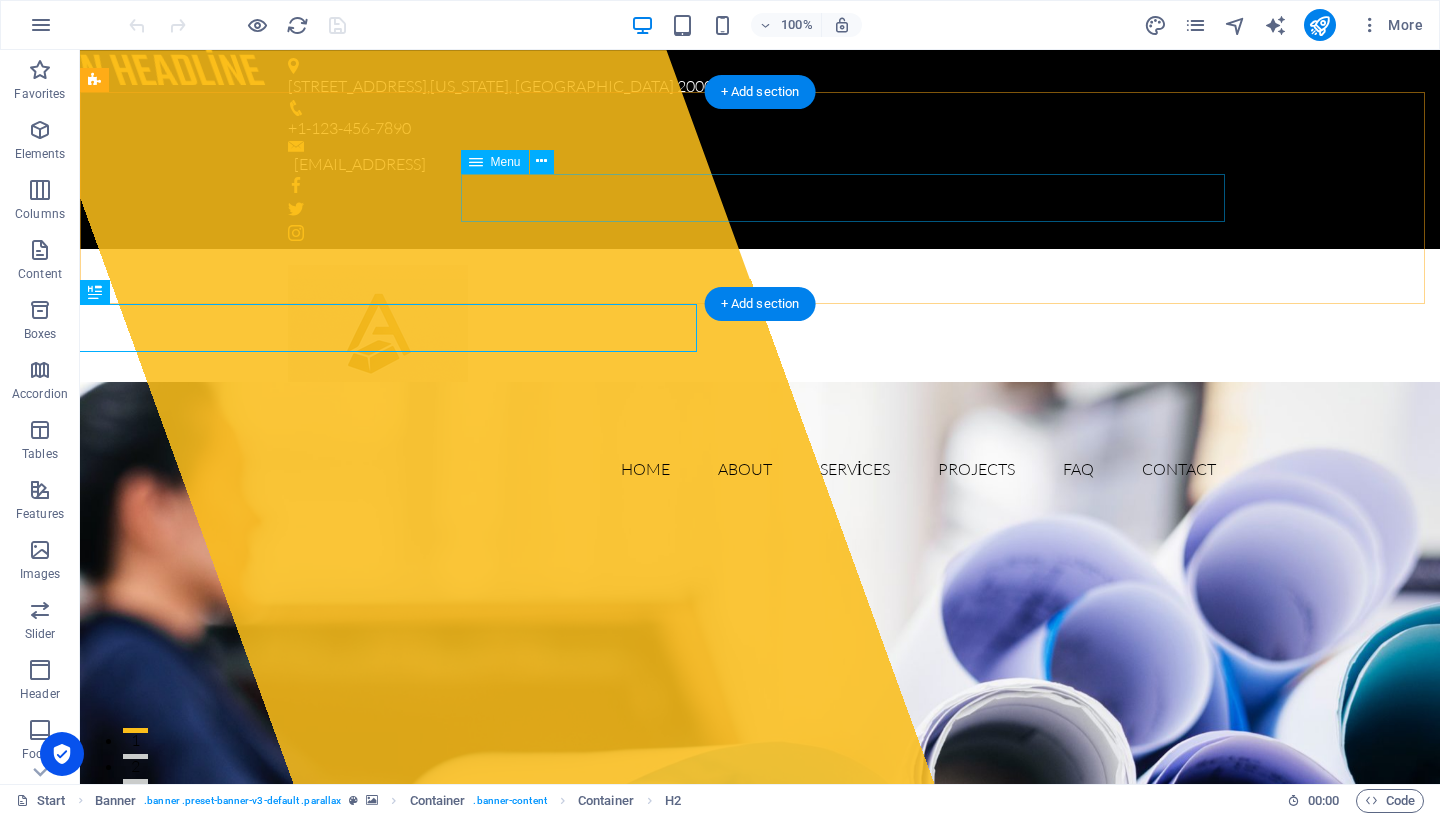 click on "Home About Services Projects FAQ Contact" at bounding box center (760, 469) 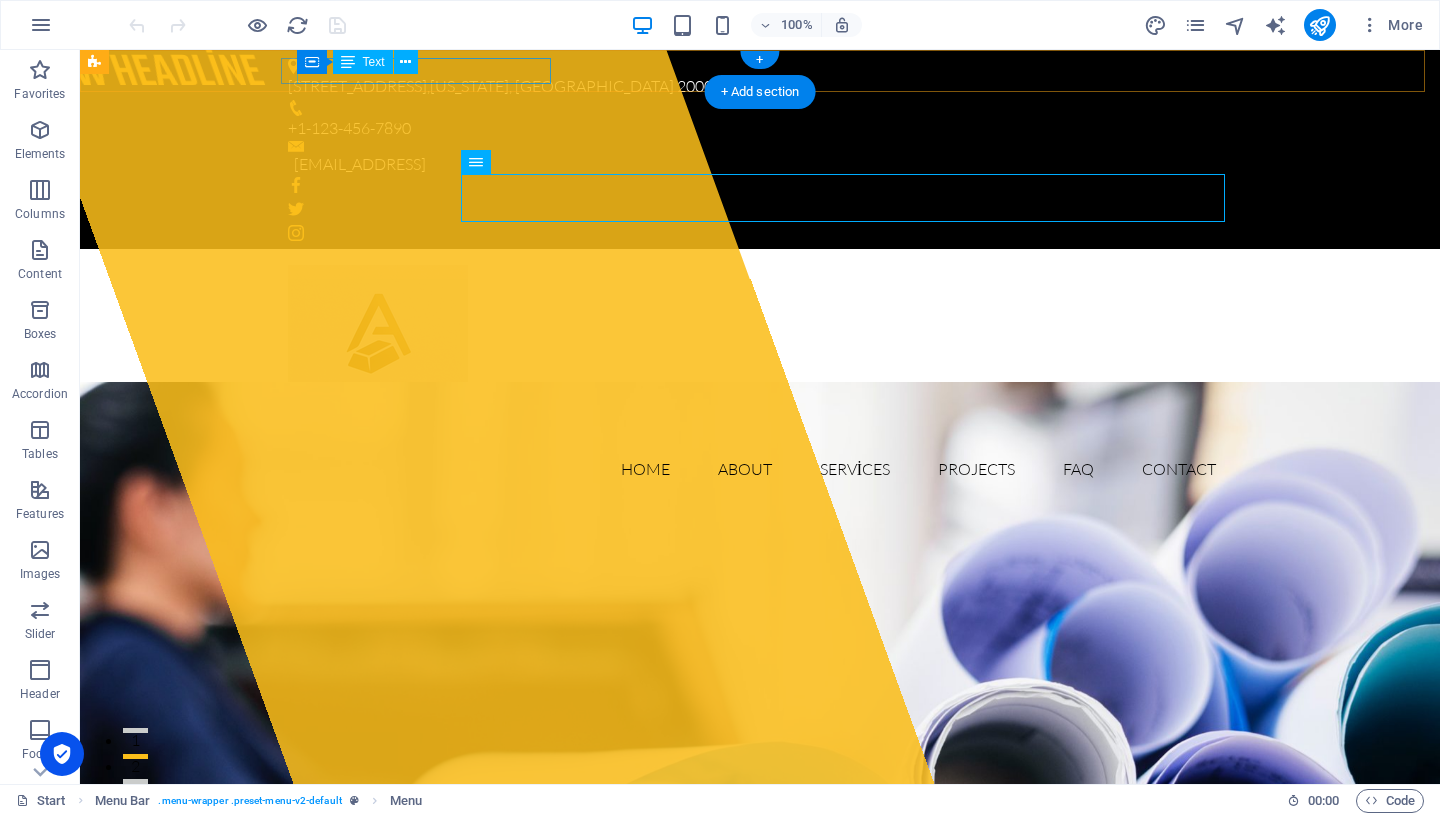 click on "[STREET_ADDRESS][US_STATE]" at bounding box center [752, 87] 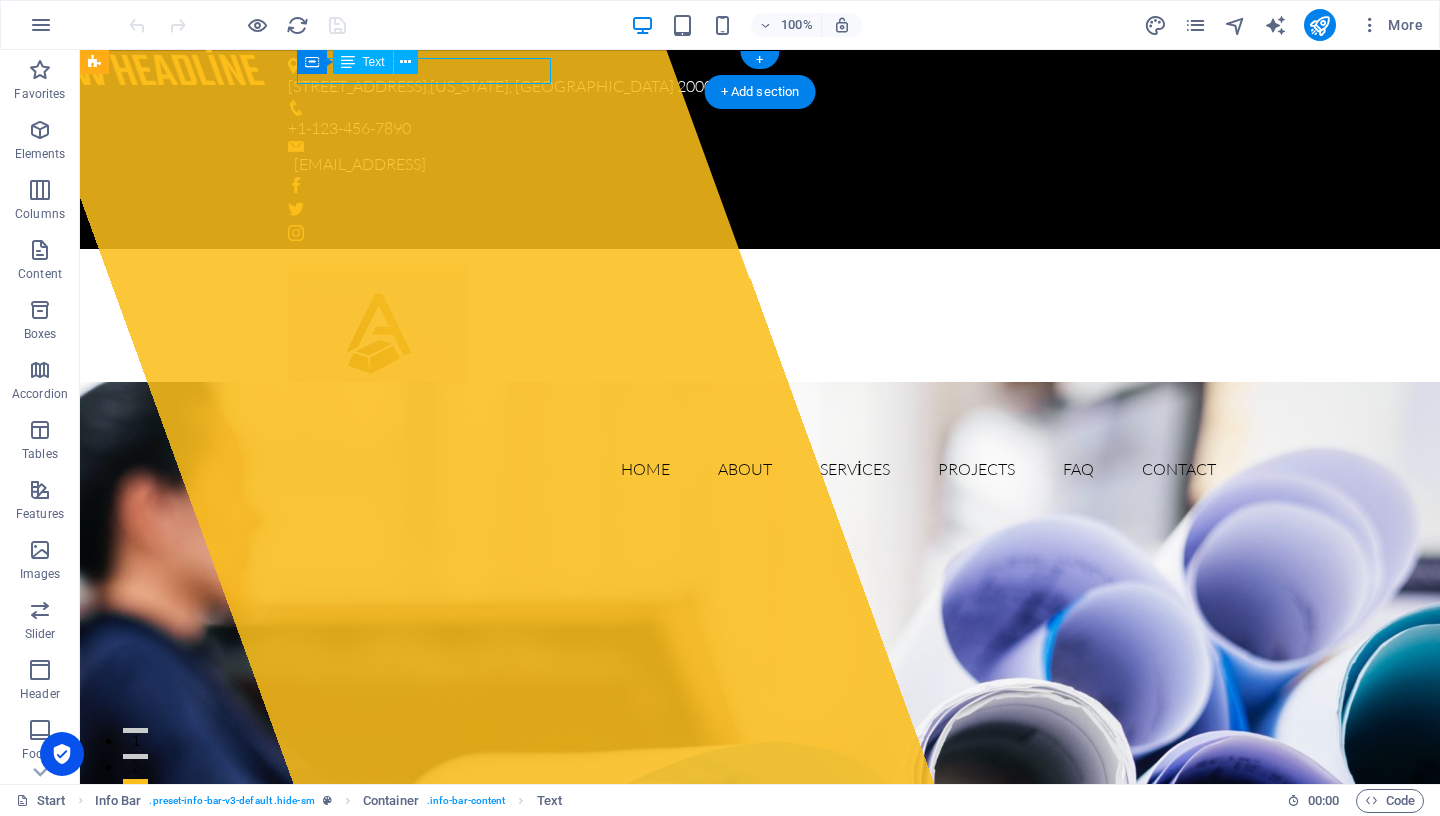 click on "[STREET_ADDRESS][US_STATE]" at bounding box center [752, 87] 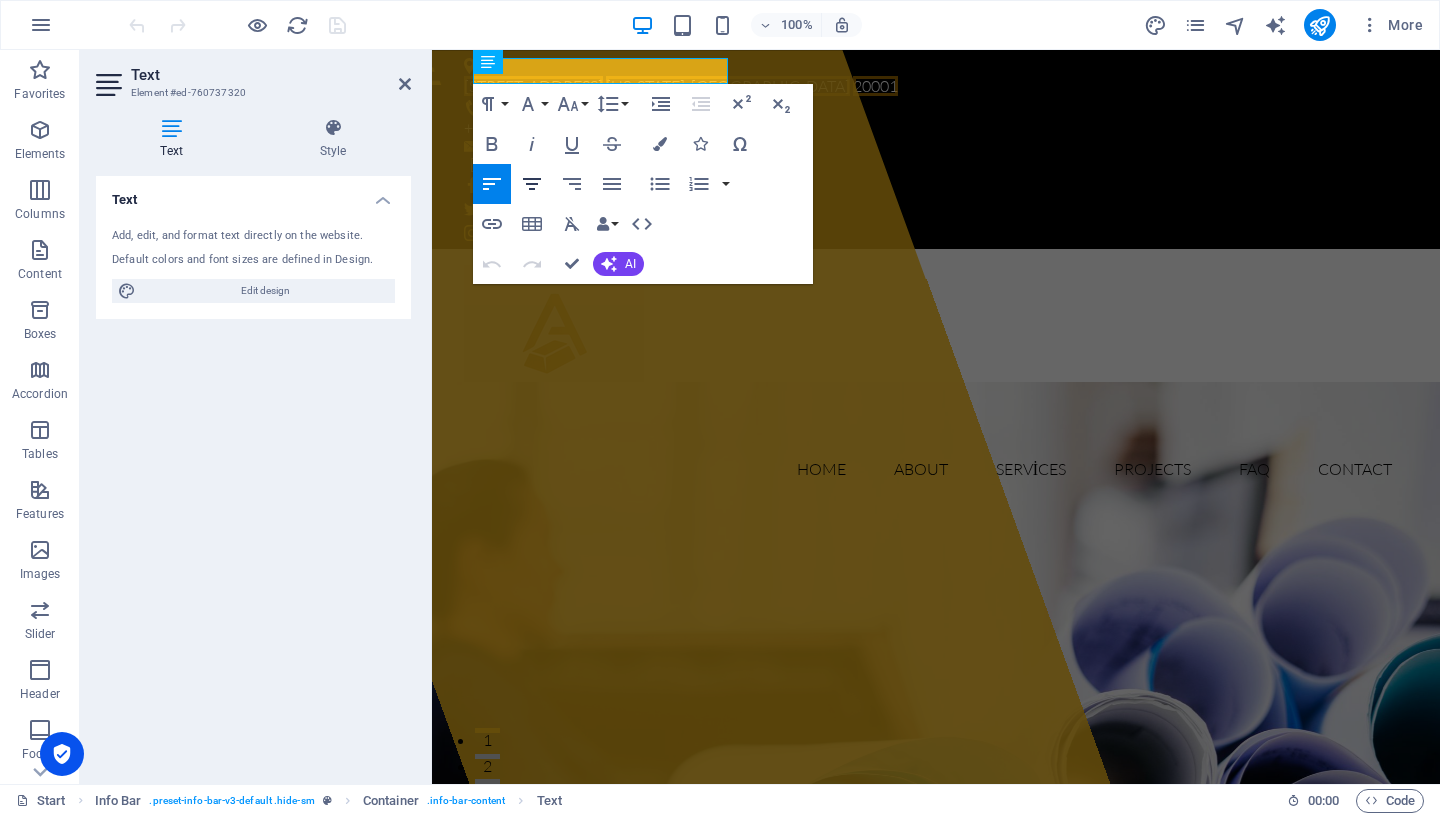 click 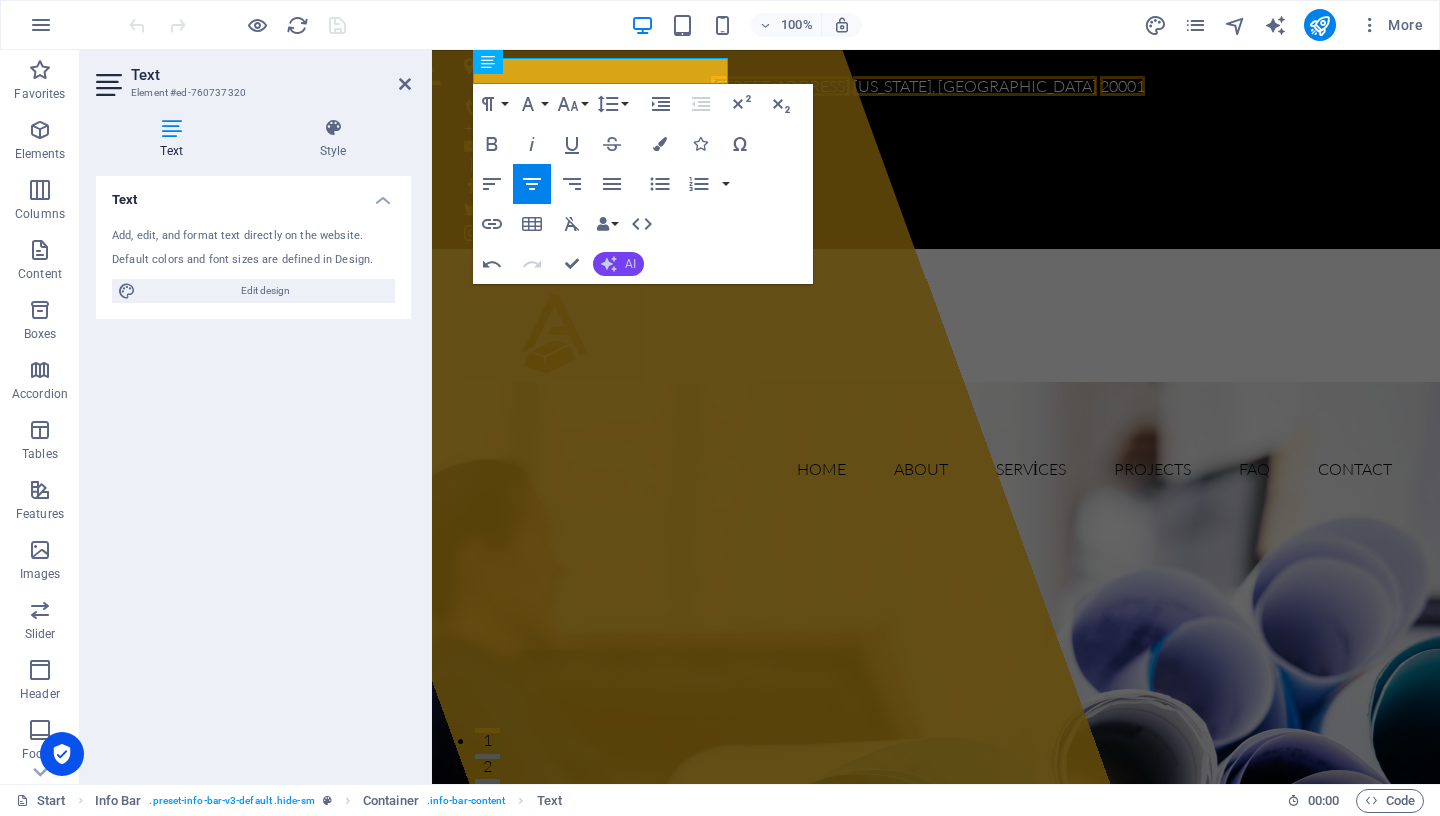 click on "AI" at bounding box center [630, 264] 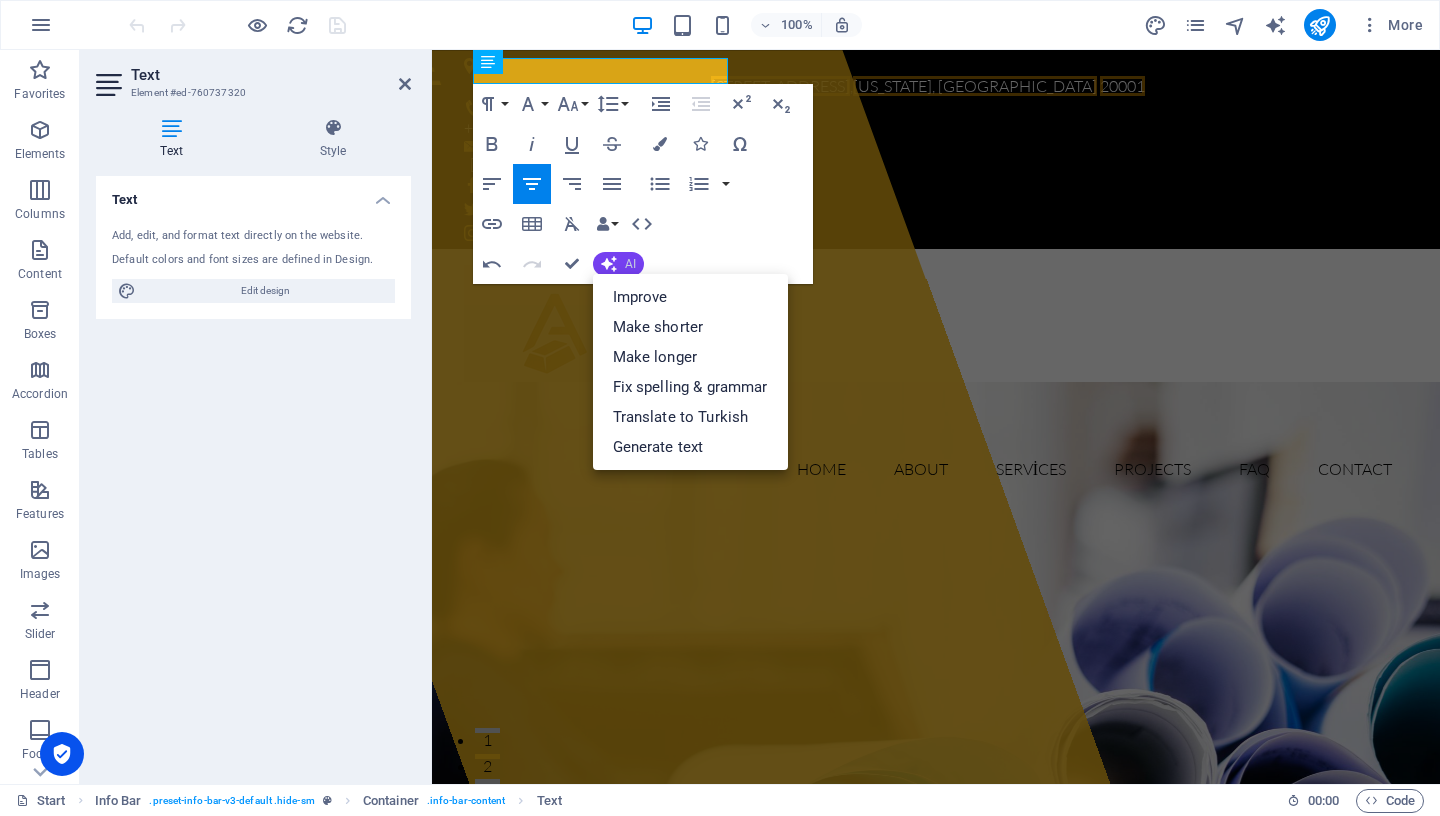 click on "AI" at bounding box center (630, 264) 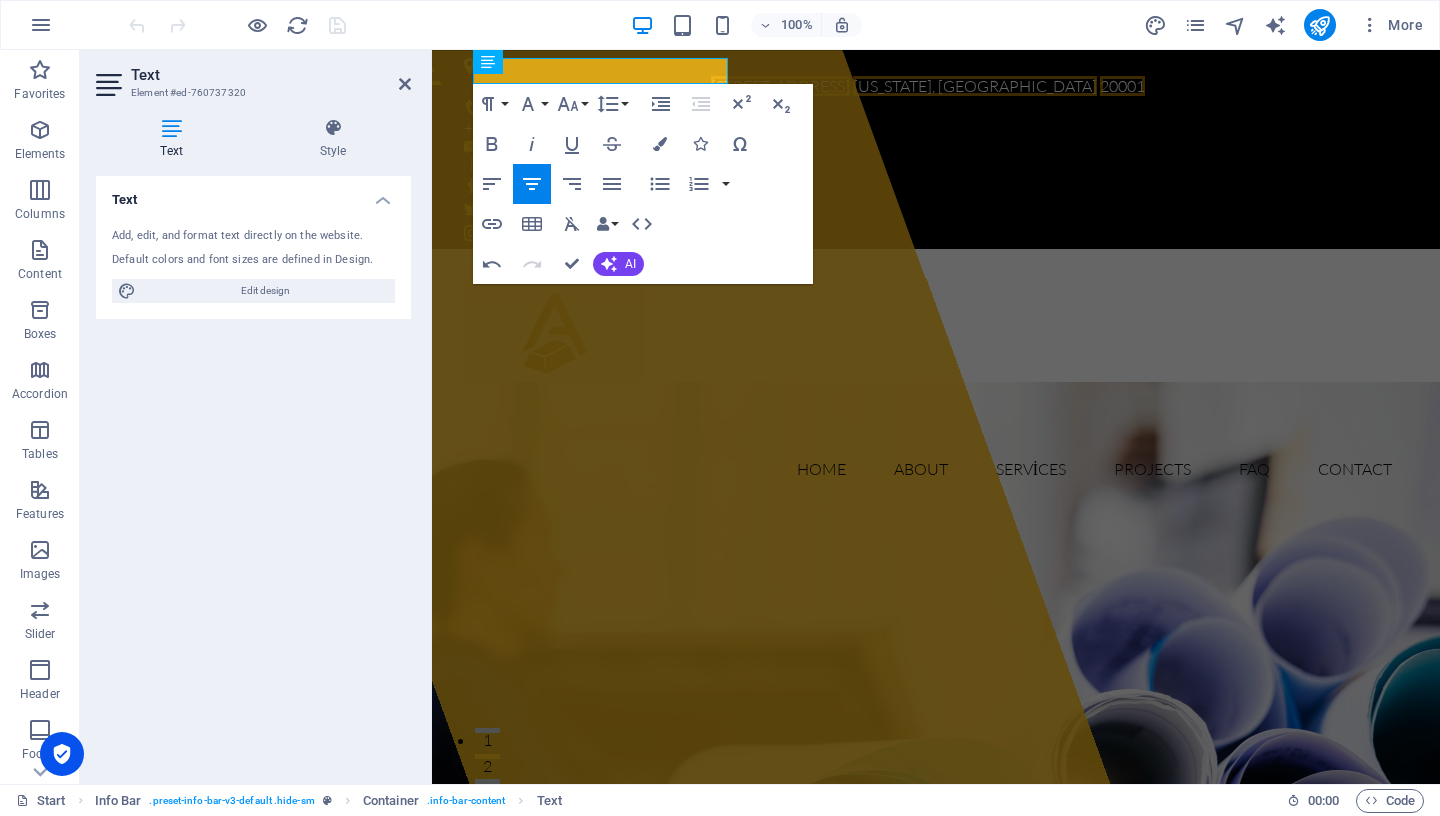 click on "Text Add, edit, and format text directly on the website. Default colors and font sizes are defined in Design. Edit design Alignment Left aligned Centered Right aligned" at bounding box center [253, 472] 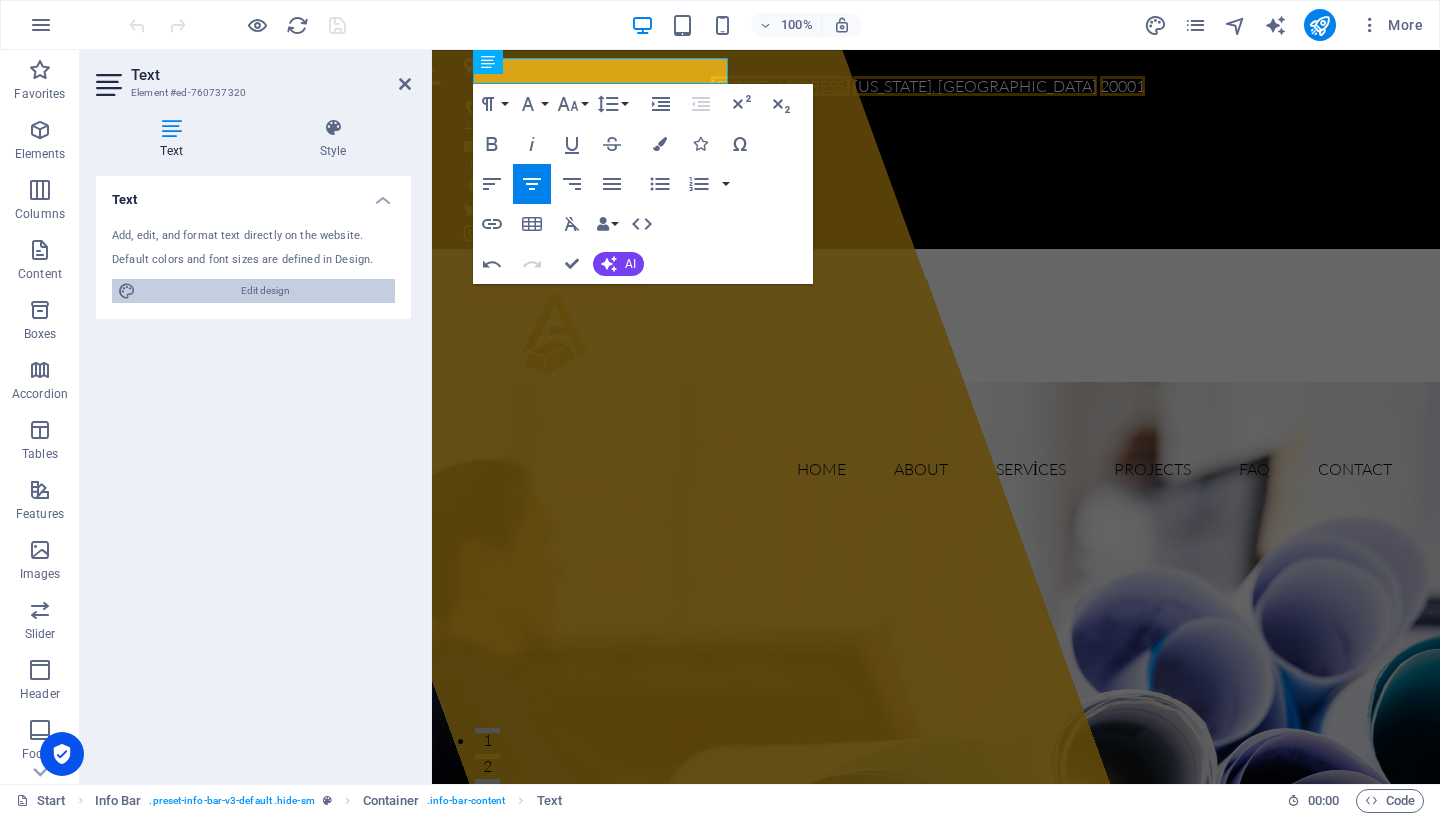 click on "Edit design" at bounding box center (265, 291) 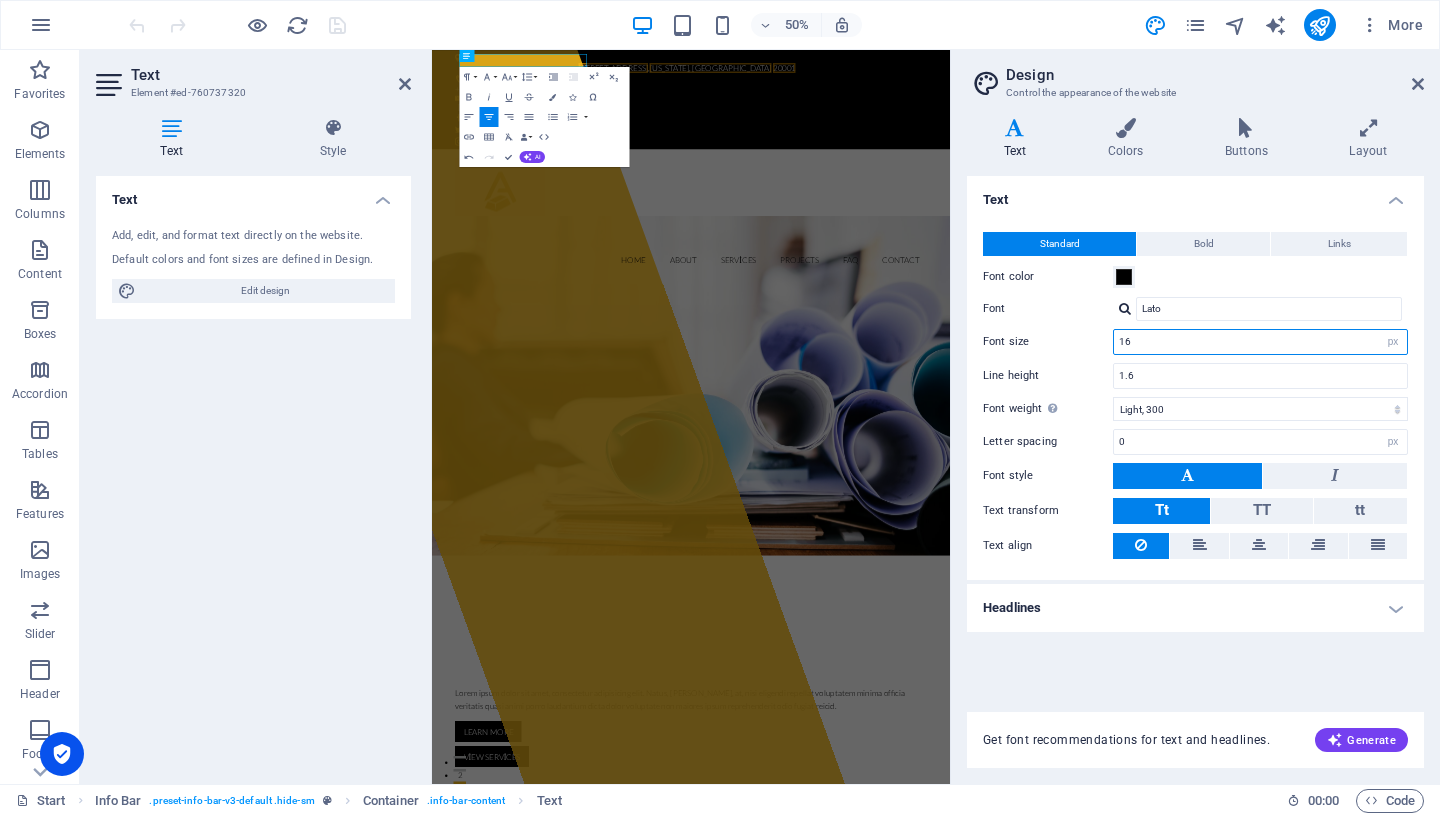 click on "16" at bounding box center [1260, 342] 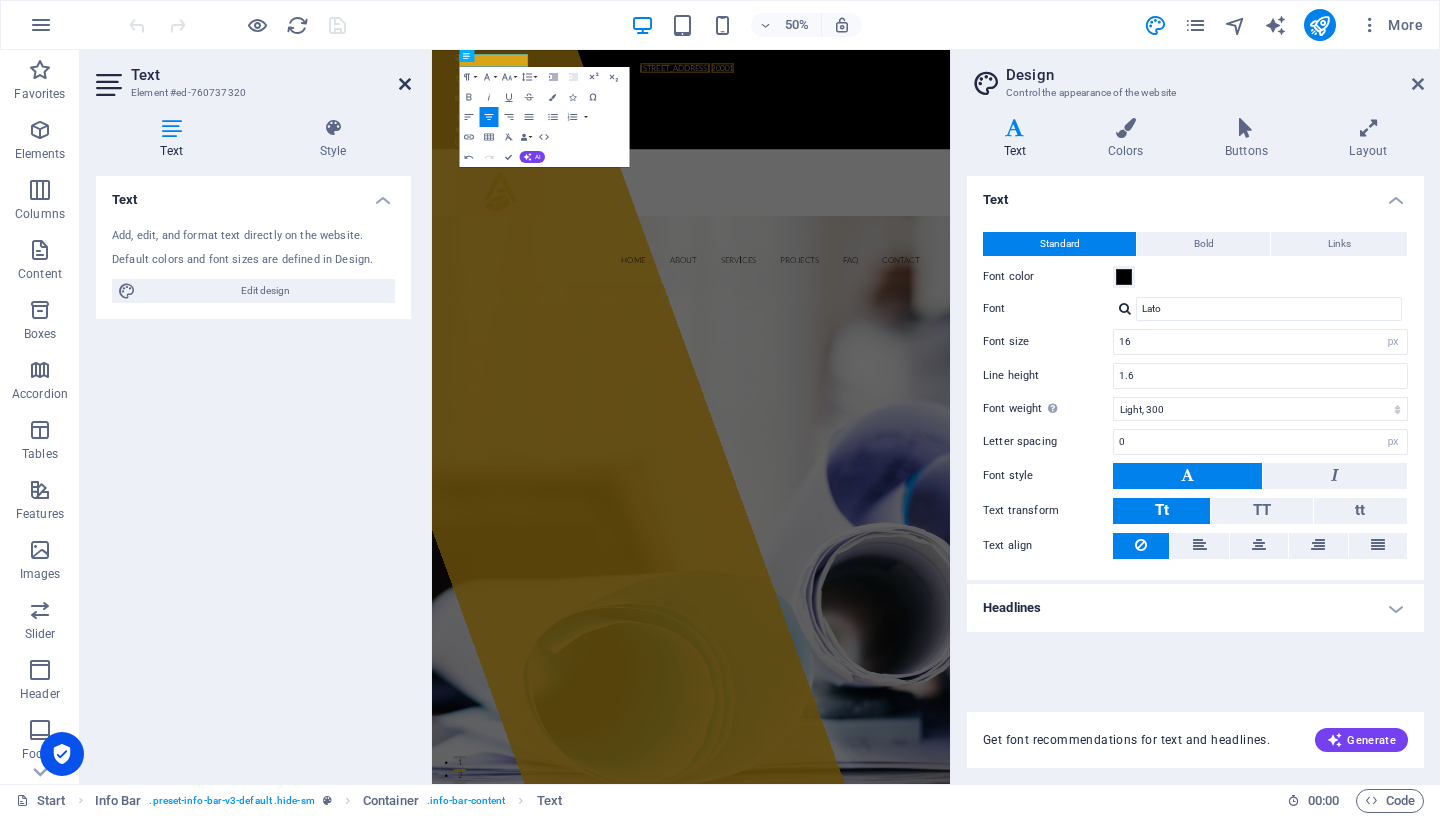 click at bounding box center [405, 84] 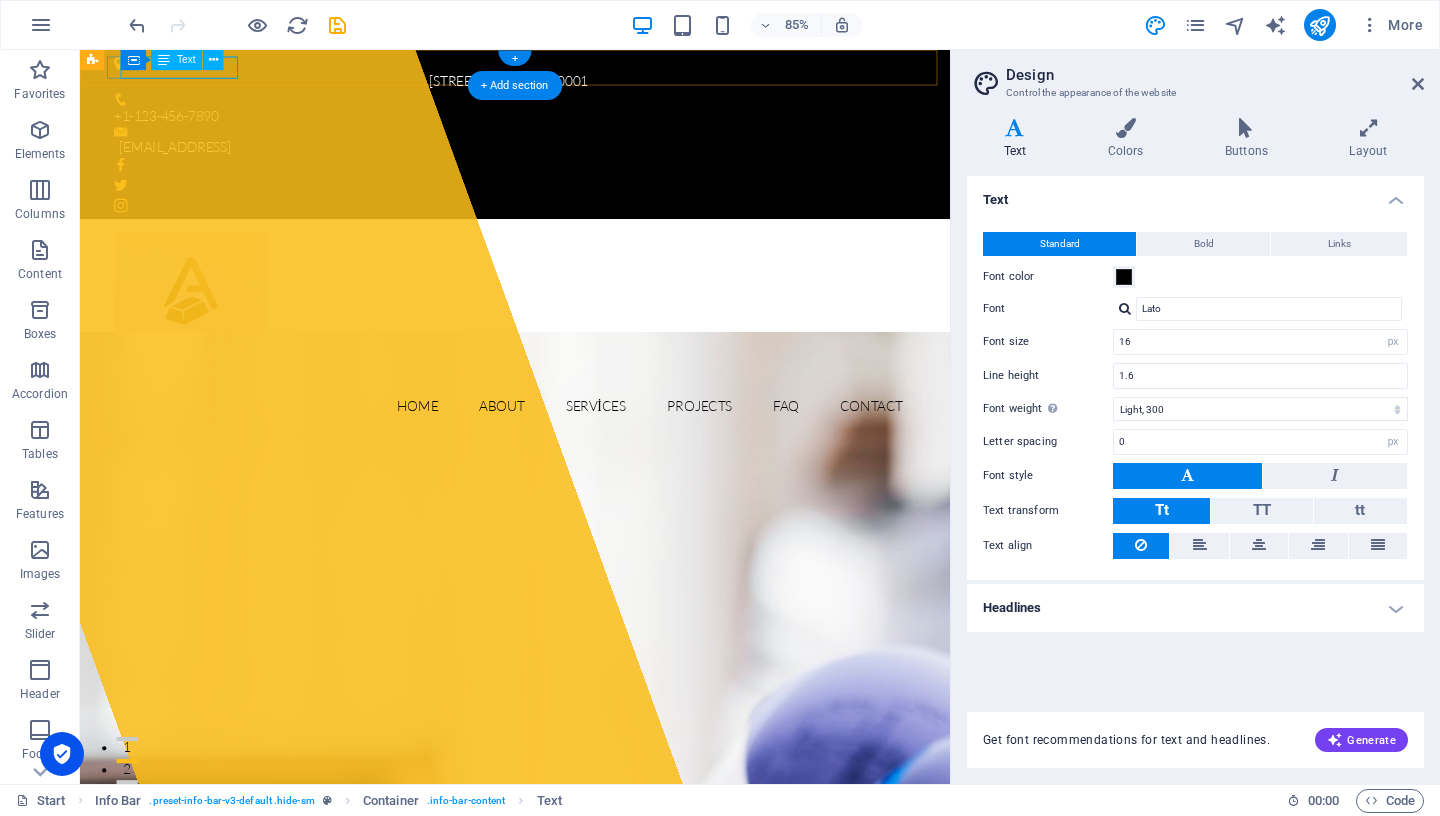 click on "20001" at bounding box center [655, 86] 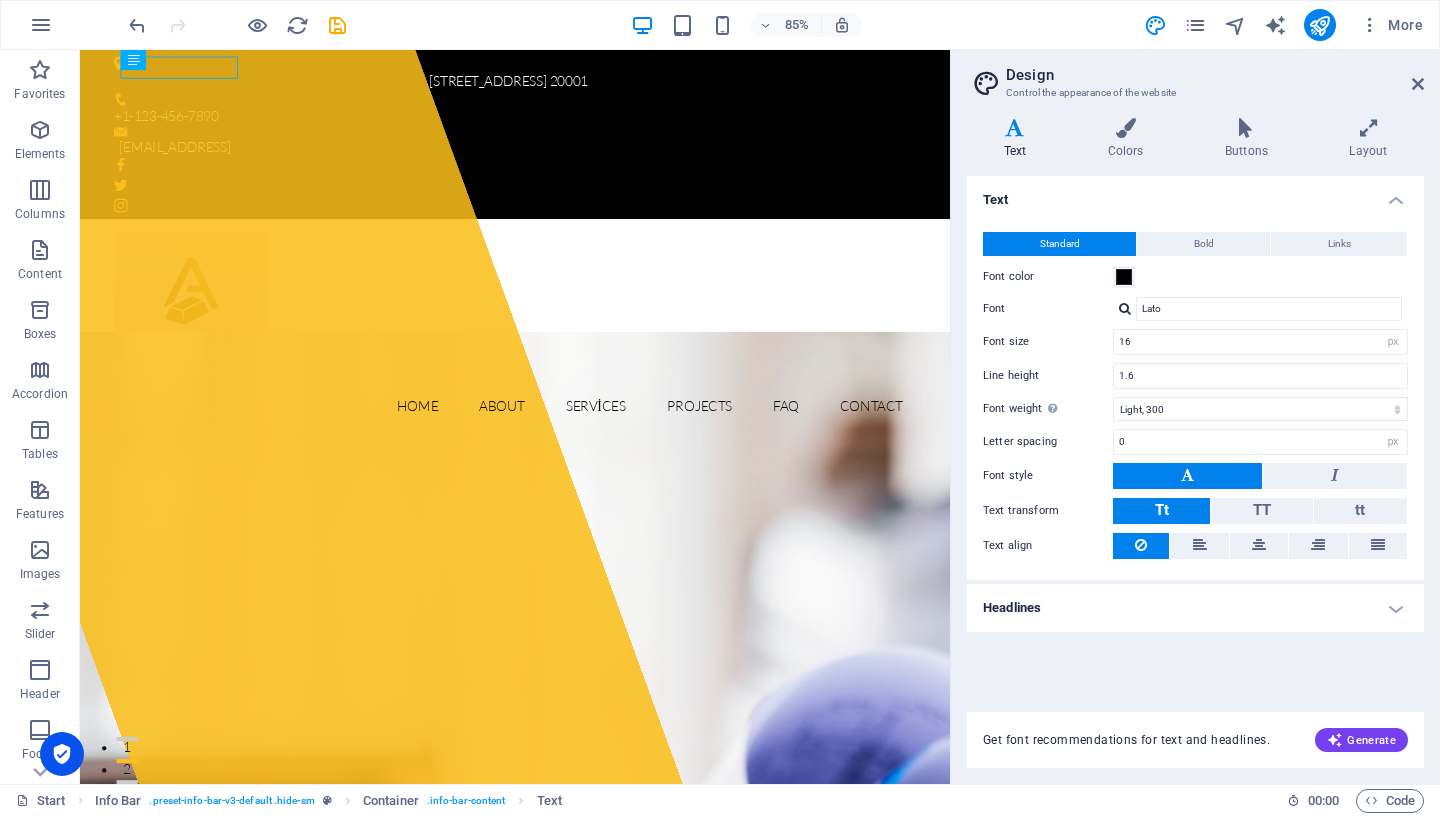 click on "Design Control the appearance of the website Variants  Text  Colors  Buttons  Layout Text Standard Bold Links Font color Font Lato Font size 16 rem px Line height 1.6 Font weight To display the font weight correctly, it may need to be enabled.  Manage Fonts Thin, 100 Extra-light, 200 Light, 300 Regular, 400 Medium, 500 Semi-bold, 600 Bold, 700 Extra-bold, 800 Black, 900 Letter spacing 0 rem px Font style Text transform Tt TT tt Text align Font weight To display the font weight correctly, it may need to be enabled.  Manage Fonts Thin, 100 Extra-light, 200 Light, 300 Regular, 400 Medium, 500 Semi-bold, 600 Bold, 700 Extra-bold, 800 Black, 900 Default Hover / Active Font color Font color Decoration None Decoration None Transition duration 0.3 s Transition function Ease Ease In Ease Out Ease In/Ease Out Linear Headlines All H1 / Textlogo H2 H3 H4 H5 H6 Font color Font Teko Line height 1.5 Font weight To display the font weight correctly, it may need to be enabled.  Manage Fonts Thin, 100 Extra-light, 200 0 rem px" at bounding box center [1195, 417] 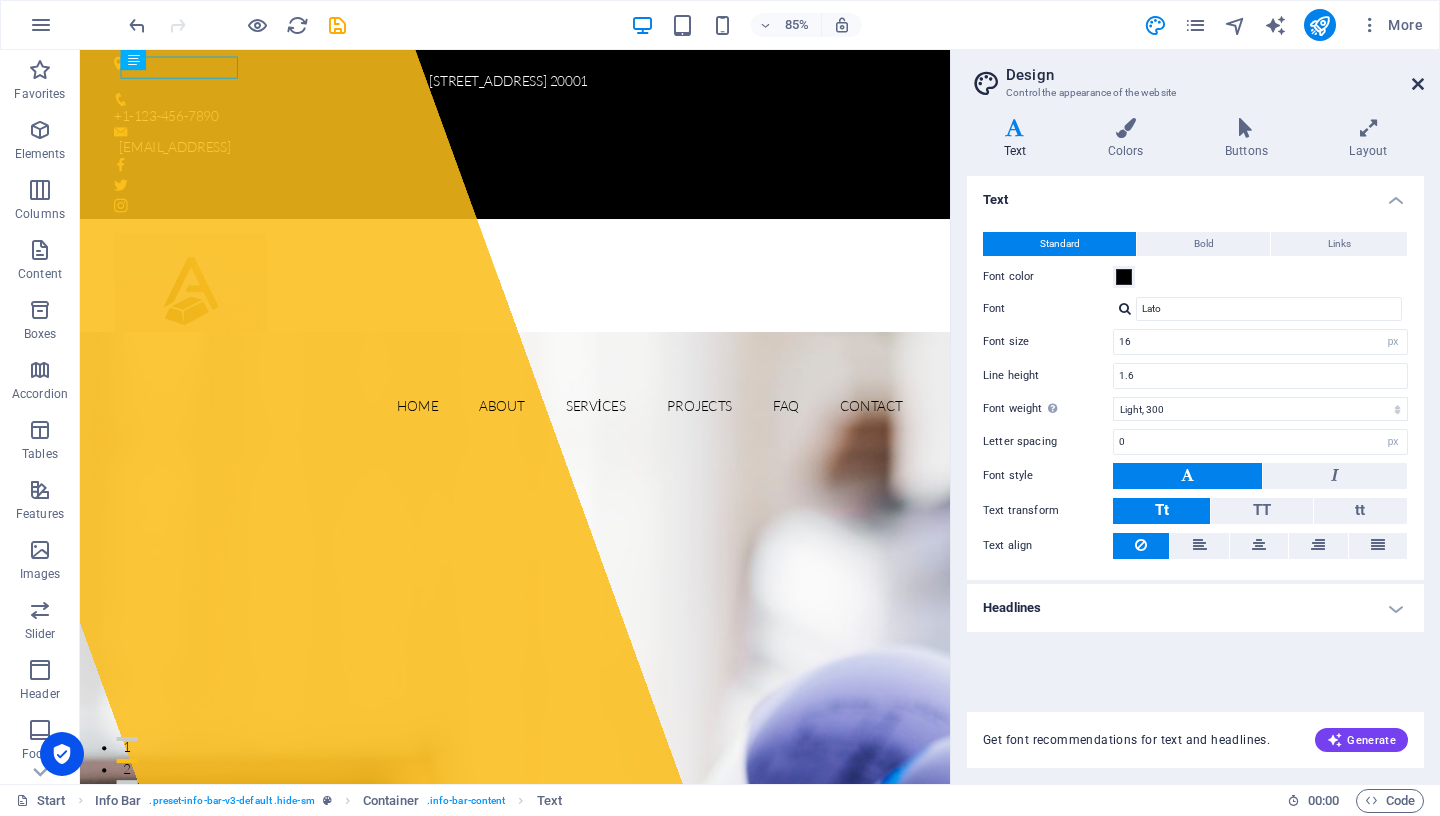 click on "Design Control the appearance of the website Variants  Text  Colors  Buttons  Layout Text Standard Bold Links Font color Font Lato Font size 16 rem px Line height 1.6 Font weight To display the font weight correctly, it may need to be enabled.  Manage Fonts Thin, 100 Extra-light, 200 Light, 300 Regular, 400 Medium, 500 Semi-bold, 600 Bold, 700 Extra-bold, 800 Black, 900 Letter spacing 0 rem px Font style Text transform Tt TT tt Text align Font weight To display the font weight correctly, it may need to be enabled.  Manage Fonts Thin, 100 Extra-light, 200 Light, 300 Regular, 400 Medium, 500 Semi-bold, 600 Bold, 700 Extra-bold, 800 Black, 900 Default Hover / Active Font color Font color Decoration None Decoration None Transition duration 0.3 s Transition function Ease Ease In Ease Out Ease In/Ease Out Linear Headlines All H1 / Textlogo H2 H3 H4 H5 H6 Font color Font Teko Line height 1.5 Font weight To display the font weight correctly, it may need to be enabled.  Manage Fonts Thin, 100 Extra-light, 200 0 rem px" at bounding box center (1195, 417) 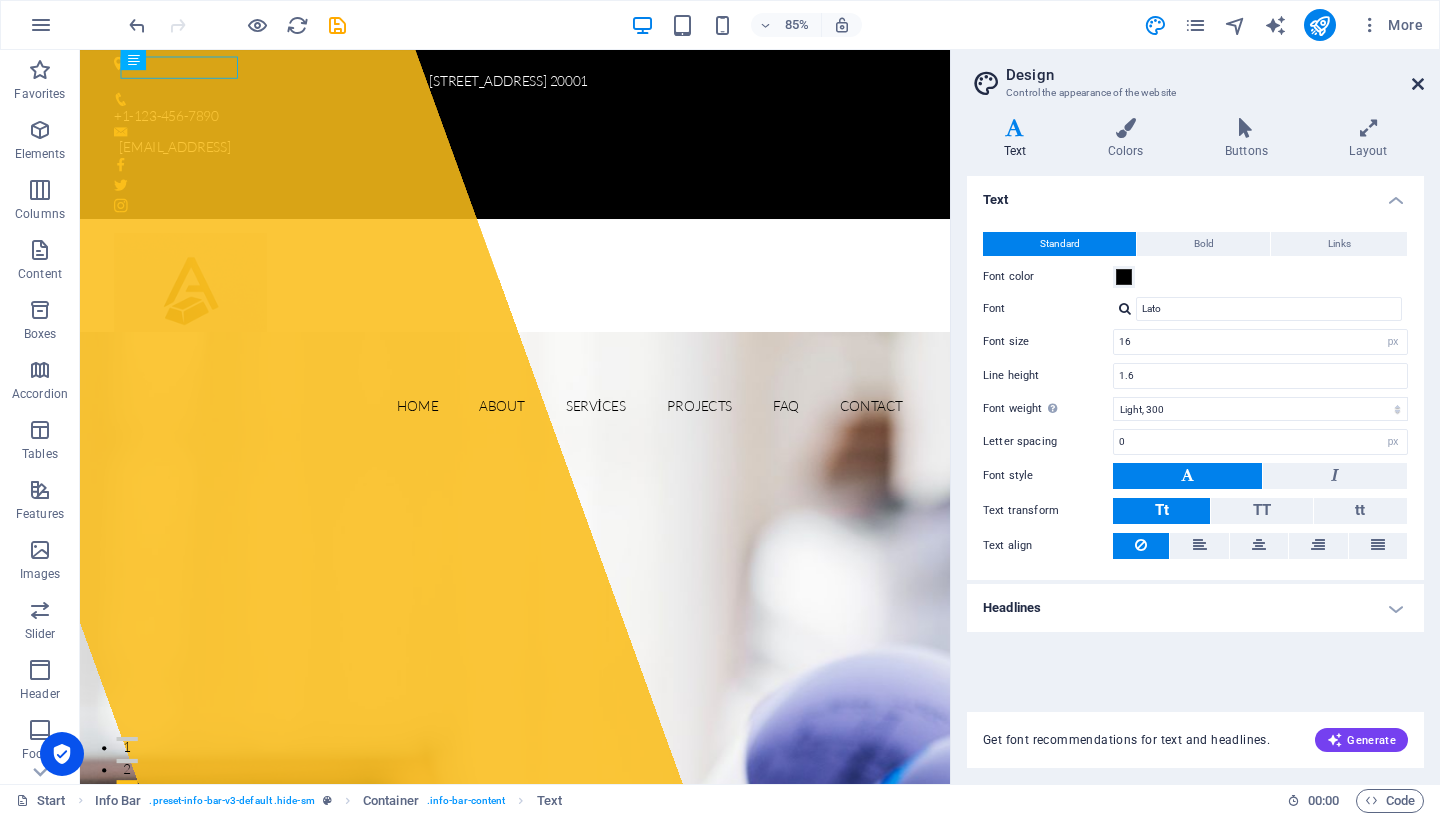 click at bounding box center [1418, 84] 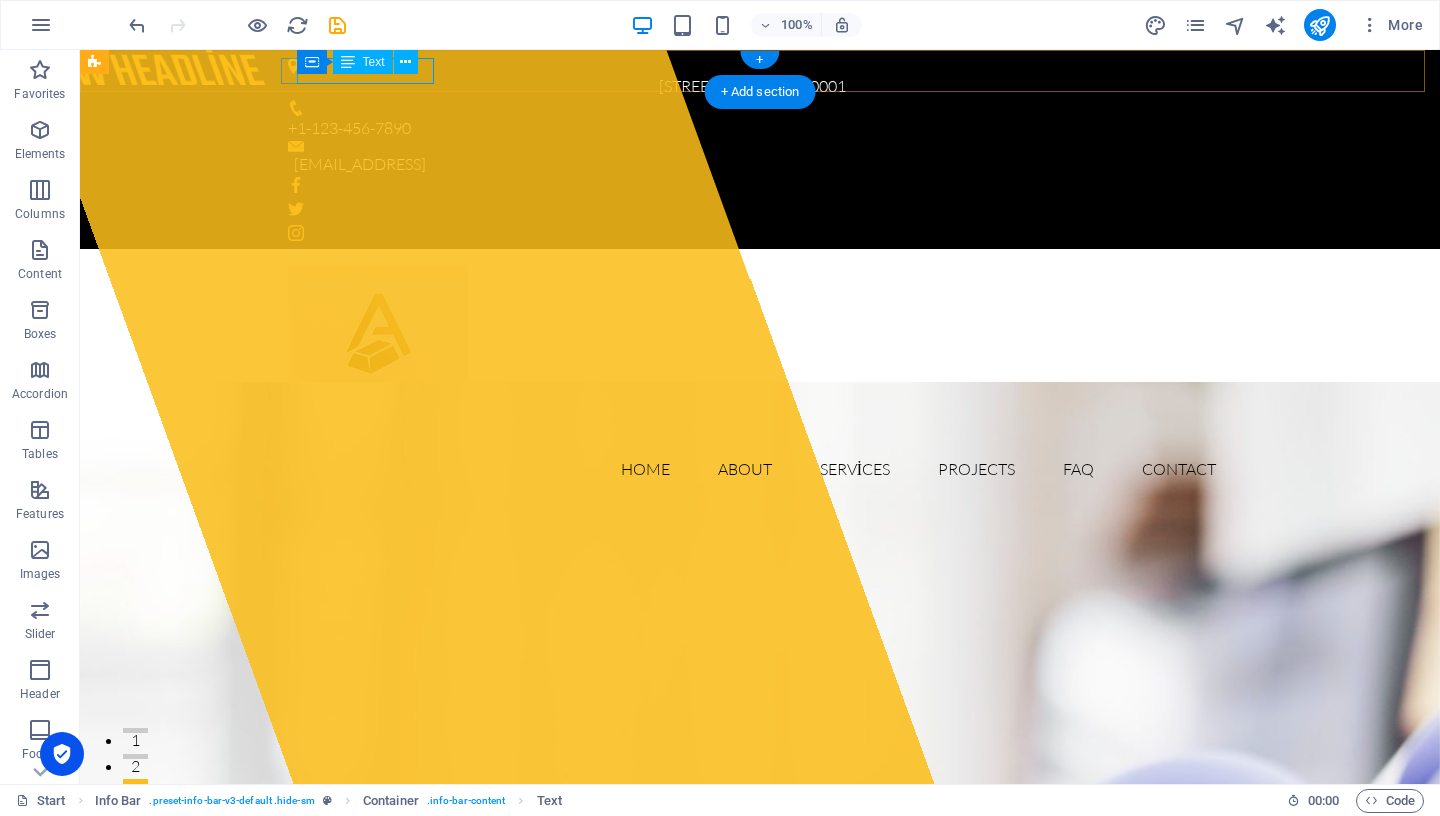 click on "20001" at bounding box center [823, 86] 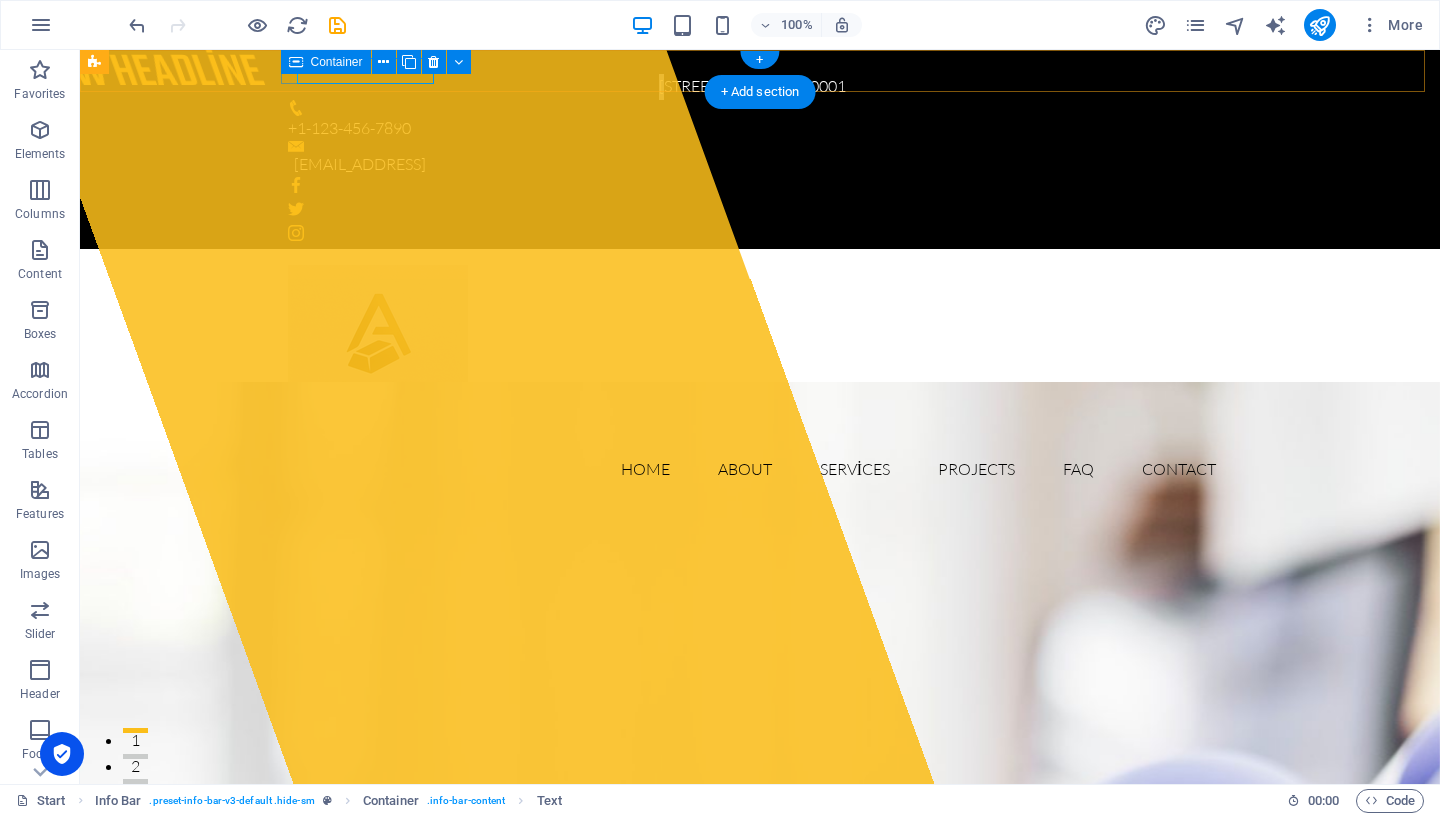 drag, startPoint x: 433, startPoint y: 74, endPoint x: 268, endPoint y: 66, distance: 165.19383 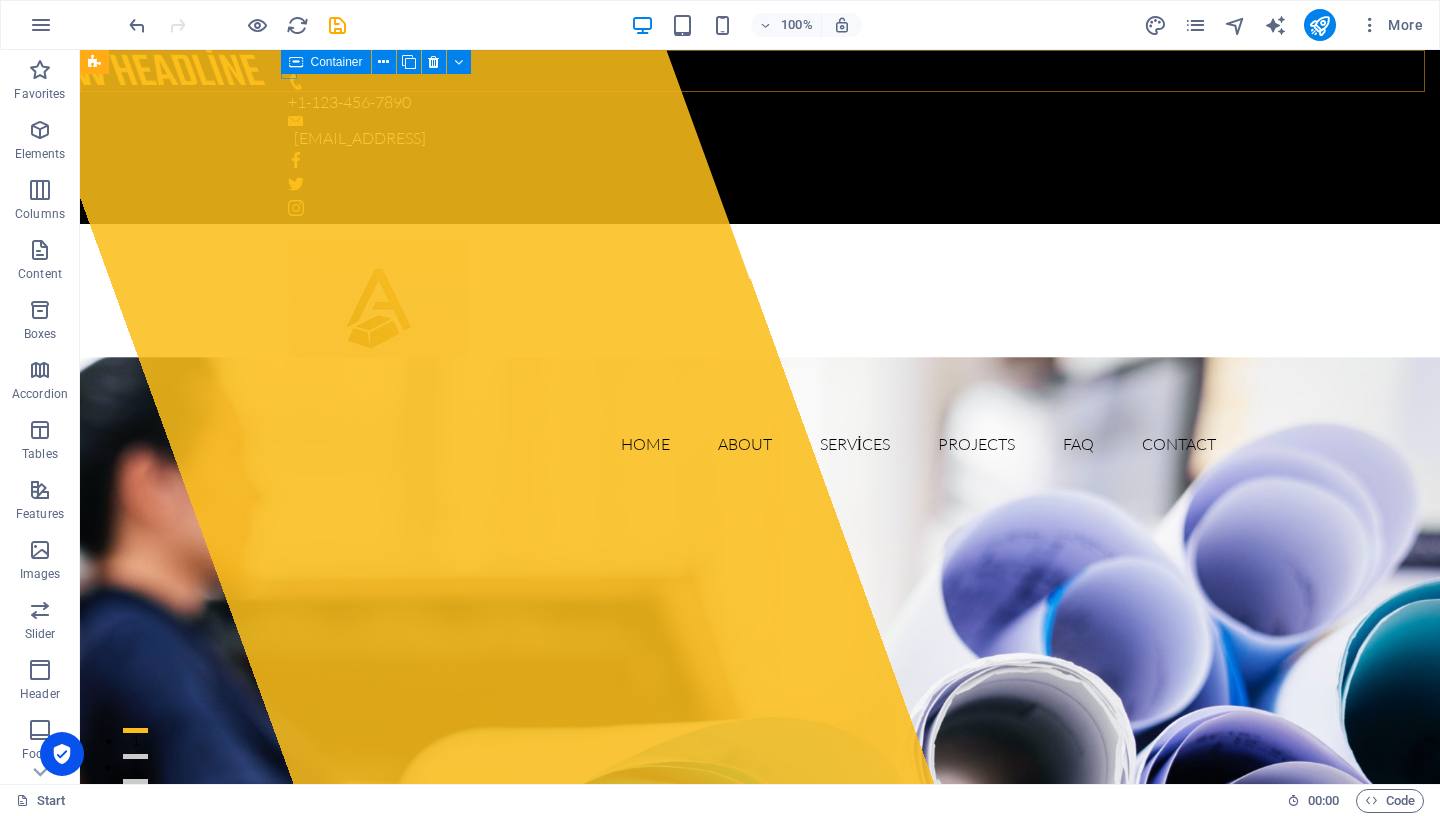 click on "Container" at bounding box center [382, 62] 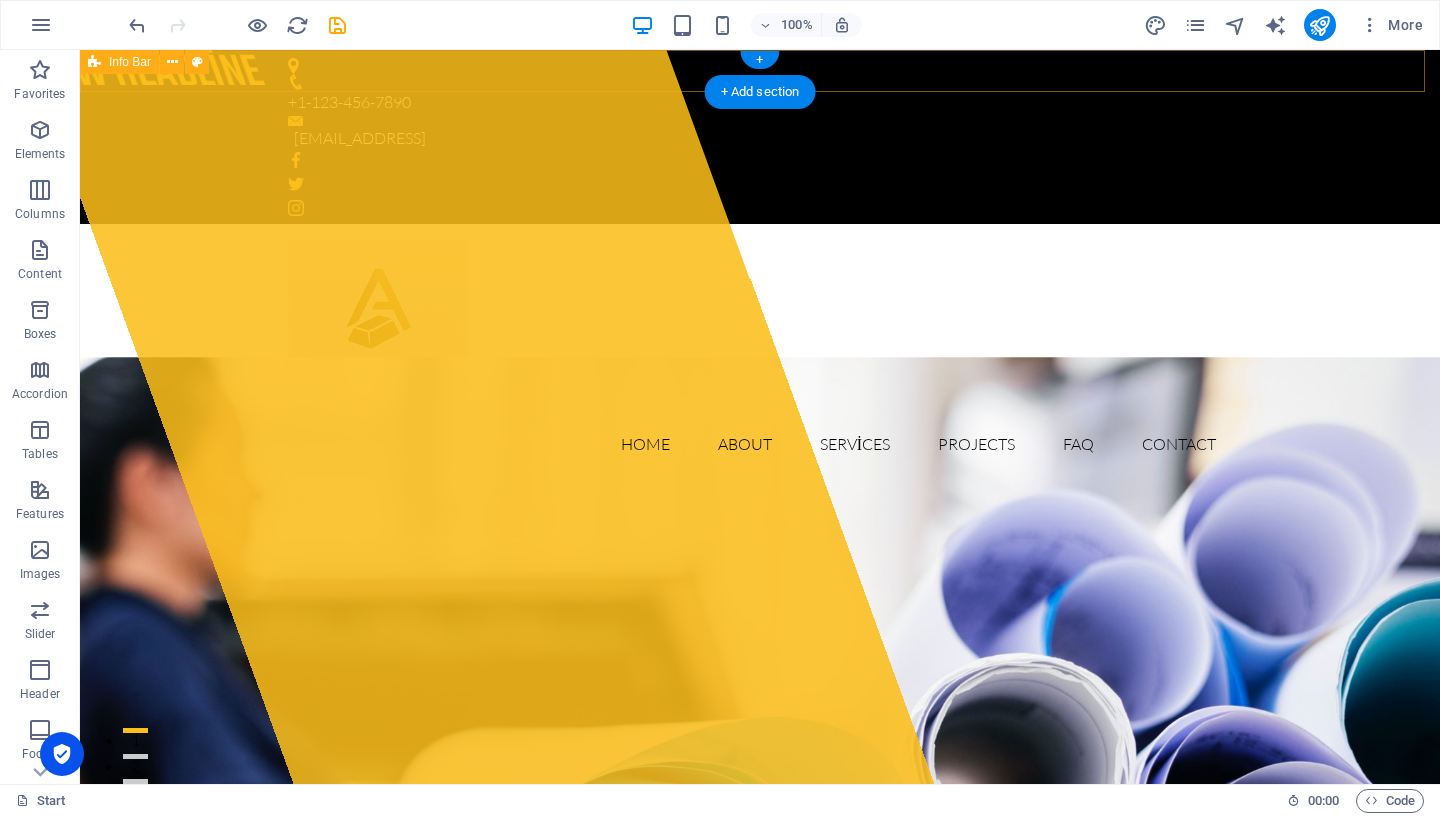 click on "+1-123-456-7890 6b6a8f009224e804e6e31628ce62fc@plesk.local" at bounding box center [760, 137] 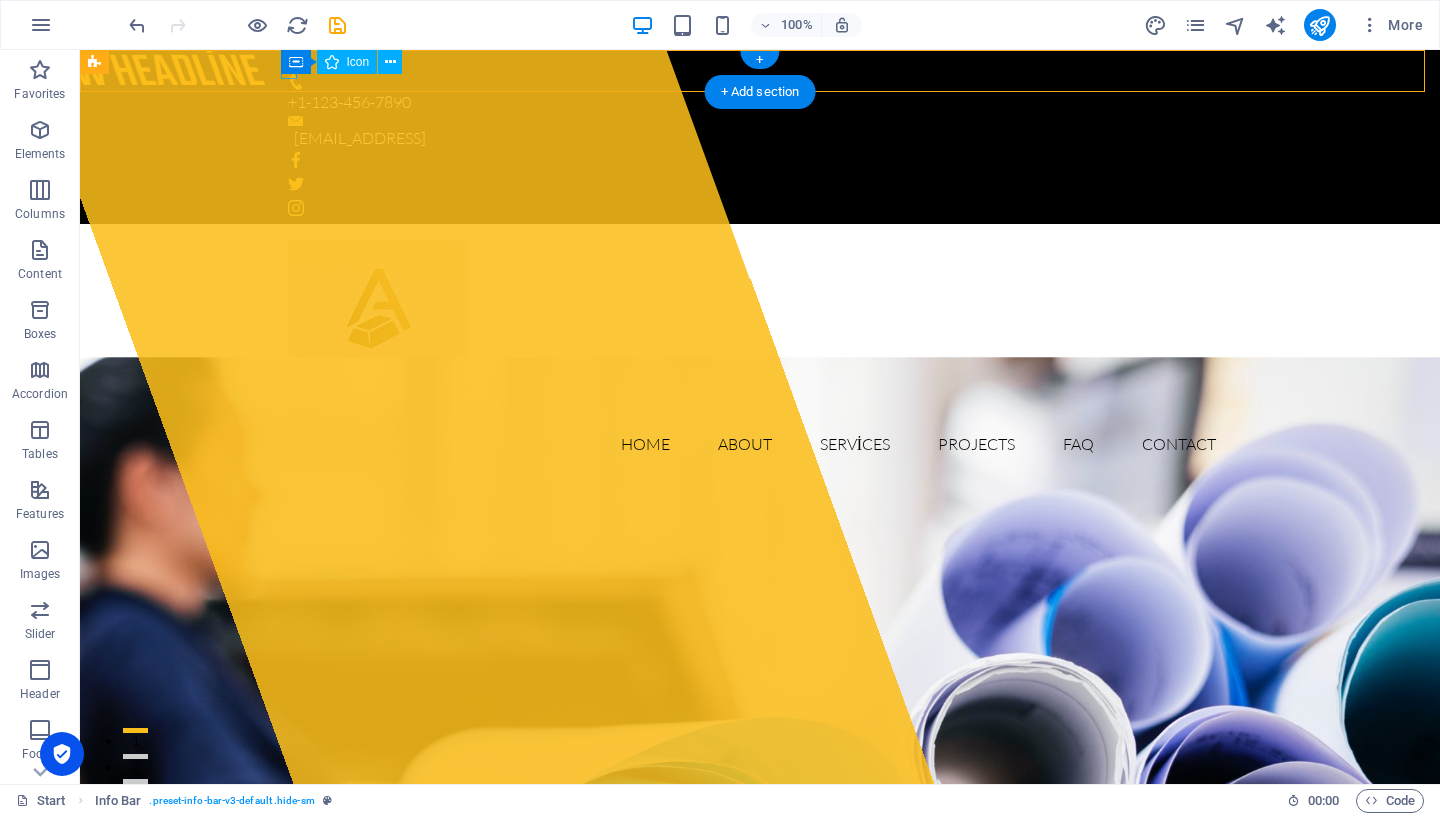 click at bounding box center (752, 66) 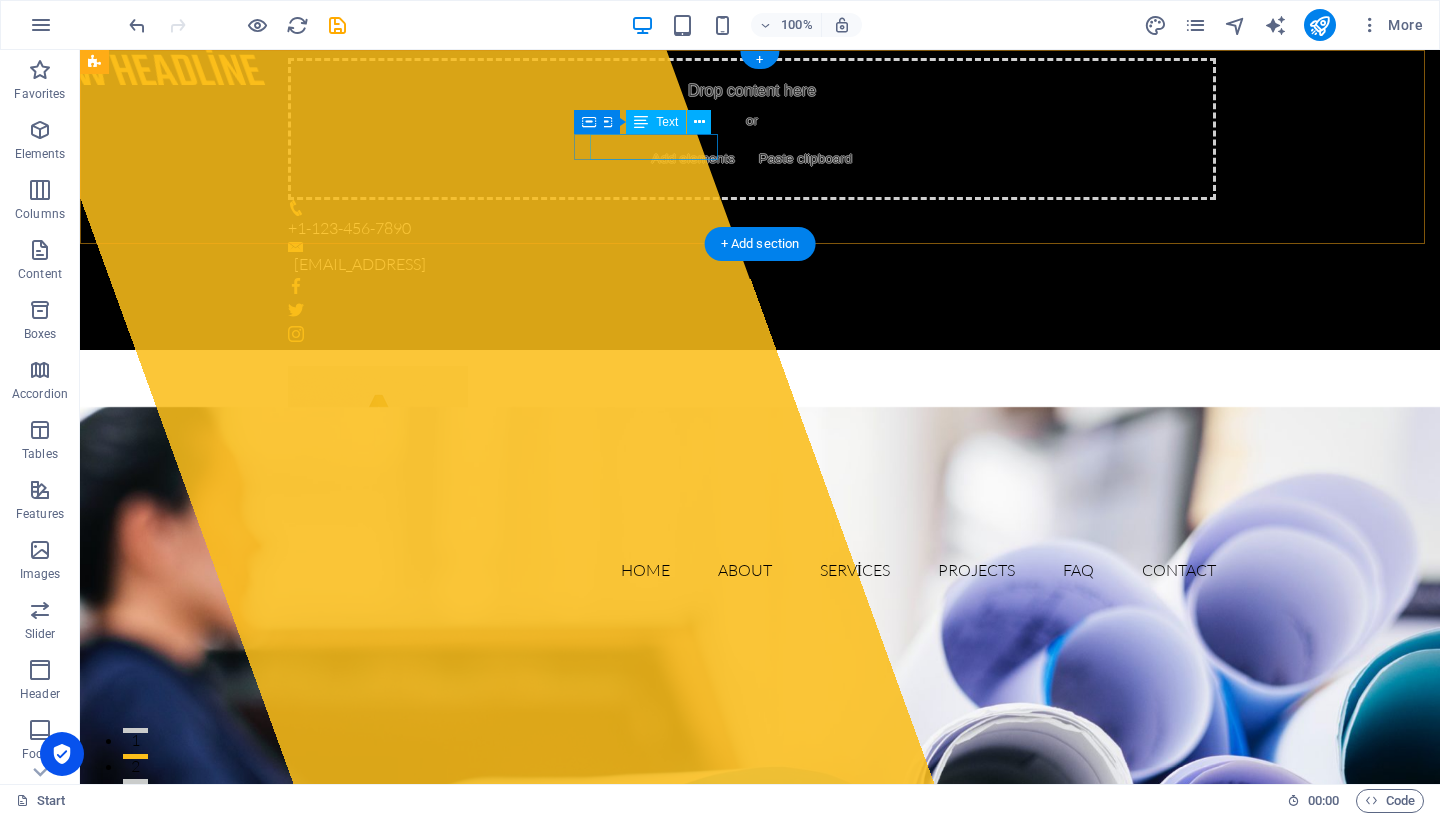 click on "+1-123-456-7890" at bounding box center (752, 229) 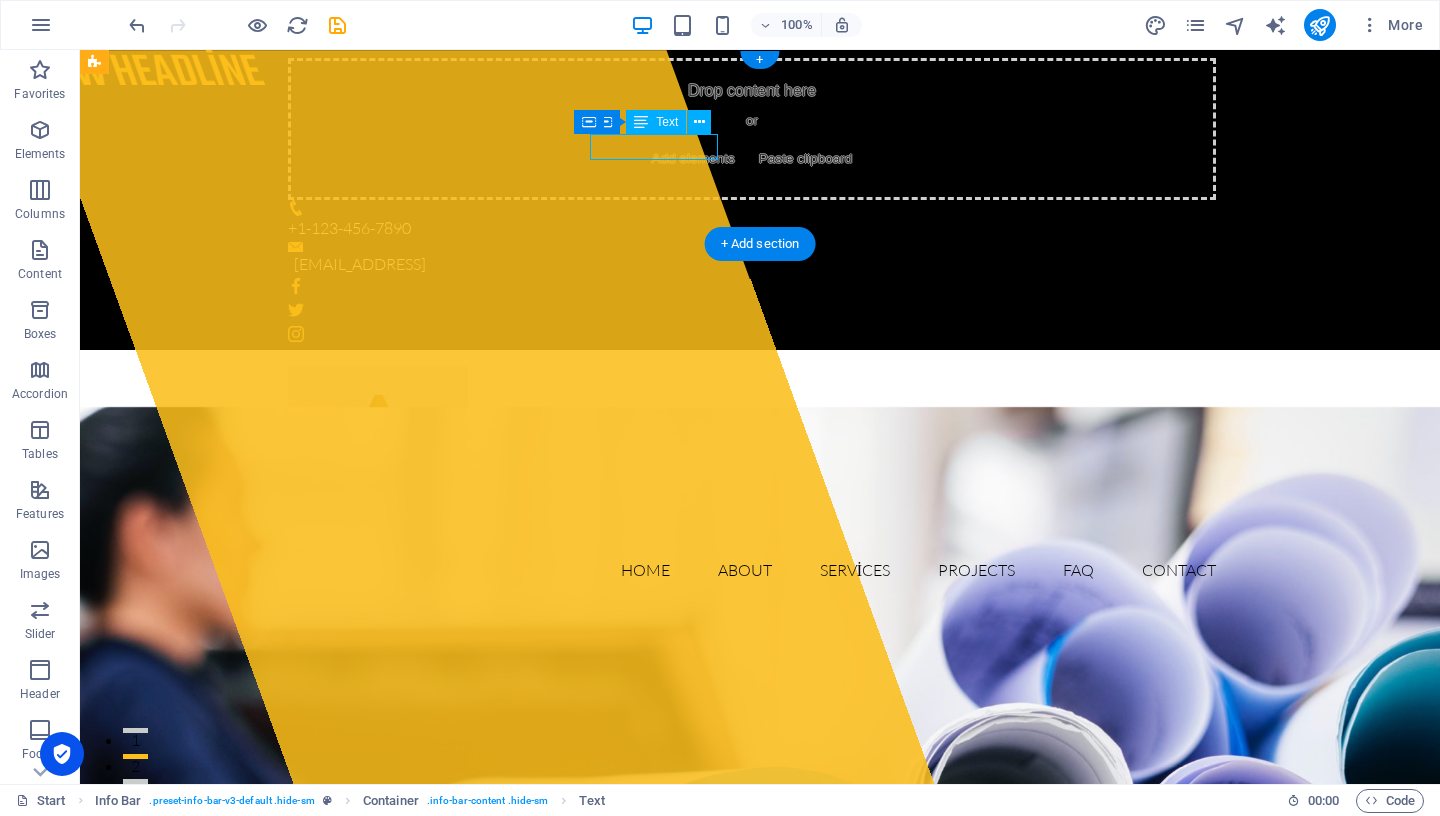 click on "+1-123-456-7890" at bounding box center [752, 229] 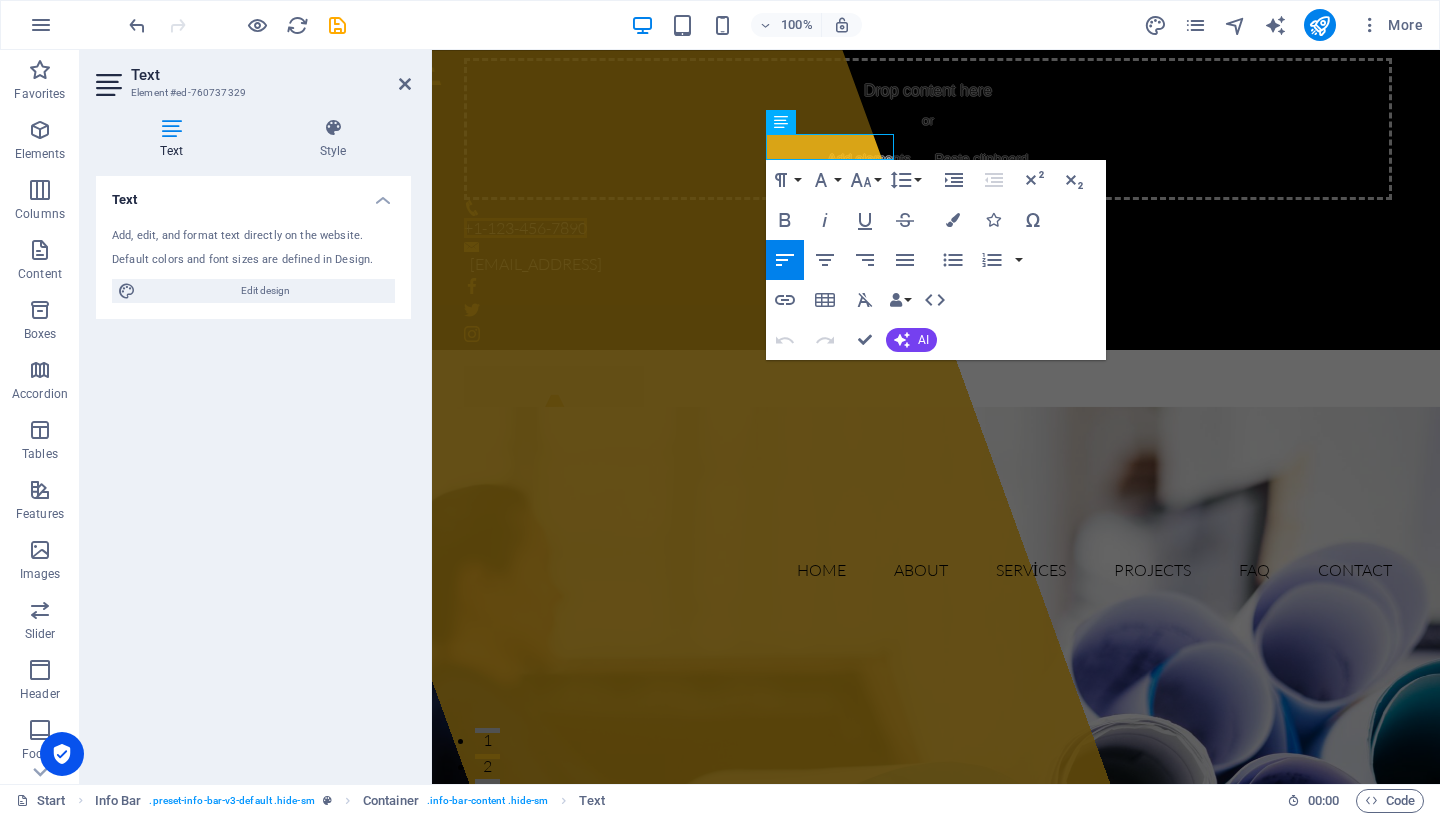 click on "Text Add, edit, and format text directly on the website. Default colors and font sizes are defined in Design. Edit design Alignment Left aligned Centered Right aligned" at bounding box center (253, 472) 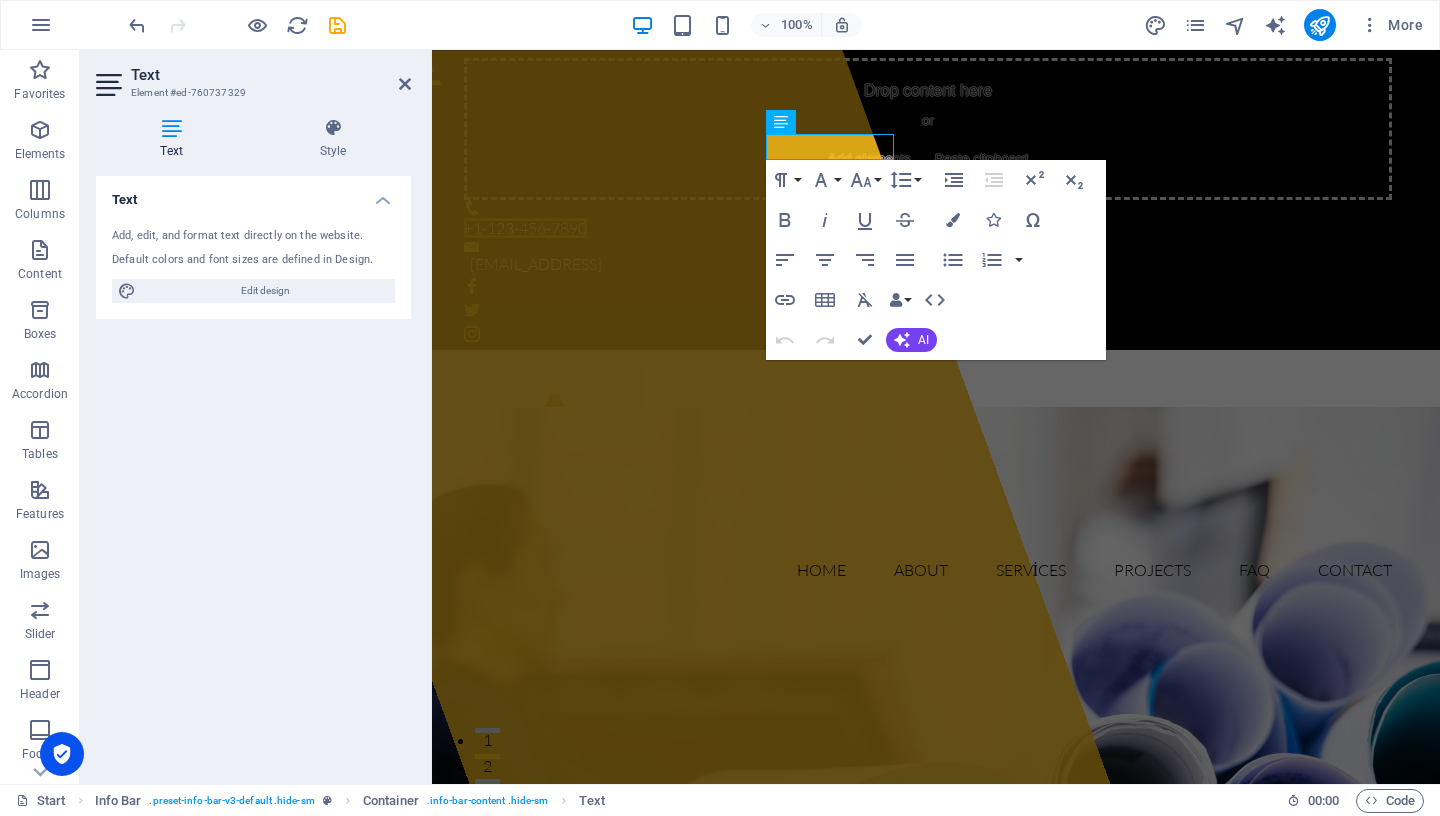 click on "Text Add, edit, and format text directly on the website. Default colors and font sizes are defined in Design. Edit design Alignment Left aligned Centered Right aligned" at bounding box center [253, 472] 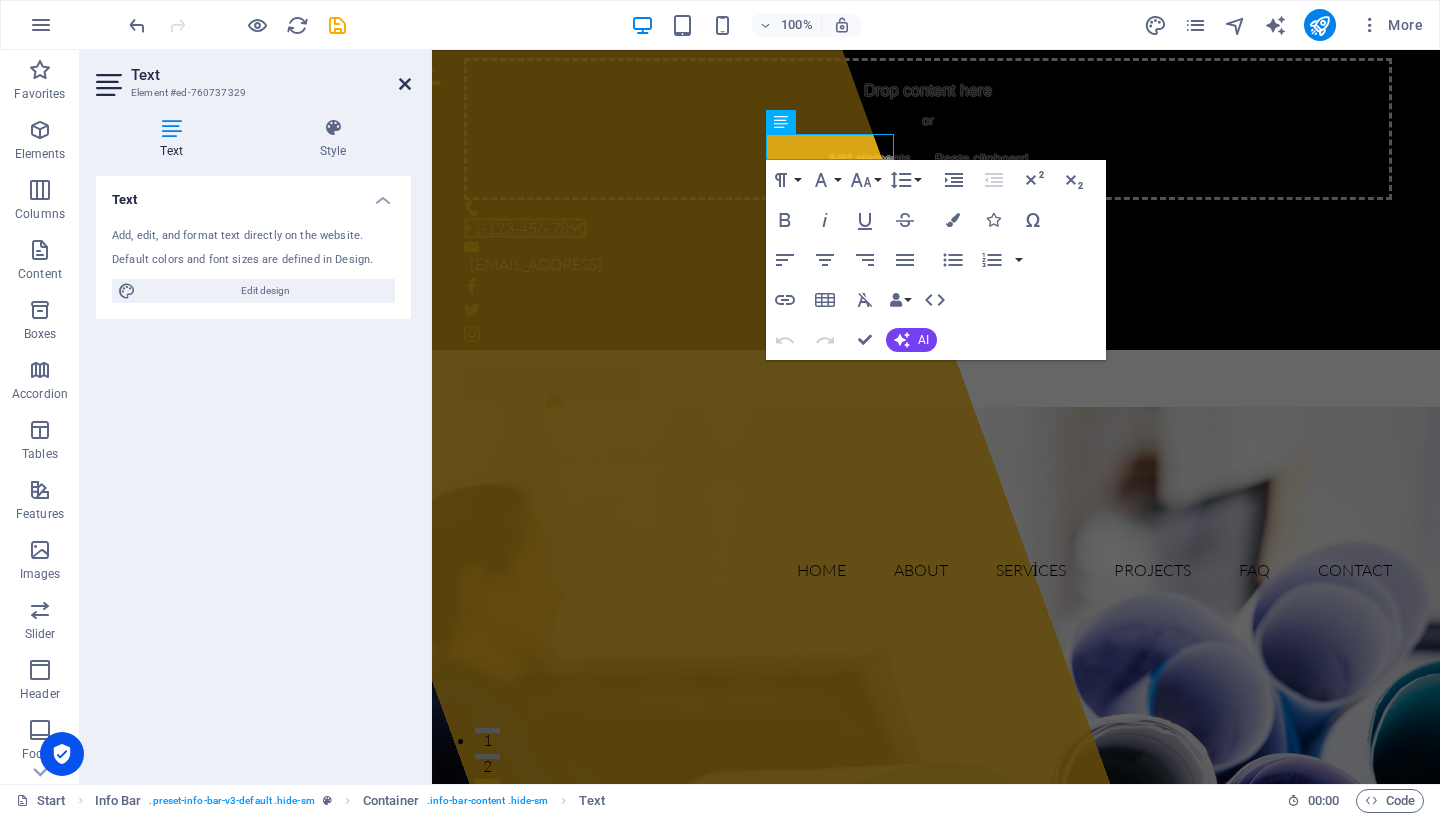 click at bounding box center (405, 84) 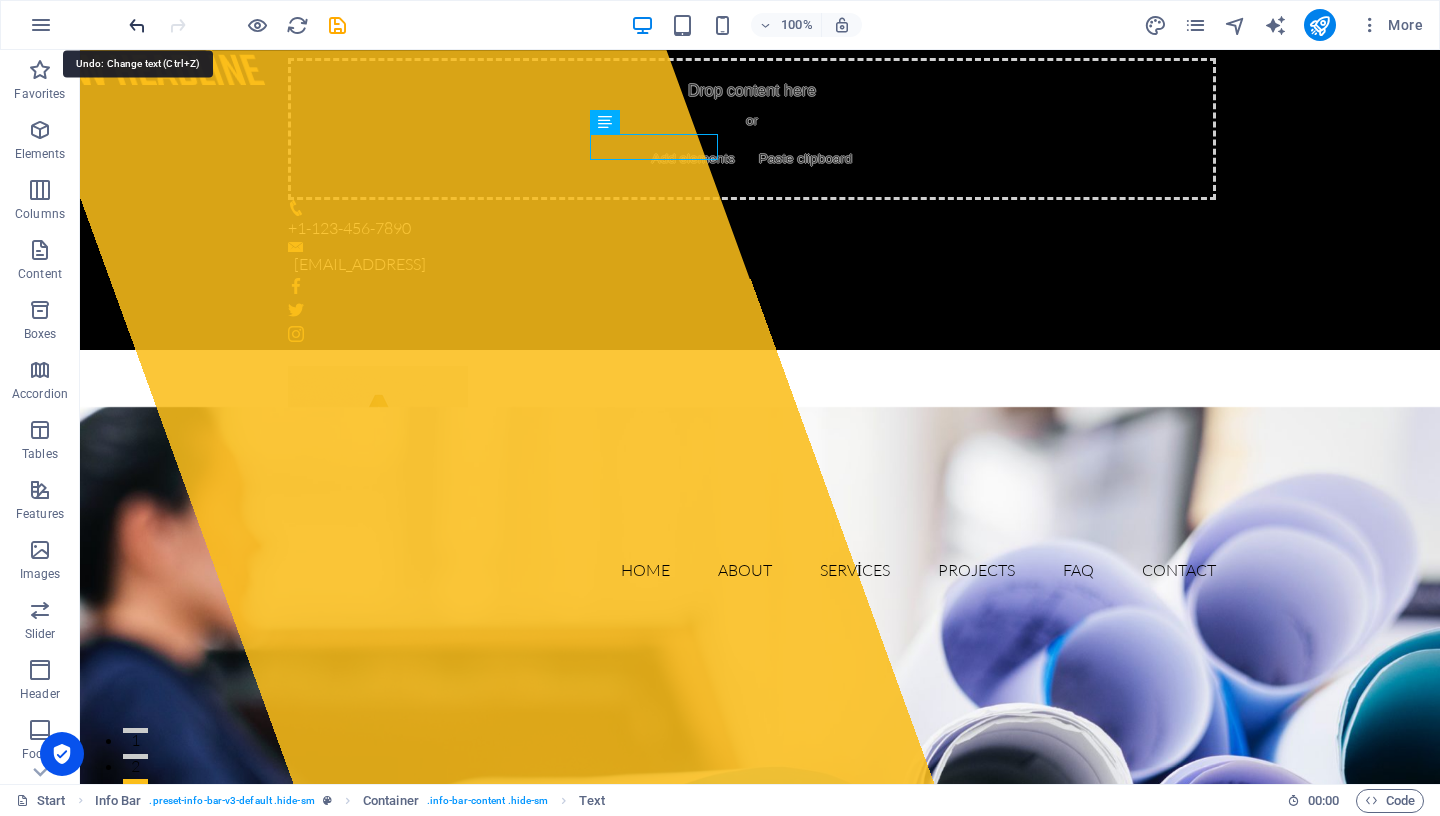 click at bounding box center (137, 25) 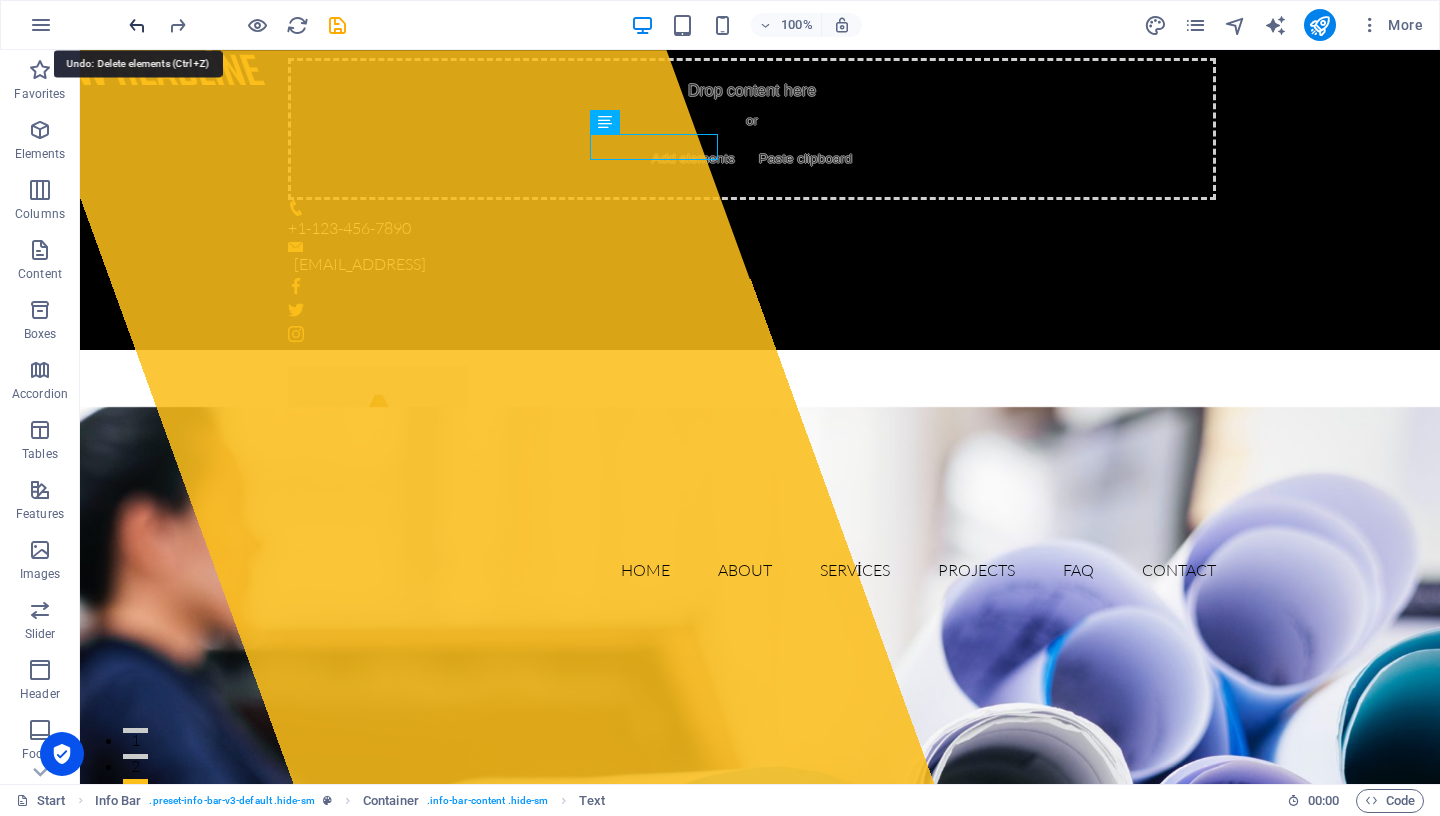 click at bounding box center [137, 25] 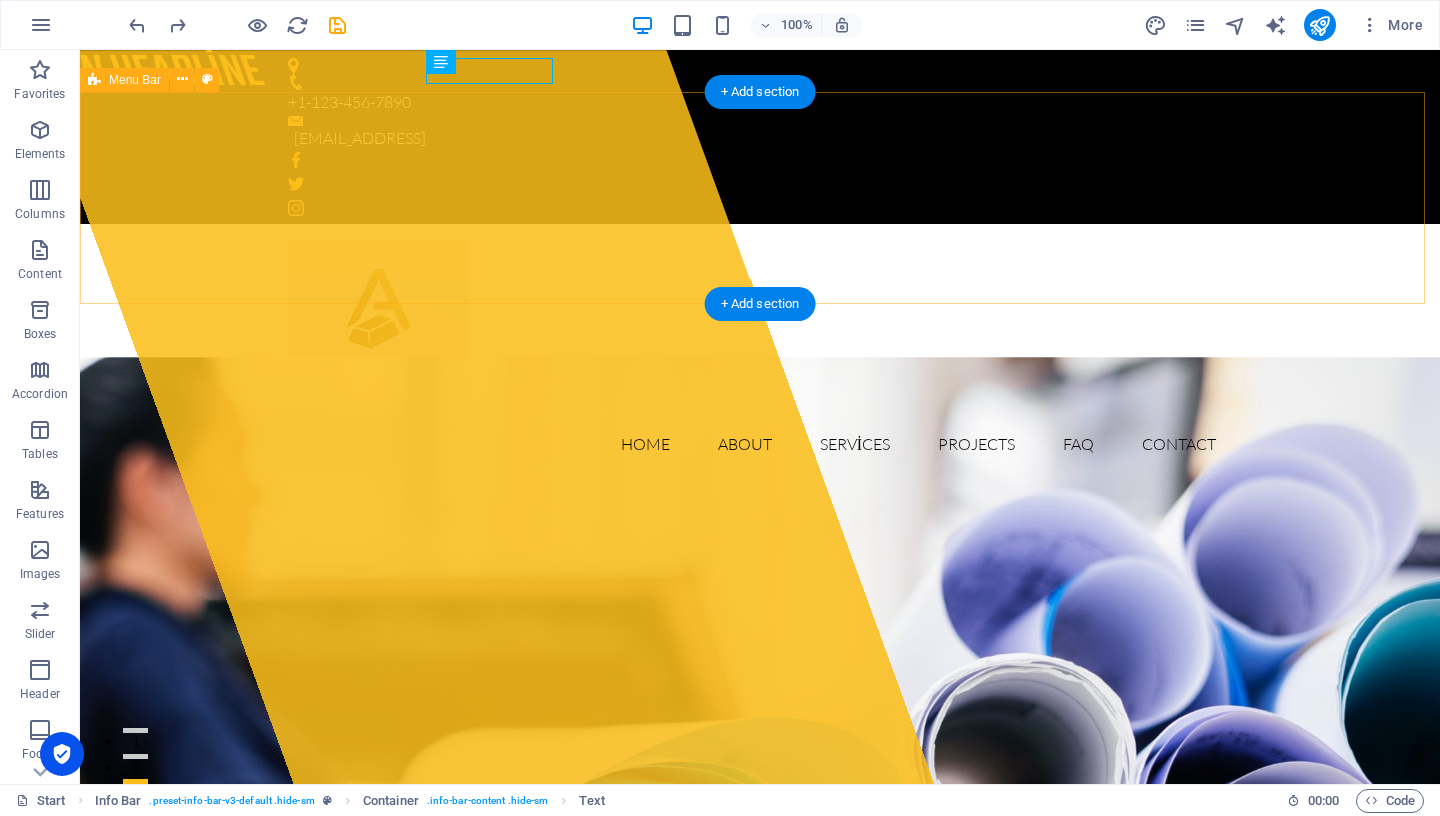 click on "Home About Services Projects FAQ Contact" at bounding box center (760, 354) 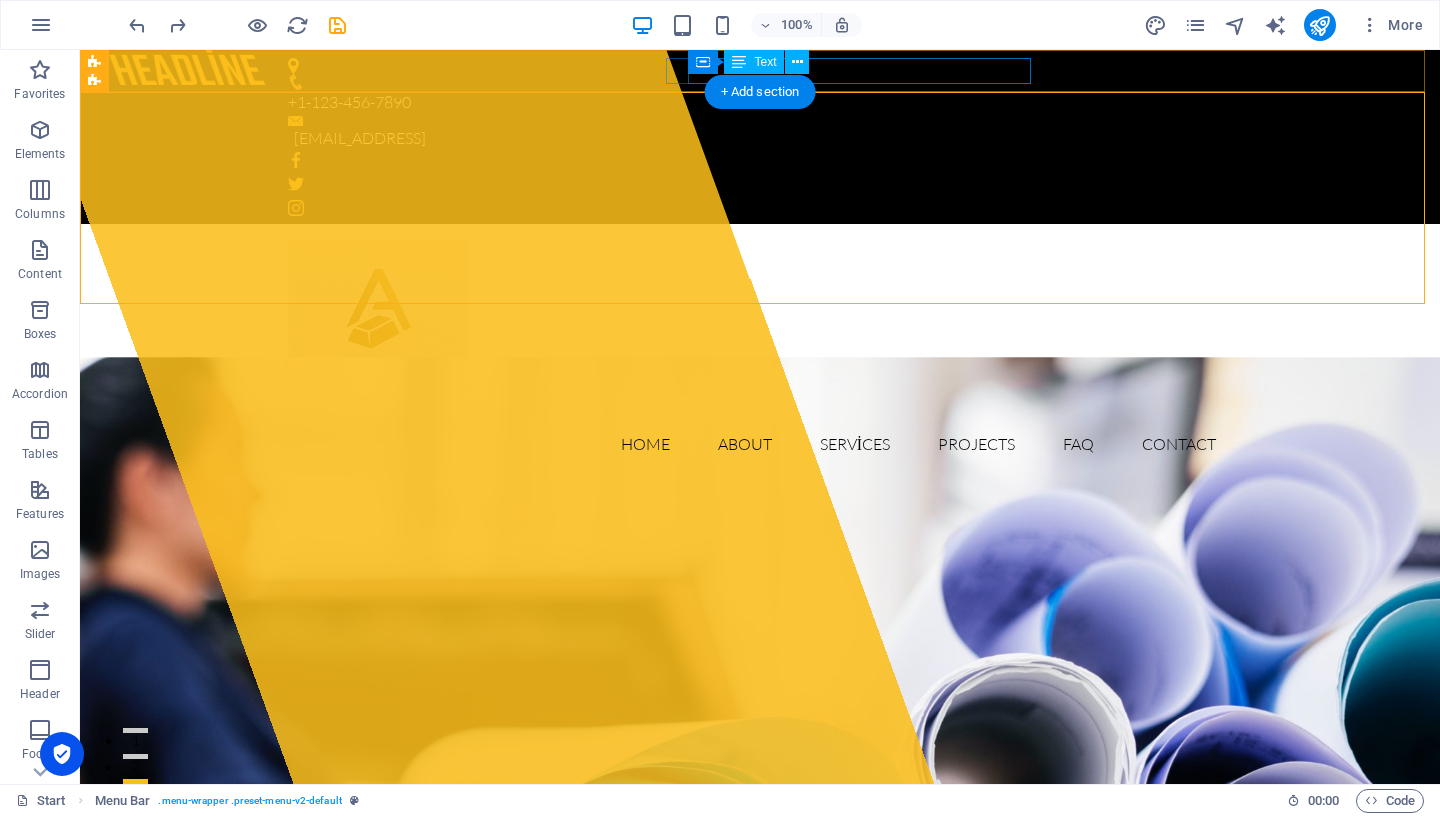 click on "[EMAIL_ADDRESS]" at bounding box center [755, 139] 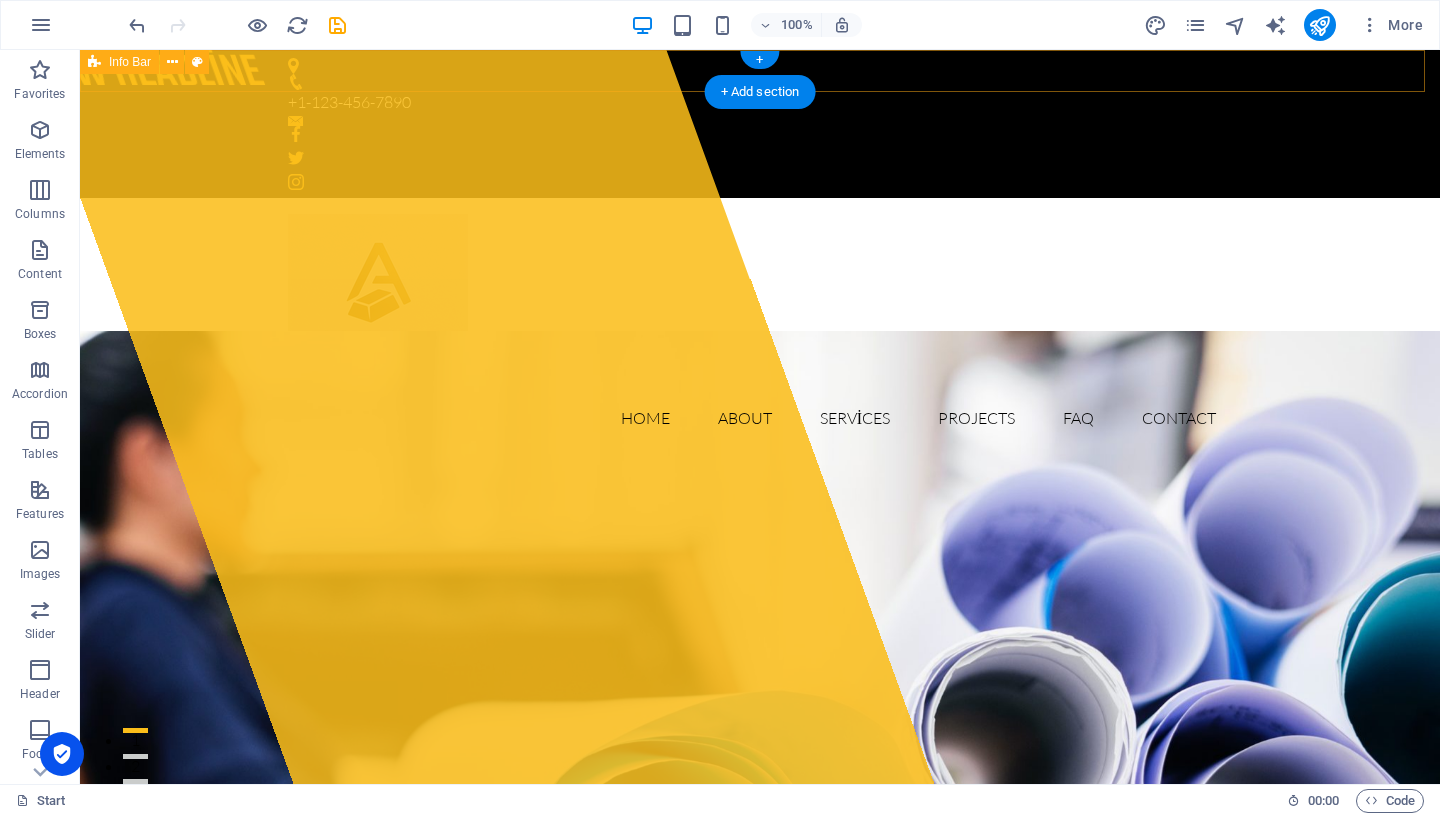 click on "+1-123-456-7890" at bounding box center (760, 124) 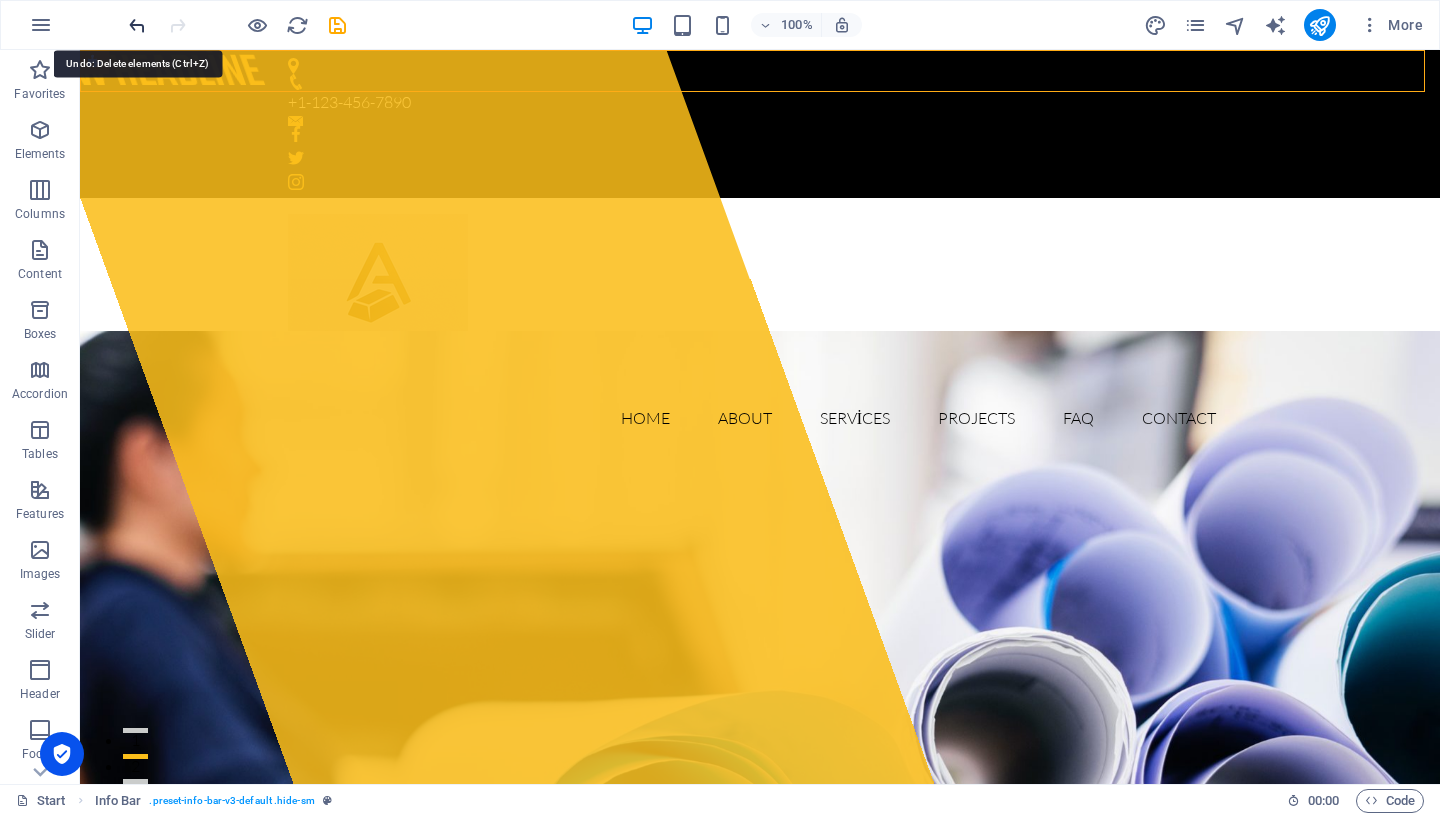 click at bounding box center [137, 25] 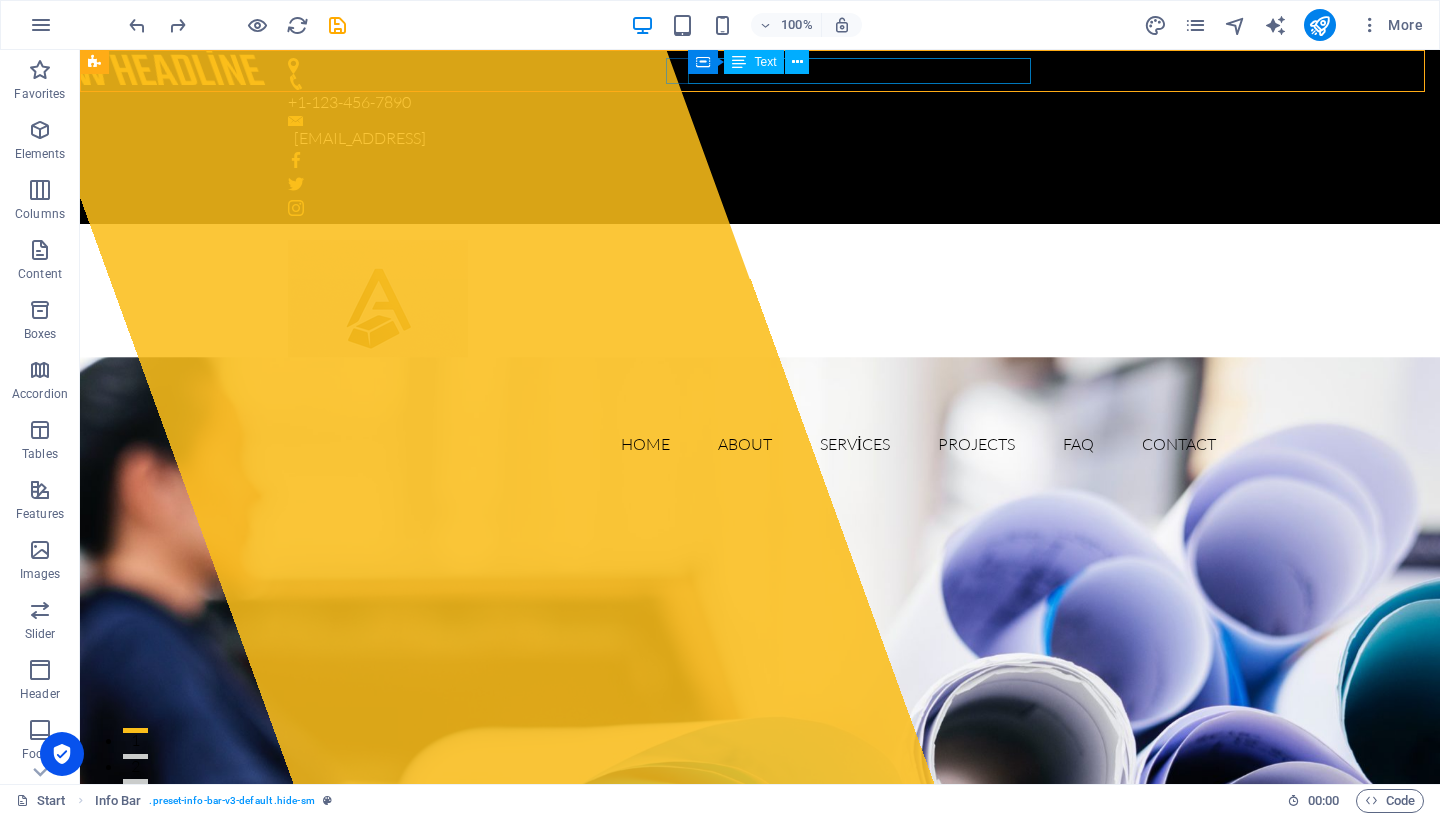 click on "Text" at bounding box center [754, 62] 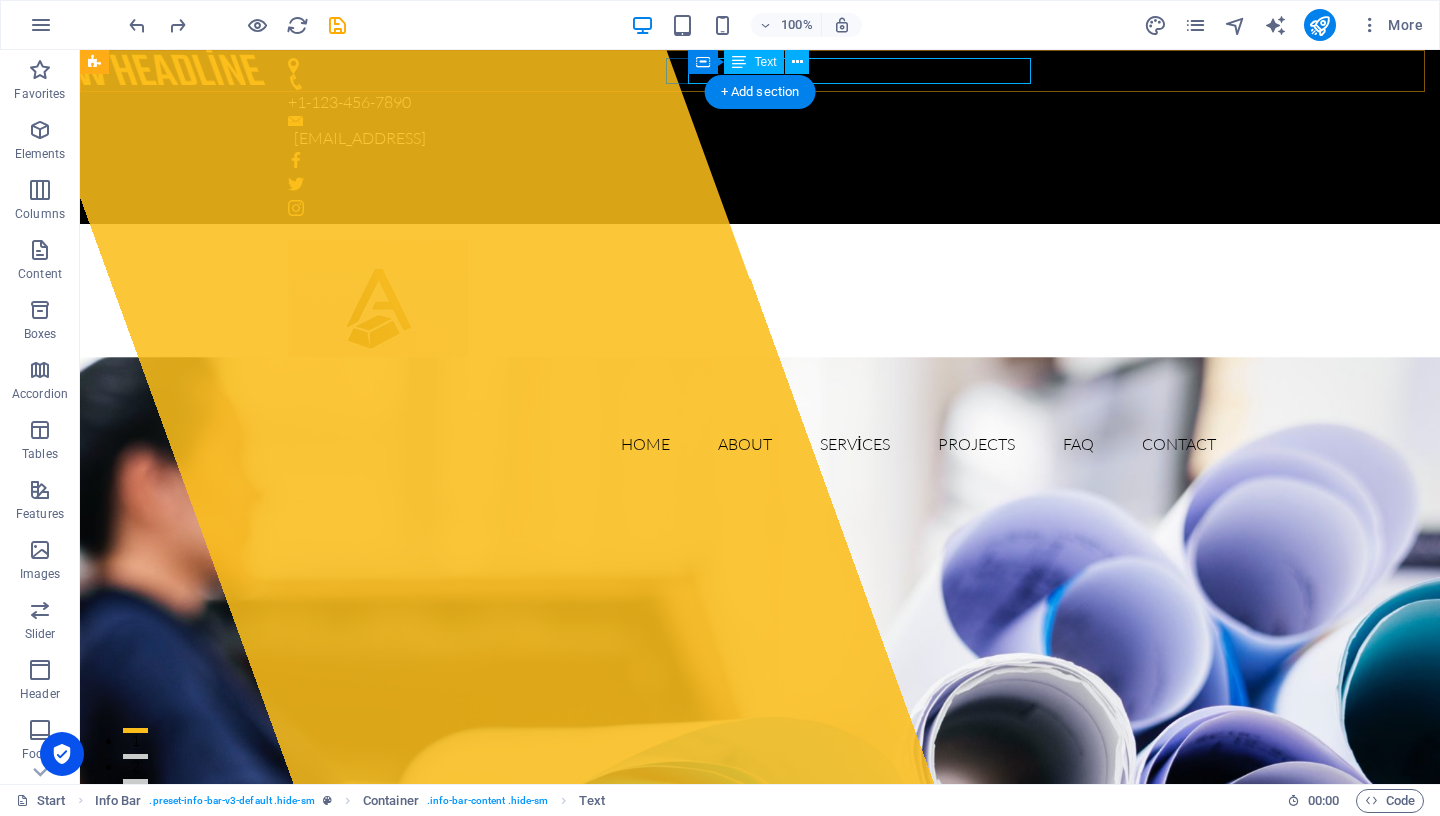 click on "[EMAIL_ADDRESS]" at bounding box center [755, 139] 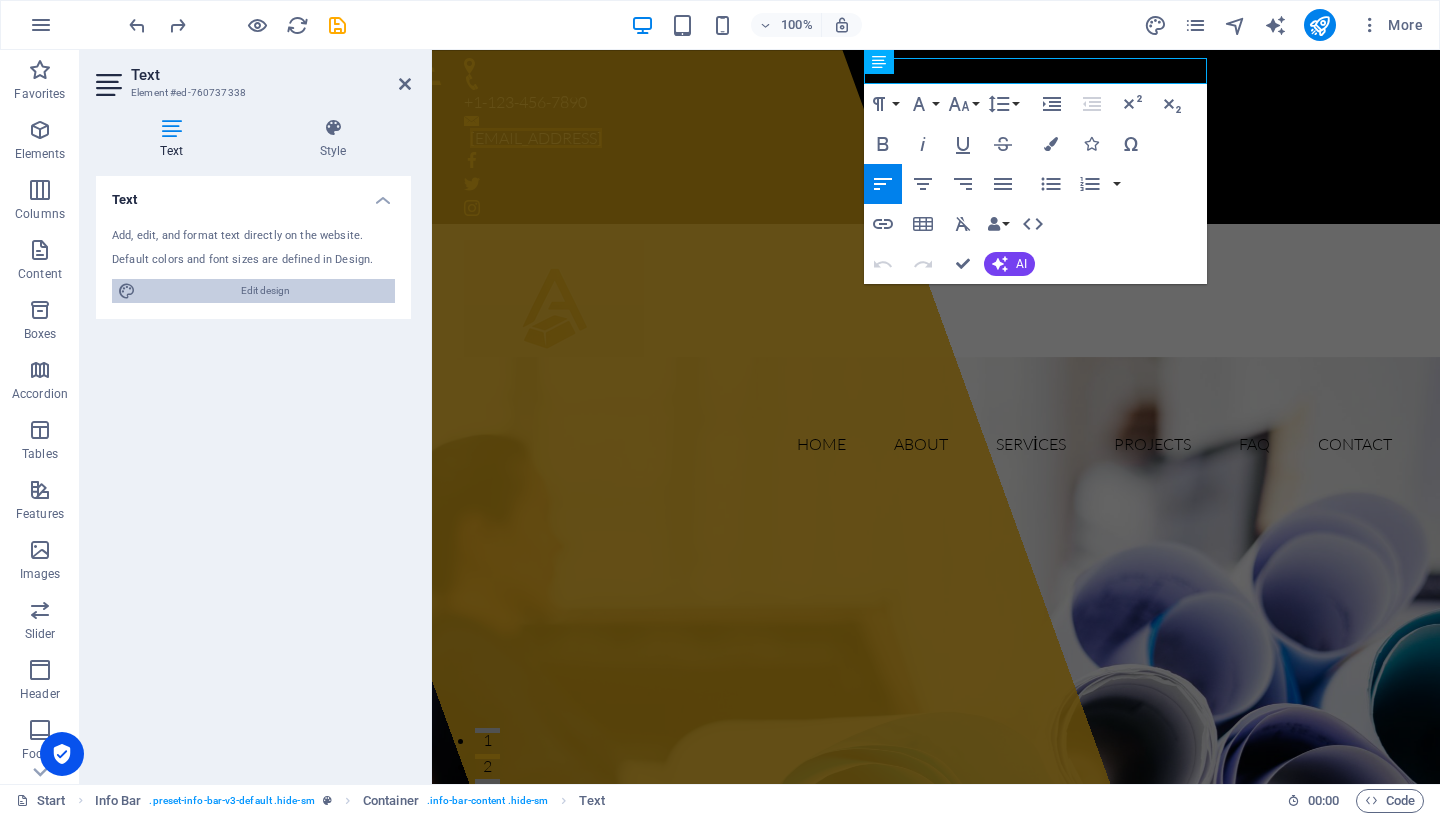 click on "Edit design" at bounding box center [265, 291] 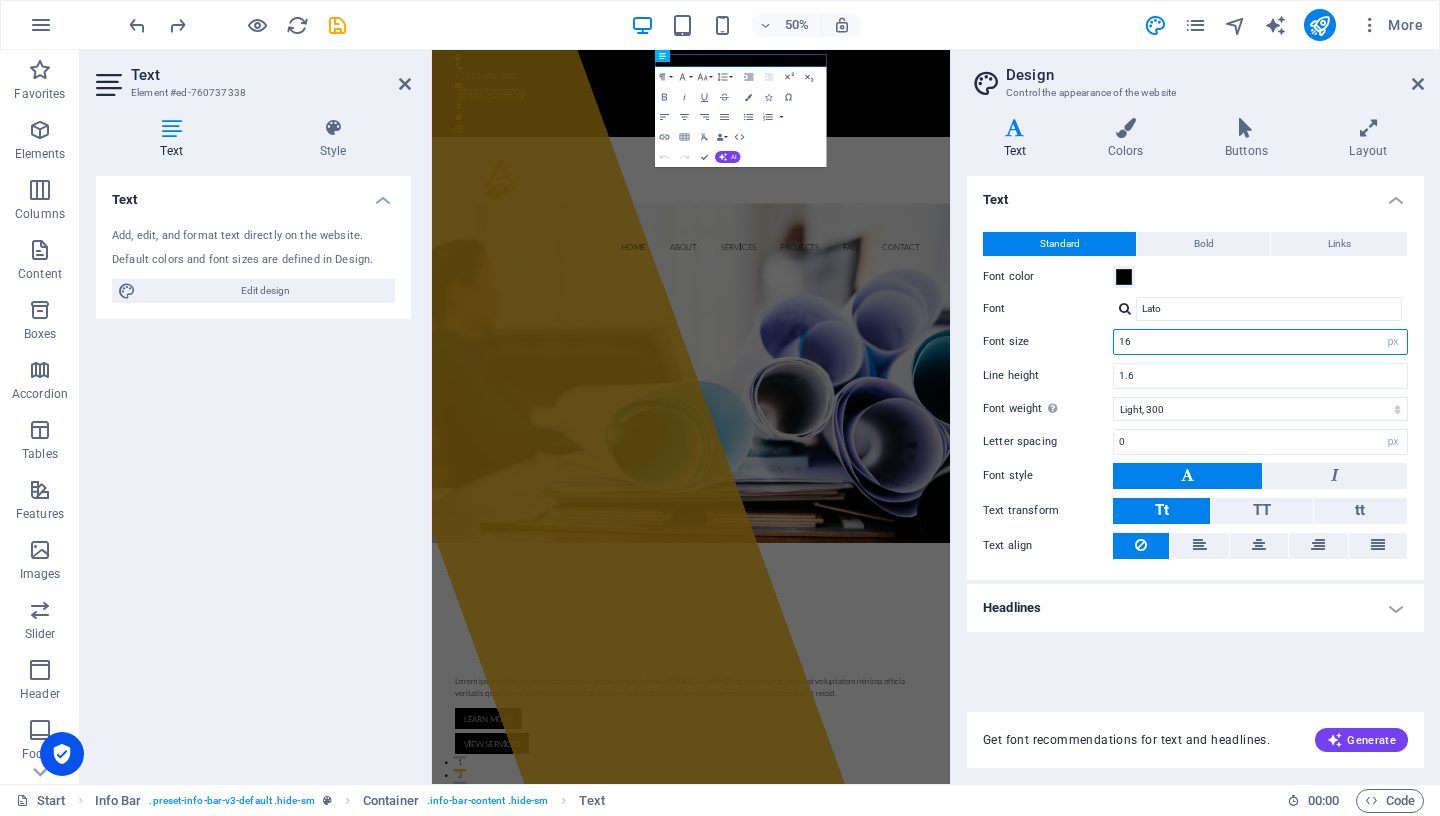 drag, startPoint x: 1181, startPoint y: 339, endPoint x: 1028, endPoint y: 339, distance: 153 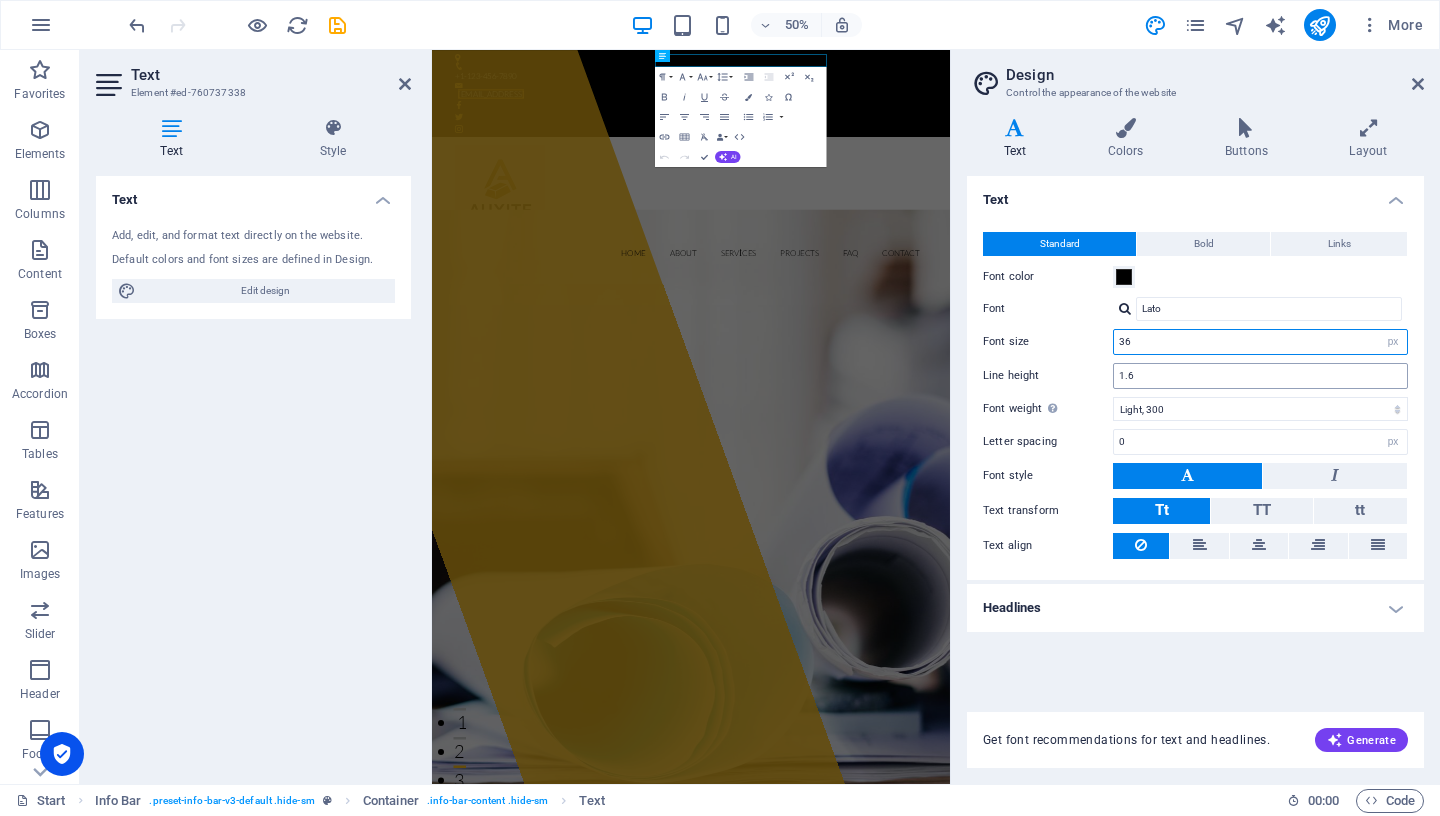 type on "36" 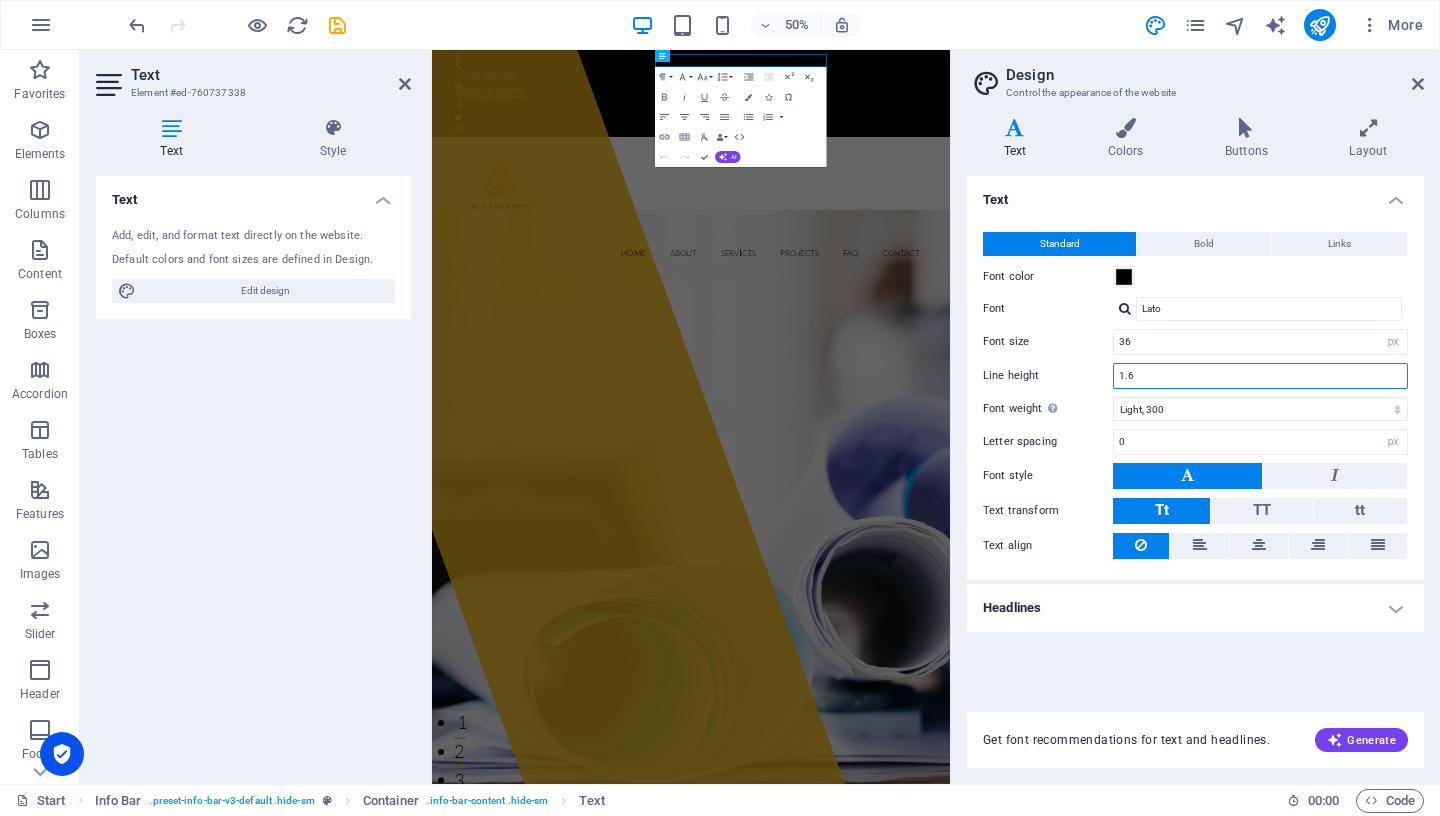 drag, startPoint x: 1186, startPoint y: 381, endPoint x: 1014, endPoint y: 365, distance: 172.74258 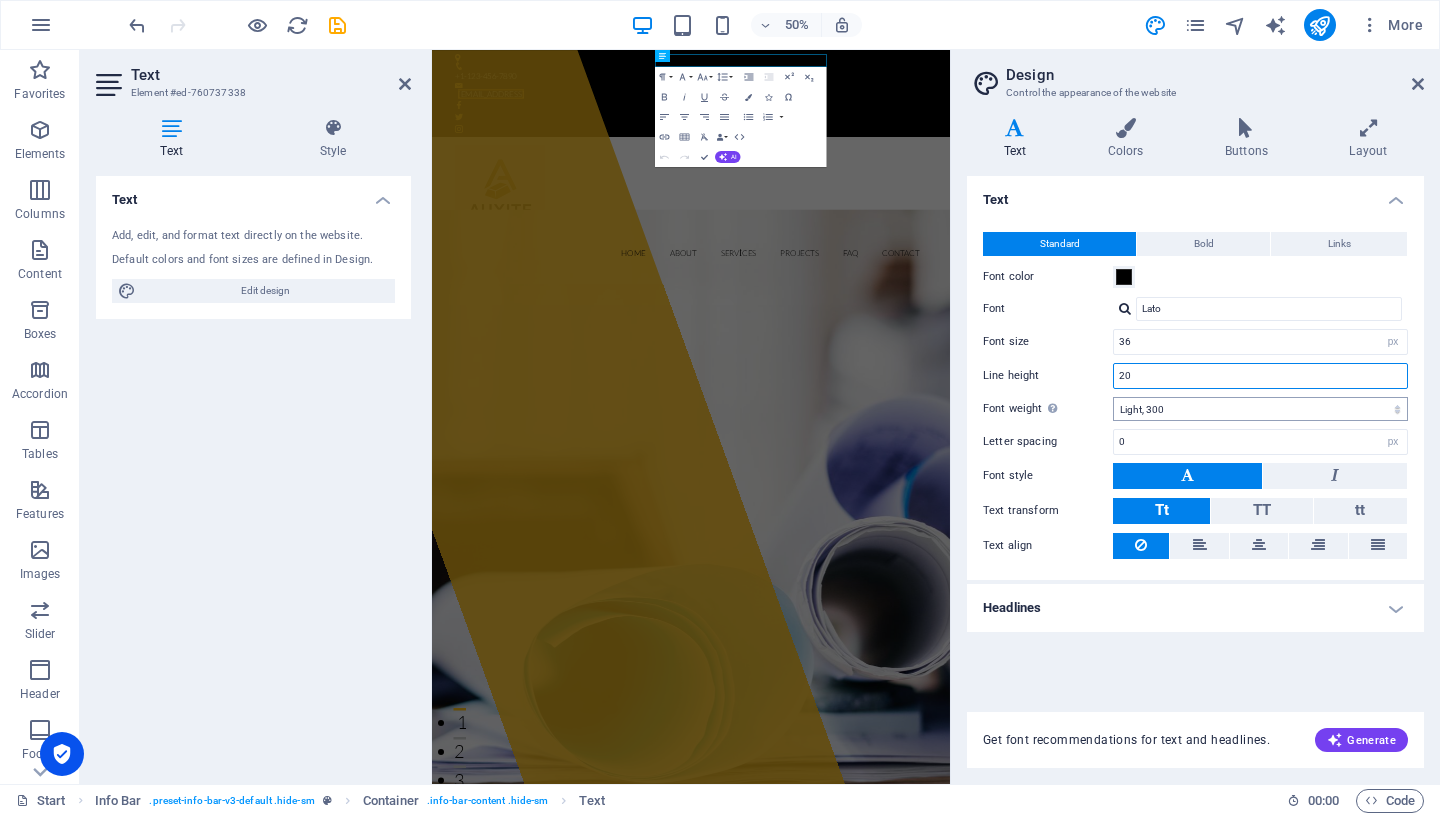 type on "20" 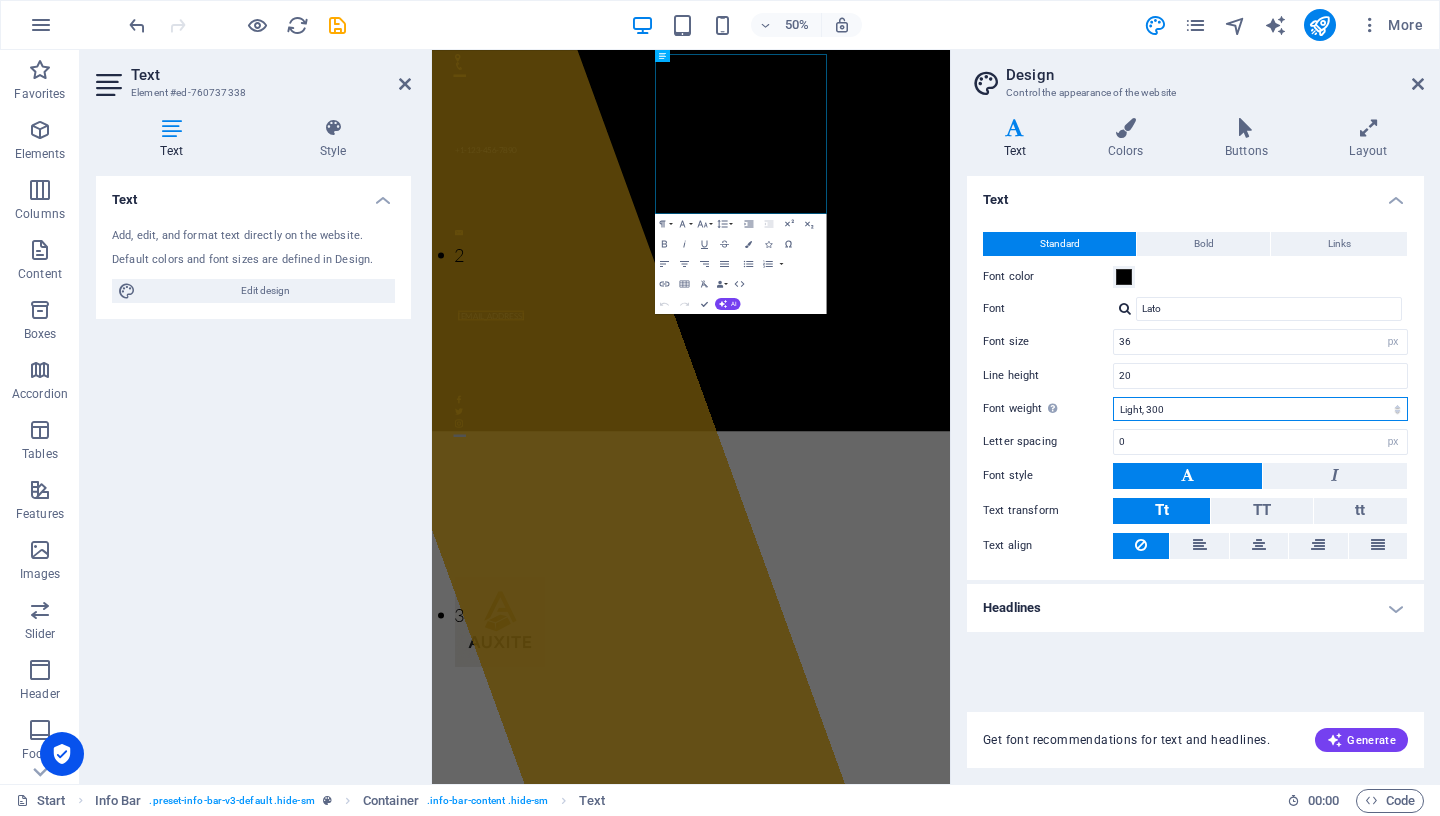 select on "700" 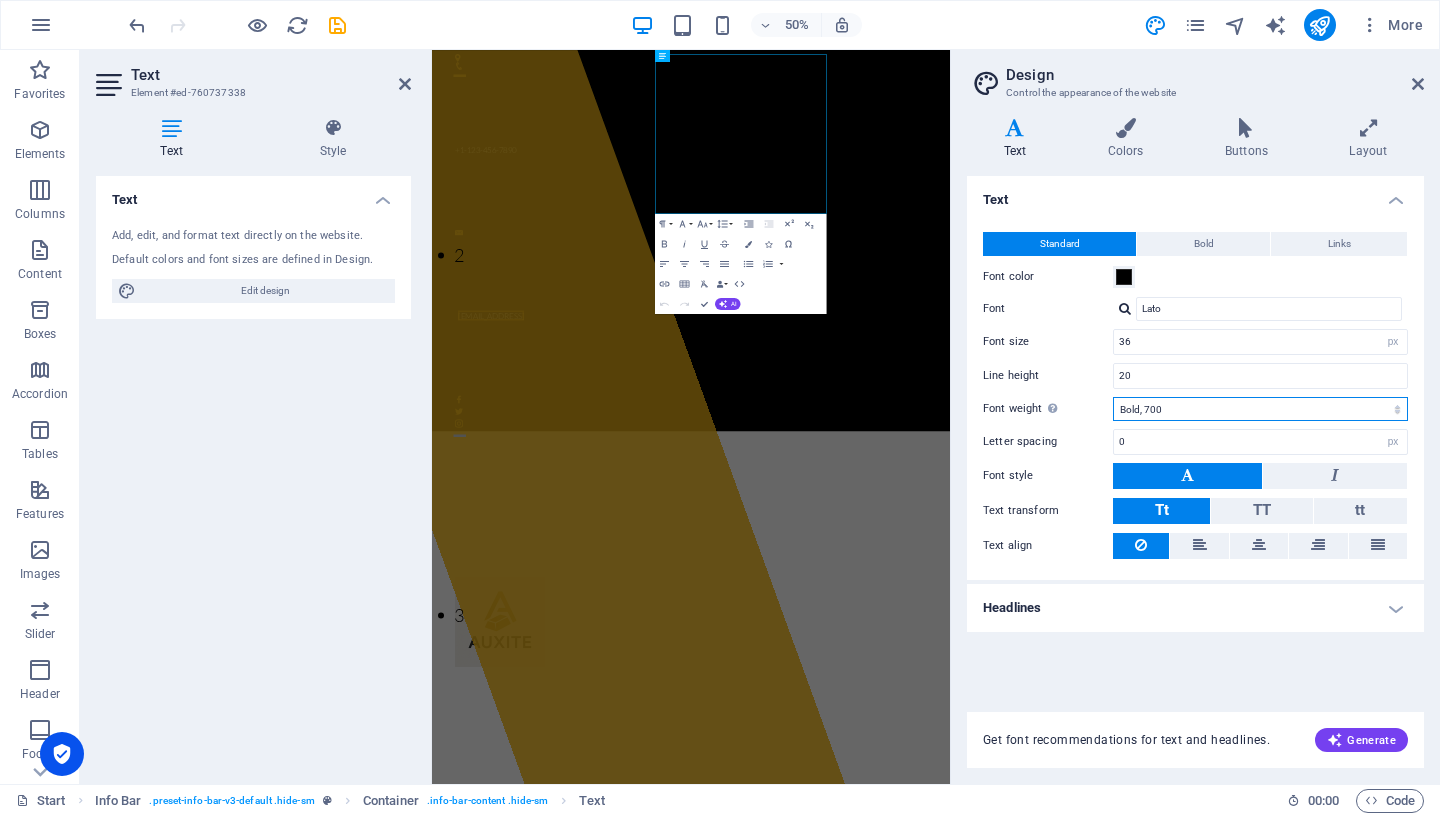 click on "Bold, 700" at bounding box center (0, 0) 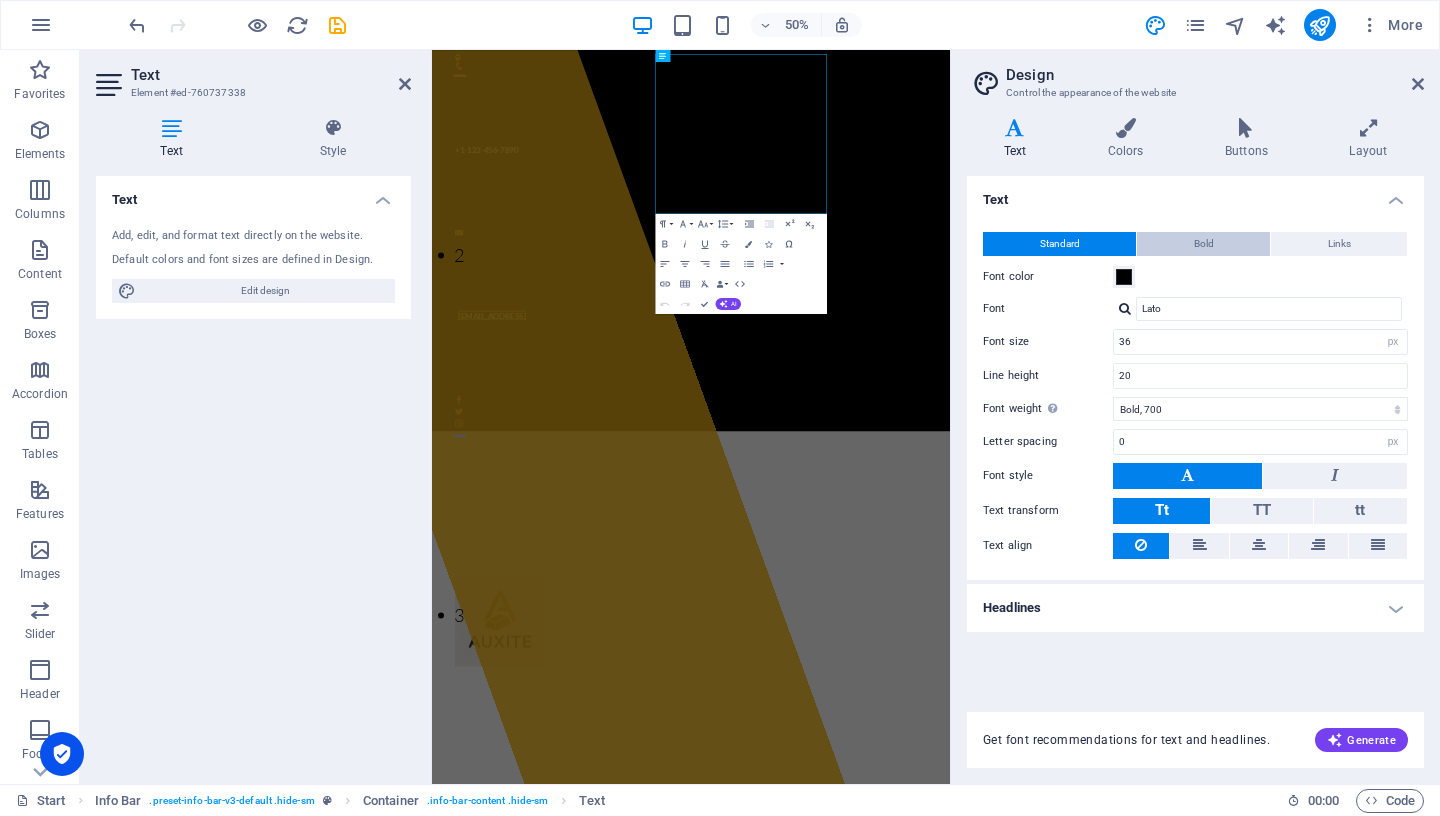 click on "Bold" at bounding box center (1203, 244) 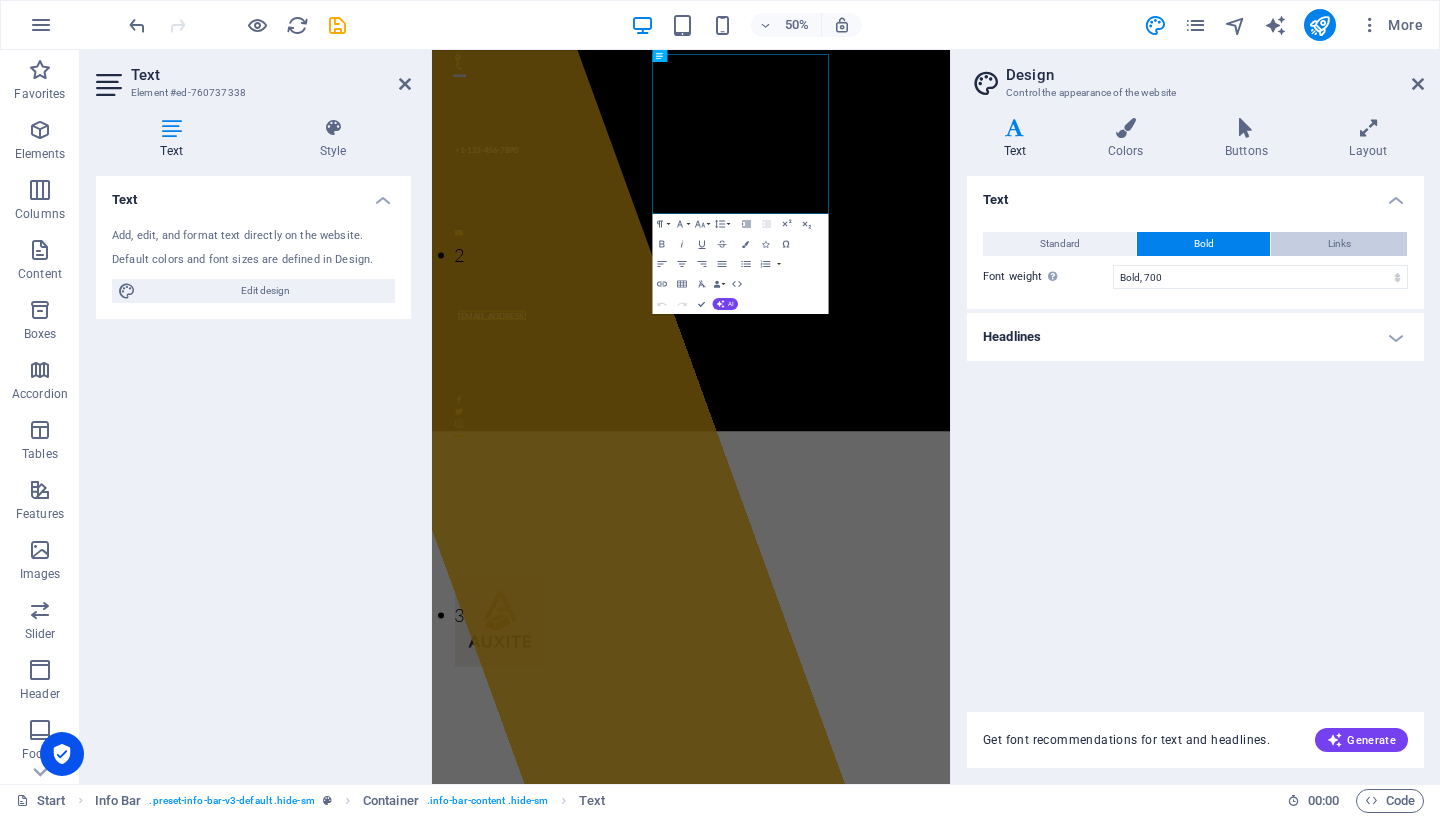 click on "Links" at bounding box center (1339, 244) 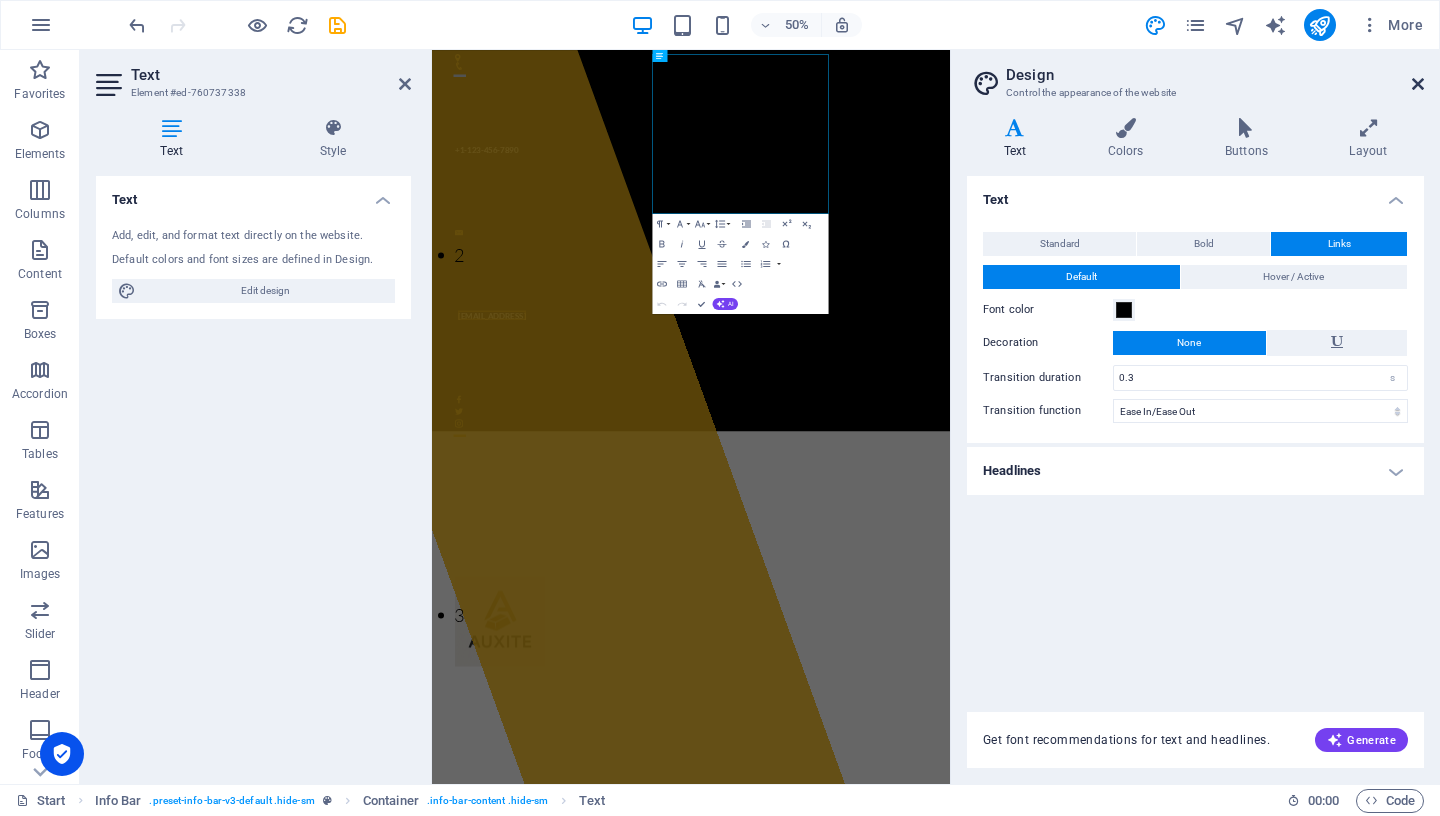 click at bounding box center [1418, 84] 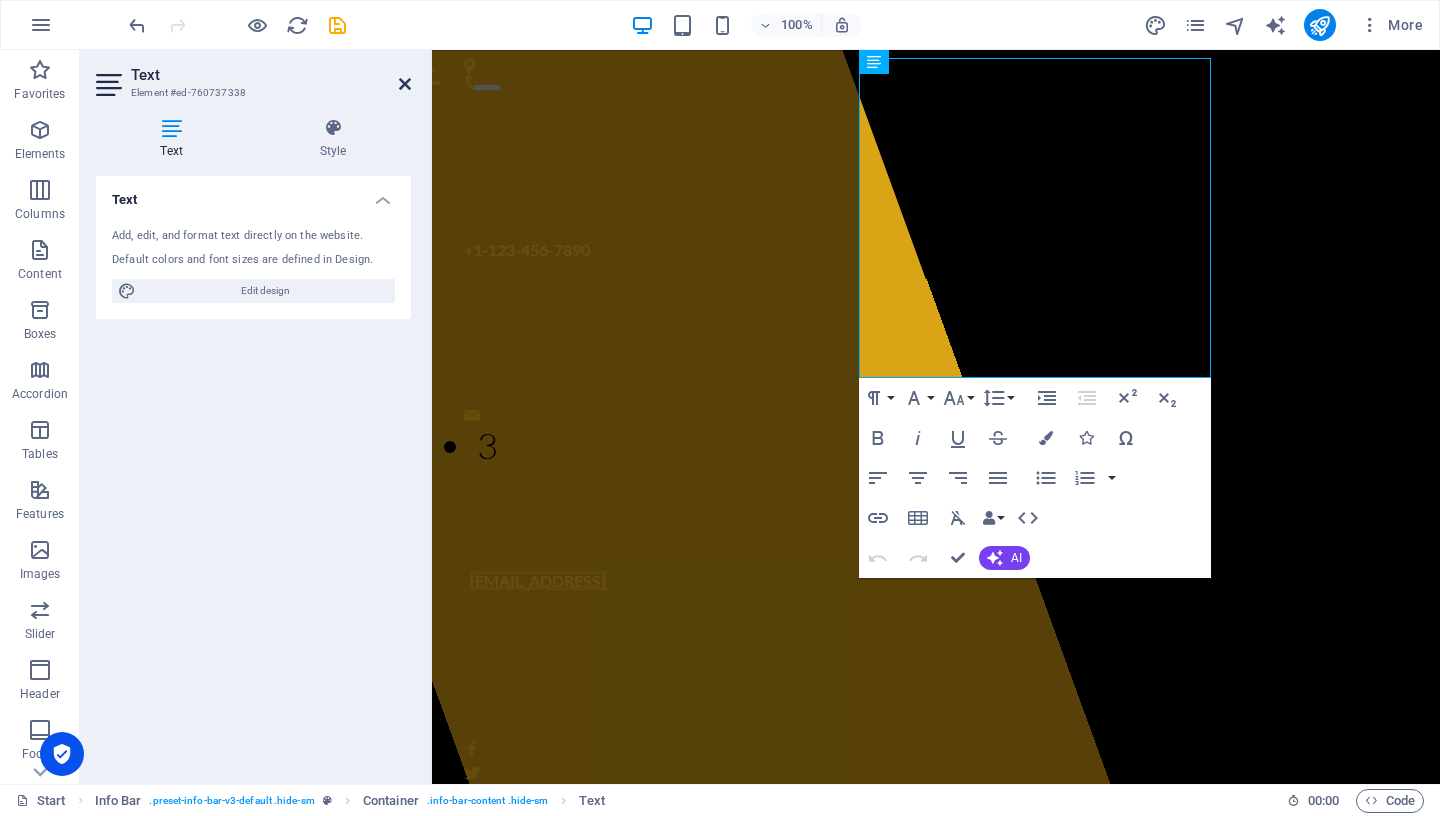 click at bounding box center [405, 84] 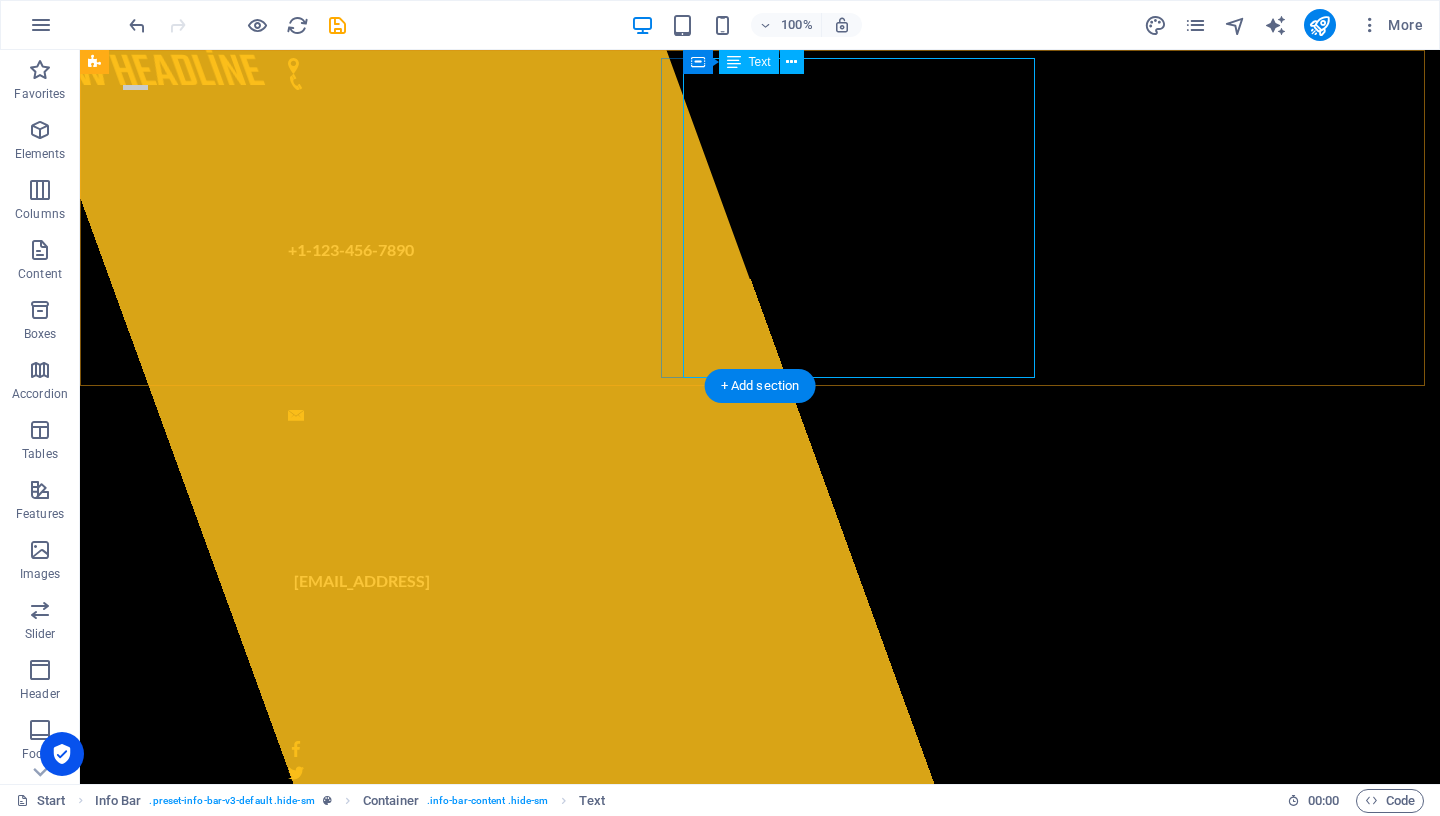 click on "[EMAIL_ADDRESS]" at bounding box center (755, 581) 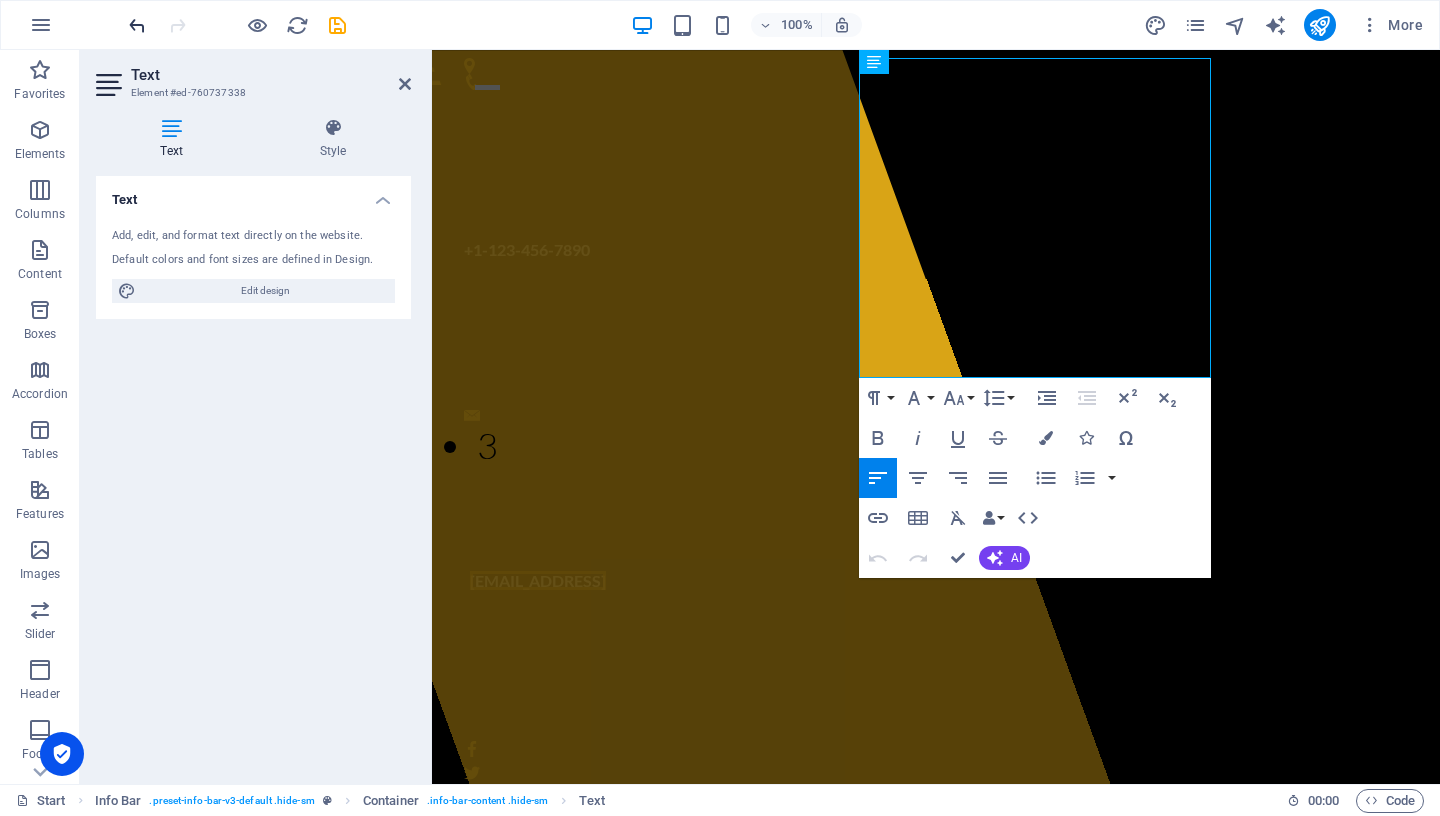 click at bounding box center (137, 25) 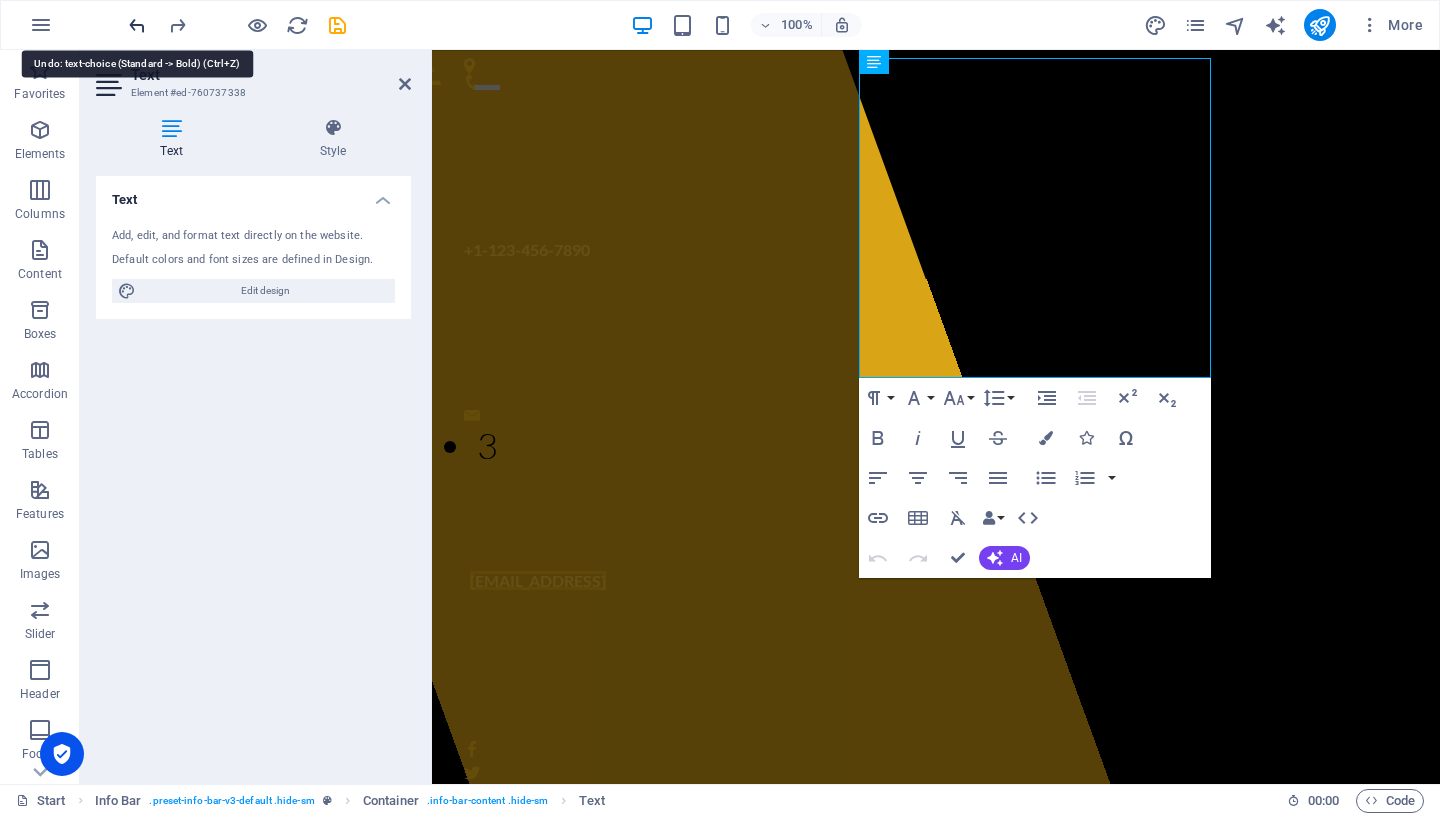 click at bounding box center (137, 25) 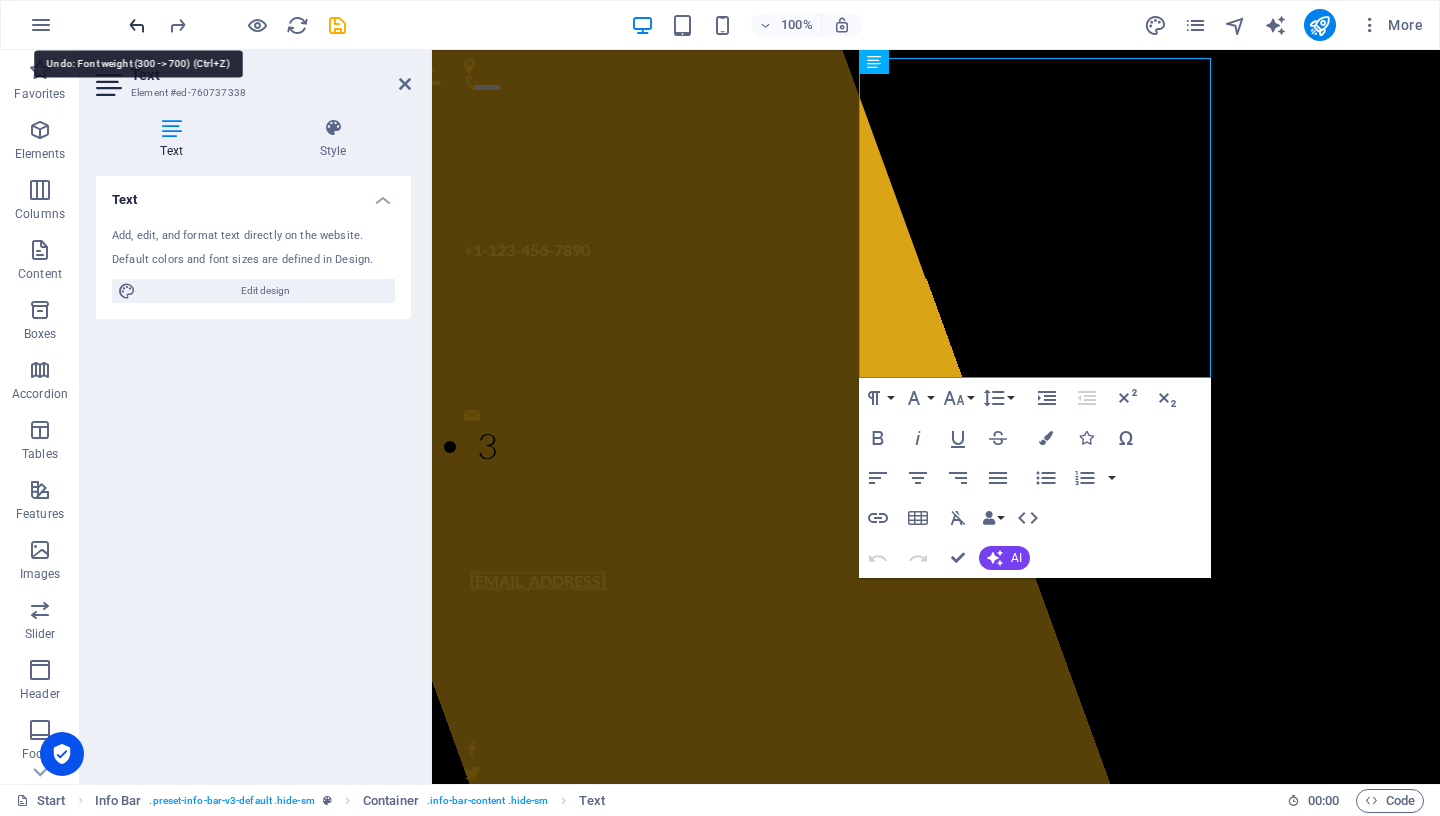click at bounding box center (137, 25) 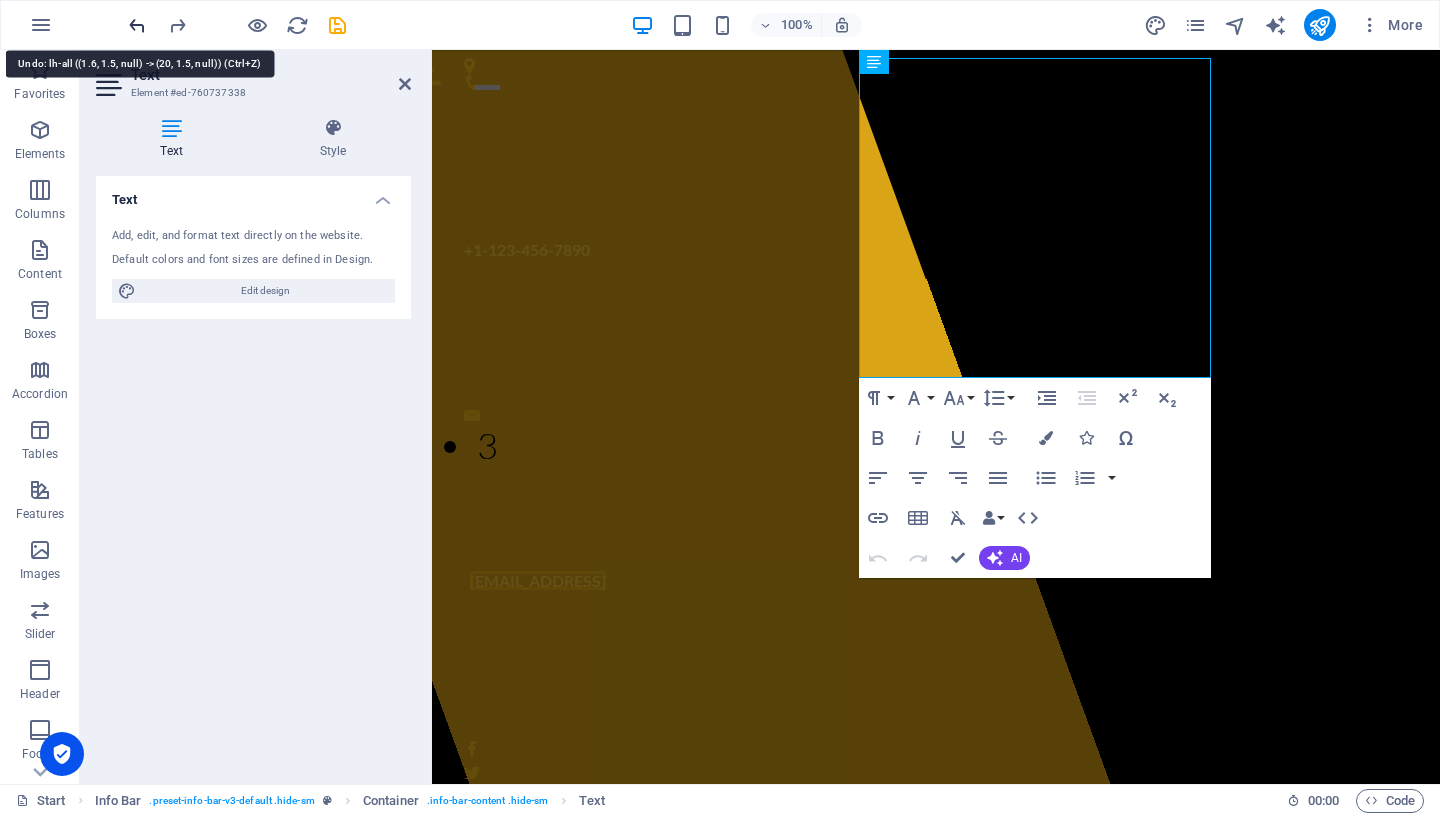 click at bounding box center (137, 25) 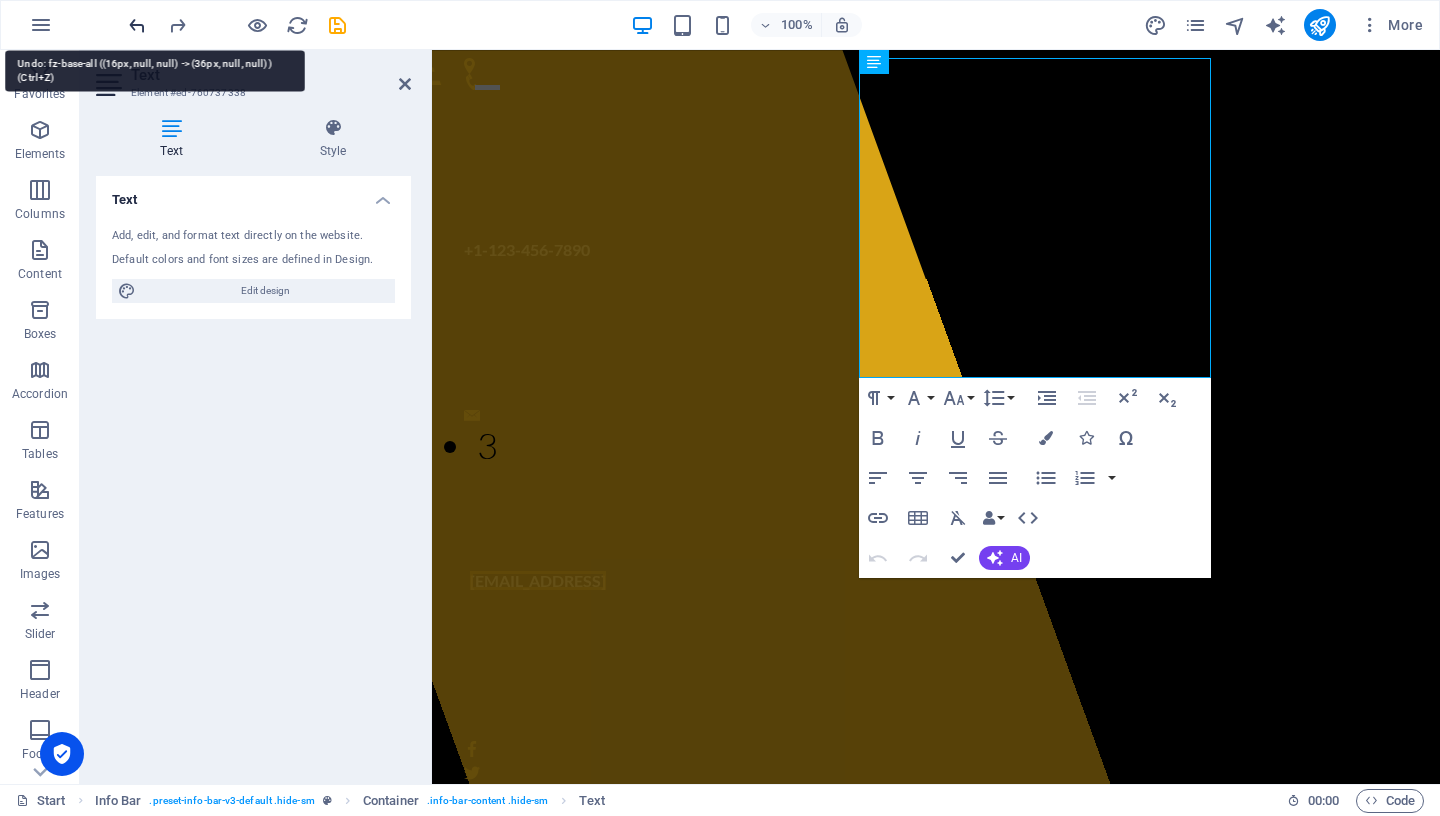 click at bounding box center [137, 25] 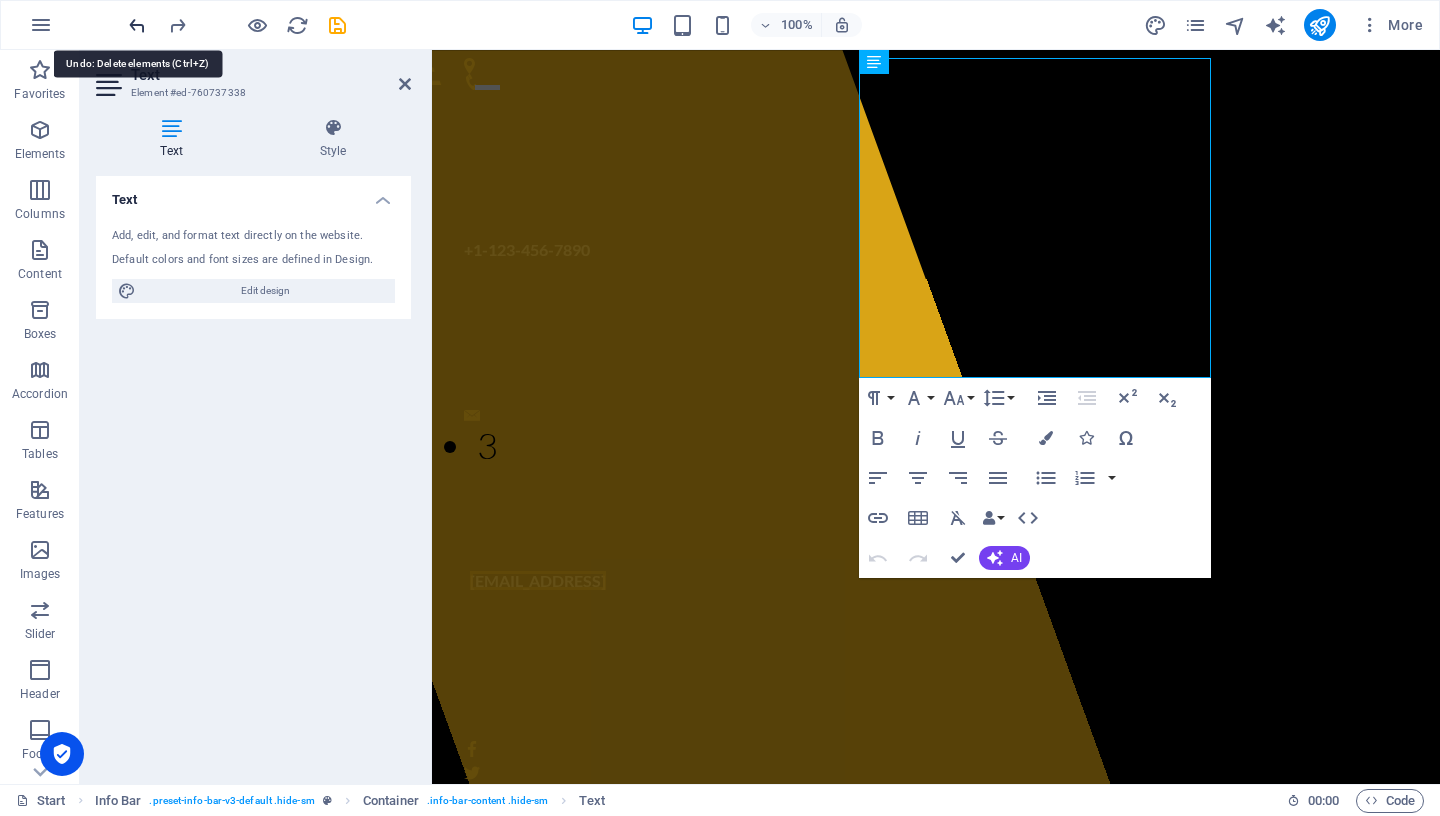 click at bounding box center (137, 25) 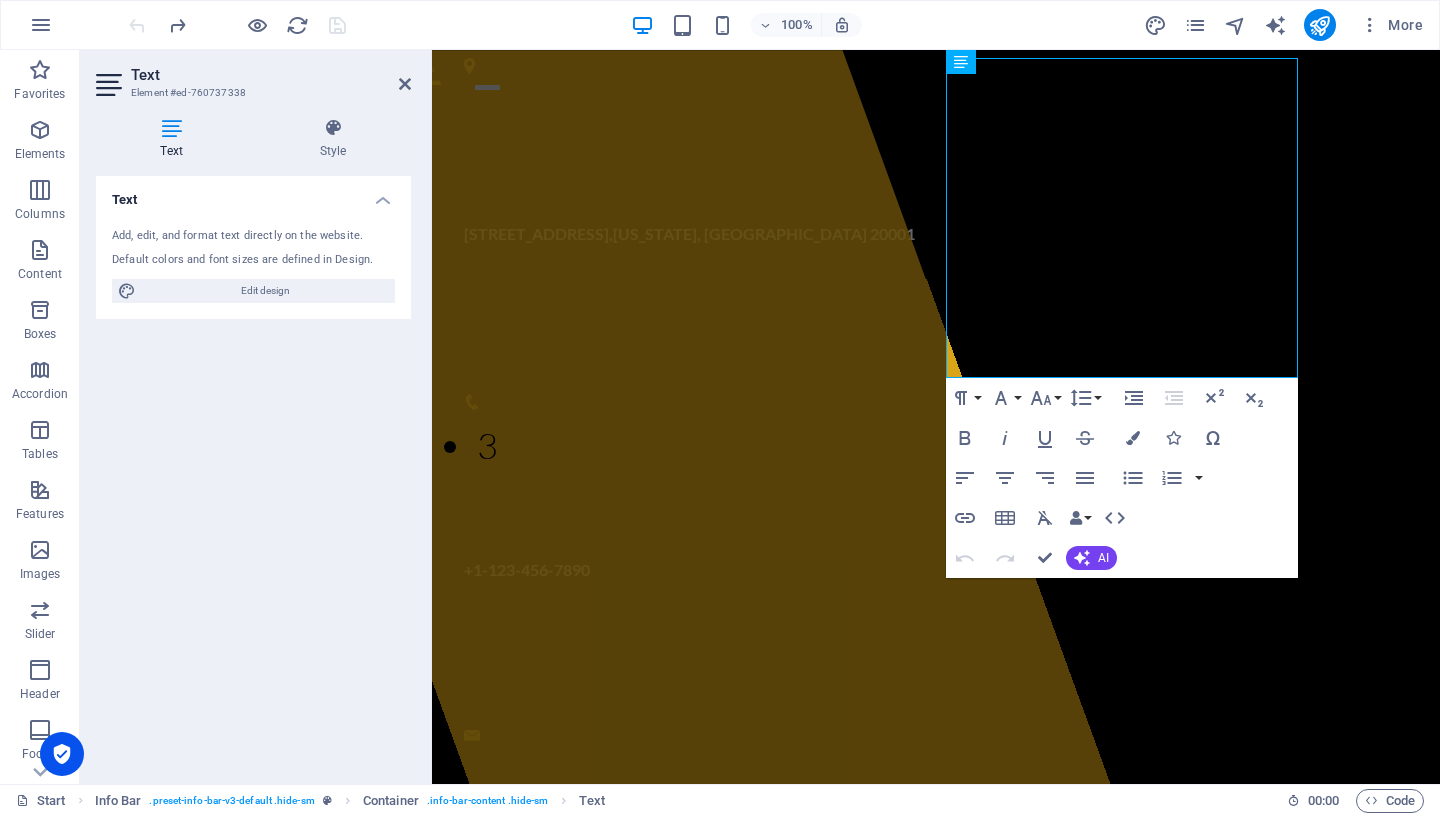 click at bounding box center [237, 25] 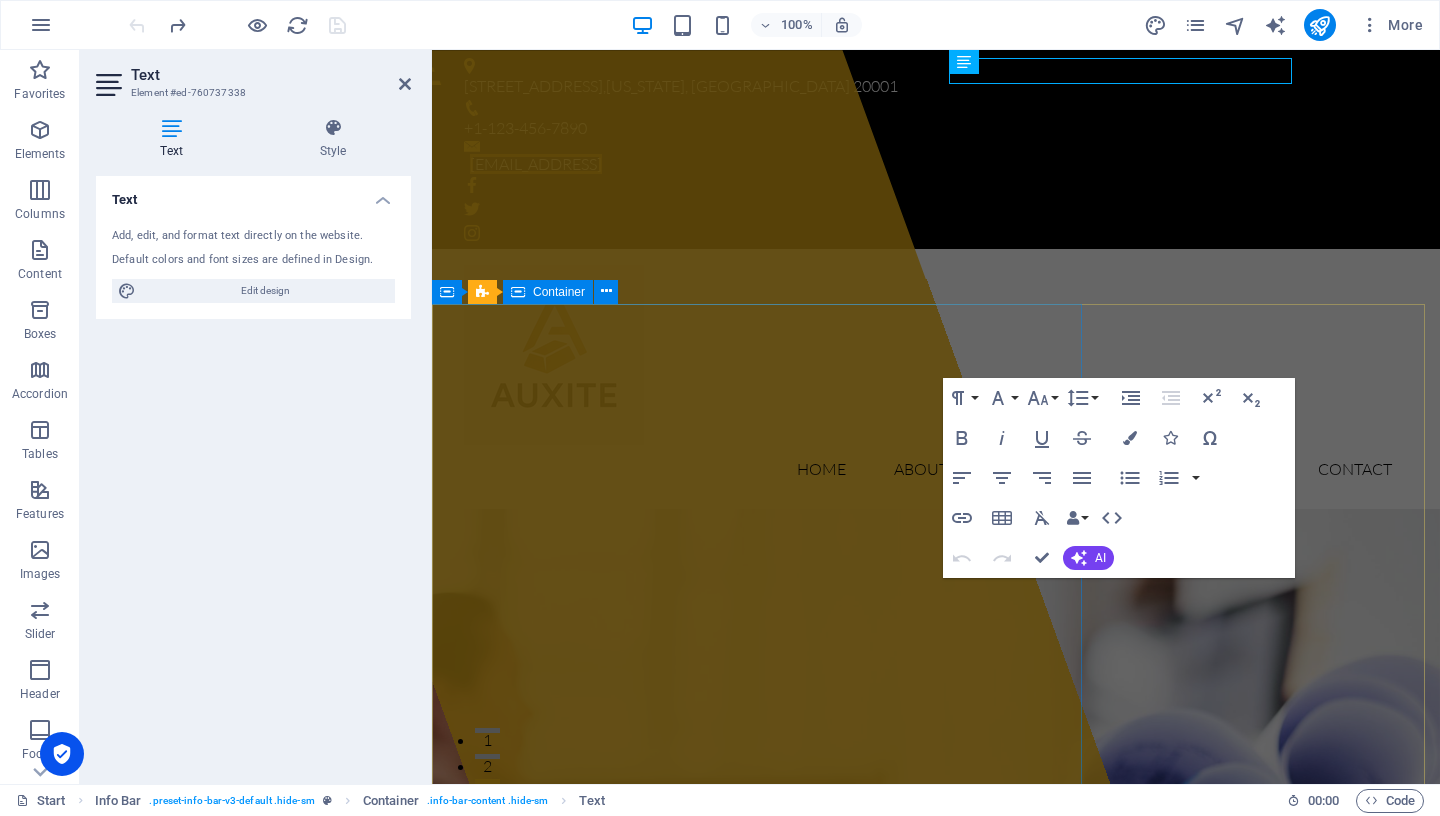 click on "New headline" at bounding box center [655, 417] 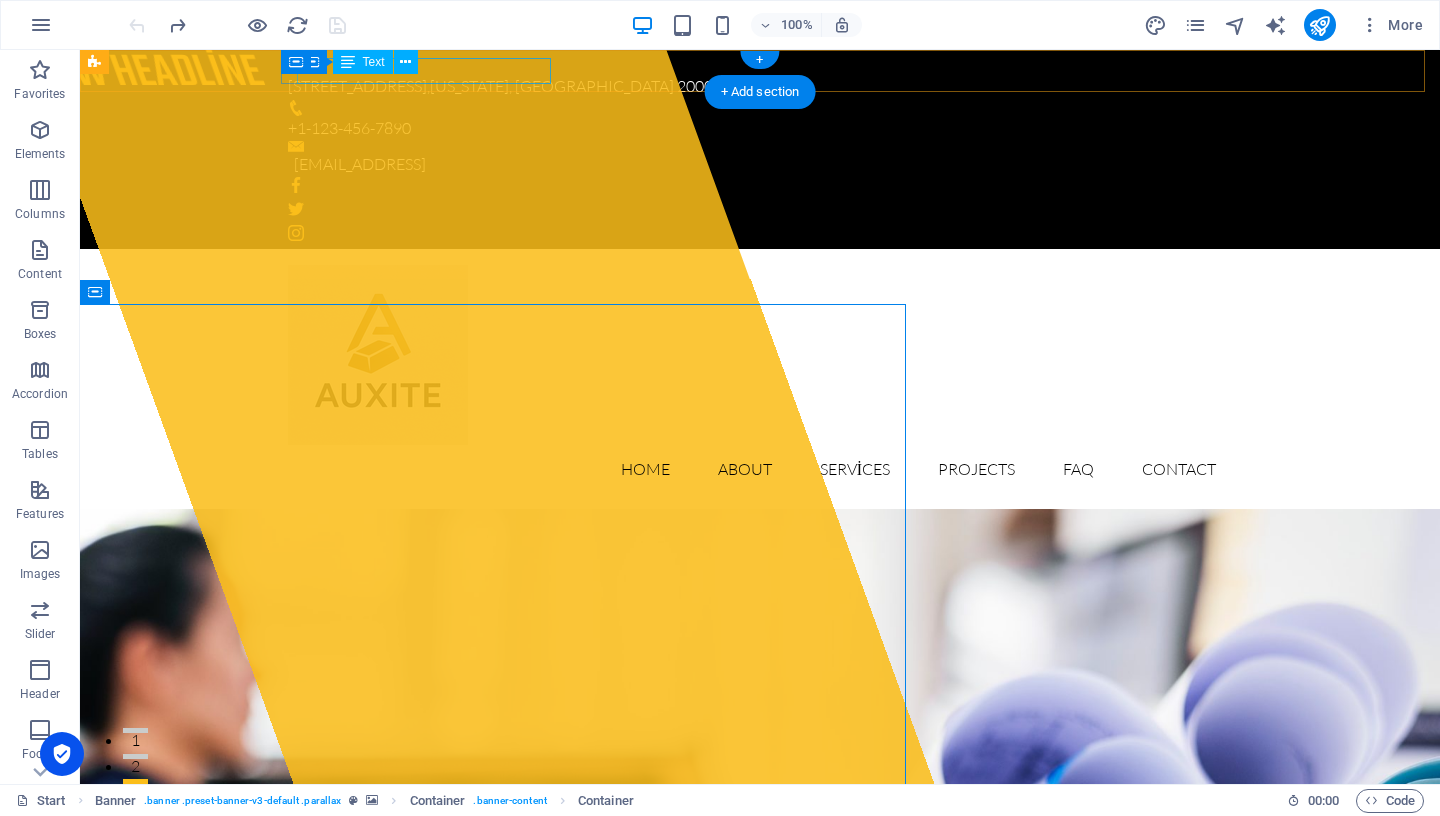 click on "[STREET_ADDRESS][US_STATE]" at bounding box center [752, 87] 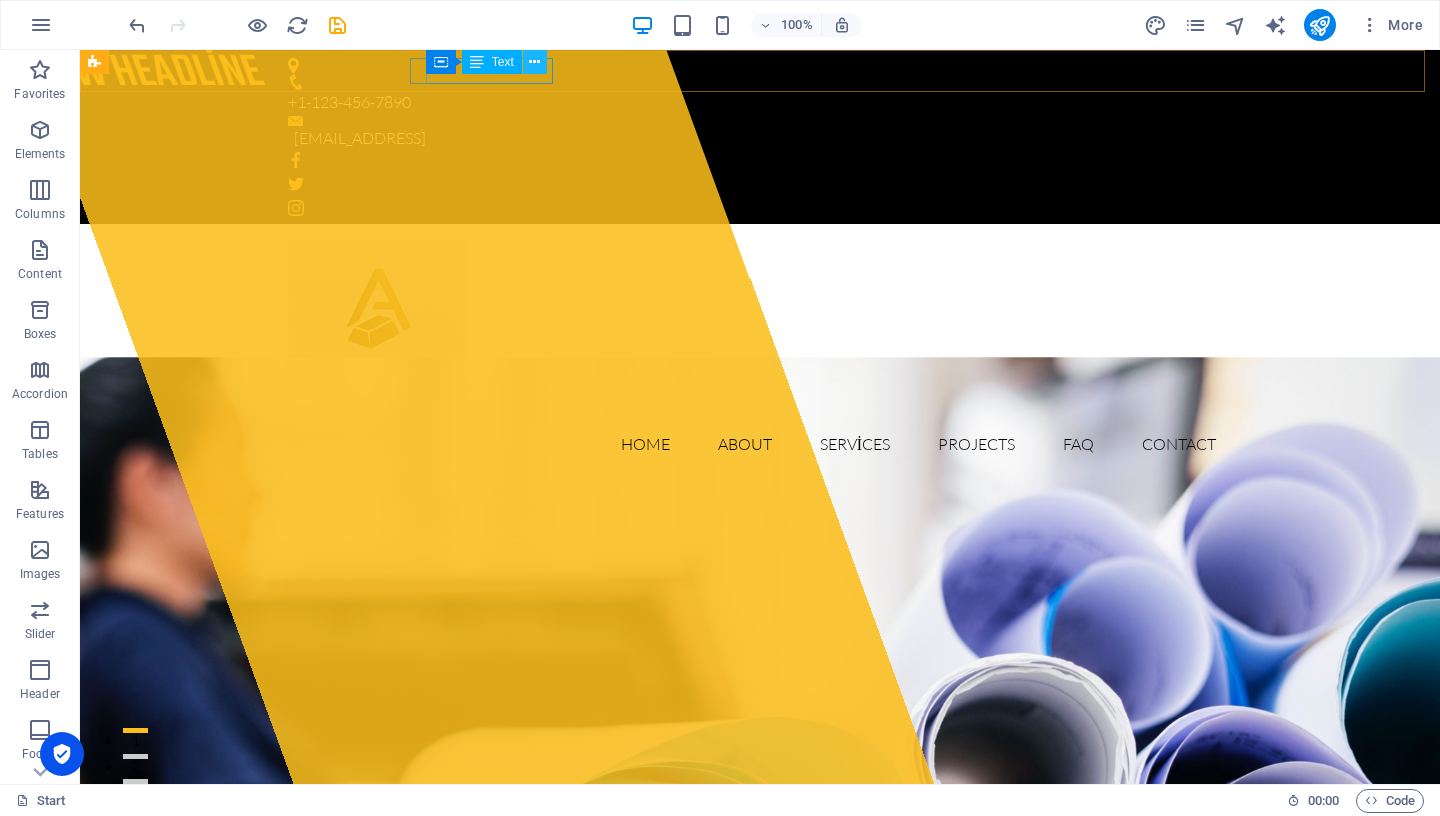 click at bounding box center (534, 62) 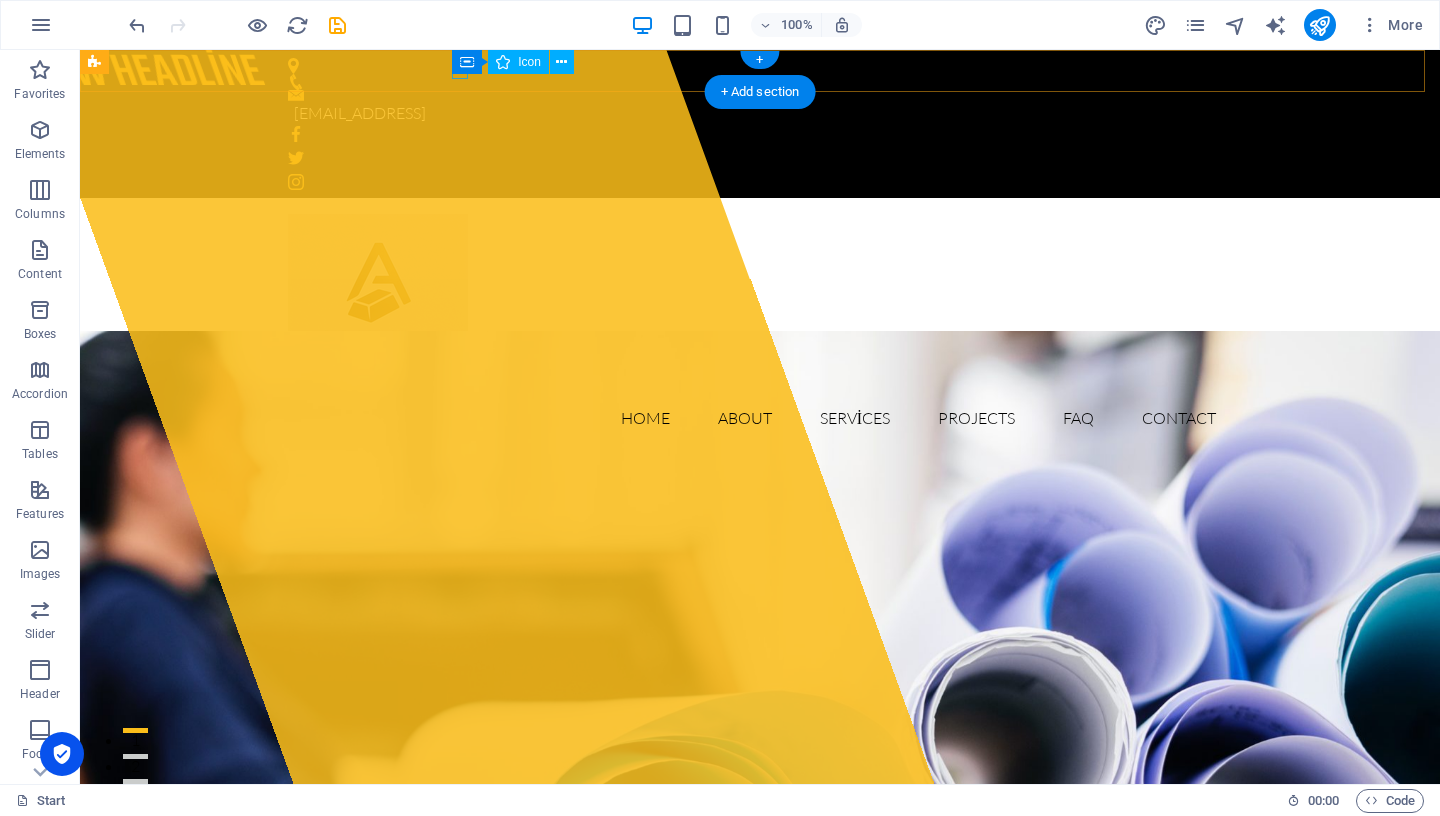click at bounding box center (752, 82) 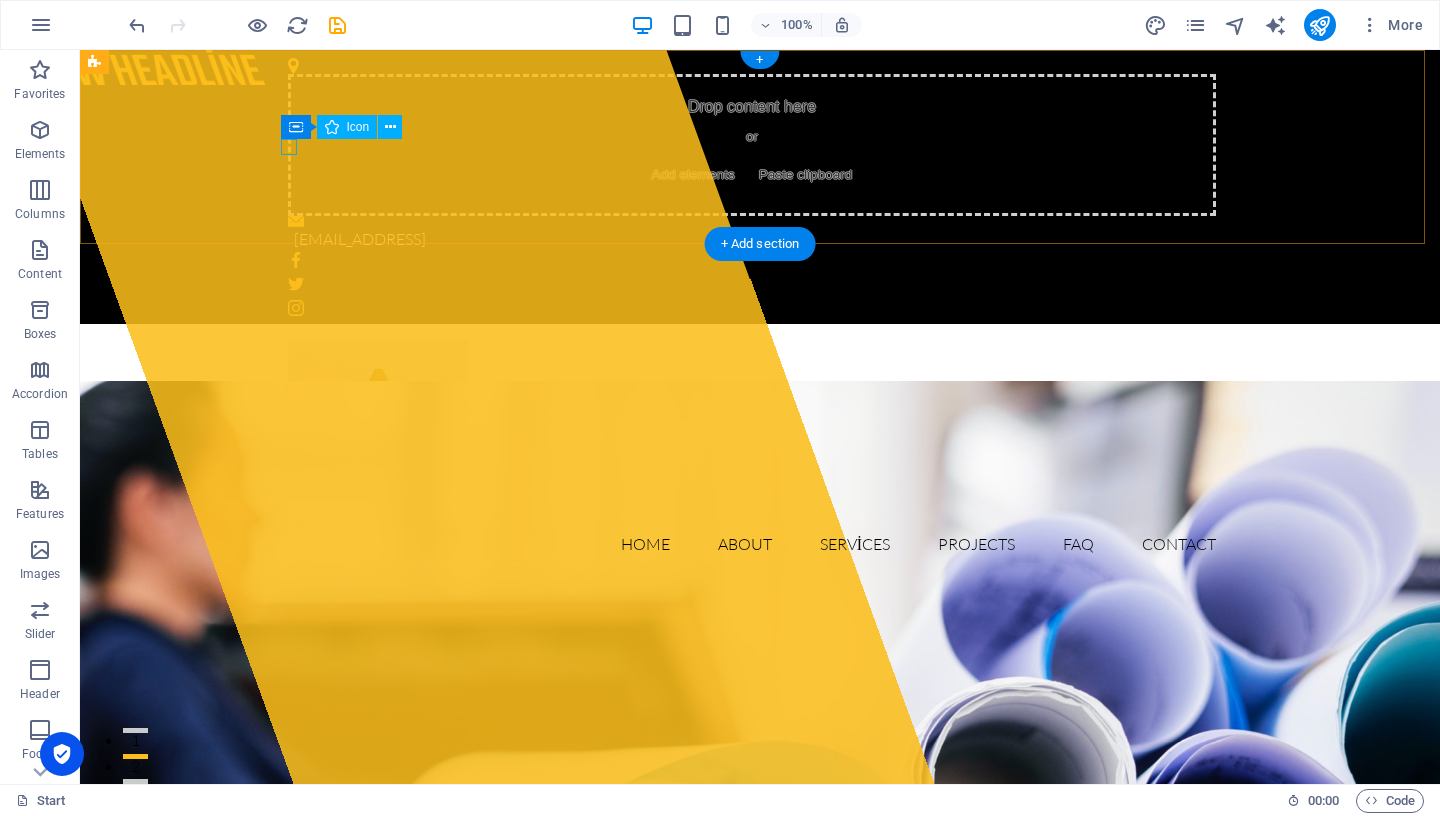 click at bounding box center (752, 66) 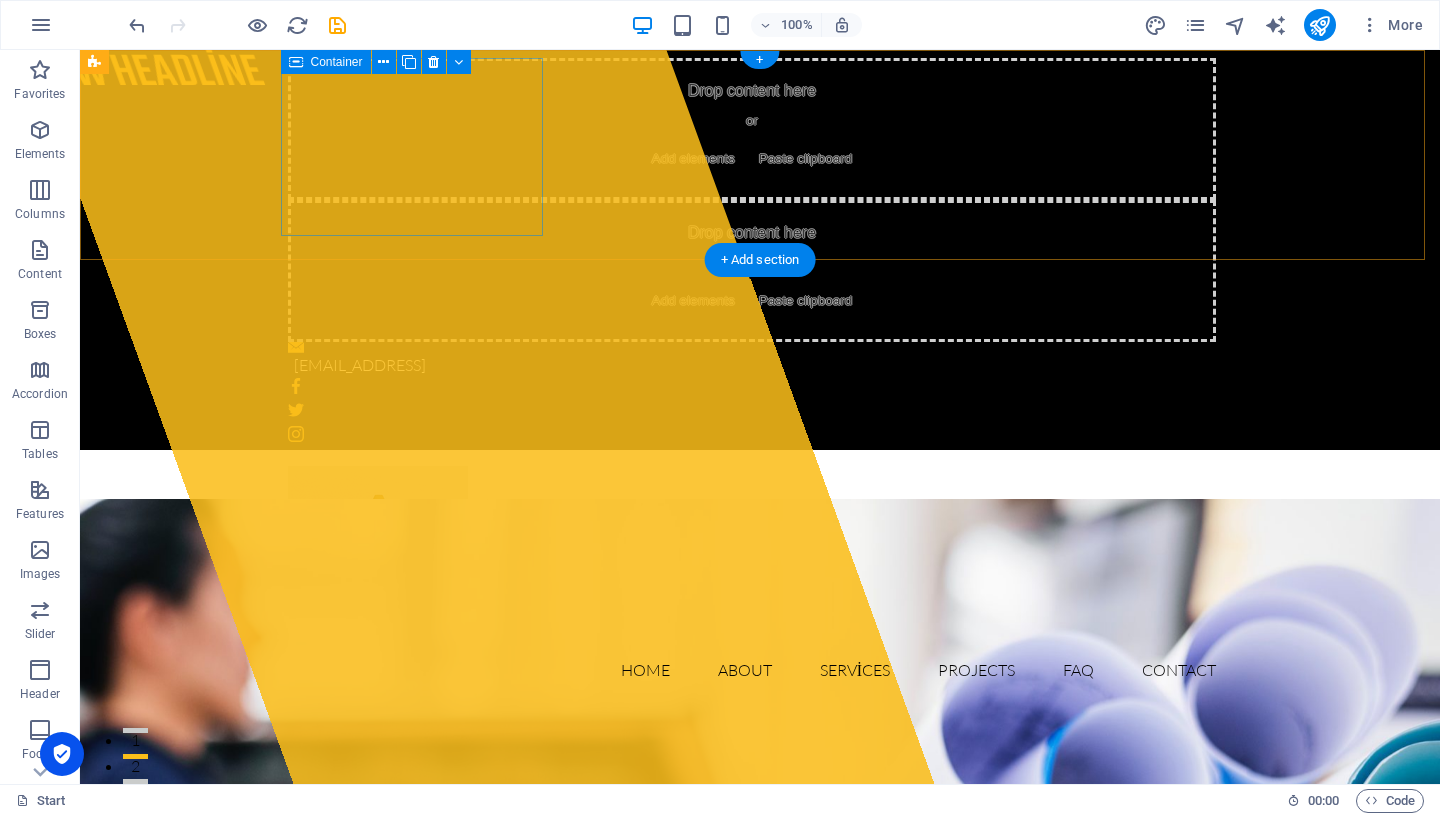 click on "Drop content here or  Add elements  Paste clipboard" at bounding box center [752, 129] 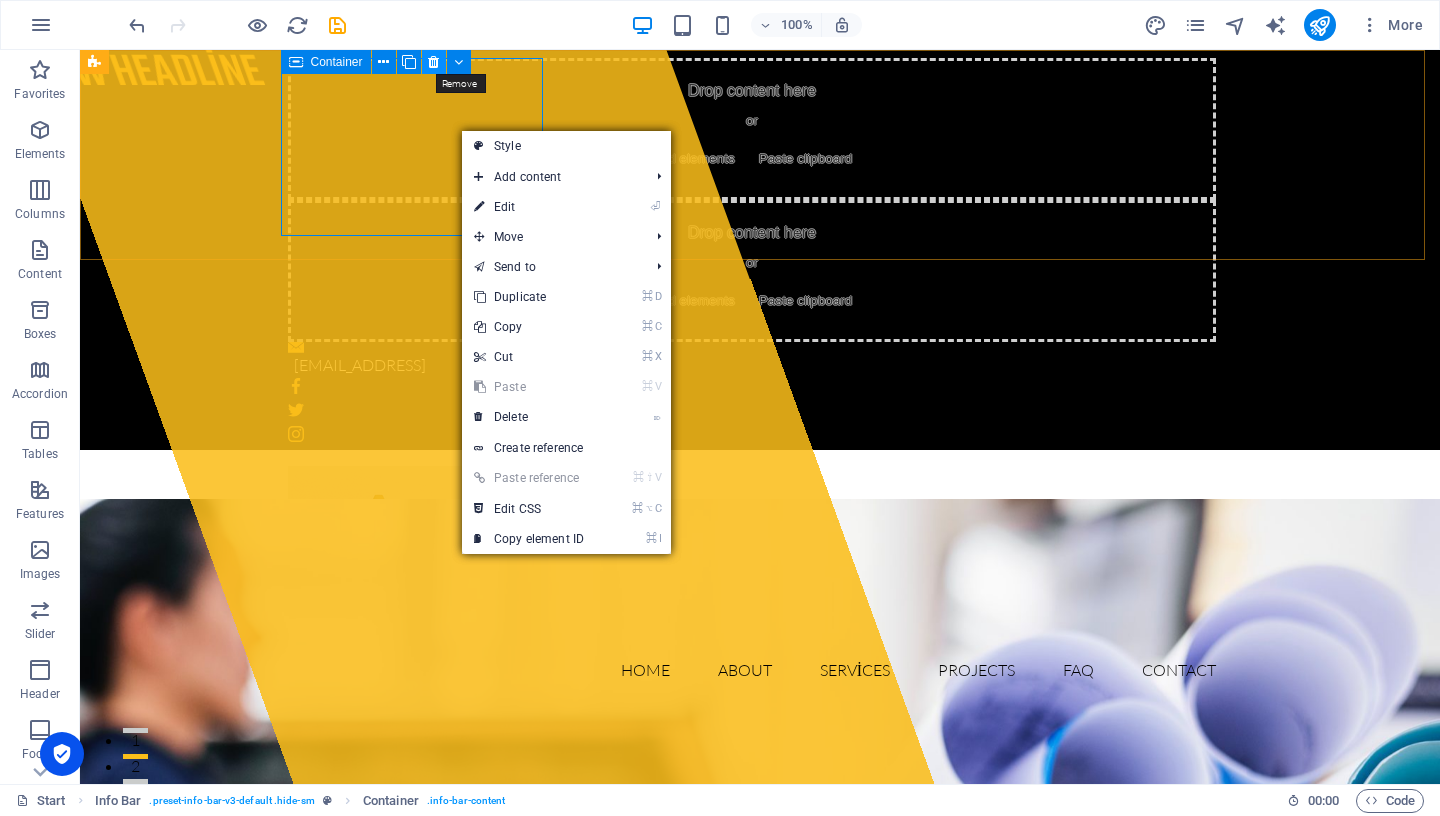 click at bounding box center [433, 62] 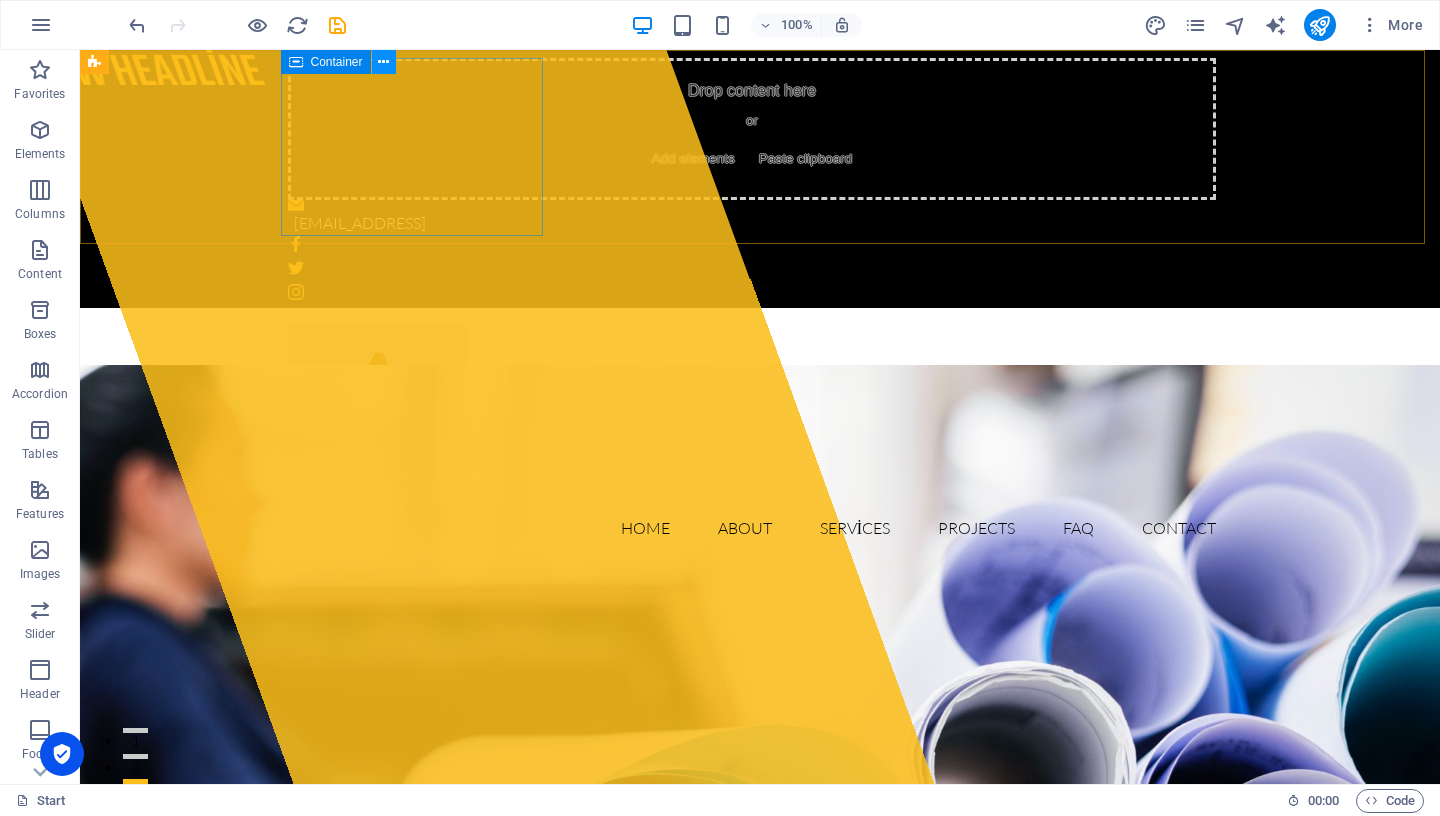 click at bounding box center (383, 62) 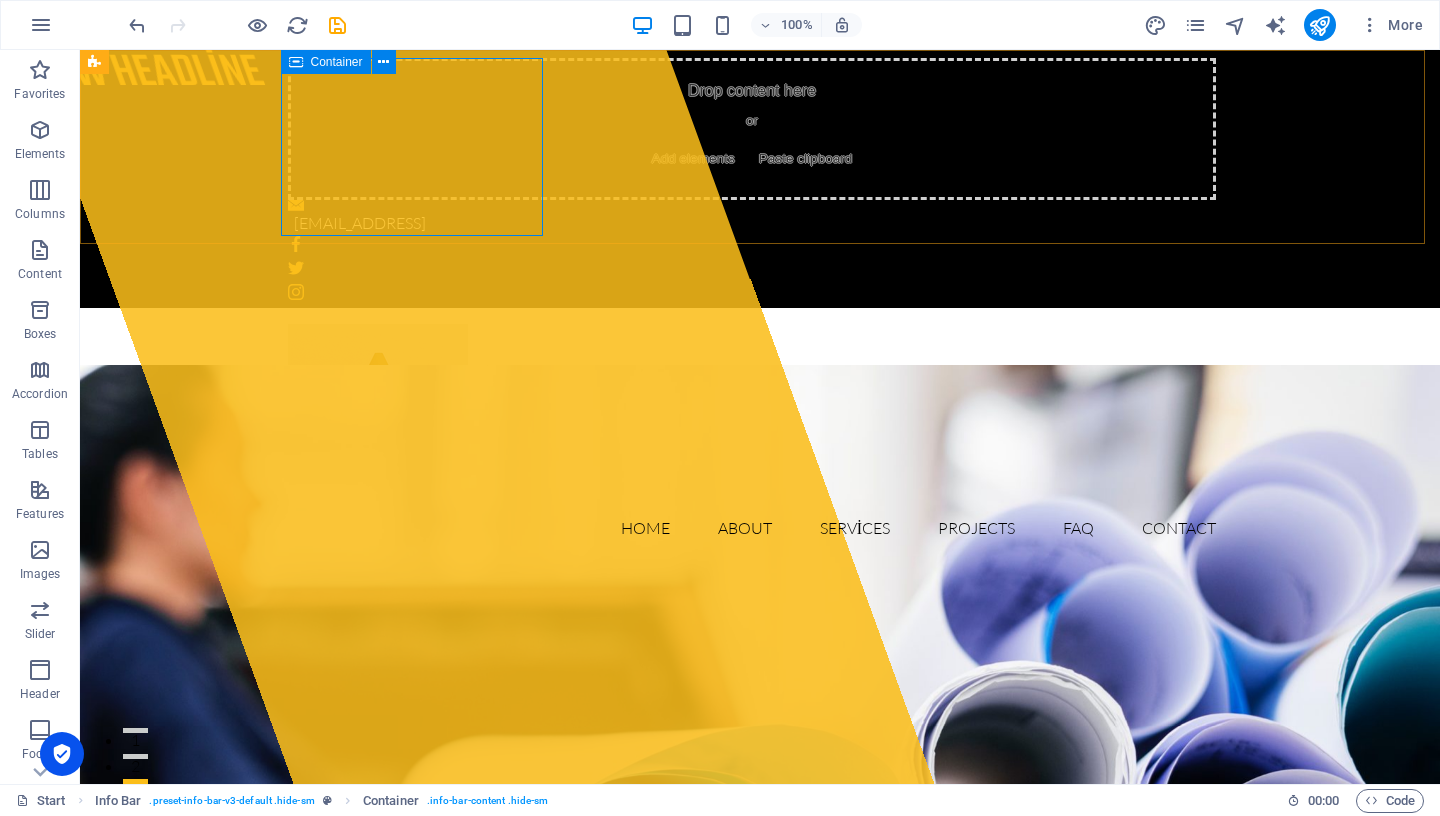 click at bounding box center [296, 62] 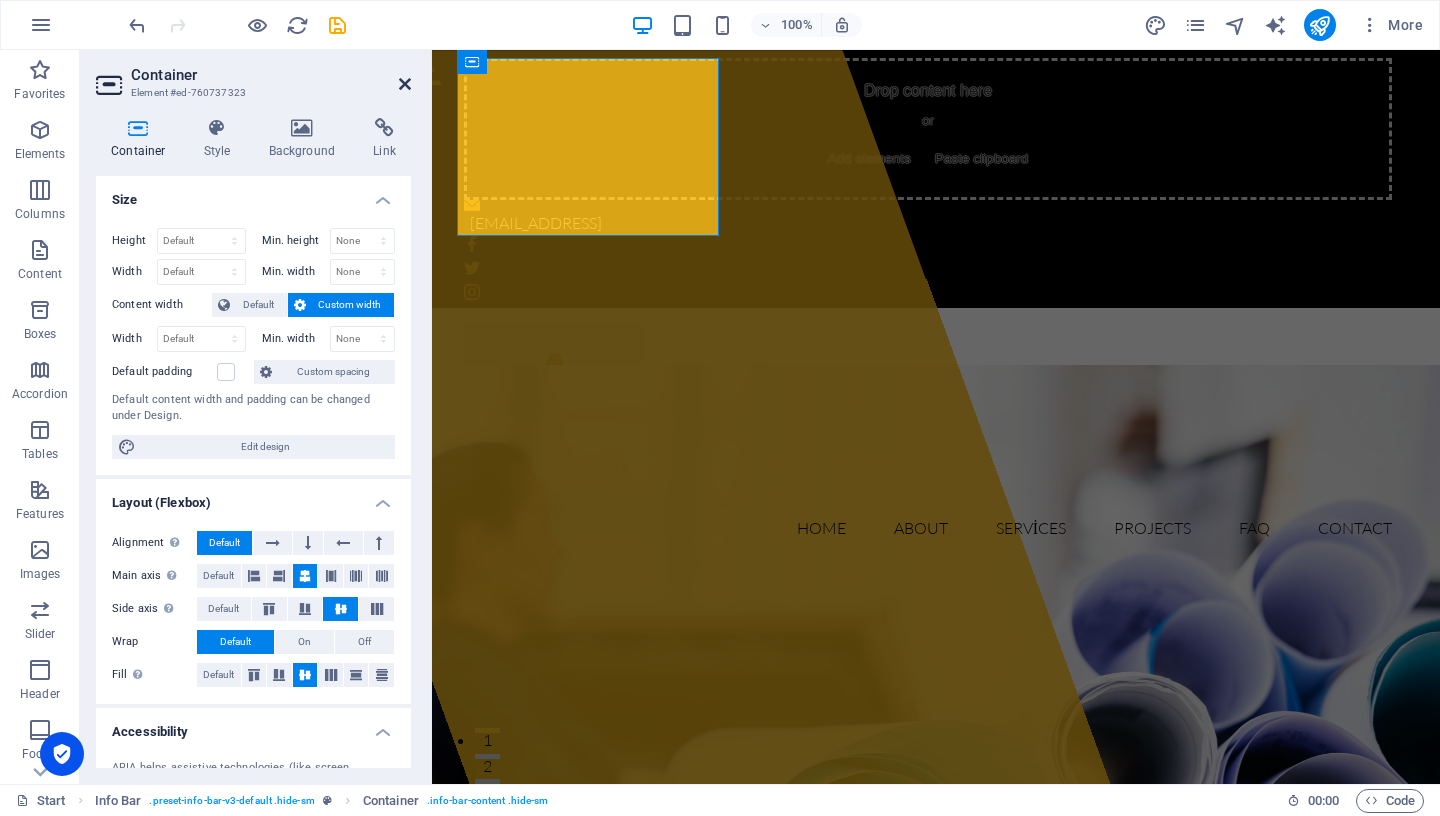 click at bounding box center (405, 84) 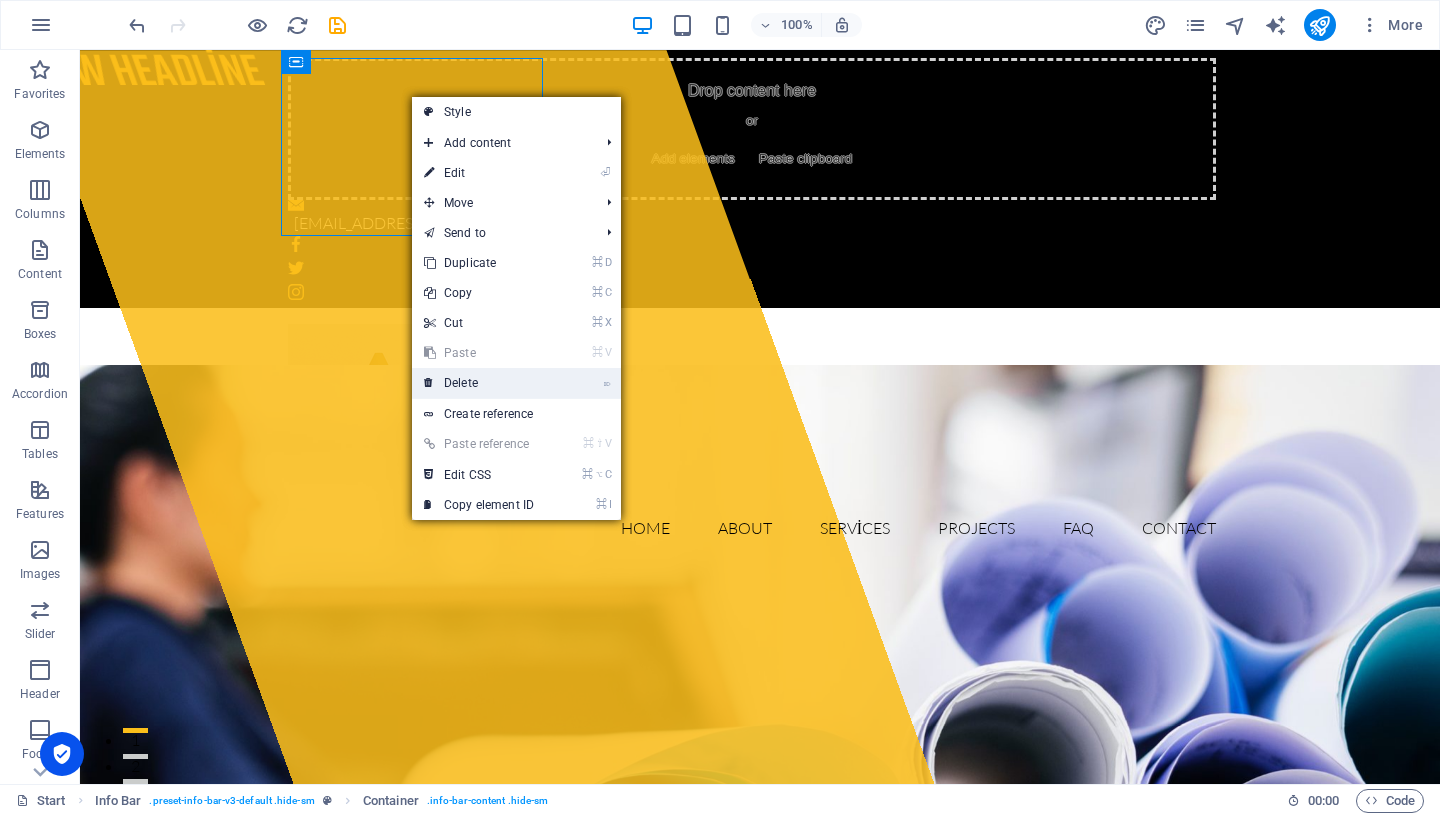 click on "⌦  Delete" at bounding box center [479, 383] 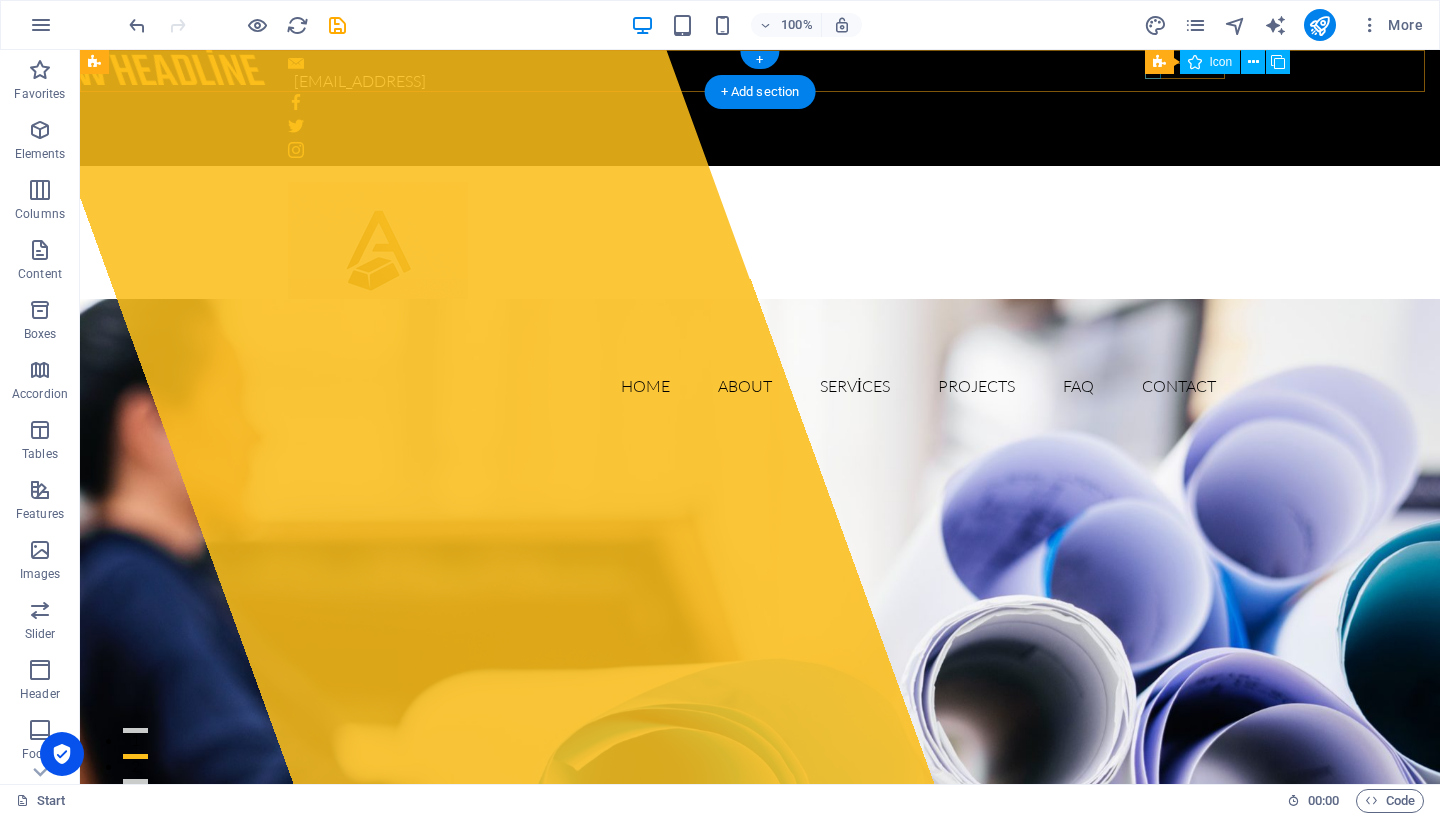 click at bounding box center (760, 102) 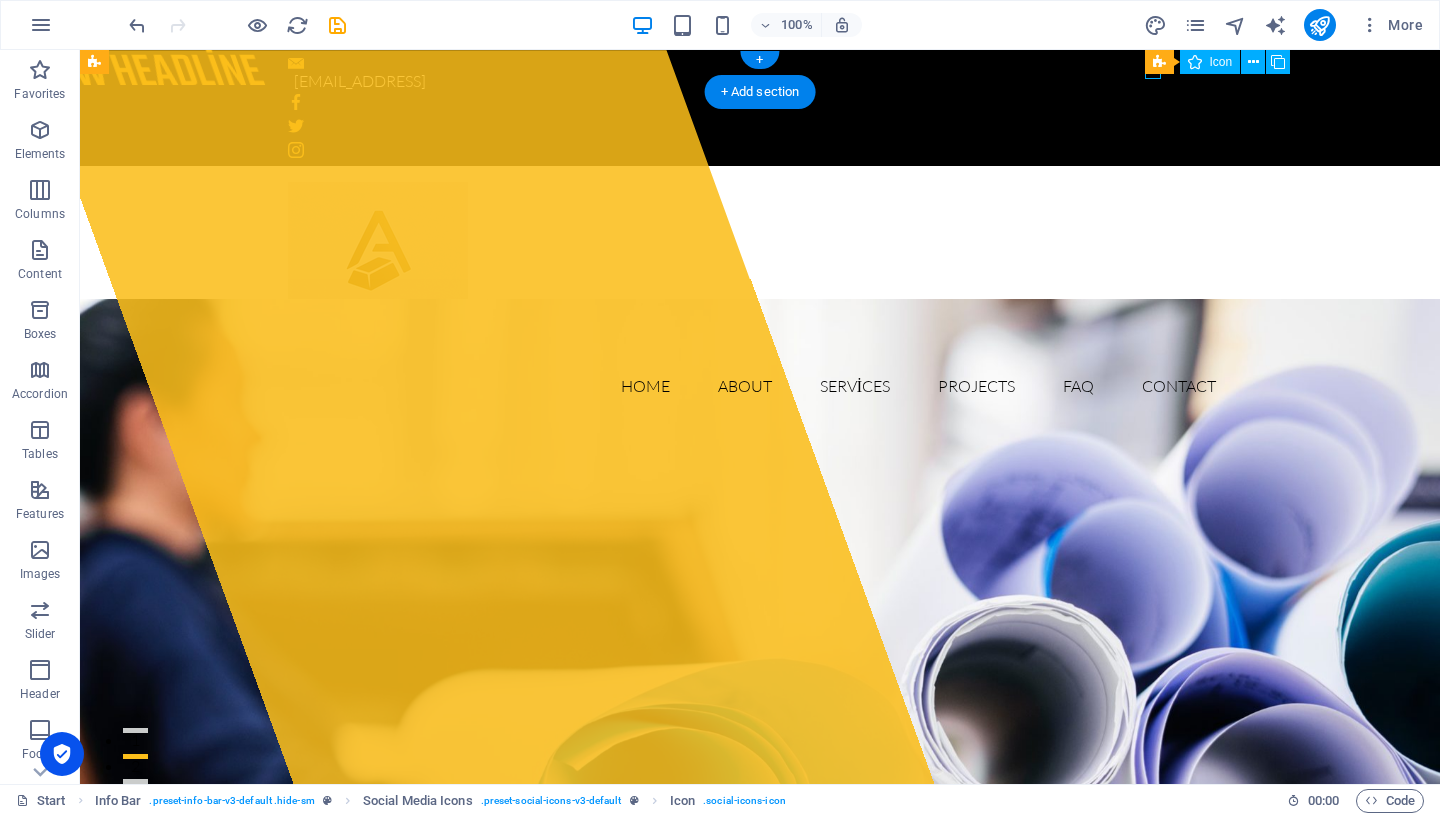 click on "Social Media Icons   Icon" at bounding box center (1224, 62) 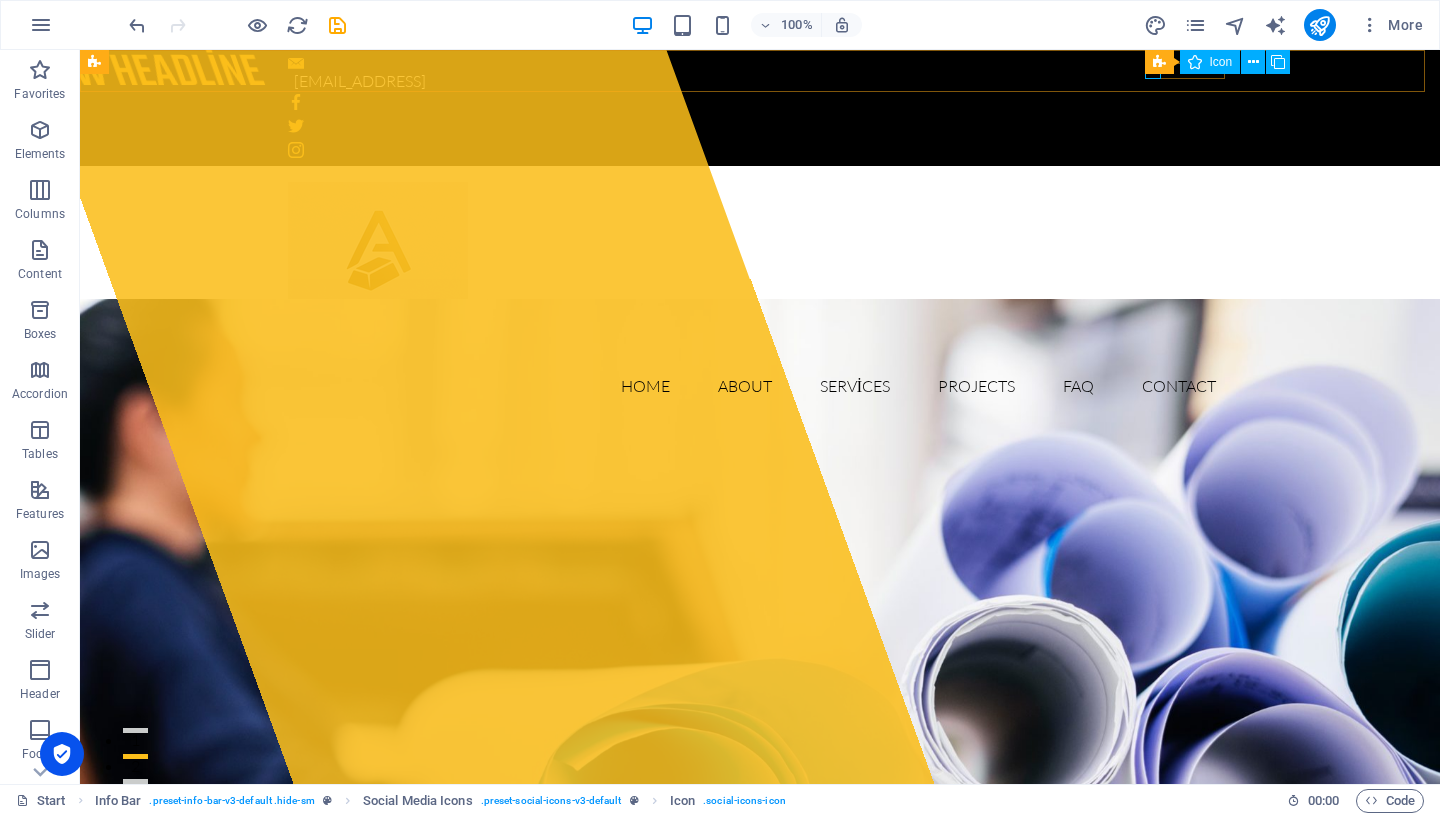 click on "Social Media Icons   Icon" at bounding box center (1224, 62) 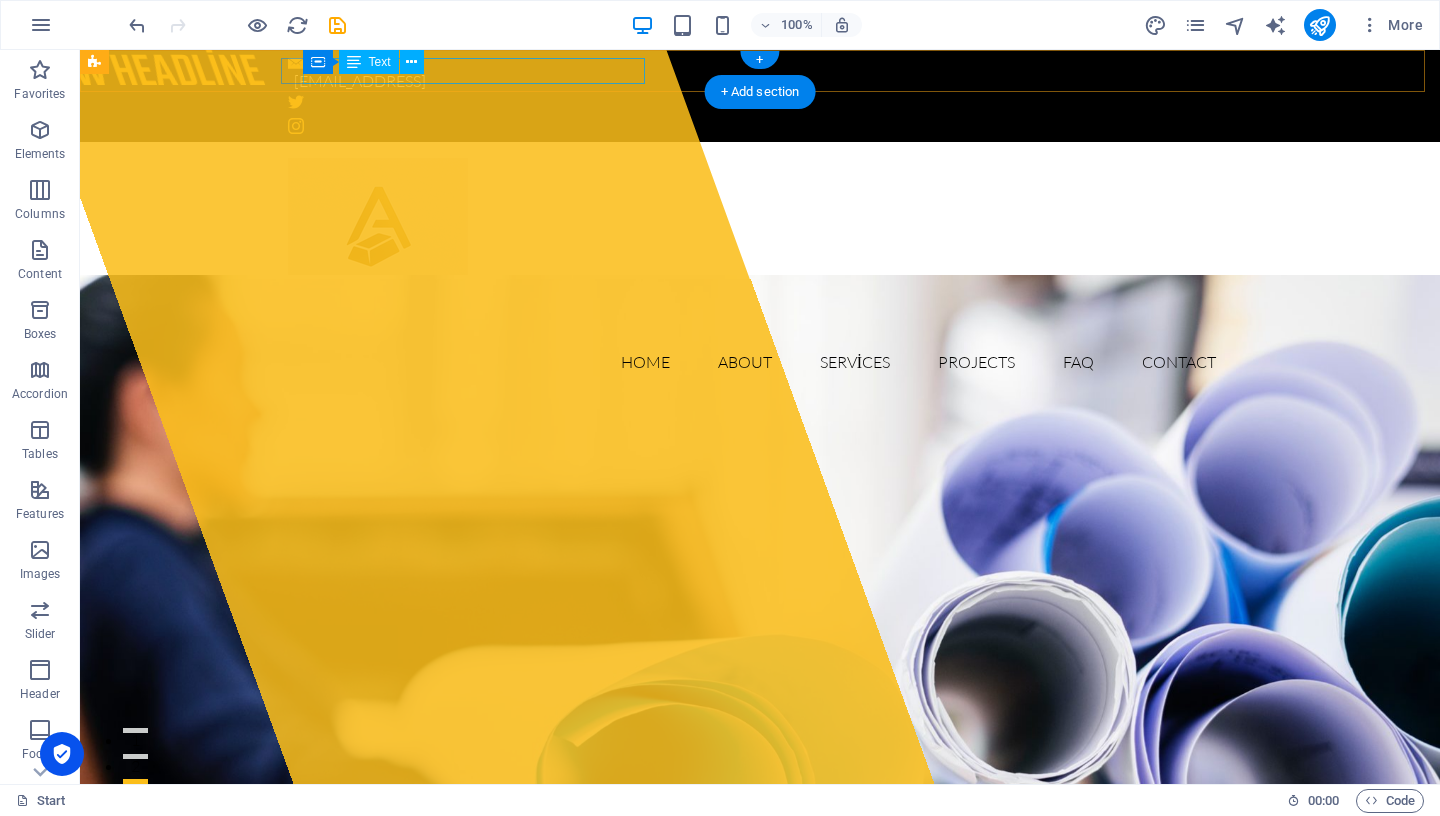 click on "[EMAIL_ADDRESS]" at bounding box center (755, 82) 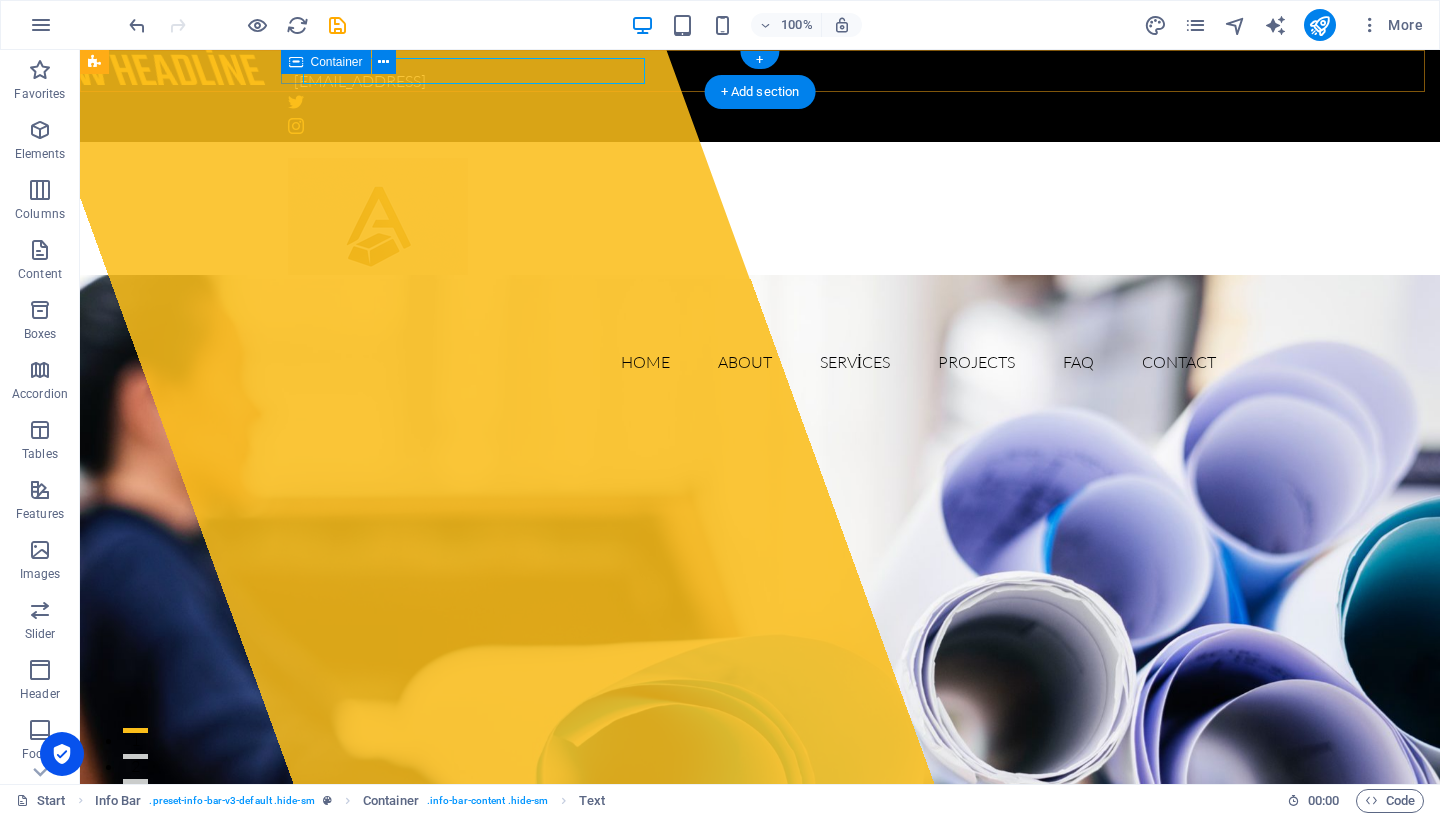 click on "[EMAIL_ADDRESS]" at bounding box center (752, 76) 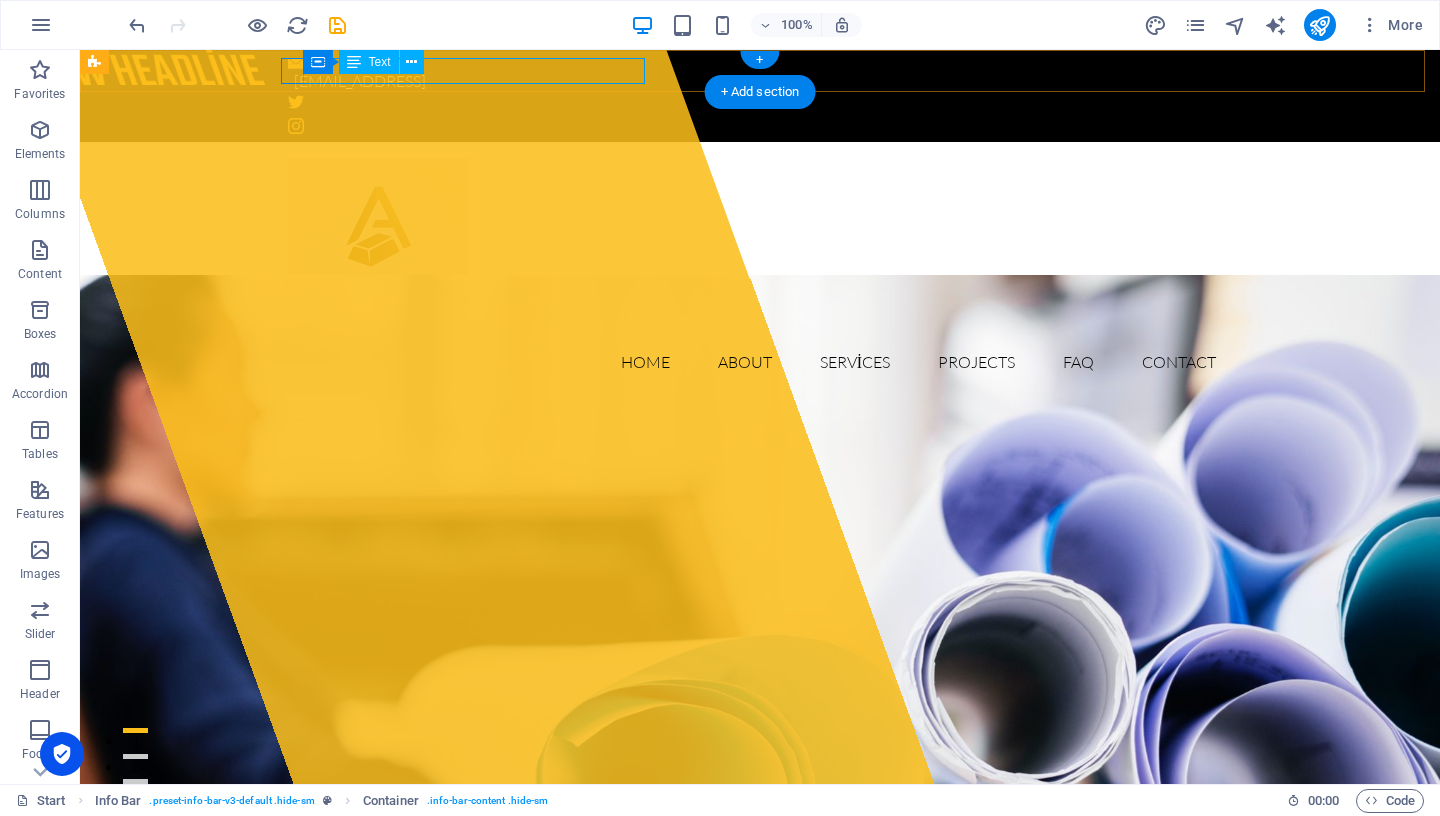 click on "[EMAIL_ADDRESS]" at bounding box center (755, 82) 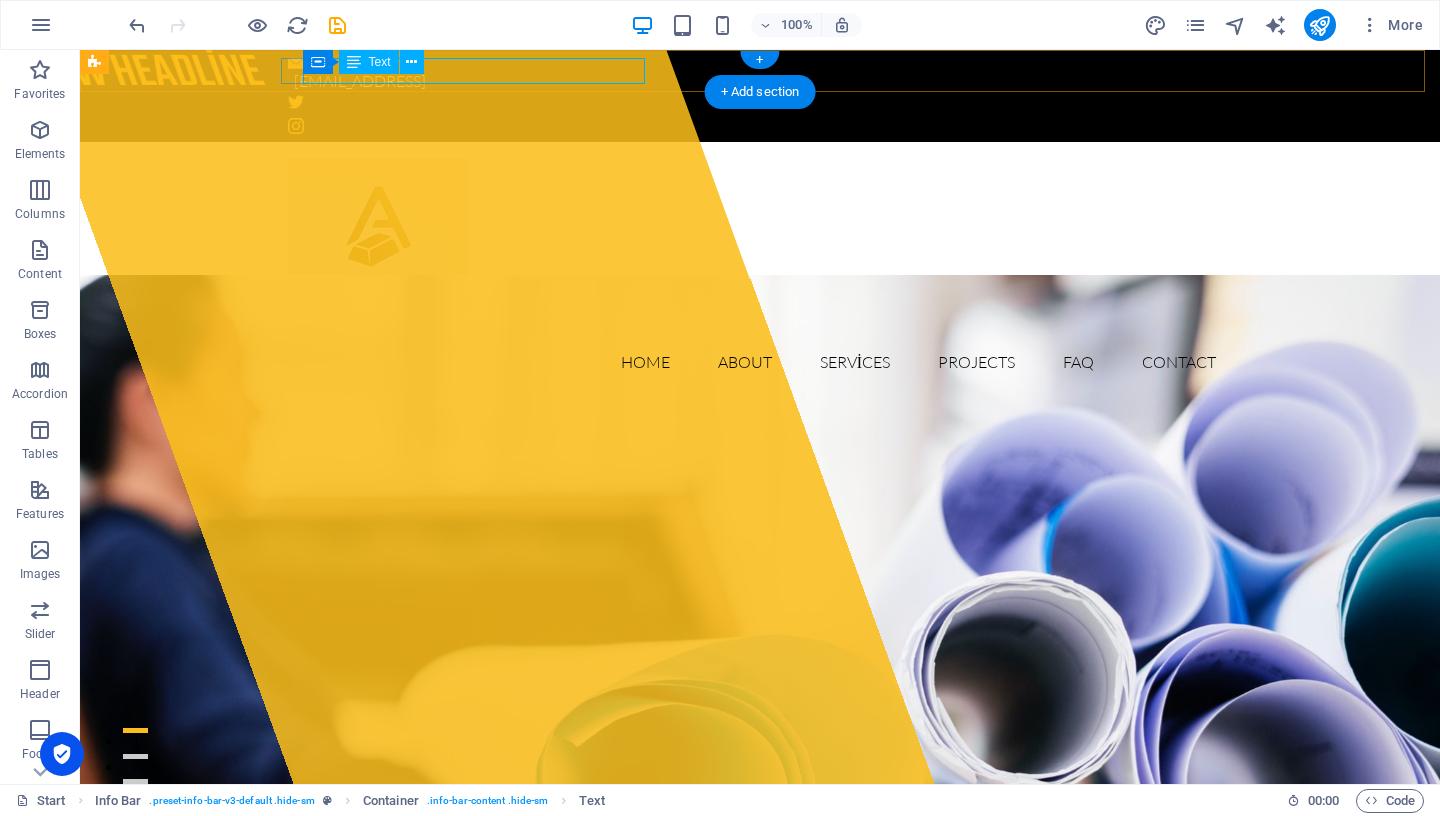 click on "[EMAIL_ADDRESS]" at bounding box center [755, 82] 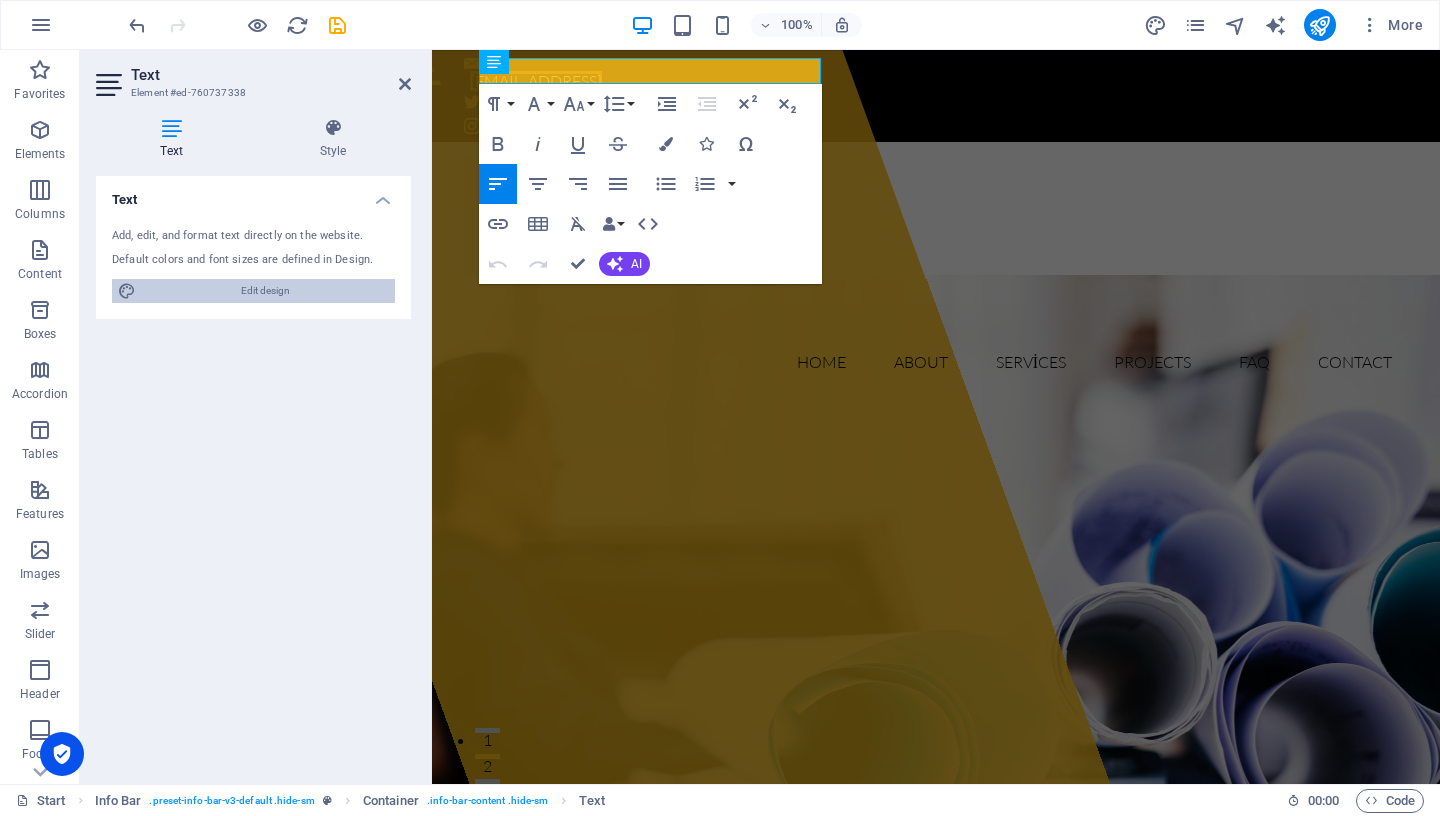 click on "Edit design" at bounding box center (265, 291) 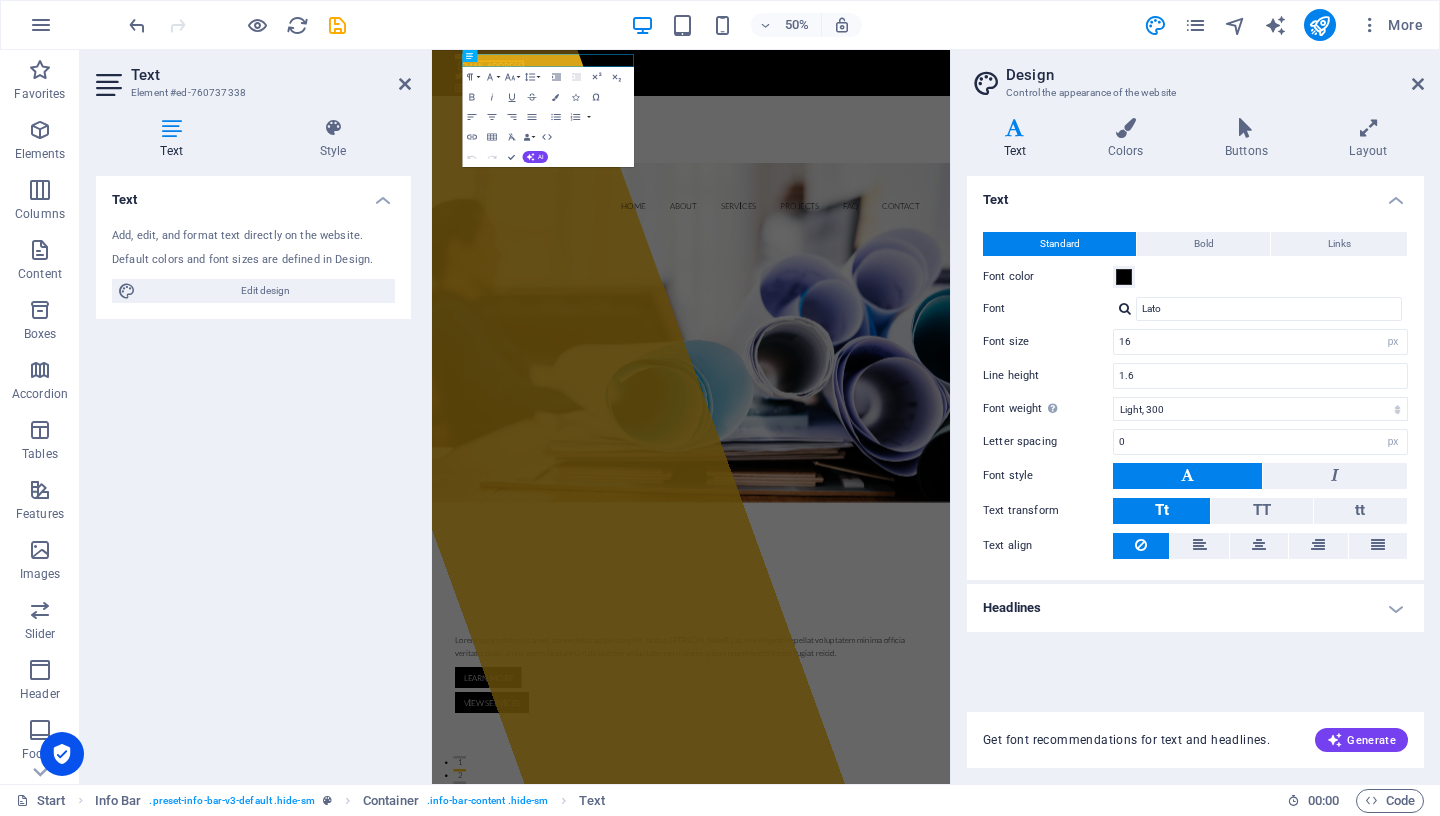click on "Text" at bounding box center [175, 139] 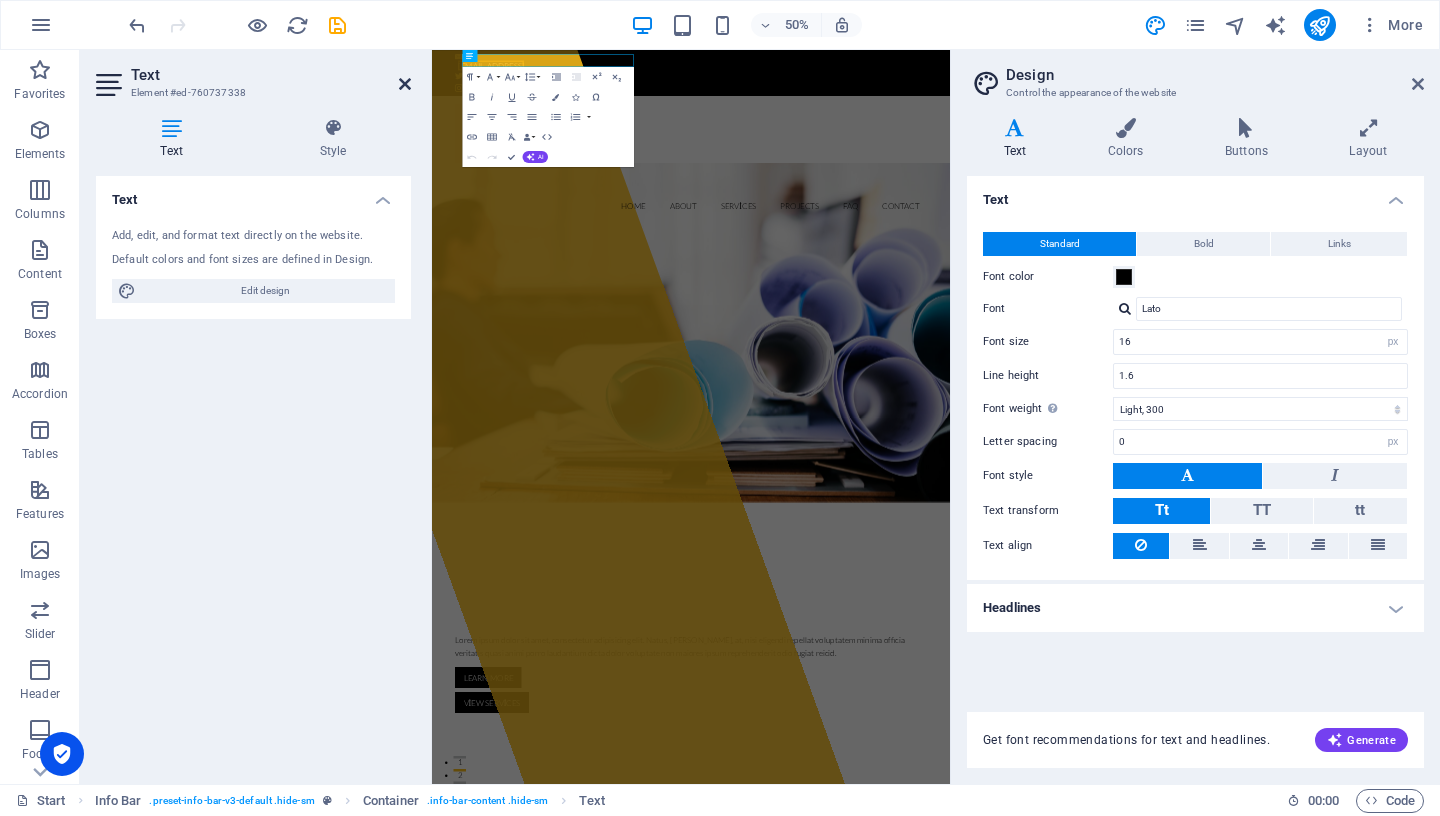 click at bounding box center (405, 84) 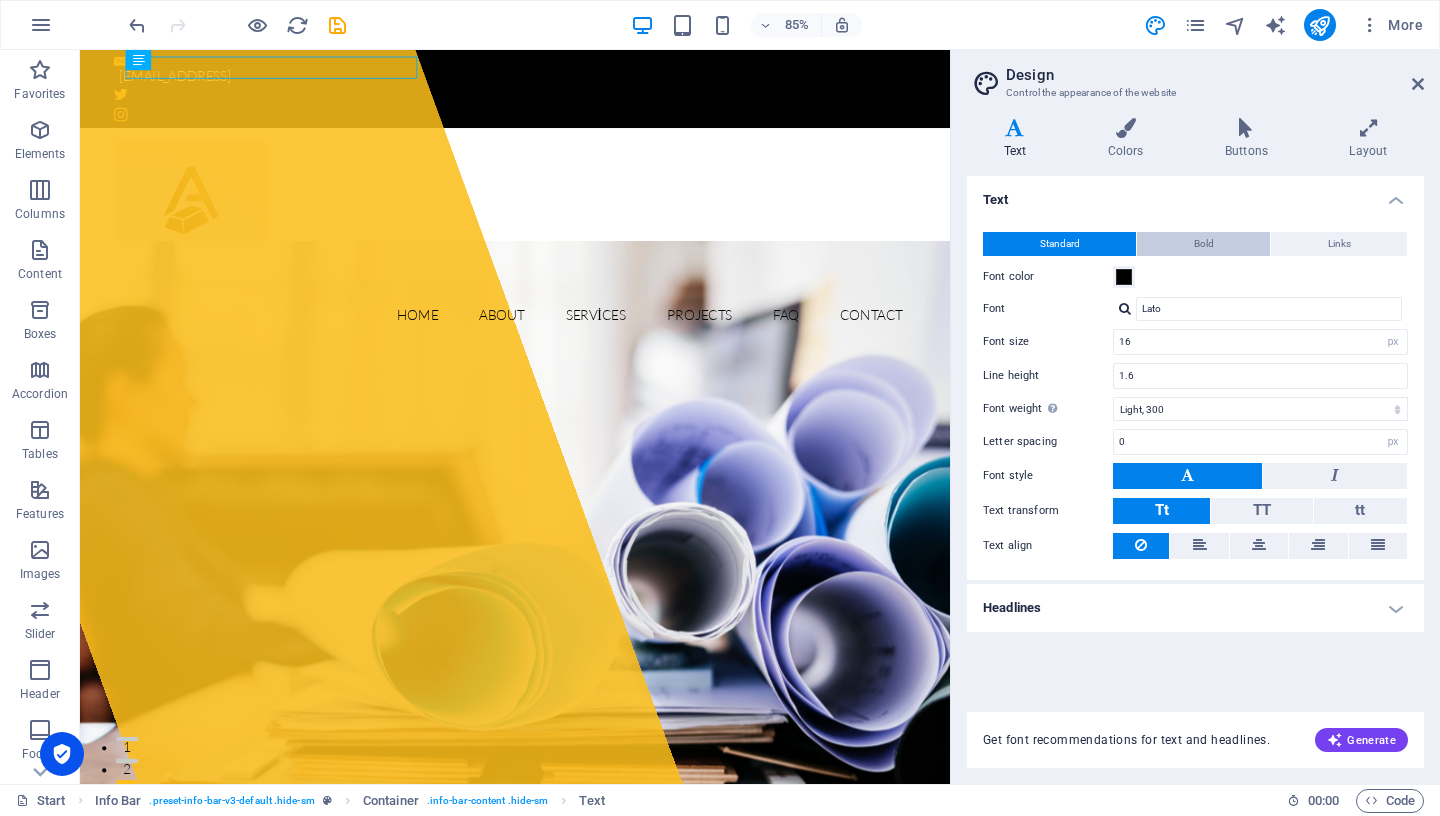 click on "Bold" at bounding box center (1204, 244) 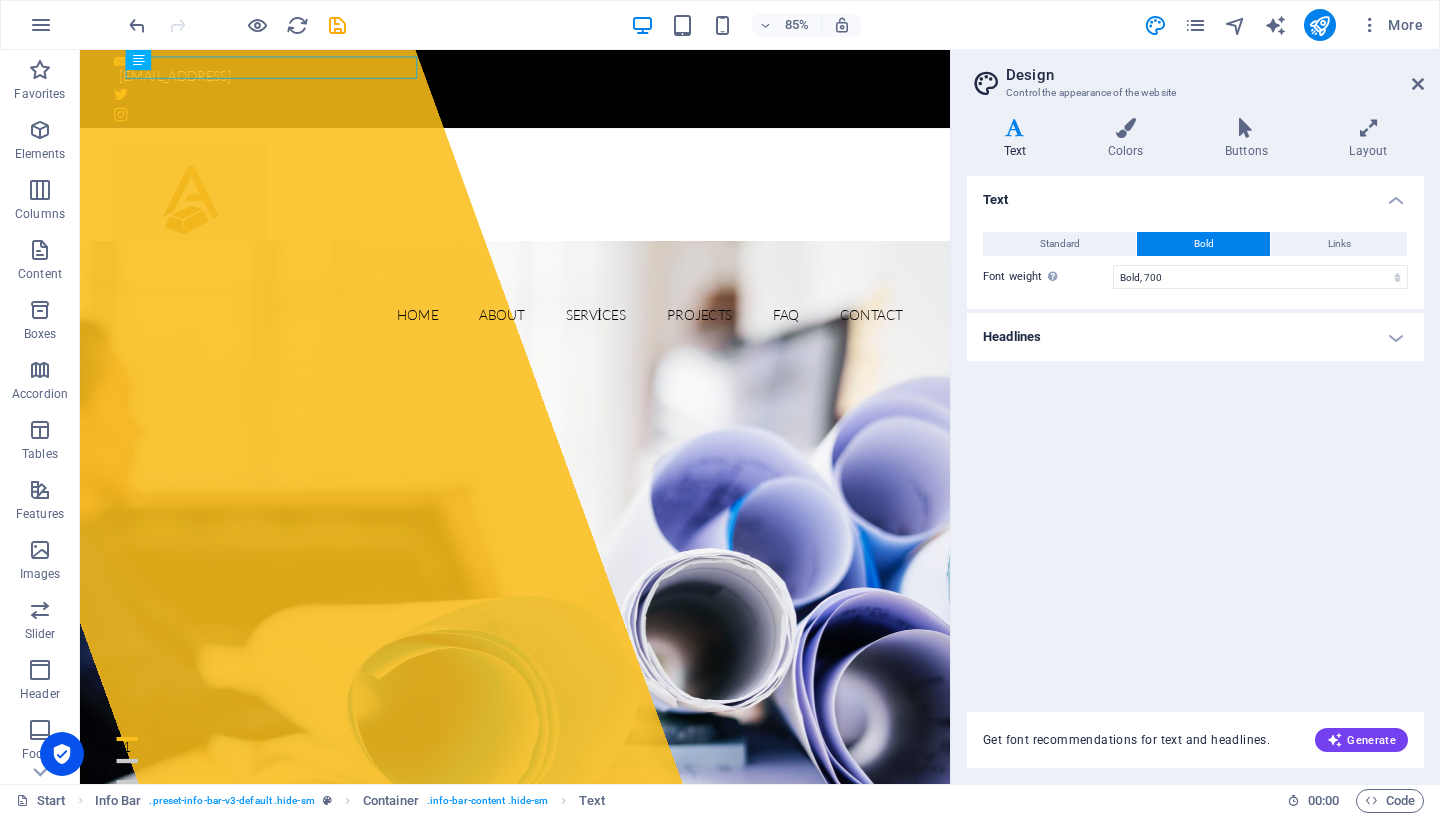click on "Headlines" at bounding box center (1195, 337) 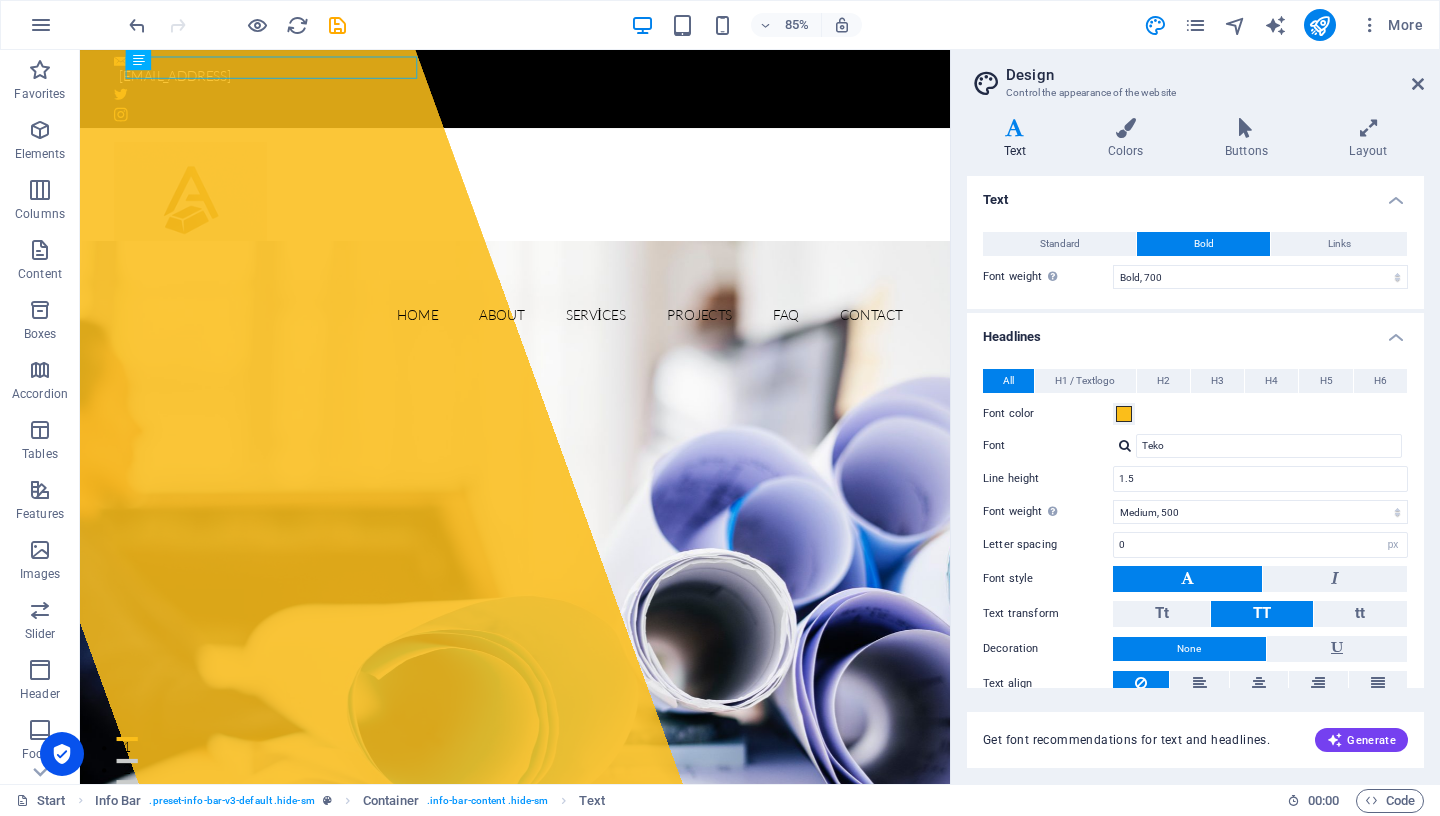 click on "Headlines" at bounding box center [1195, 331] 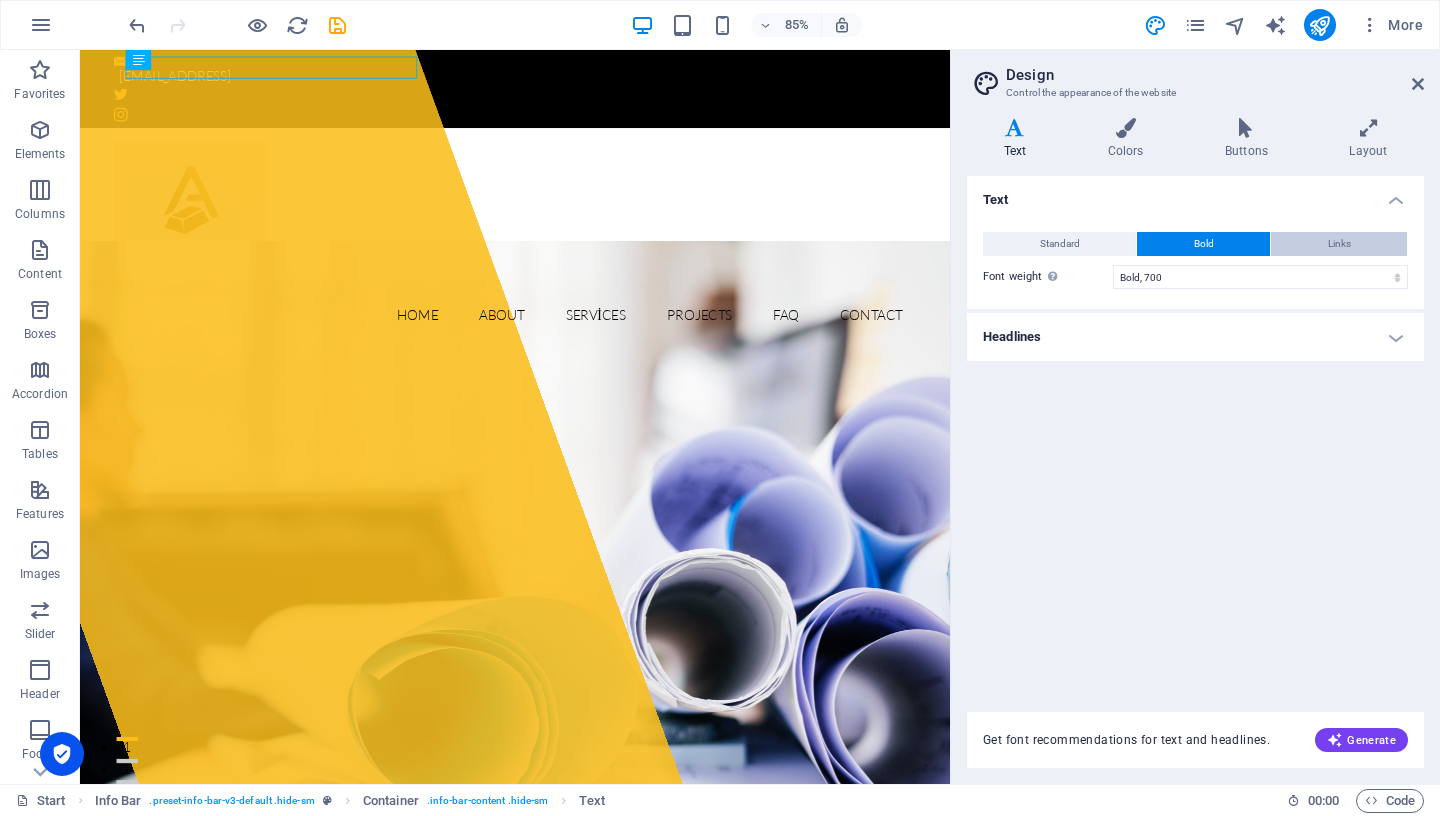 click on "Links" at bounding box center (1339, 244) 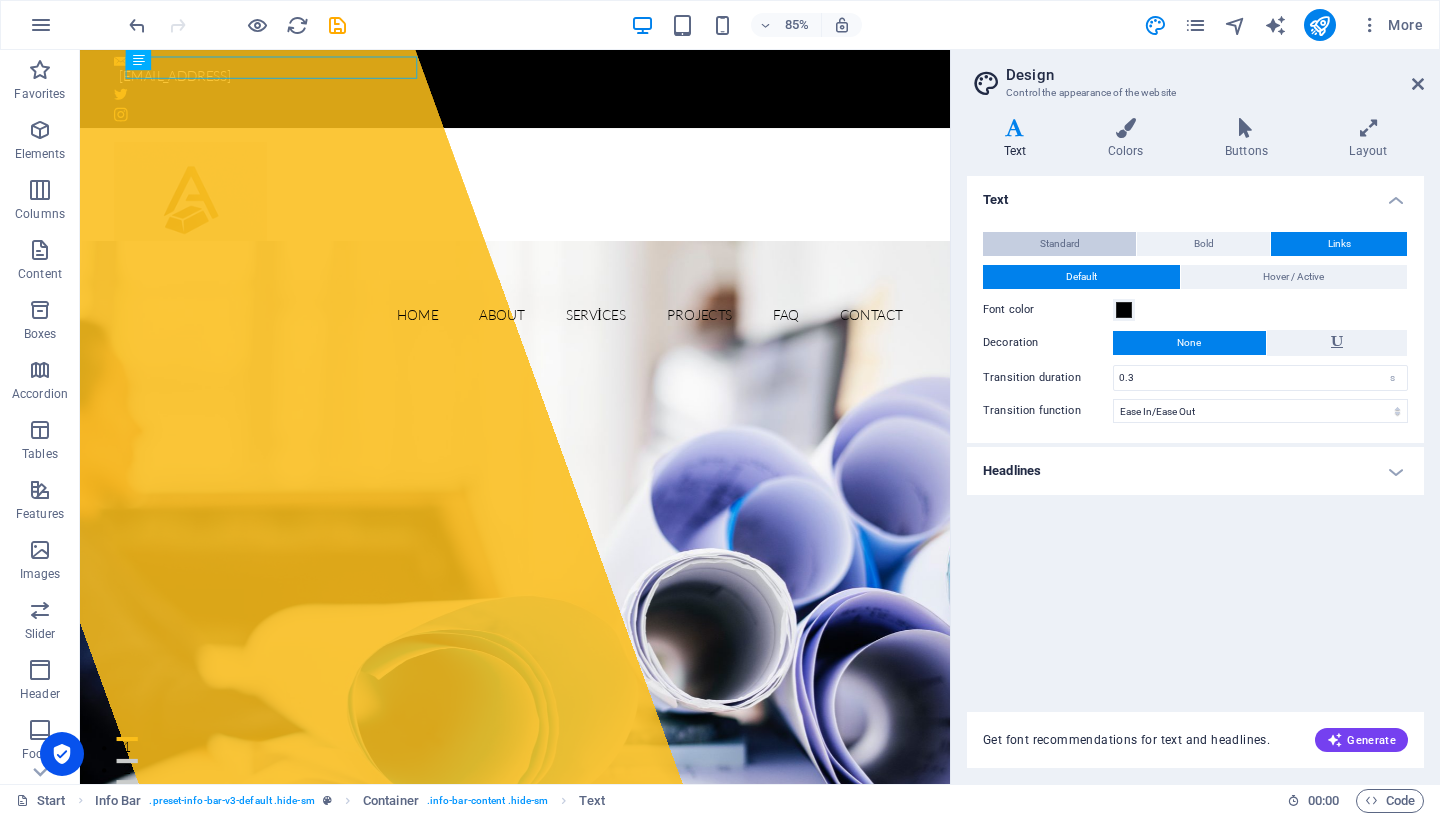 click on "Standard" at bounding box center [1060, 244] 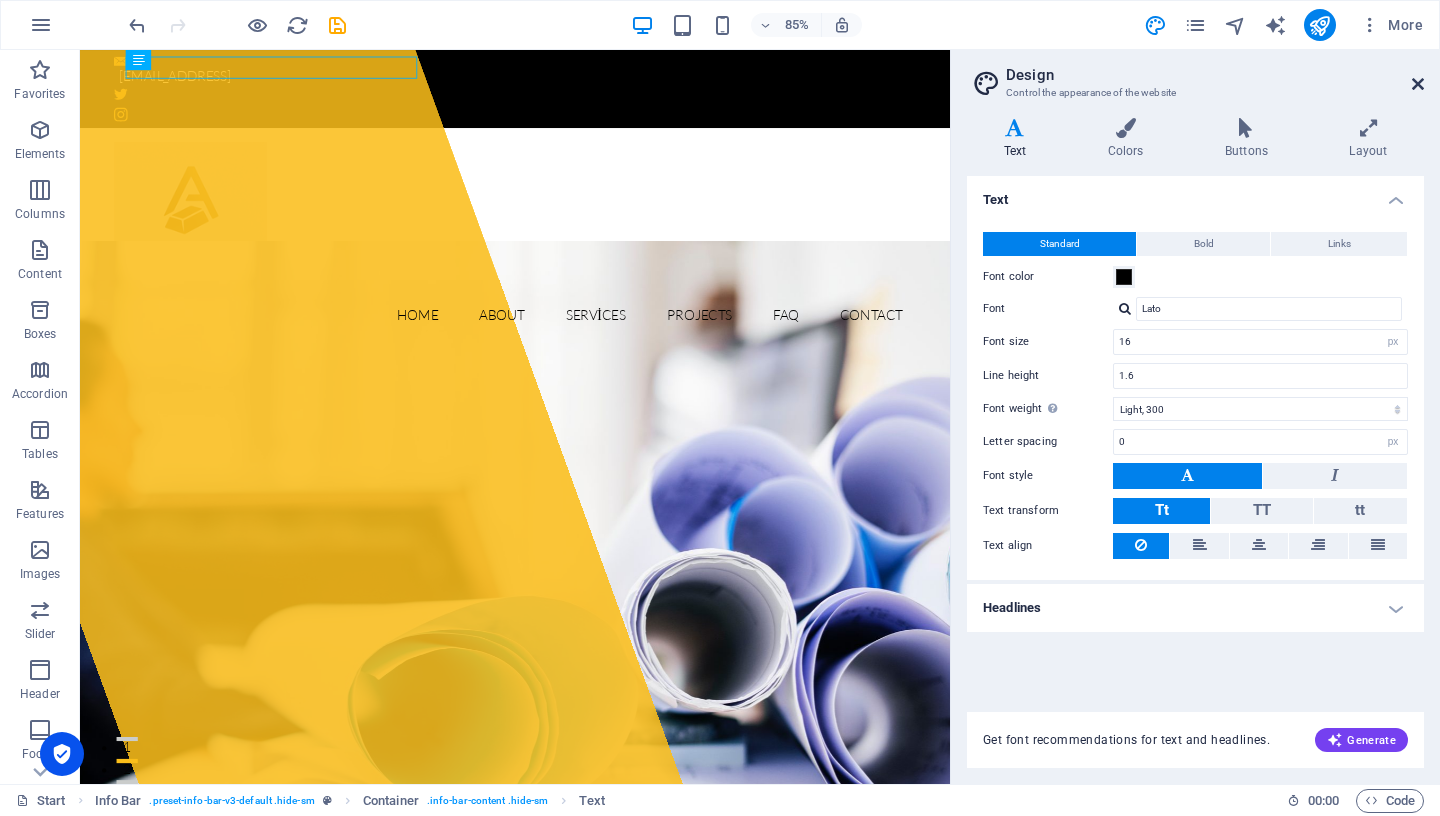 click at bounding box center (1418, 84) 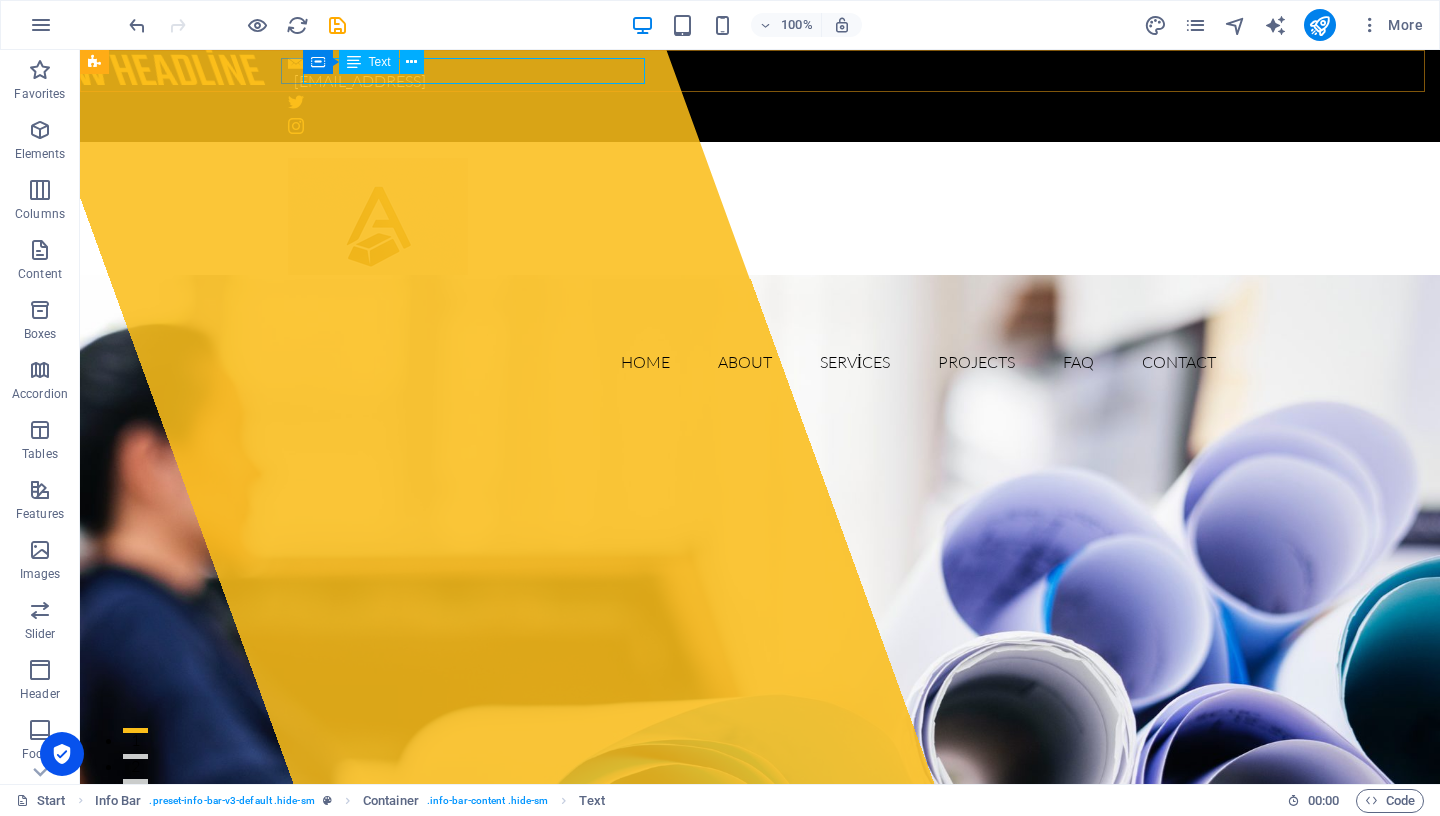 click on "Text" at bounding box center (380, 62) 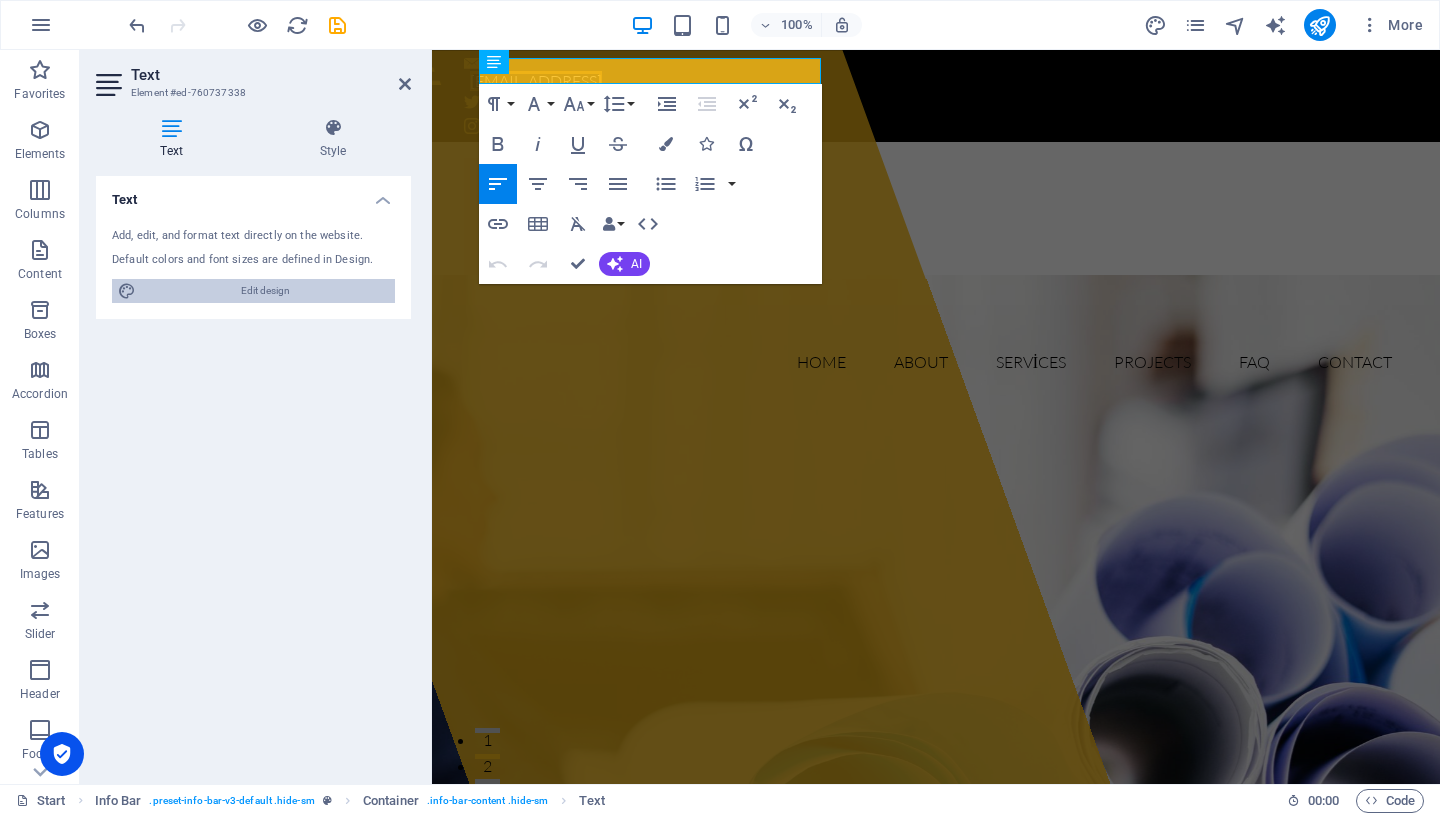 click on "Edit design" at bounding box center [265, 291] 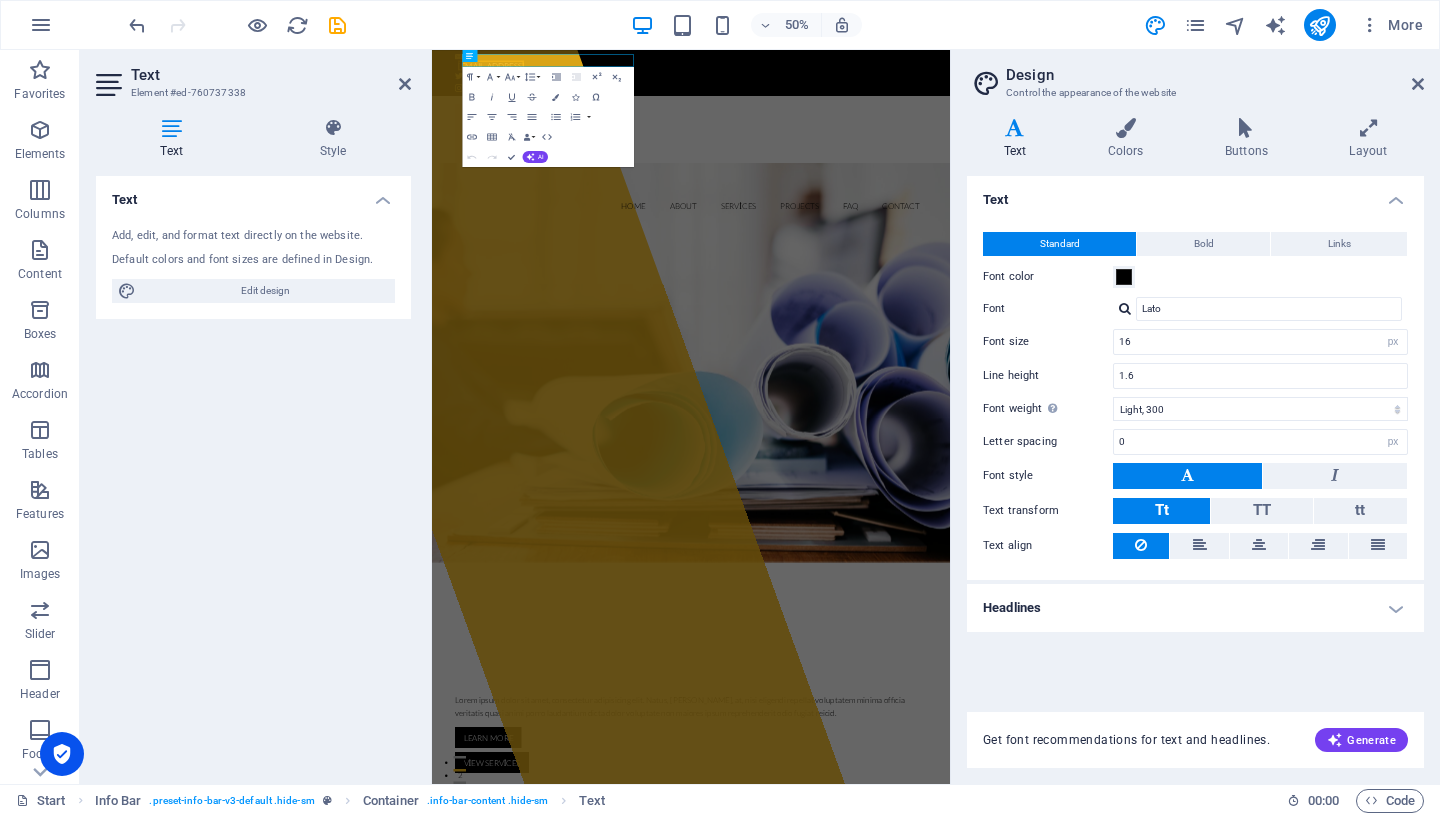 click on "Text" at bounding box center [175, 139] 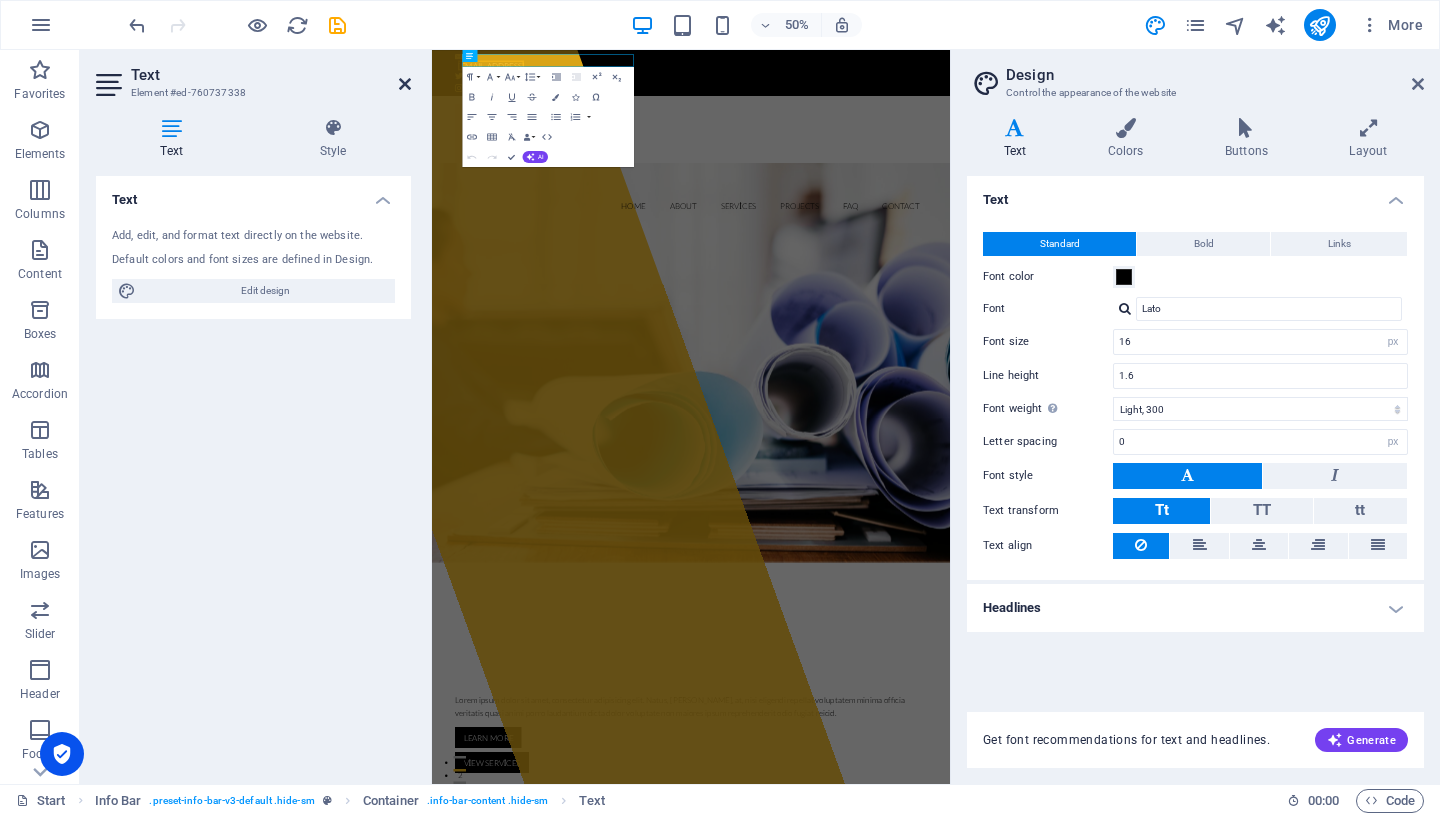 drag, startPoint x: 409, startPoint y: 86, endPoint x: 386, endPoint y: 42, distance: 49.648766 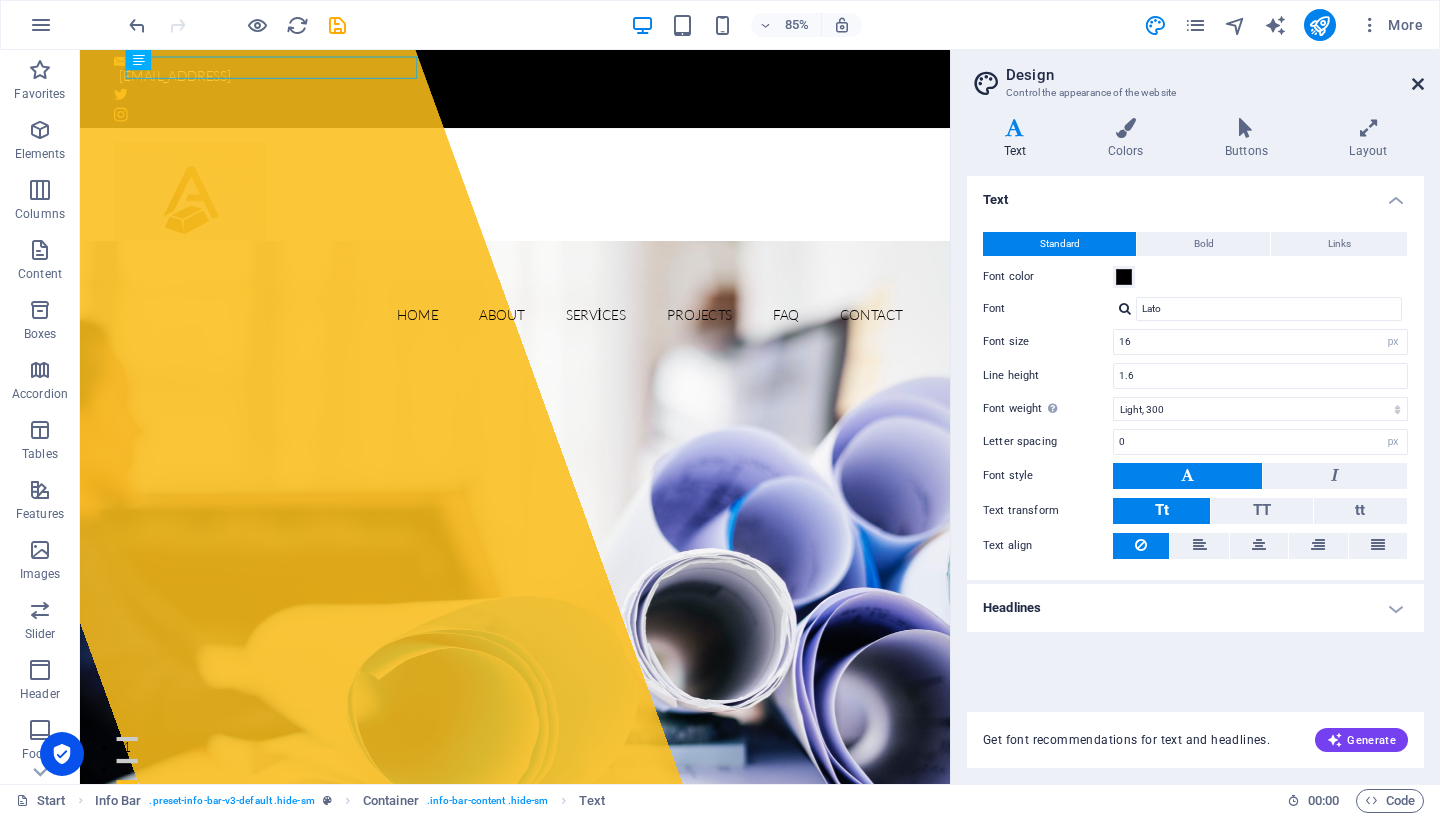 drag, startPoint x: 1417, startPoint y: 82, endPoint x: 1336, endPoint y: 33, distance: 94.66784 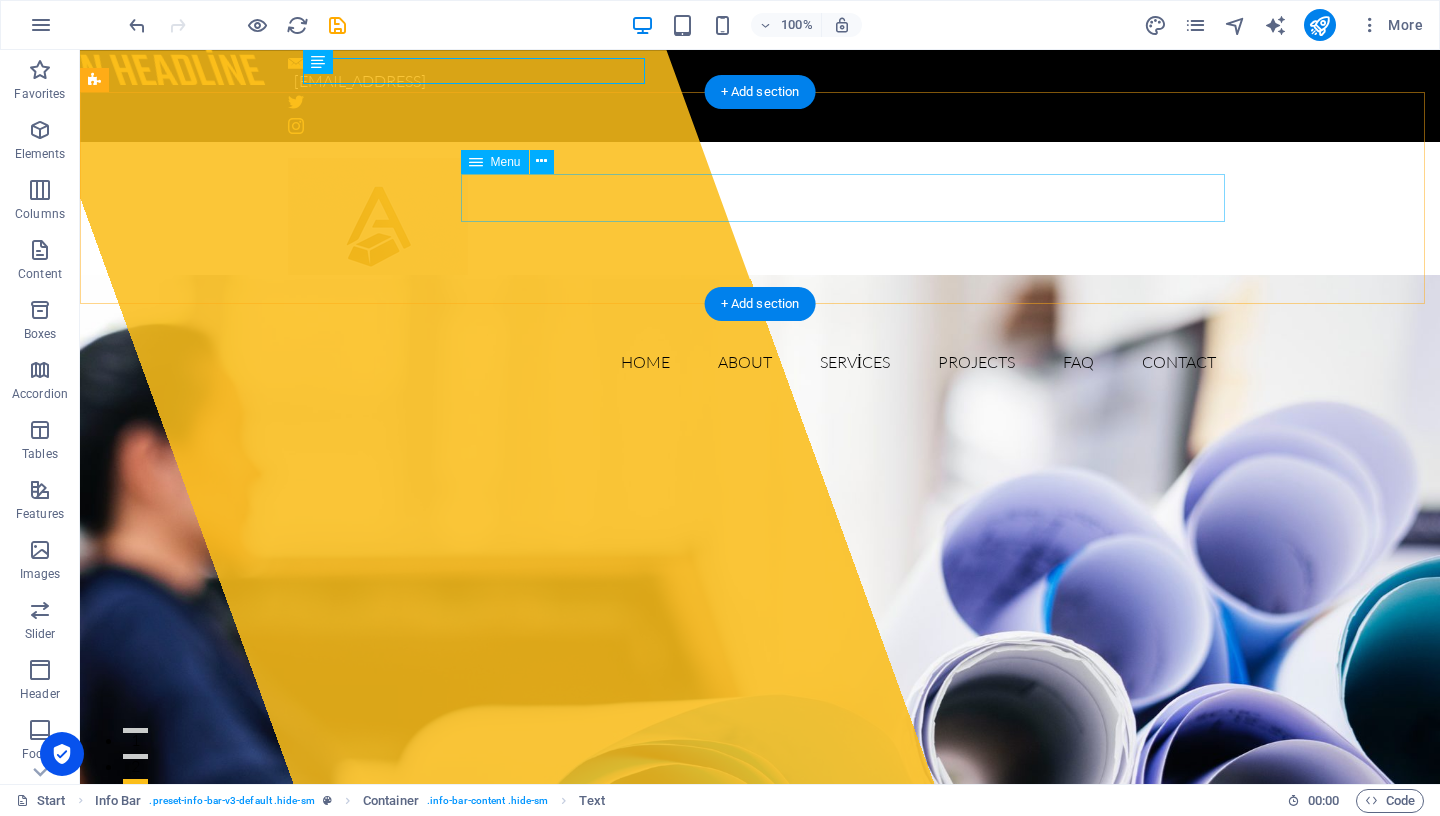 click on "Home About Services Projects FAQ Contact" at bounding box center (760, 362) 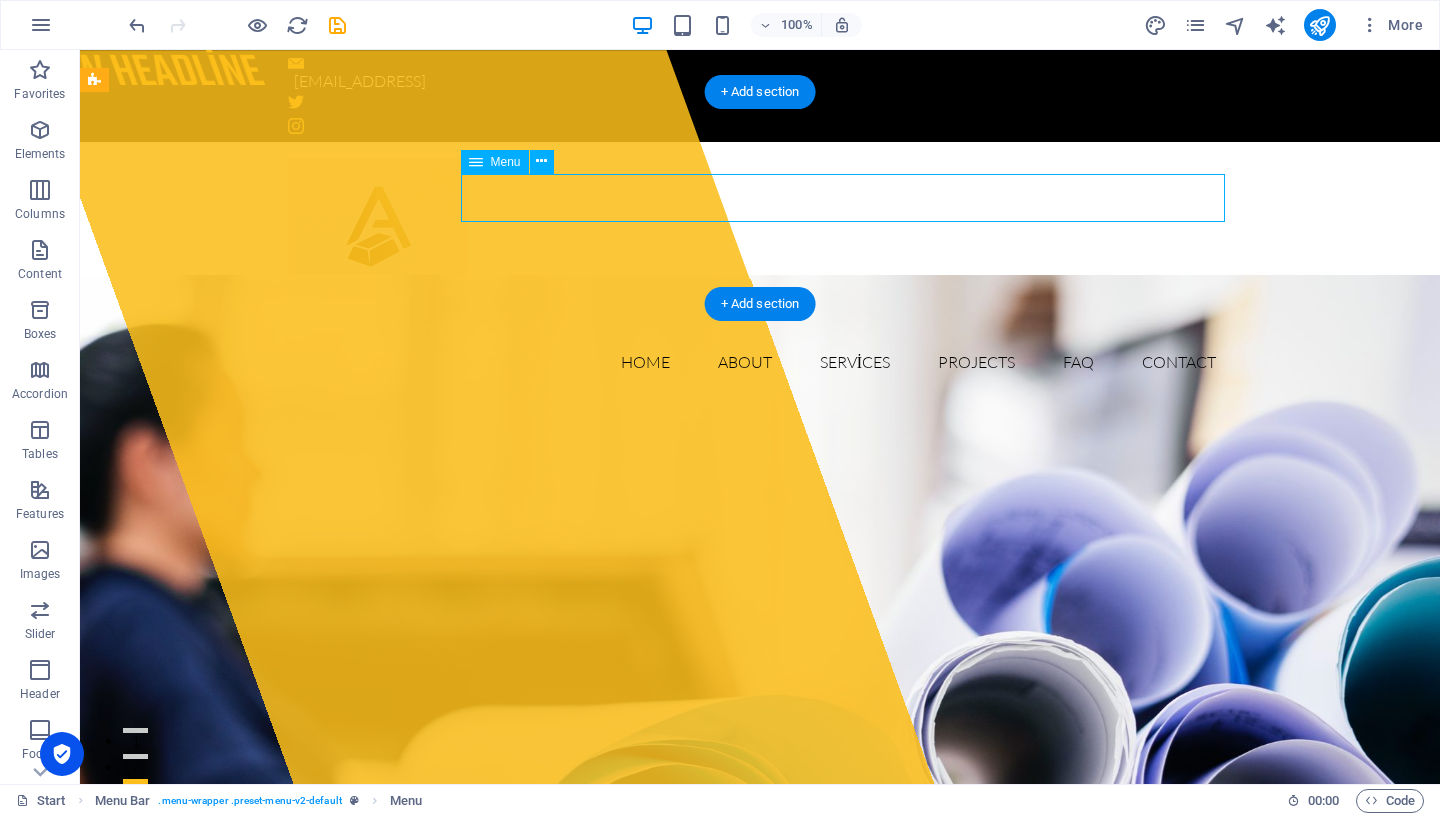 click on "Home About Services Projects FAQ Contact" at bounding box center (760, 362) 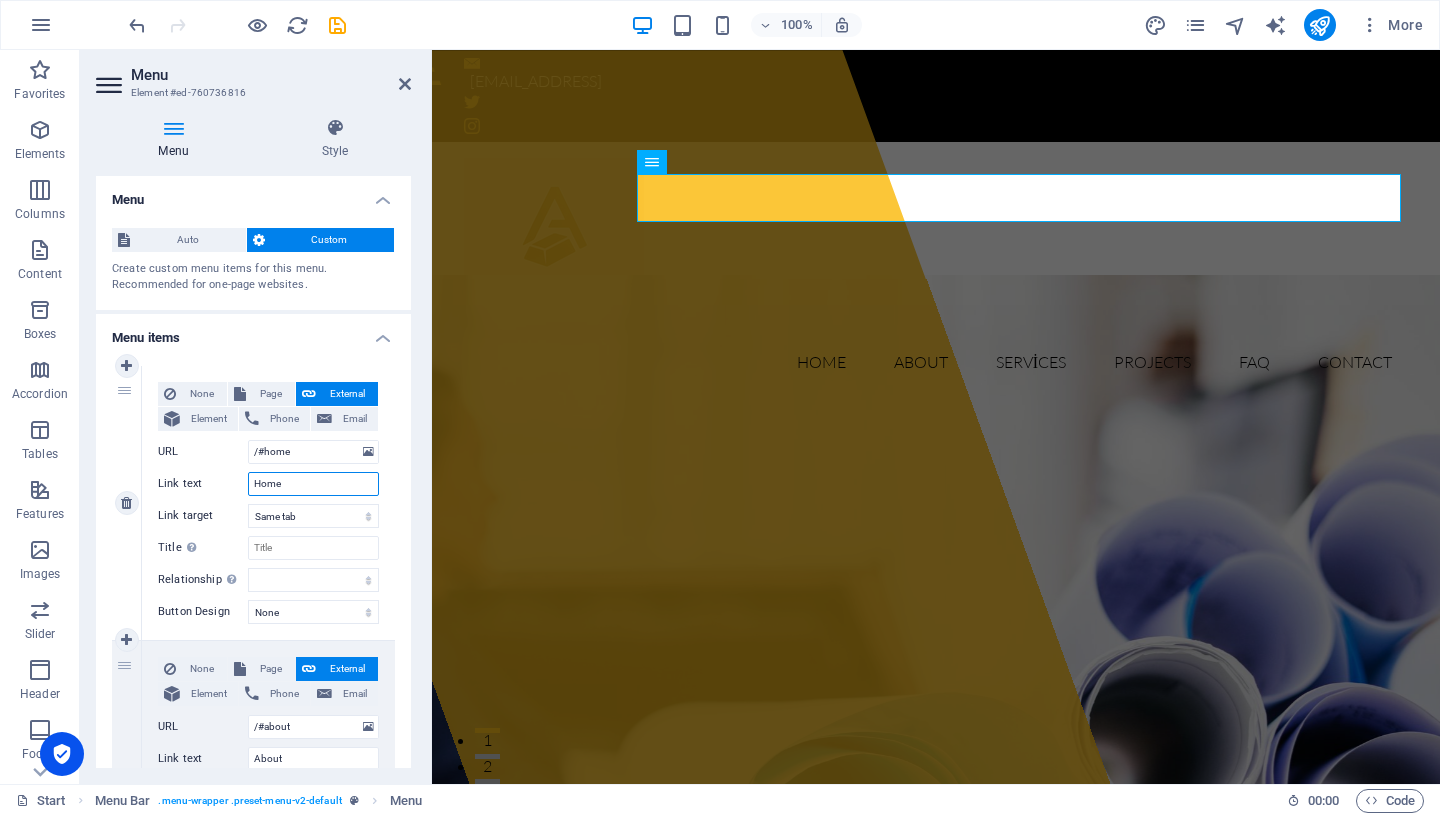 drag, startPoint x: 298, startPoint y: 483, endPoint x: 209, endPoint y: 485, distance: 89.02247 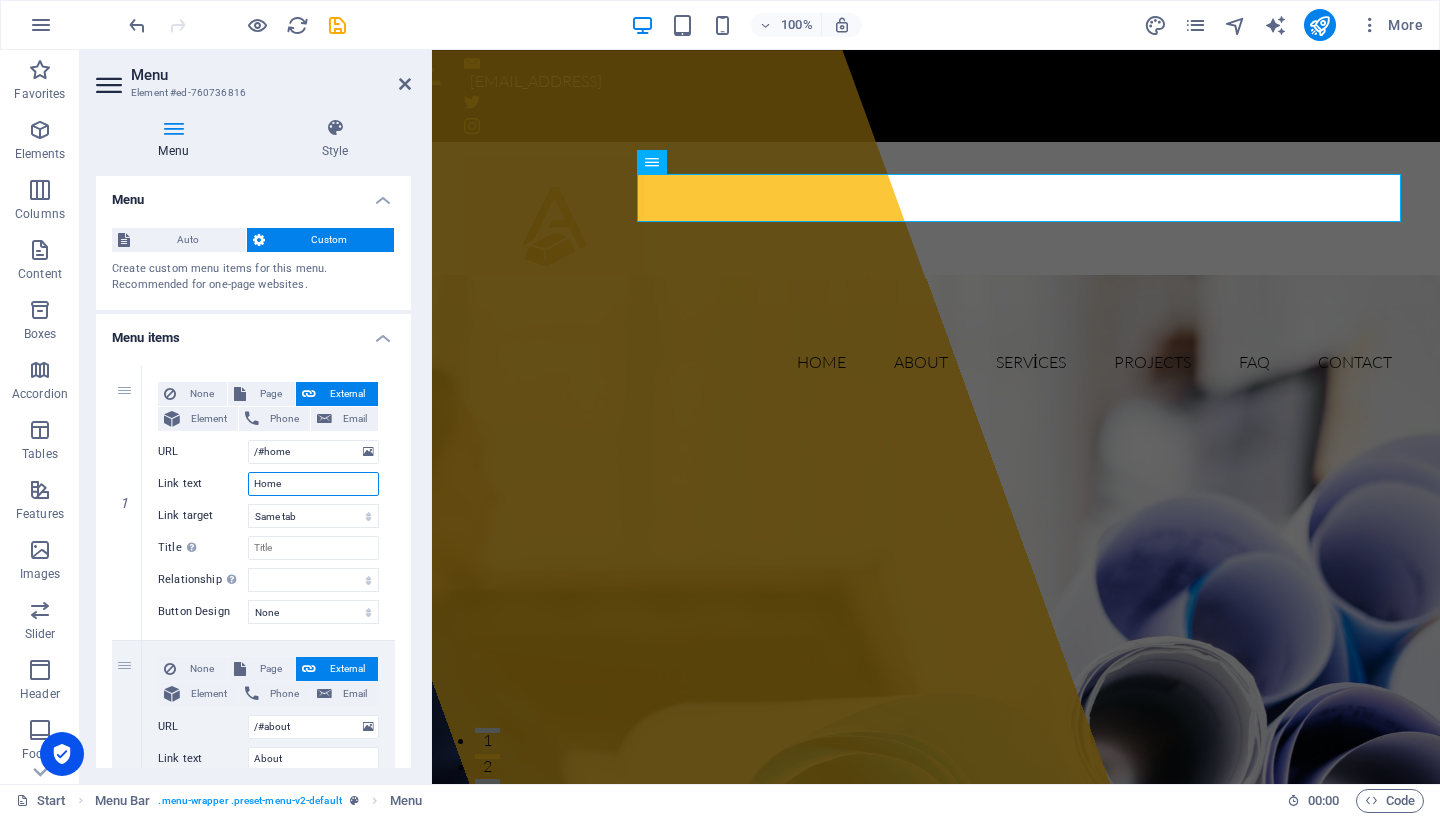 type 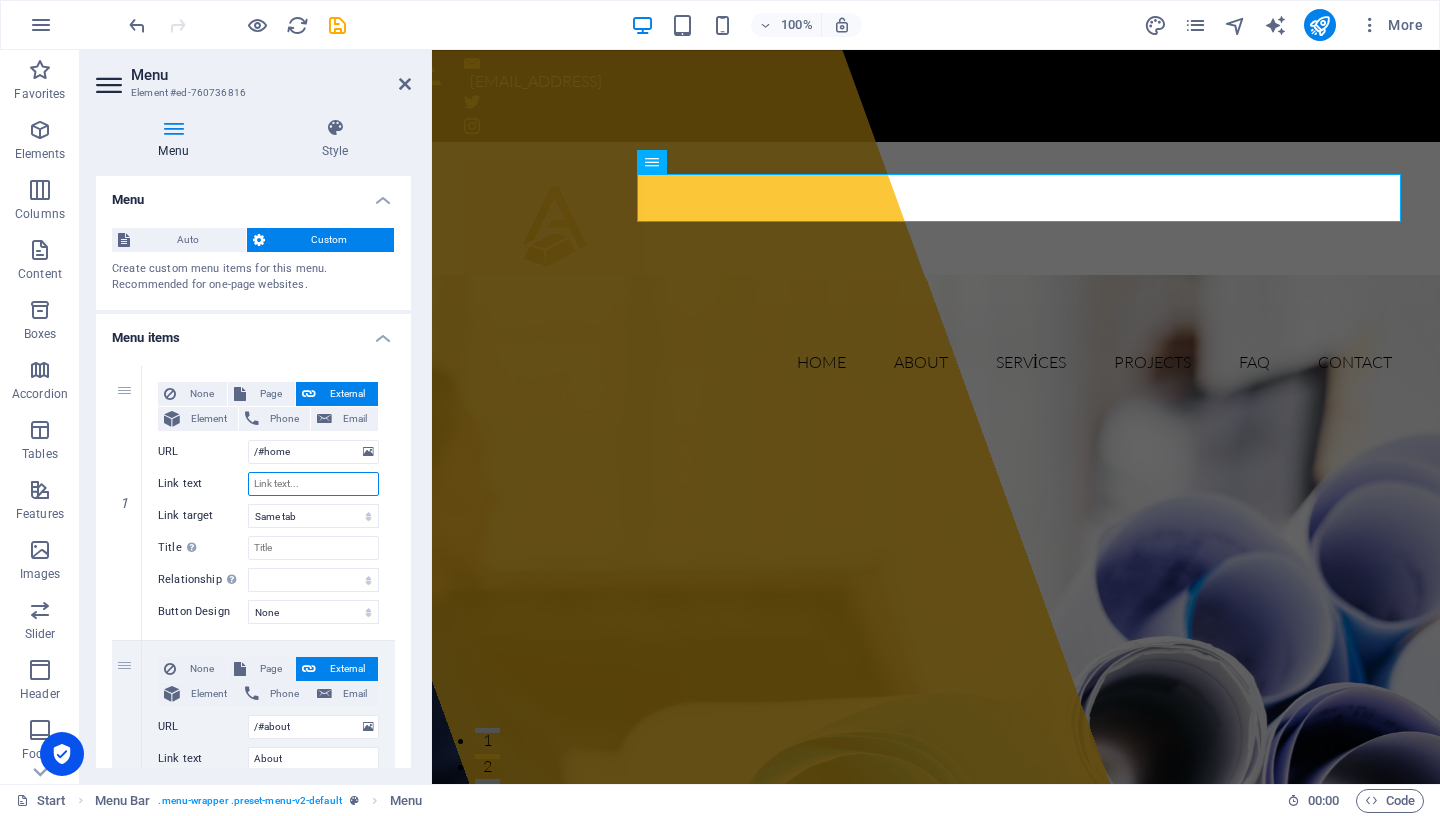 select 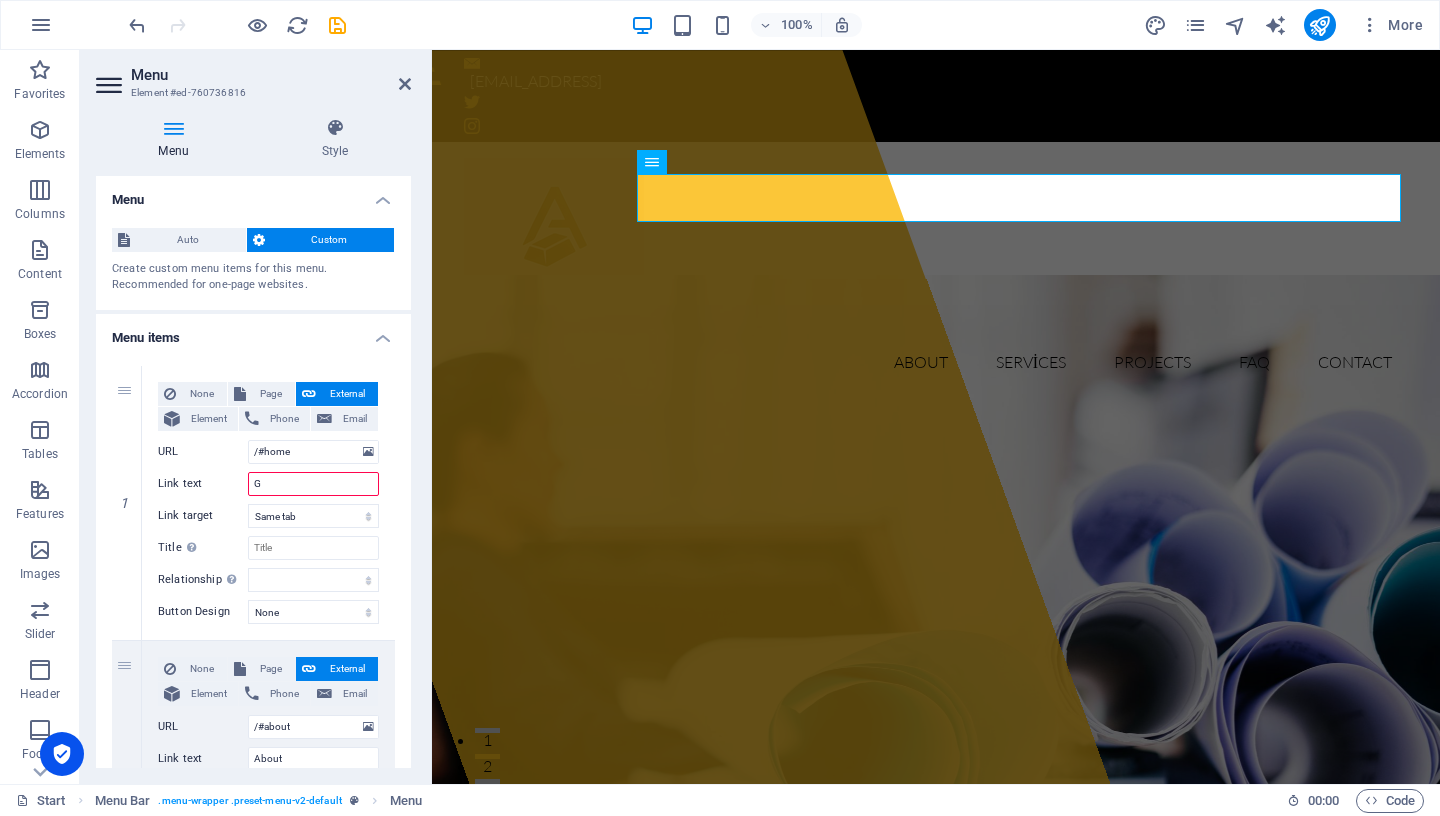 type on "GA" 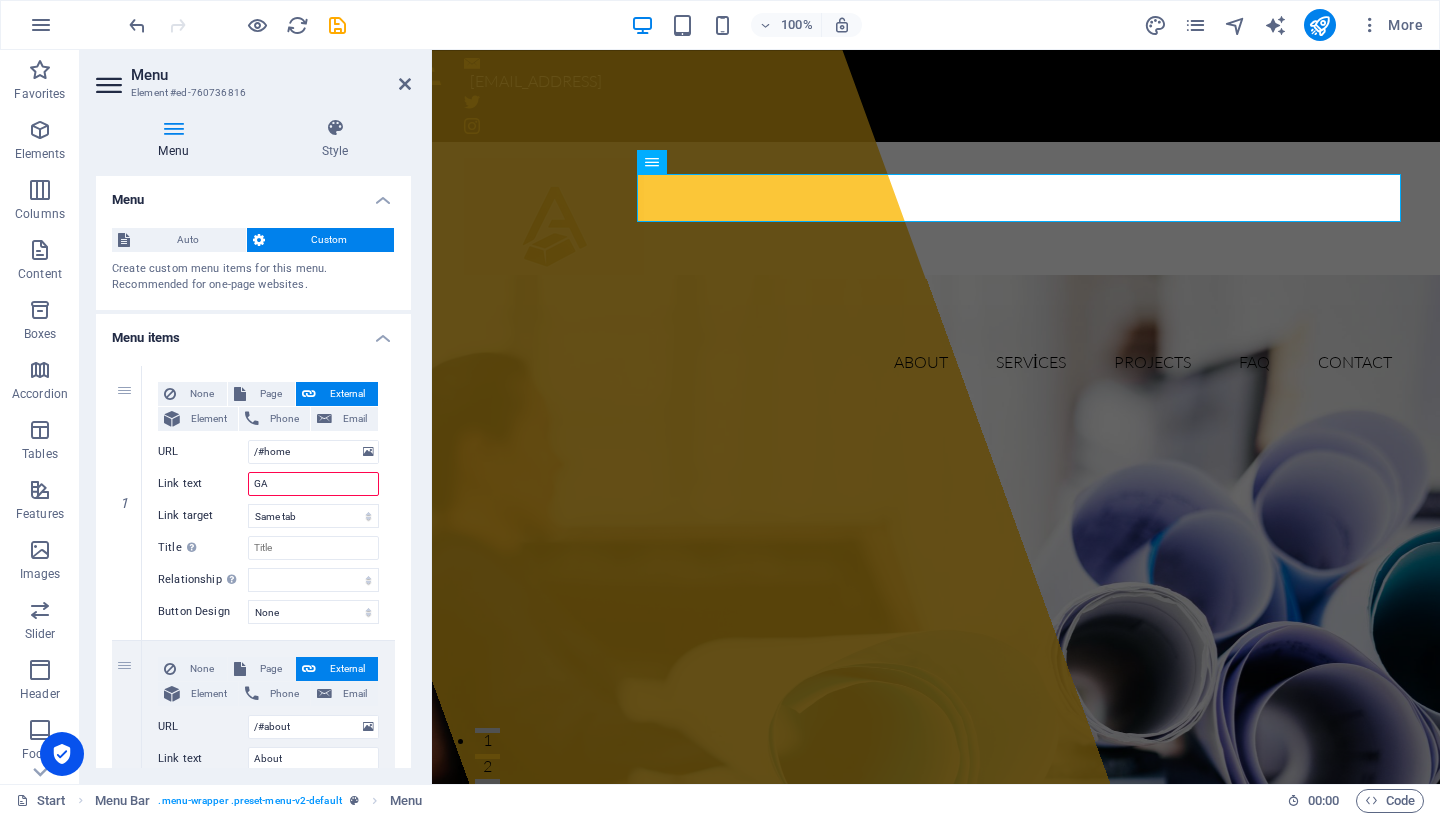 select 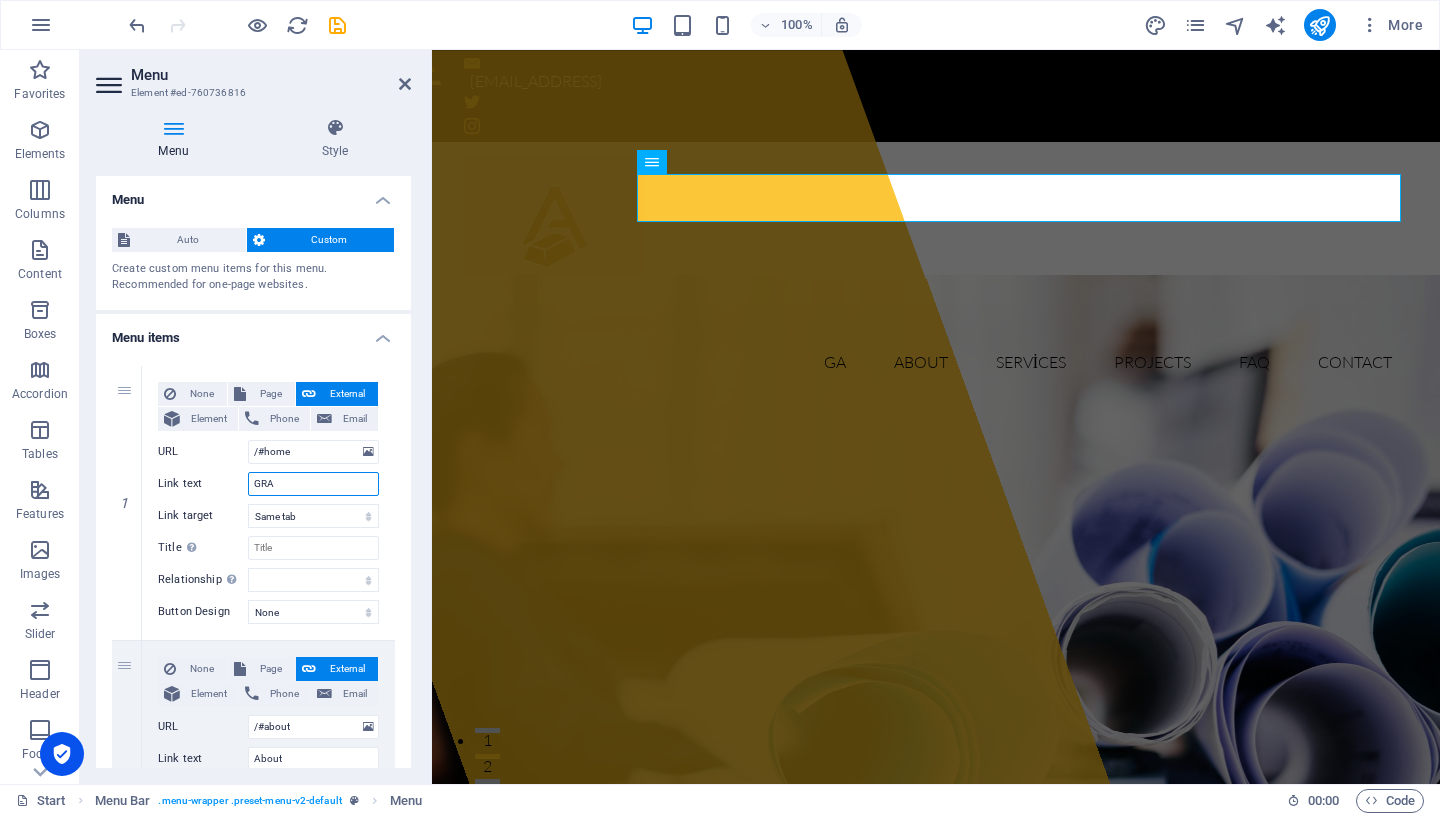 type on "GRAM" 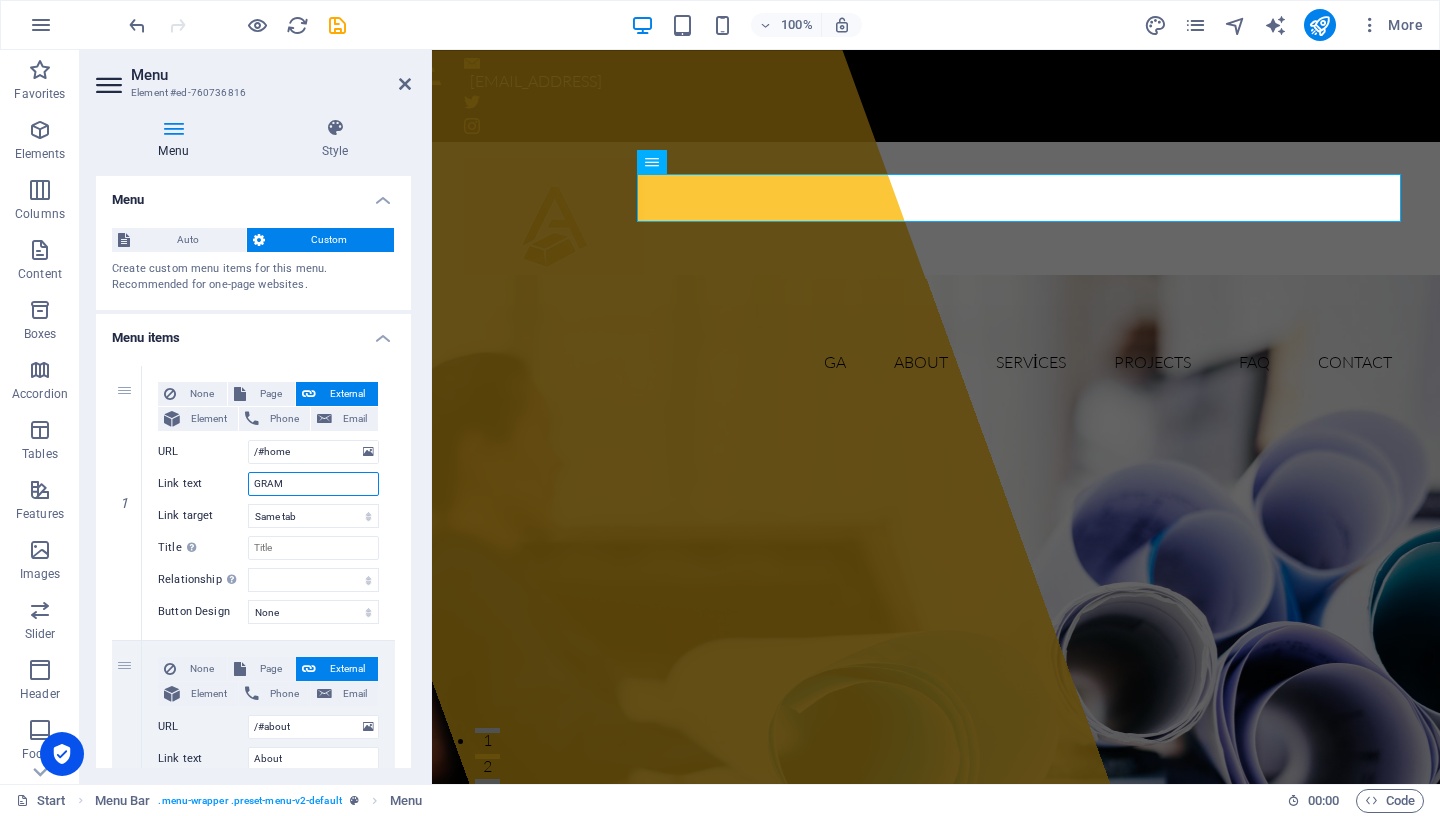 select 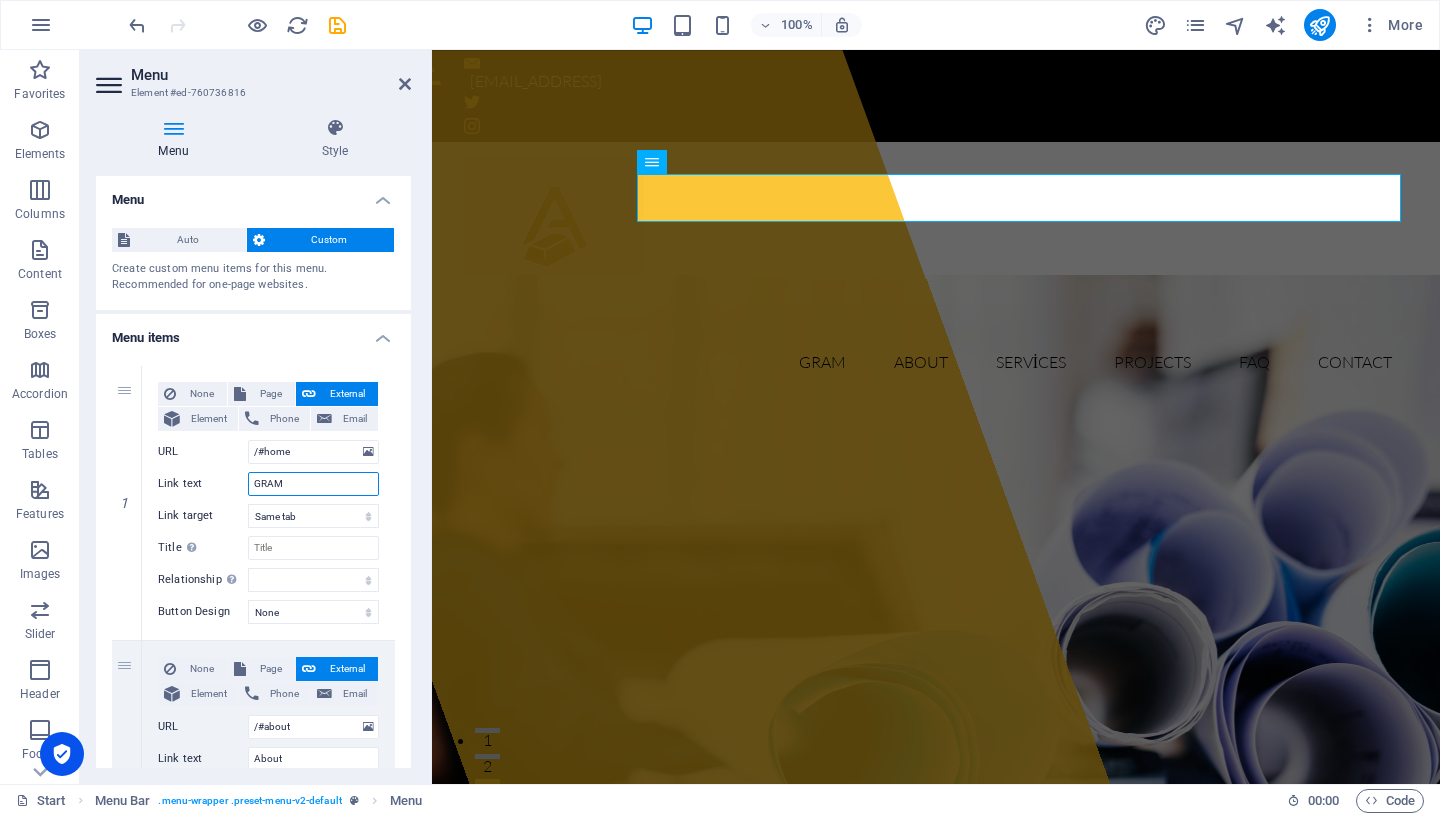 type on "GRAM A" 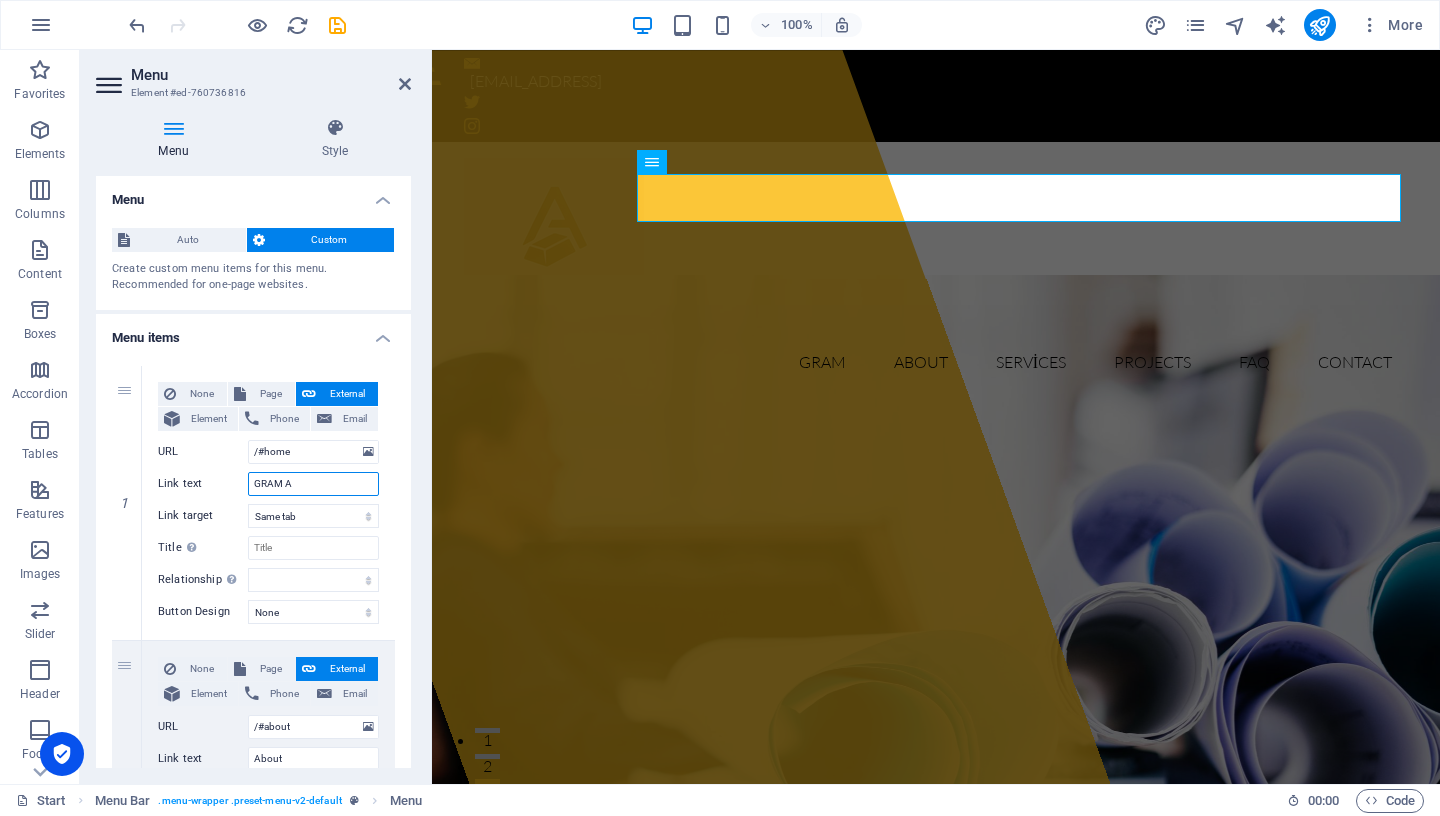 select 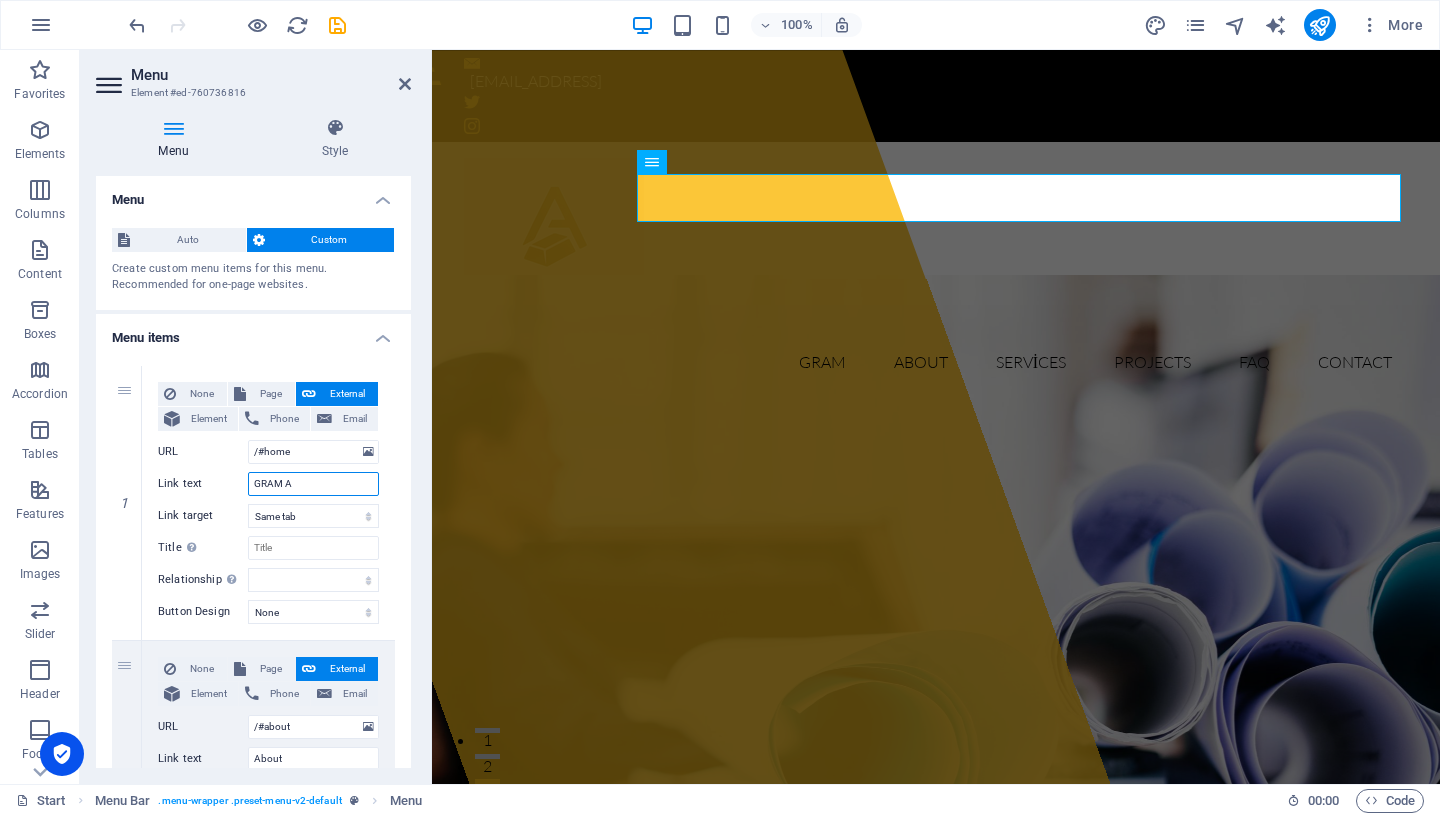 type on "GRAM AL" 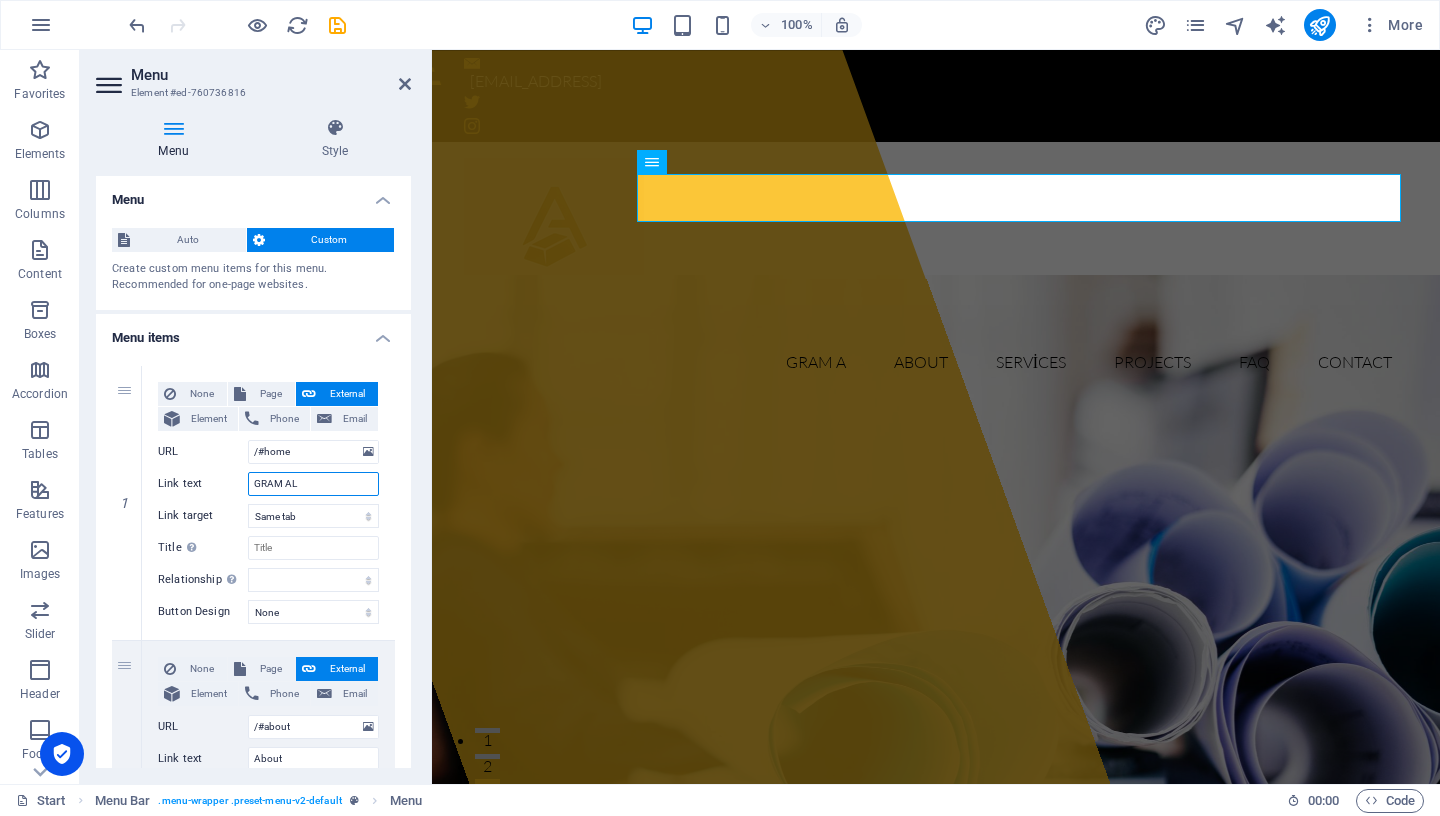 select 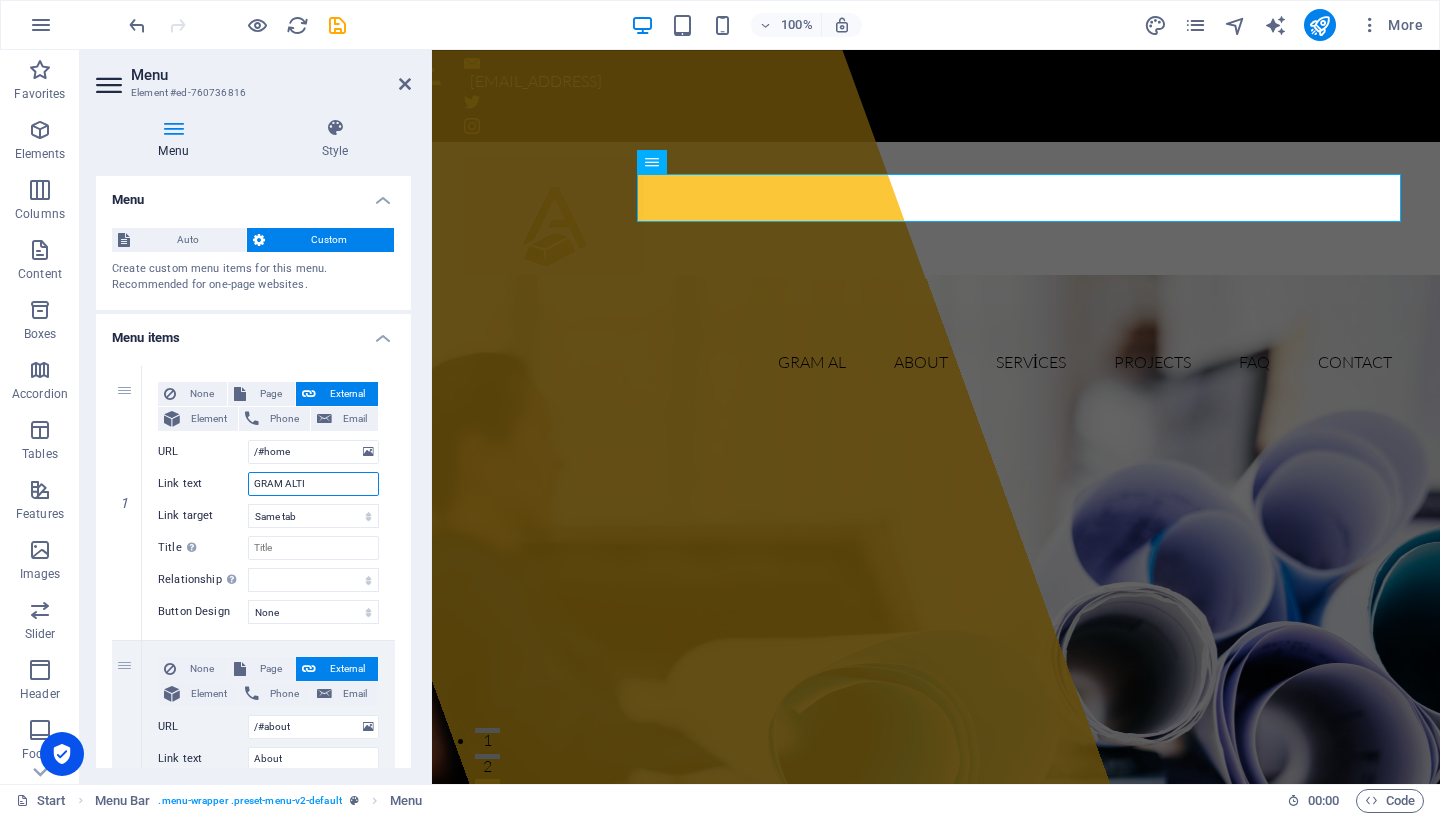 type on "GRAM ALTIN" 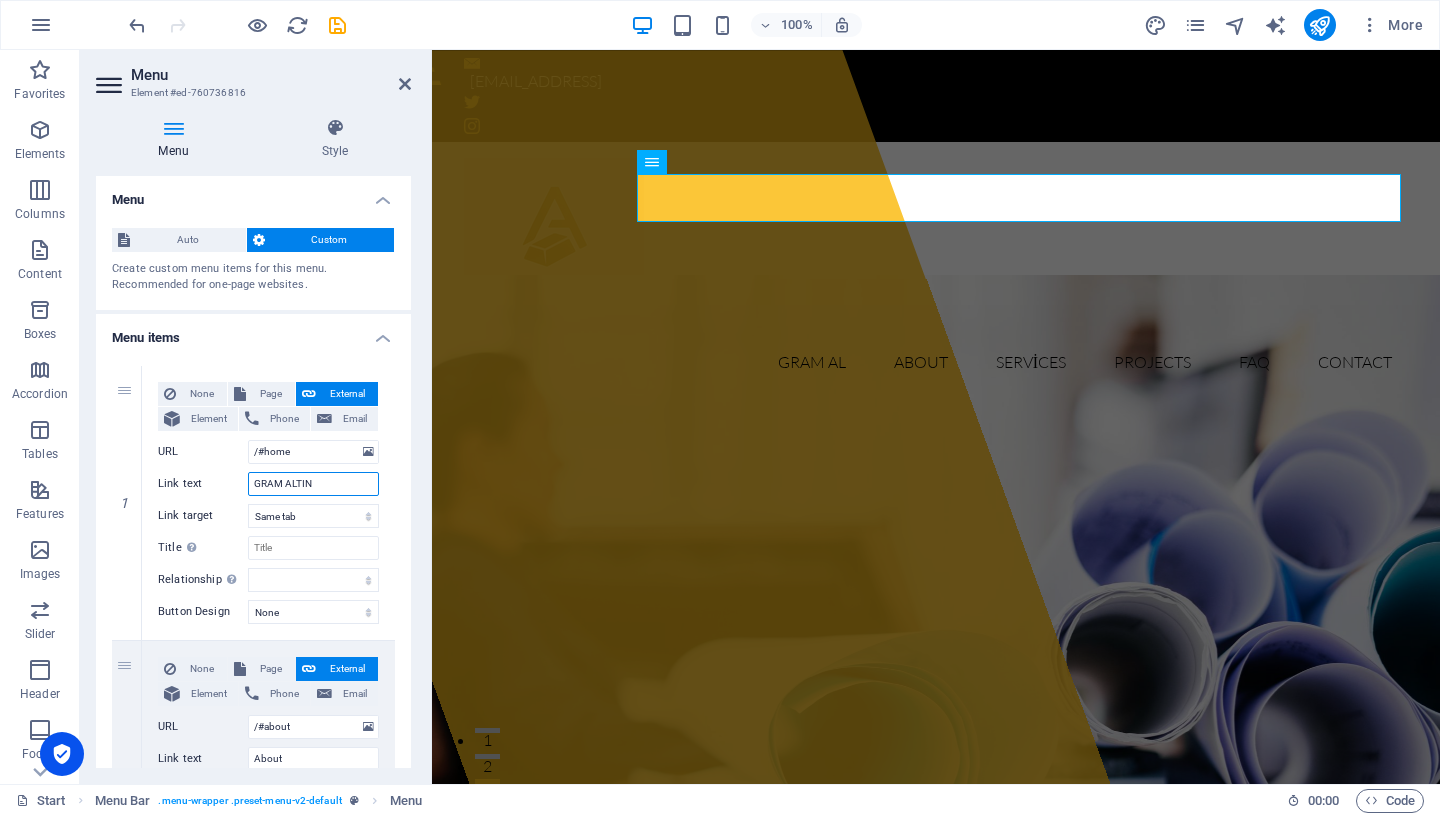 select 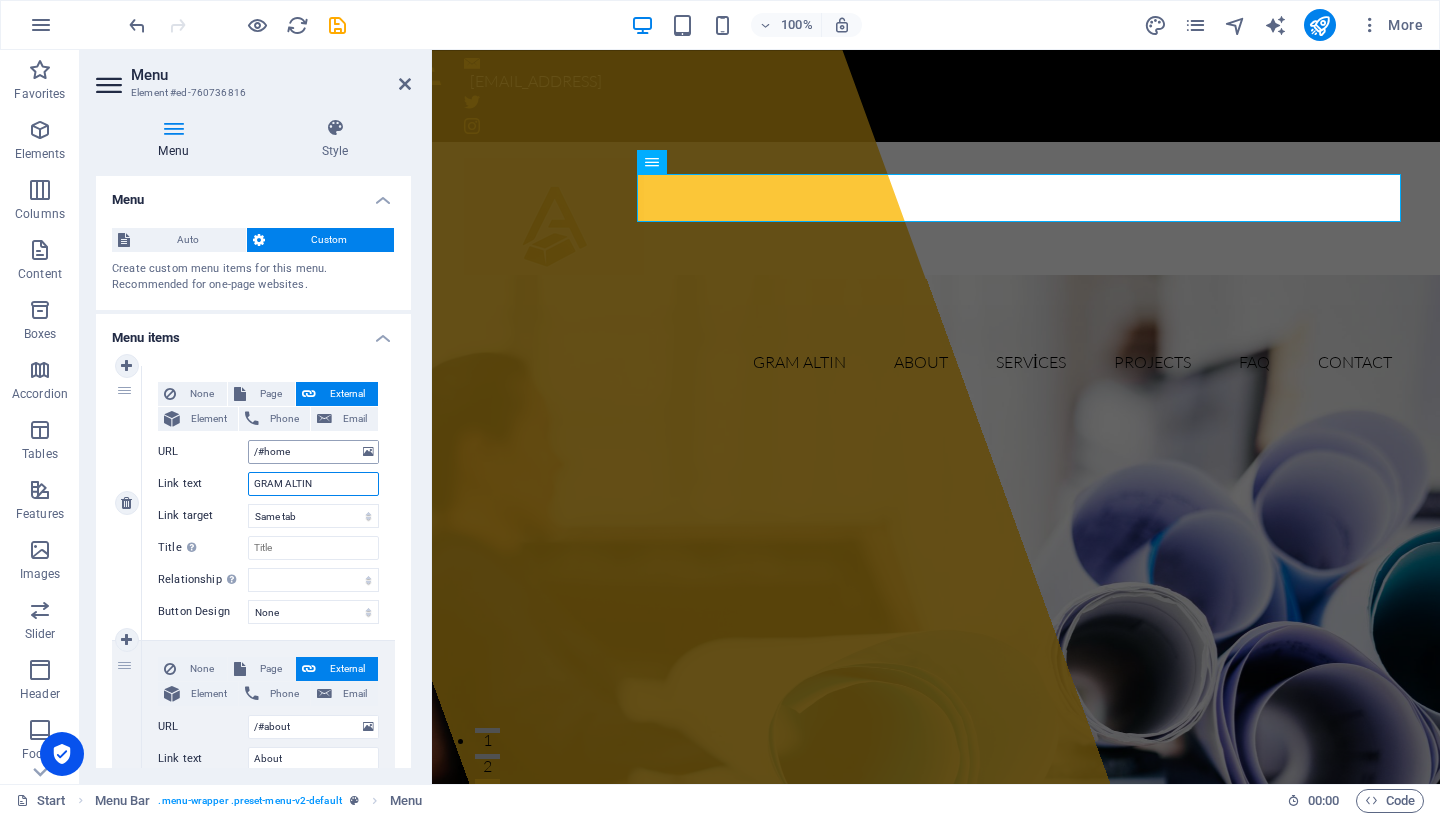 type on "GRAM ALTIN" 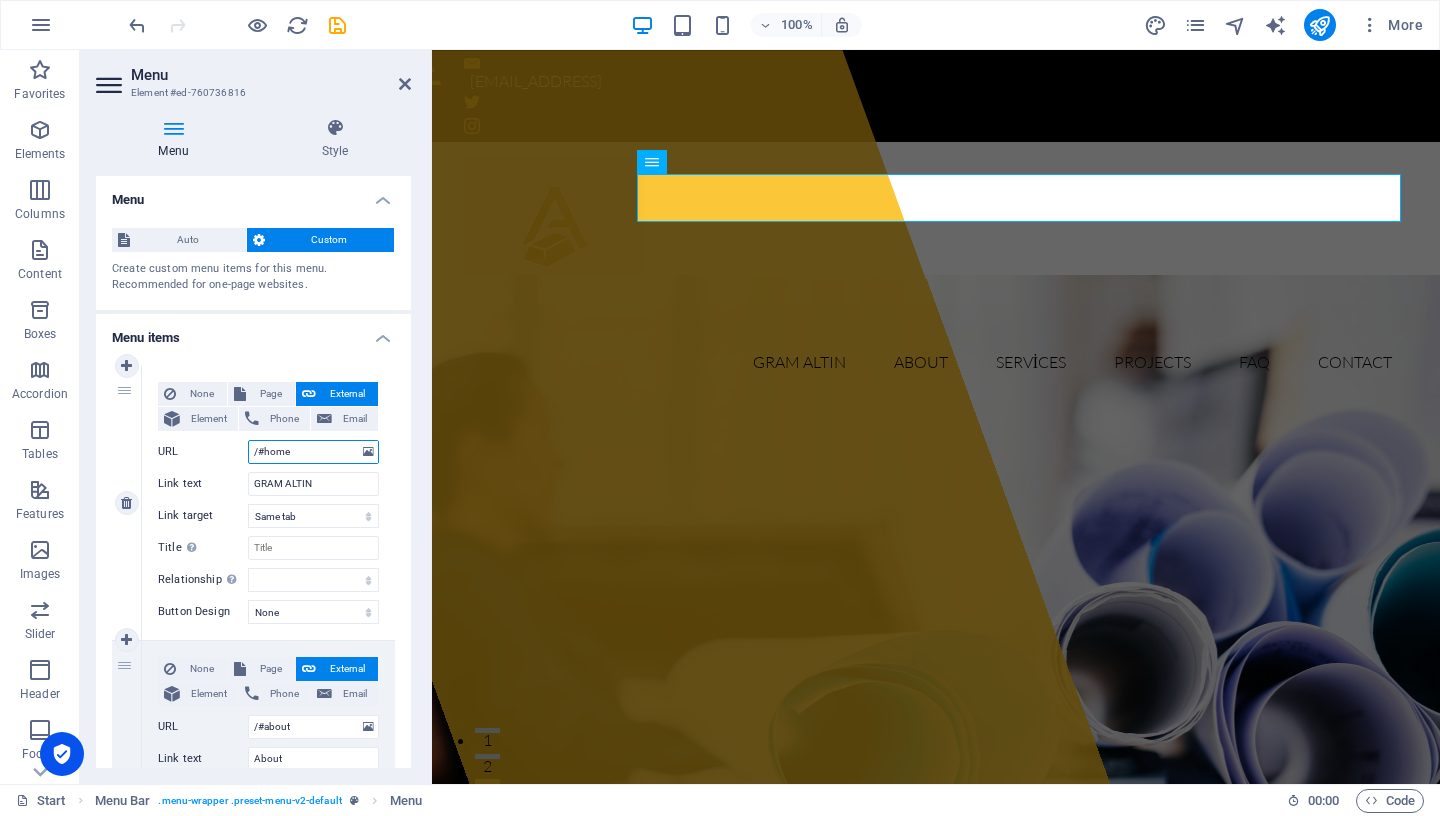 click on "/#home" at bounding box center (313, 452) 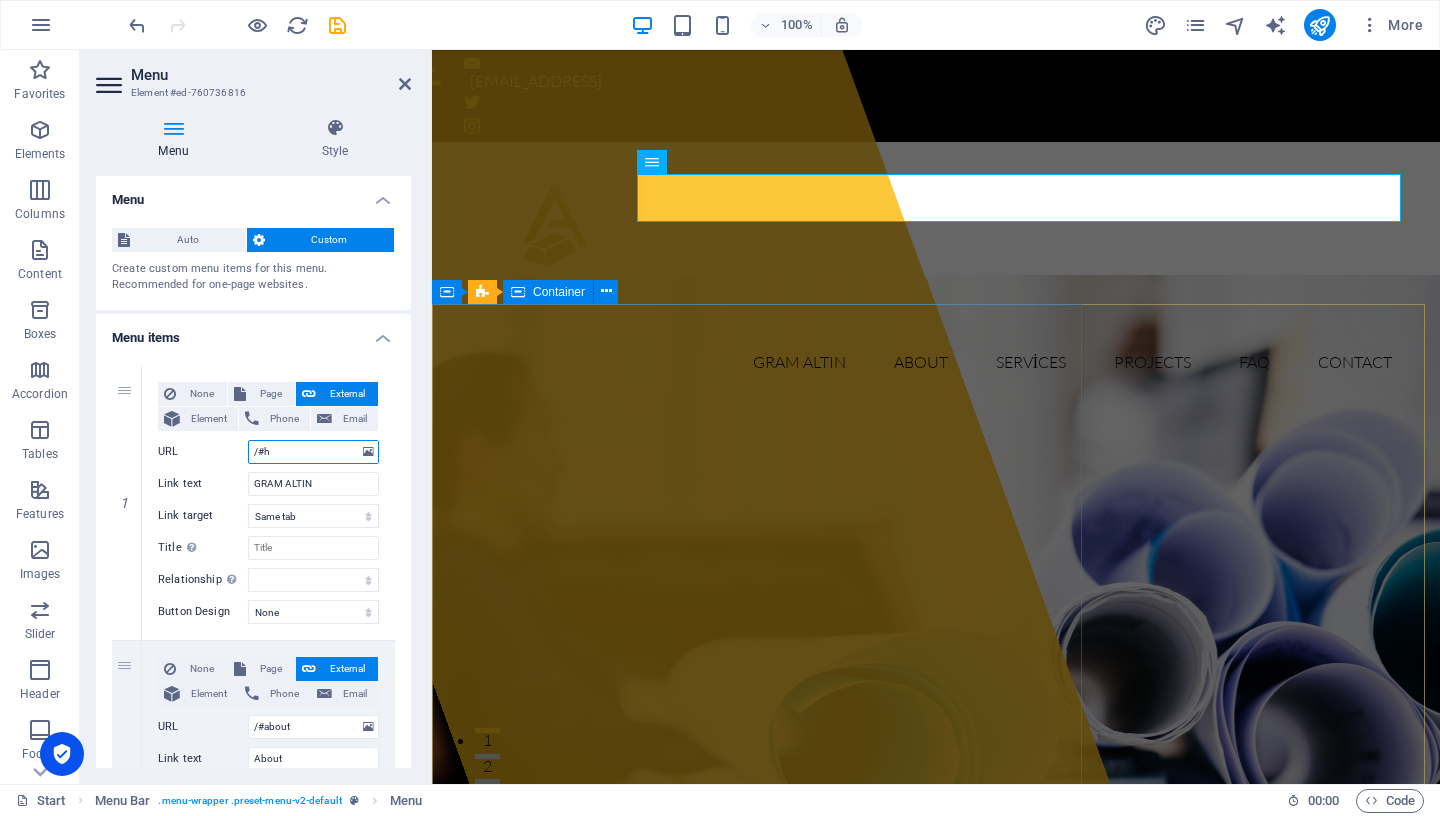 type on "/#" 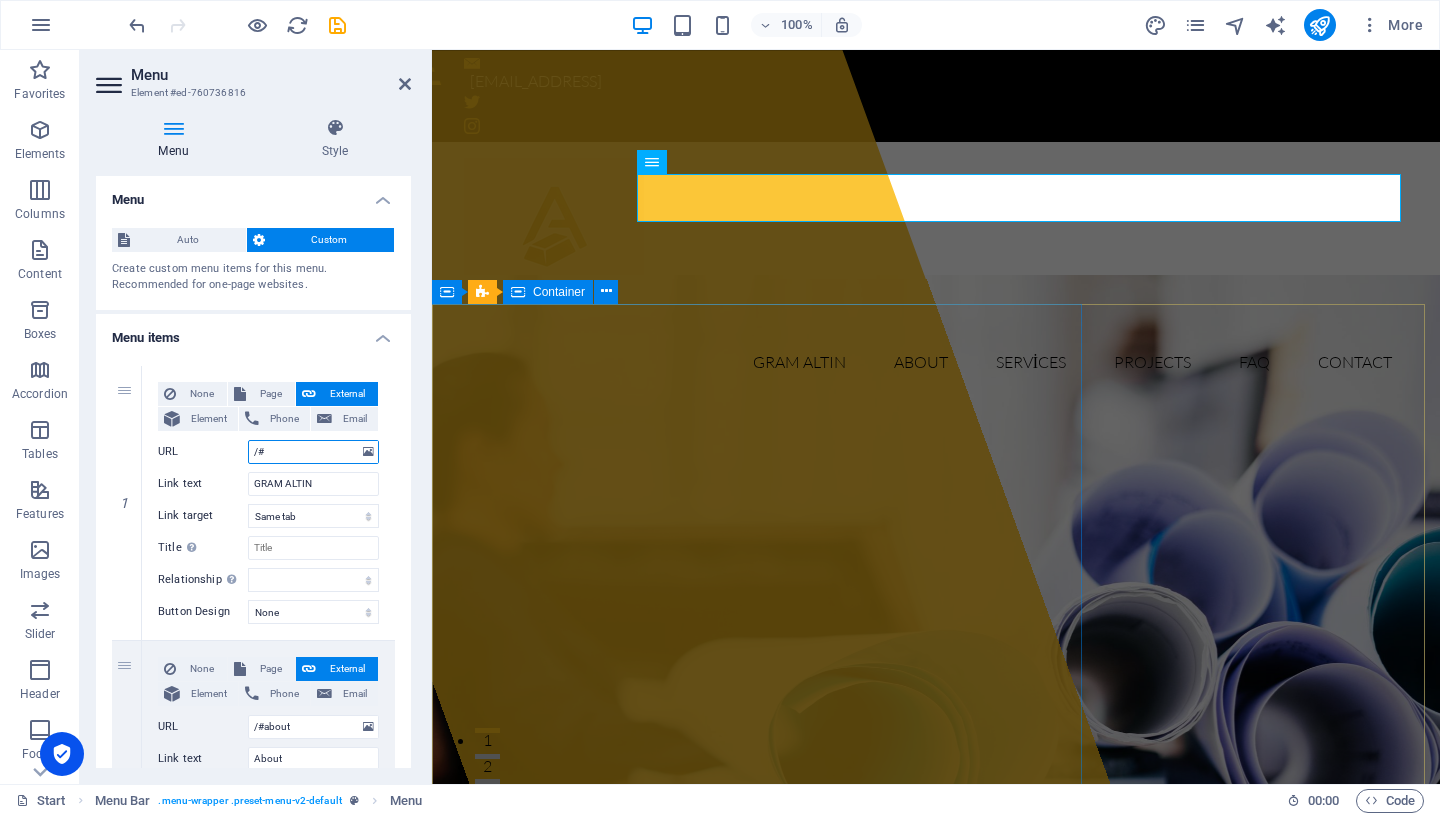 select 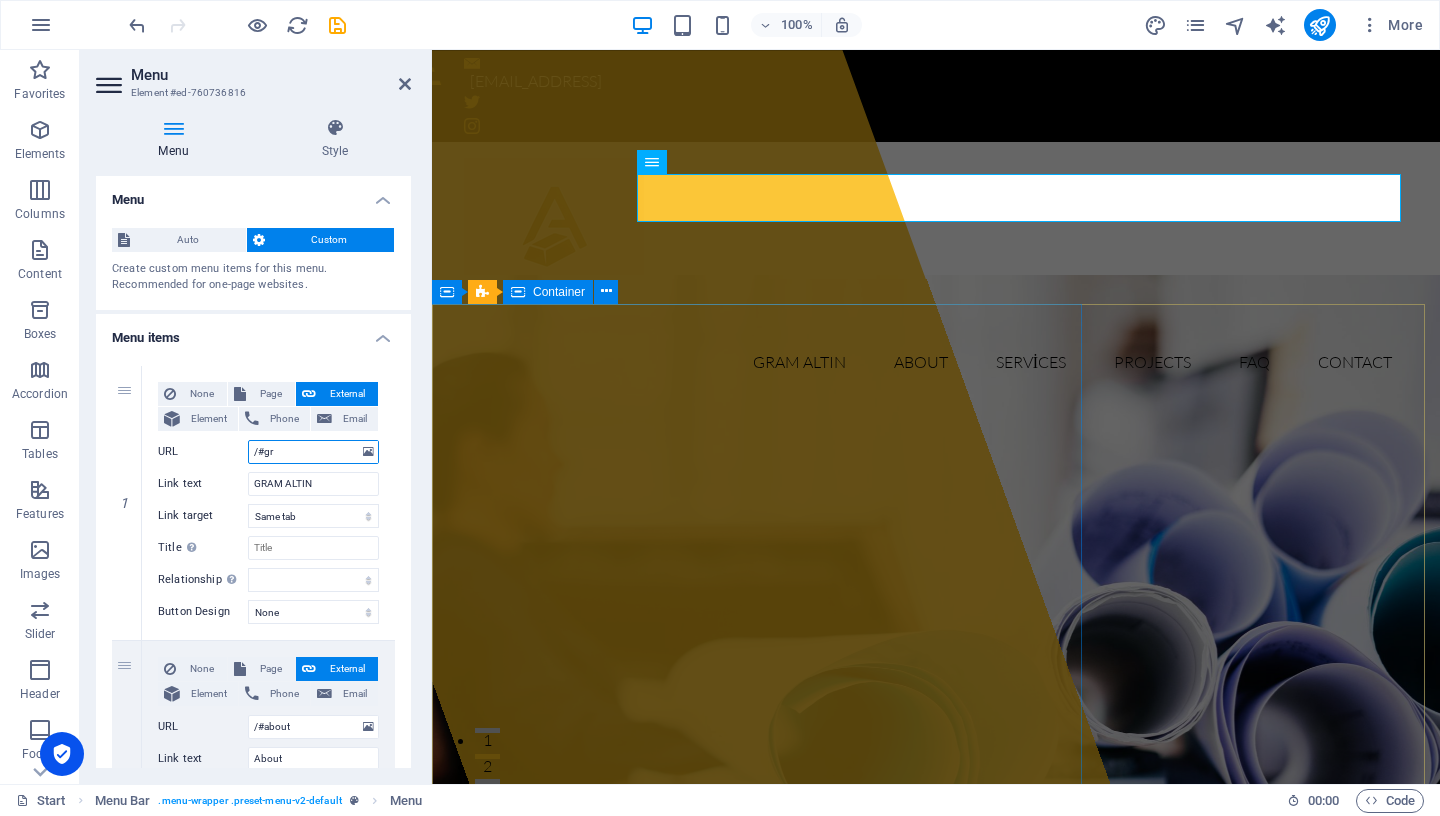 type on "/#gra" 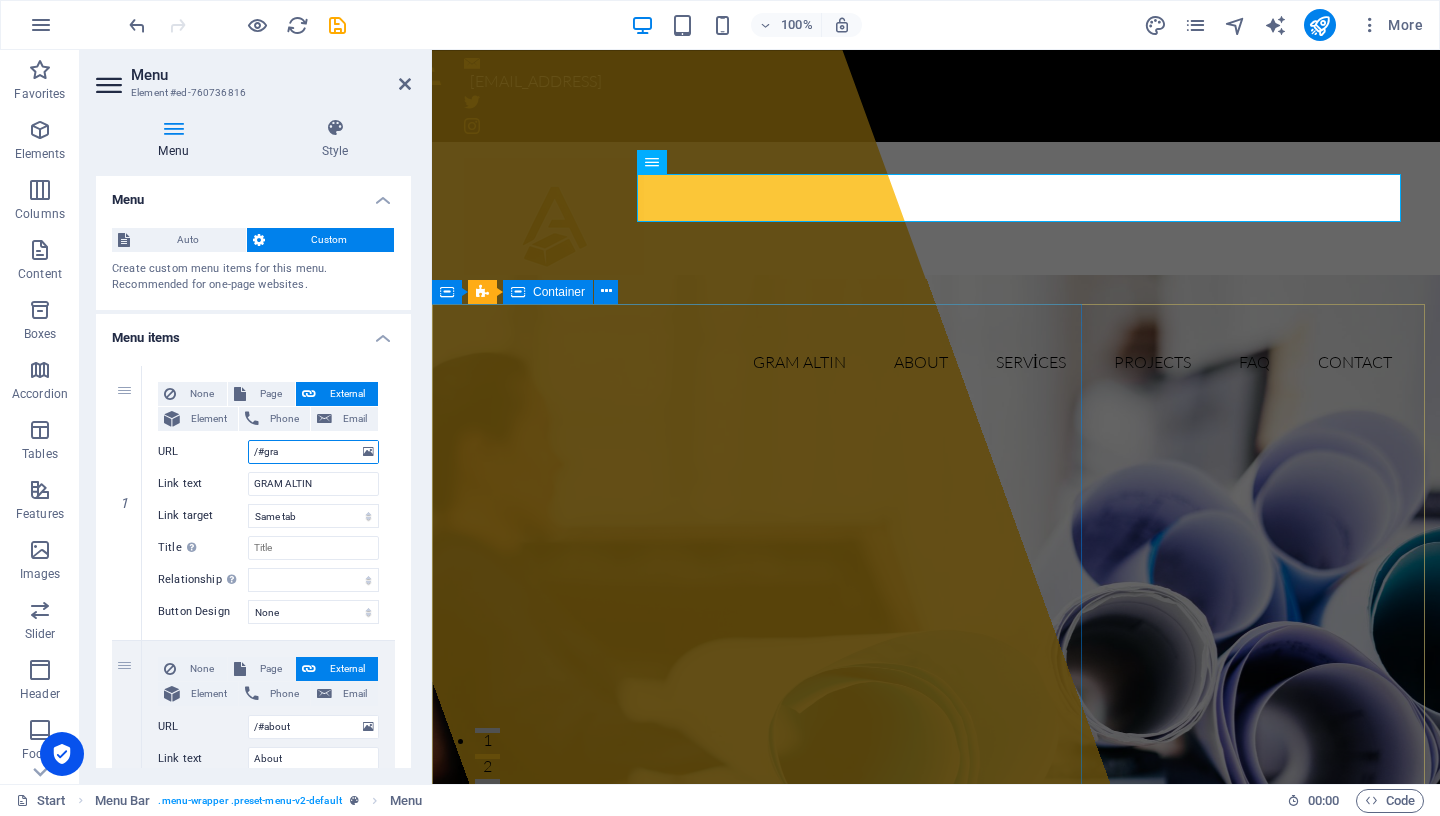 select 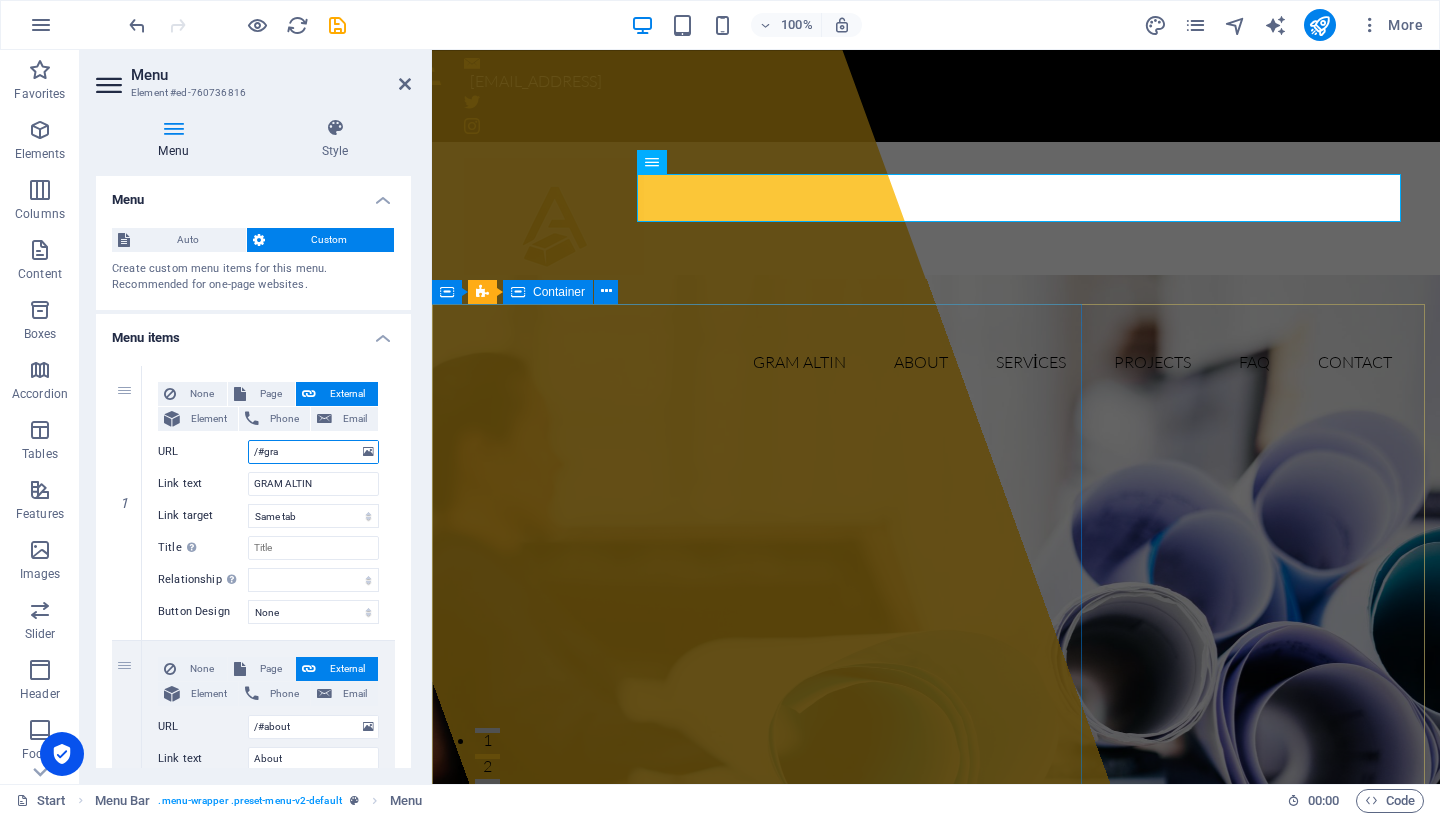 select 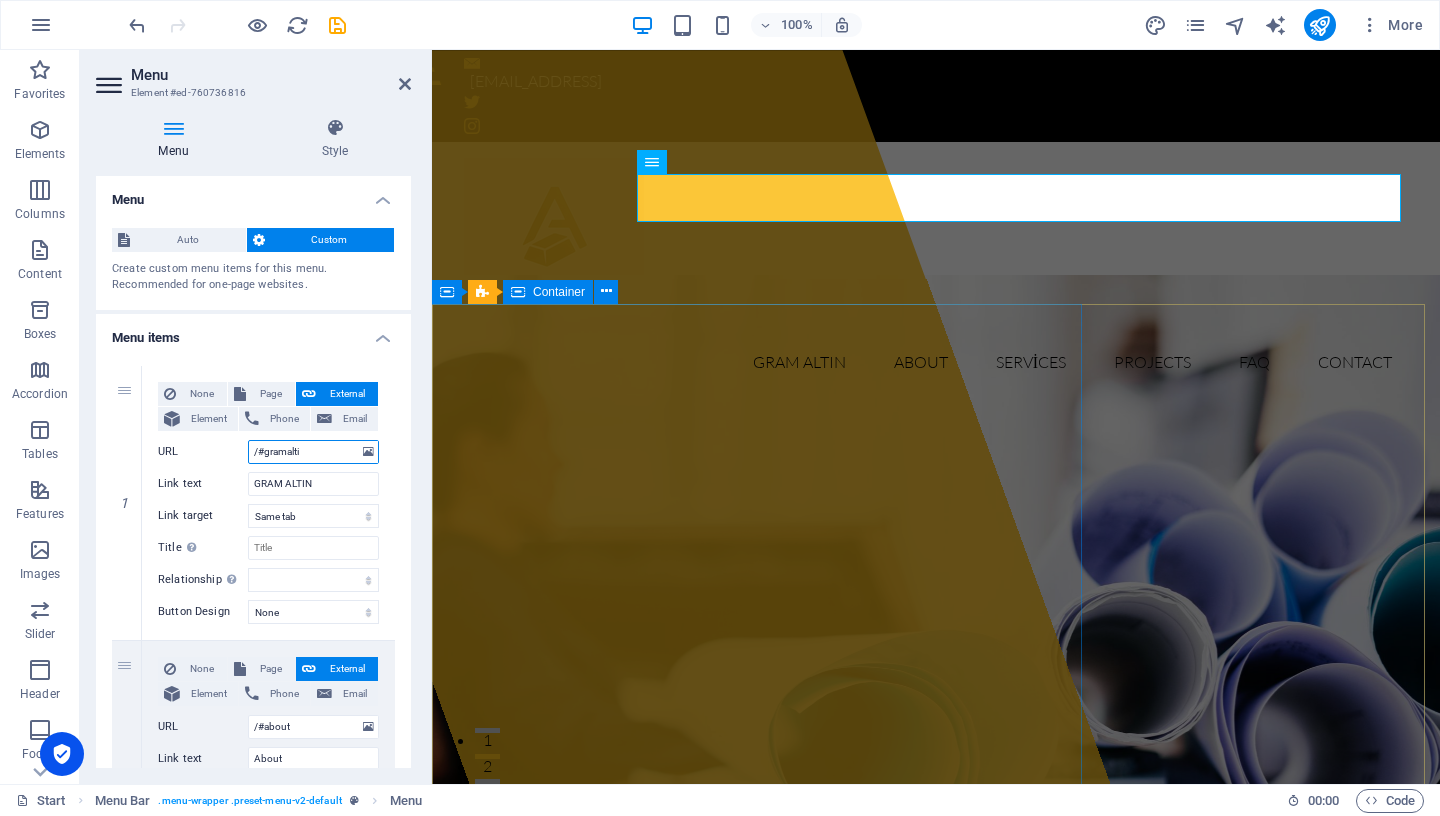 type on "/#gramaltin" 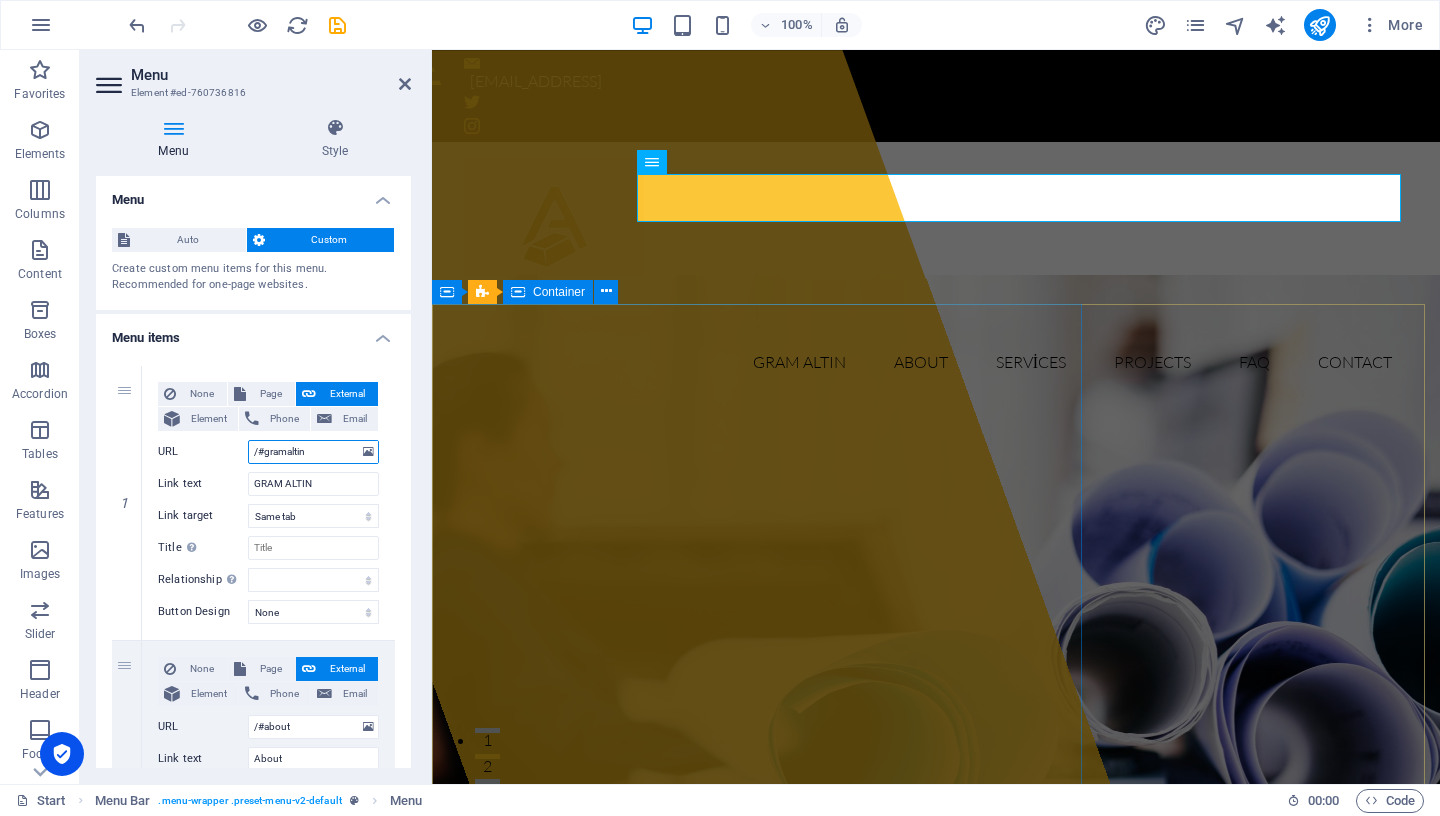 select 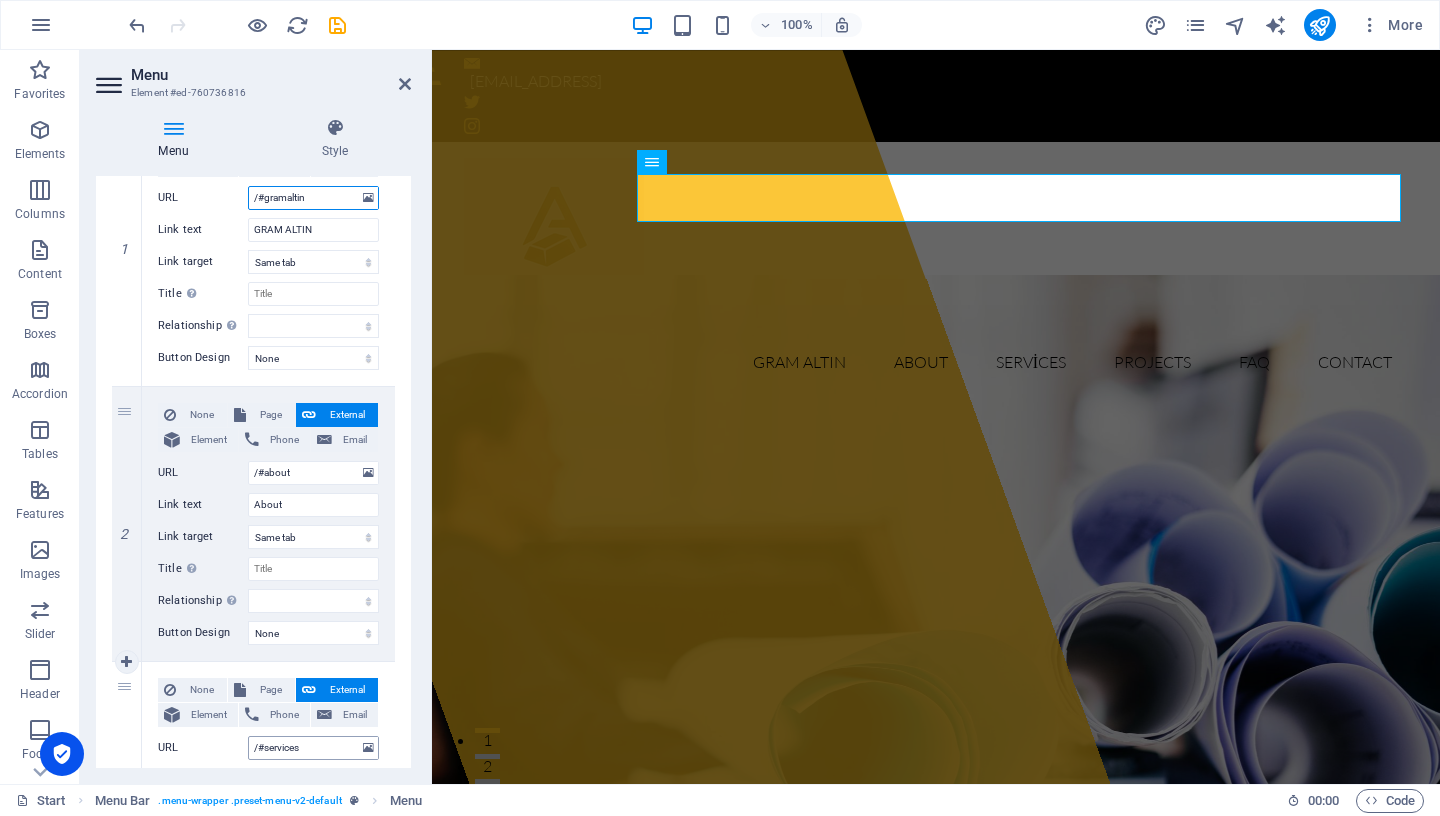 scroll, scrollTop: 233, scrollLeft: 0, axis: vertical 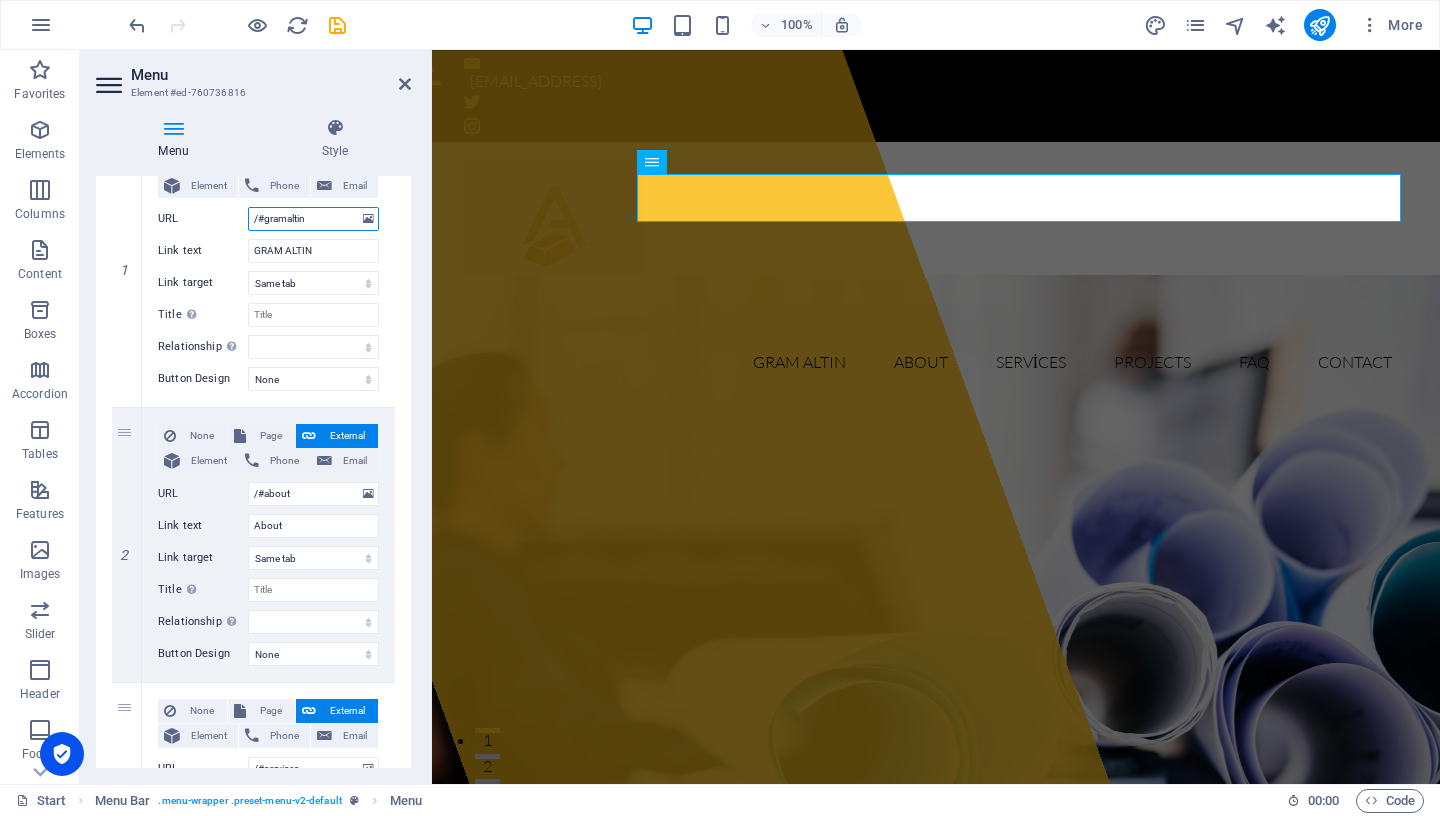 type on "/#gramaltin" 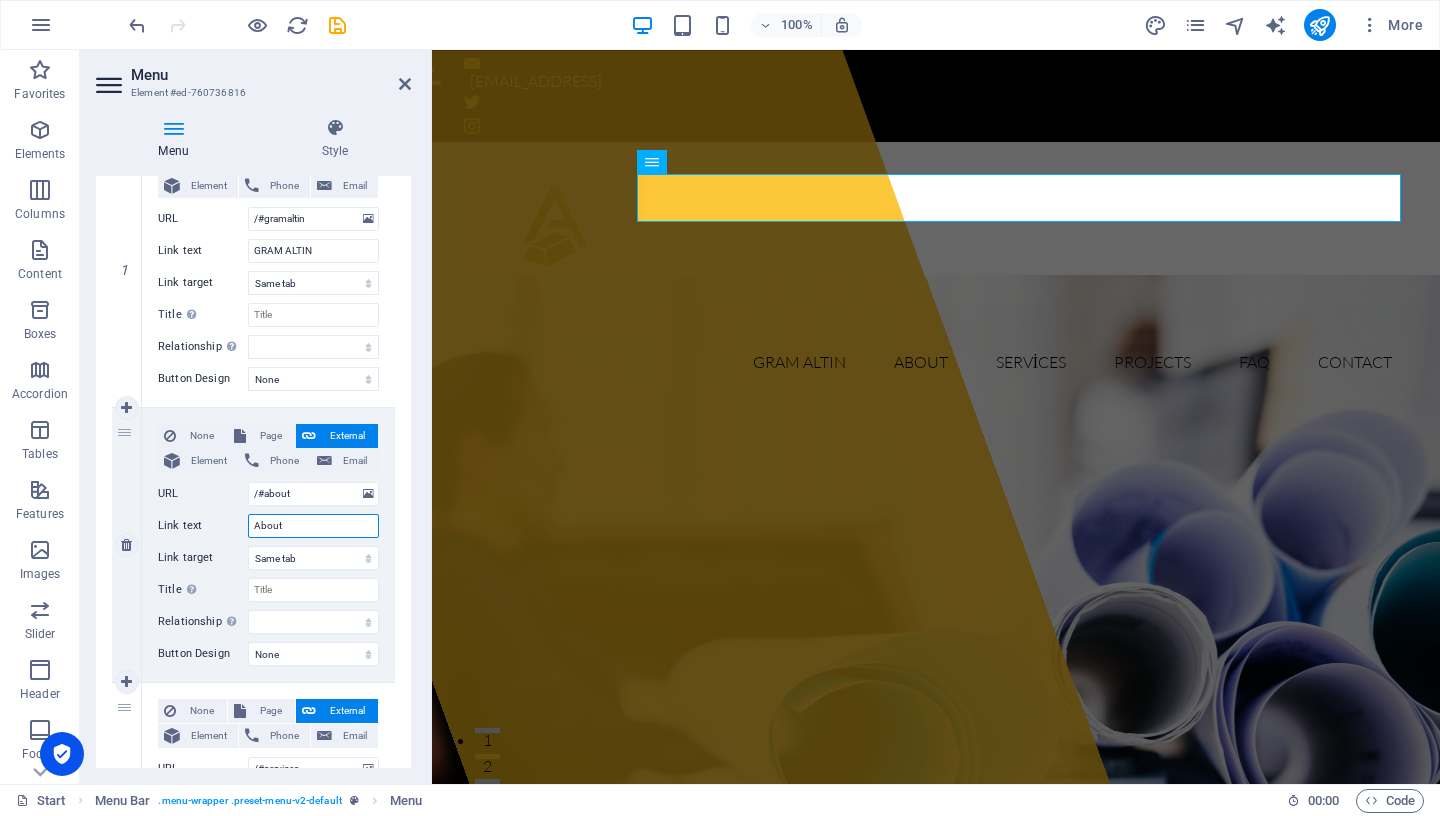 drag, startPoint x: 286, startPoint y: 523, endPoint x: 189, endPoint y: 517, distance: 97.18539 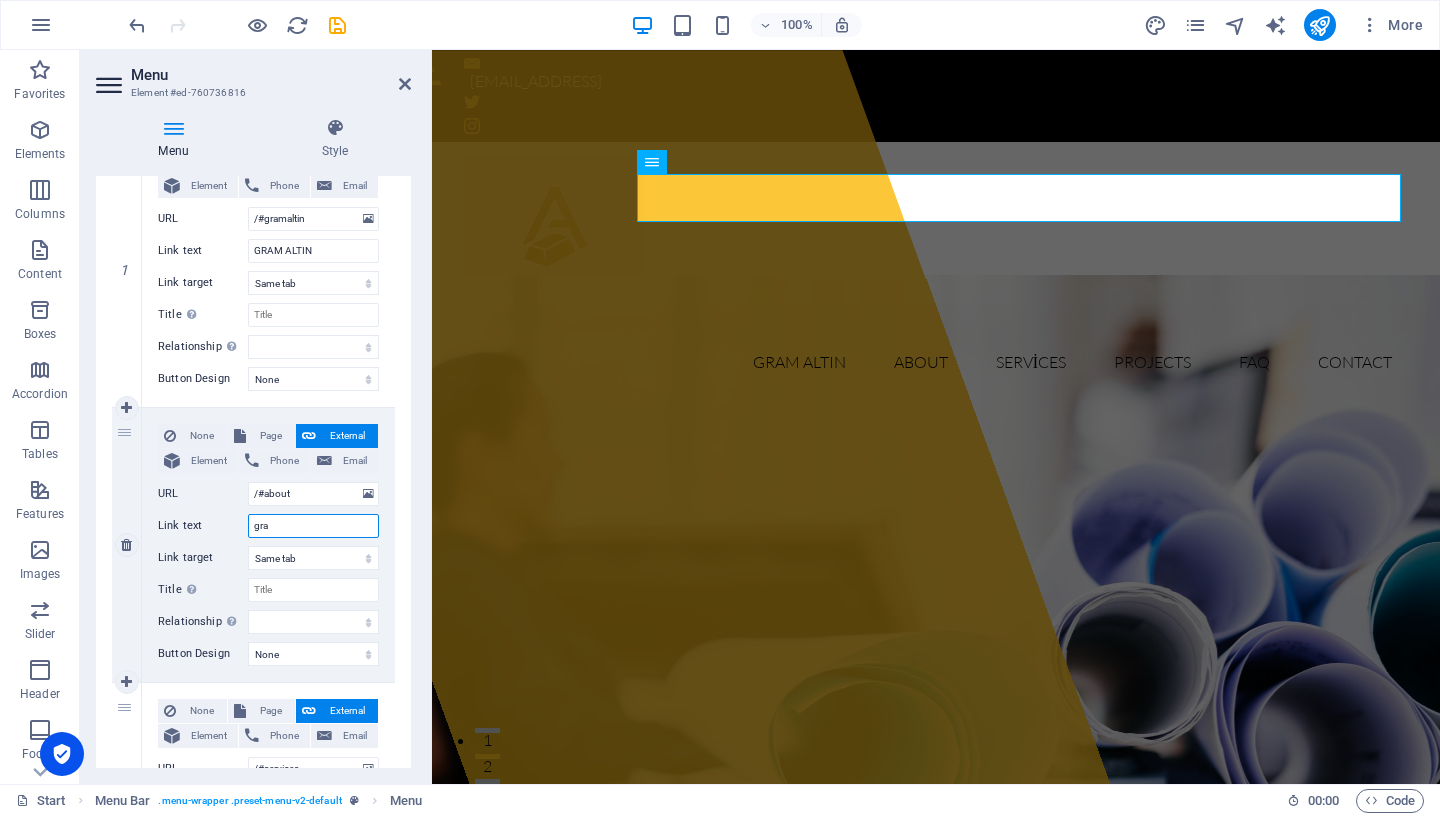 type on "gran" 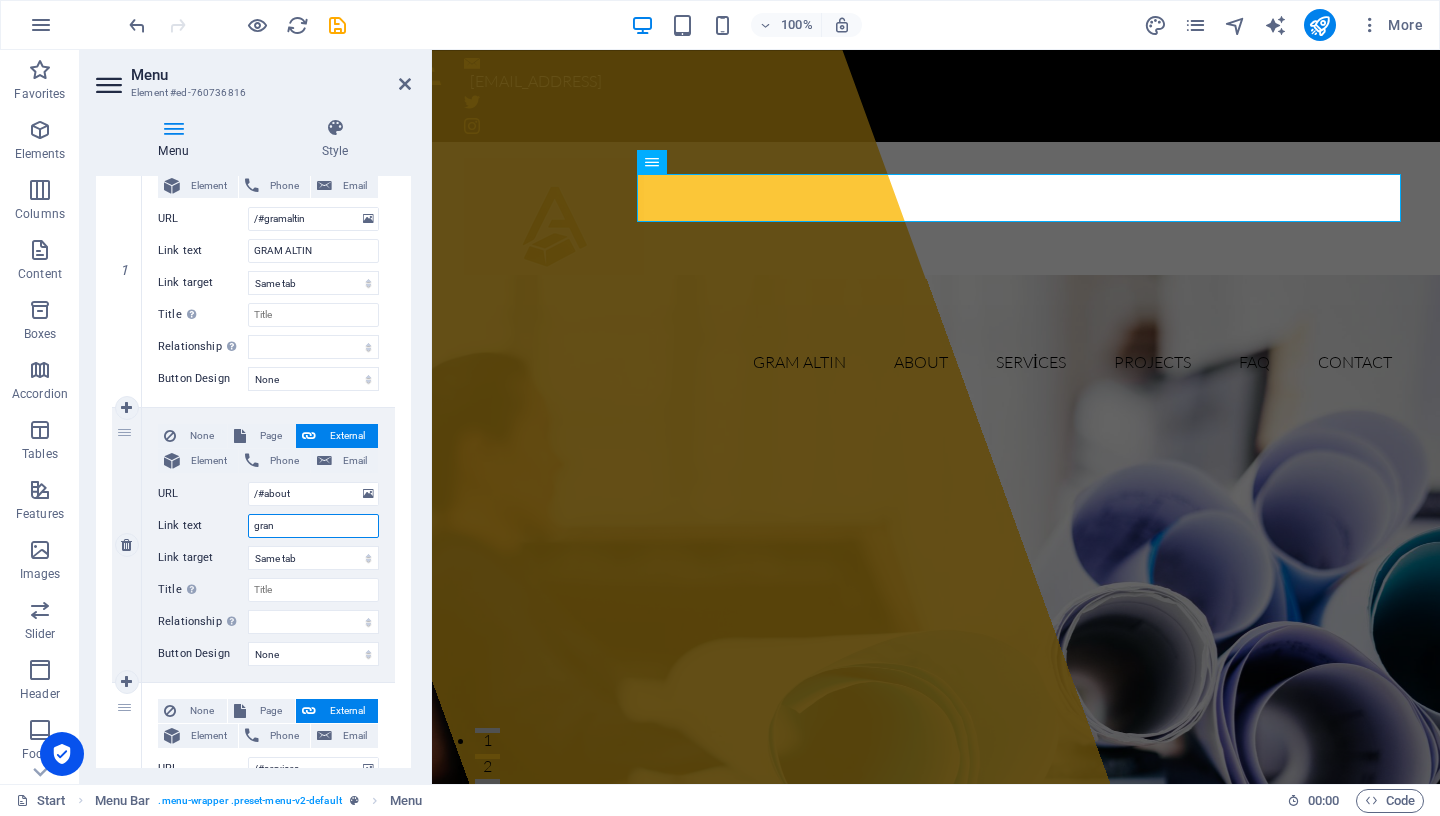 select 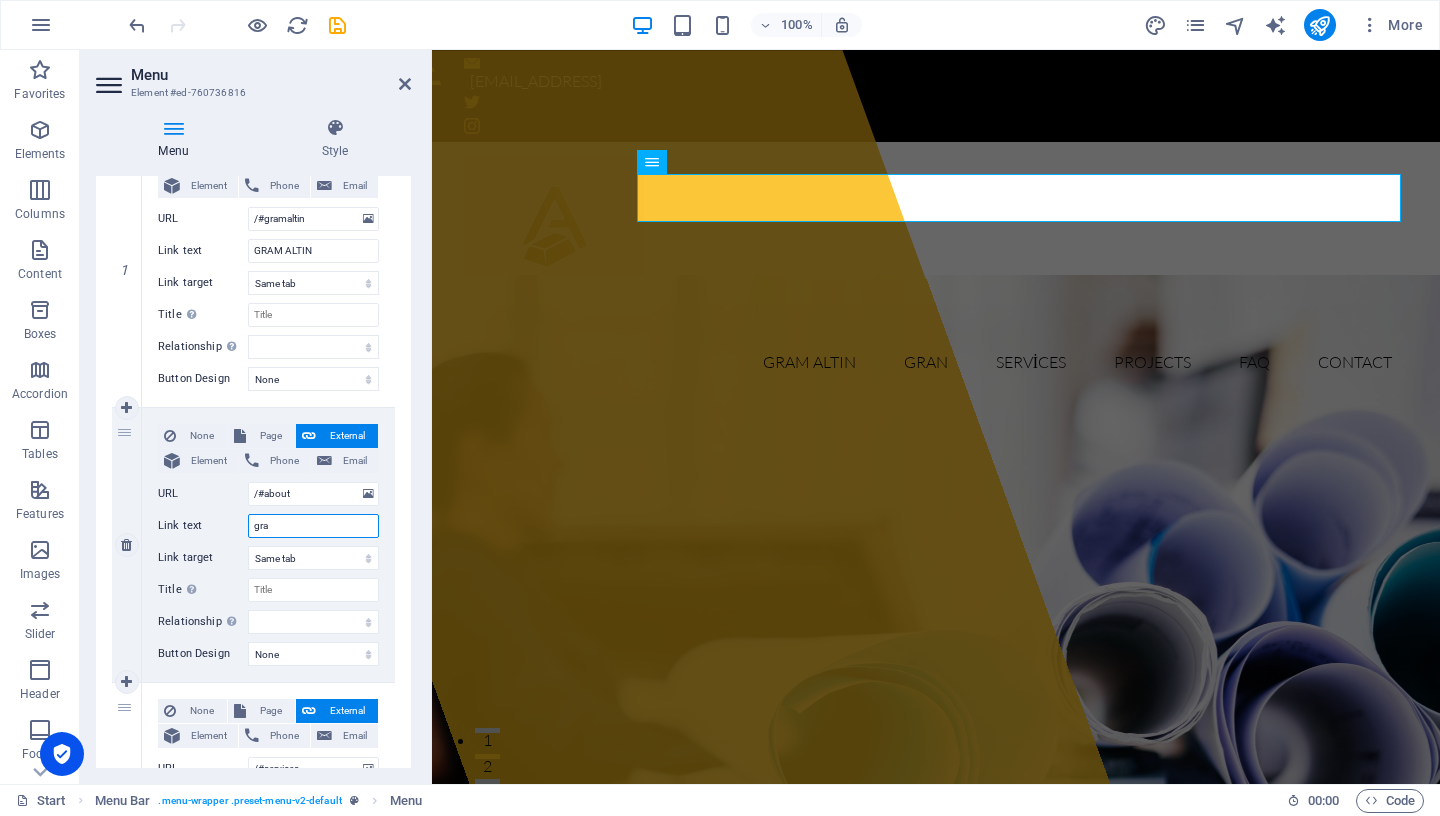 type on "gram" 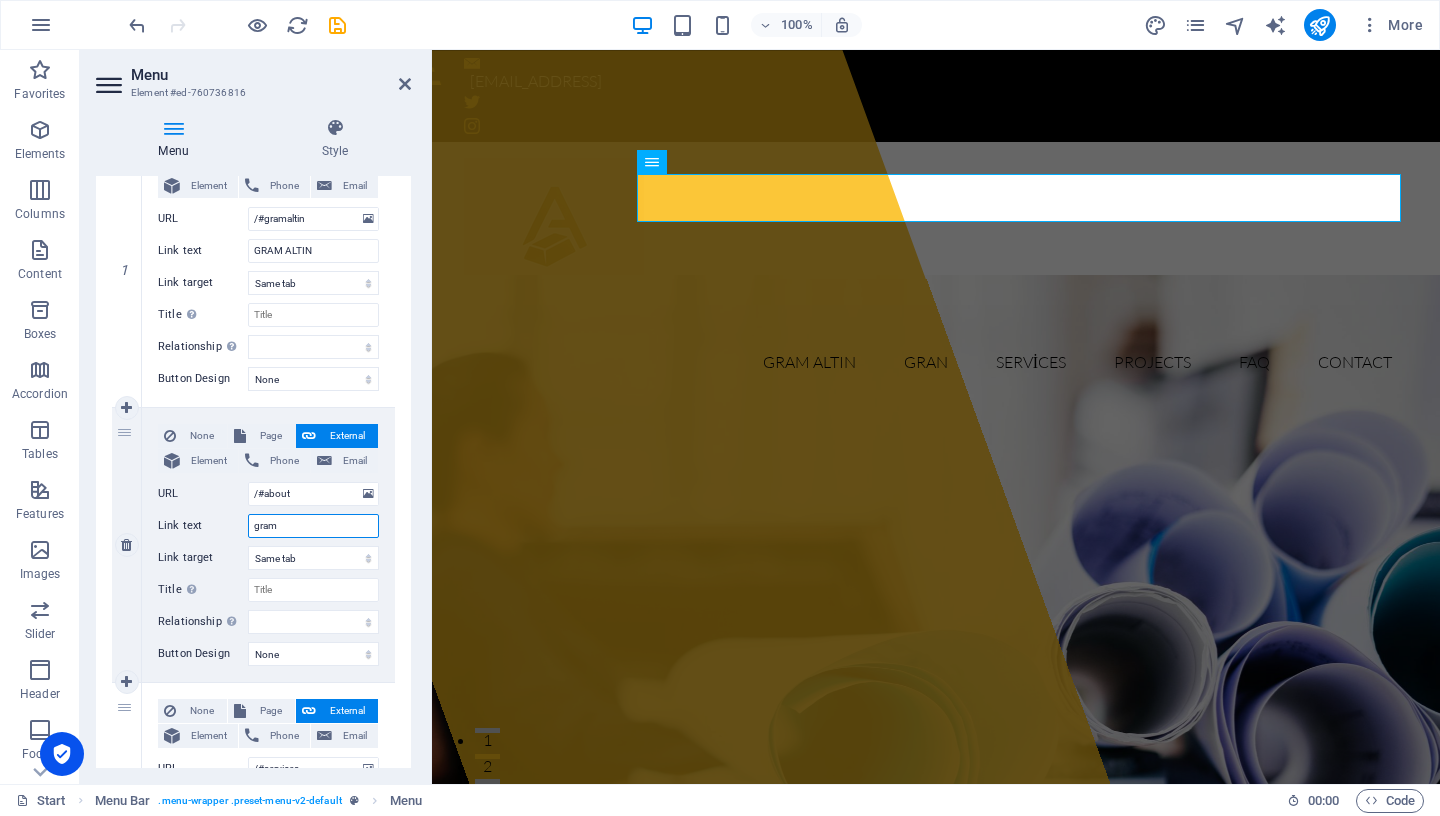 select 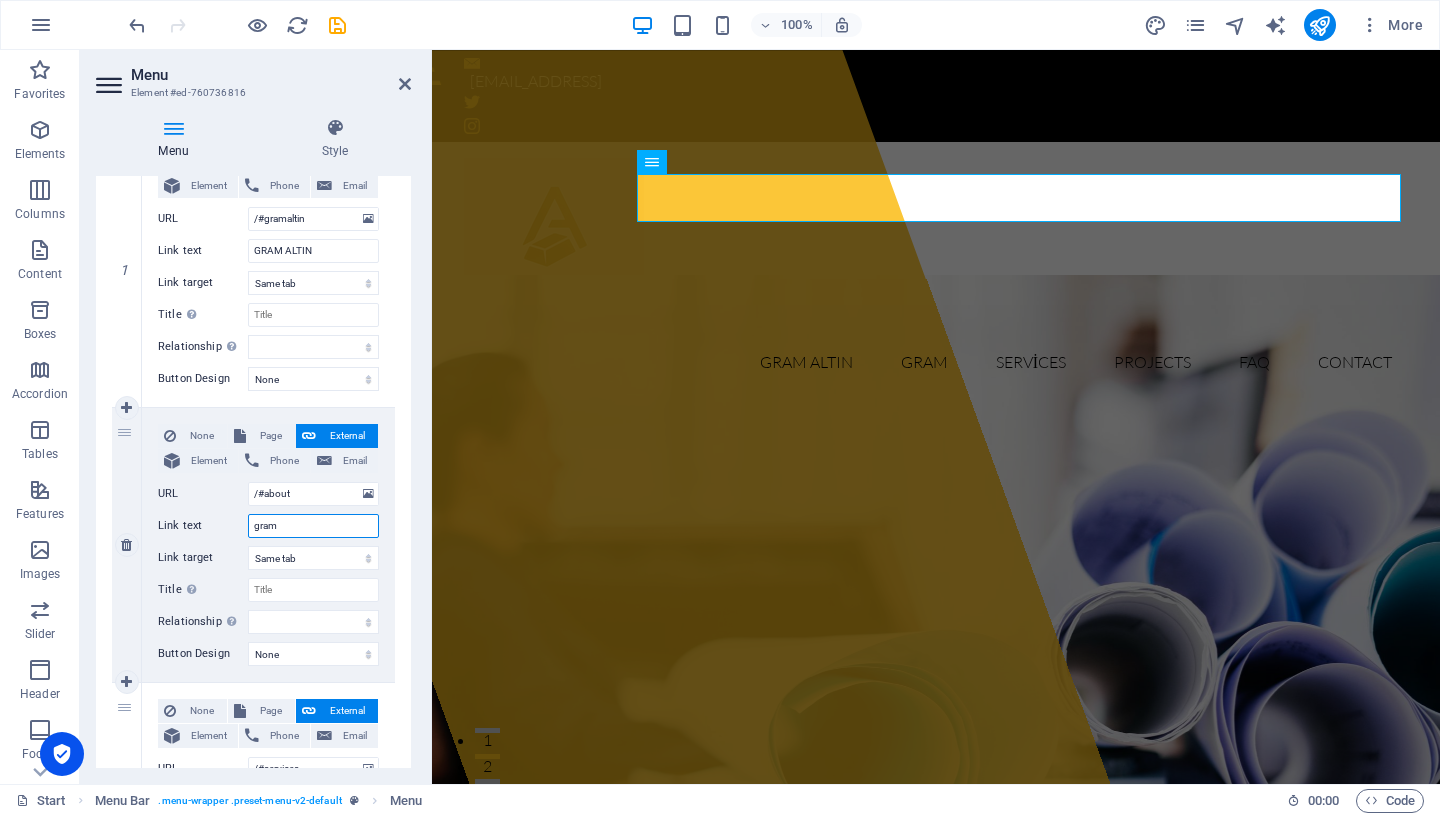 type on "gram" 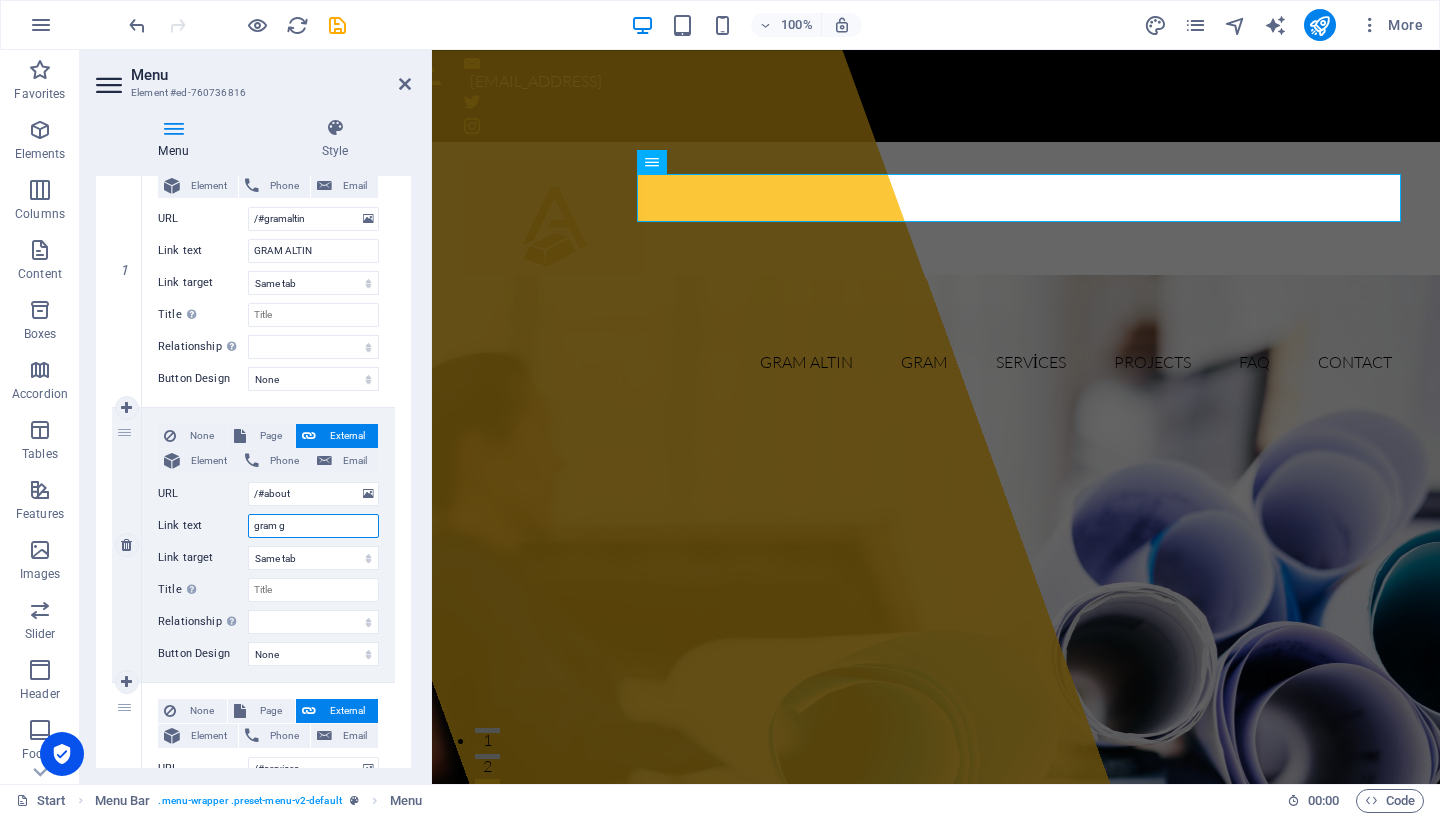 type on "gram gü" 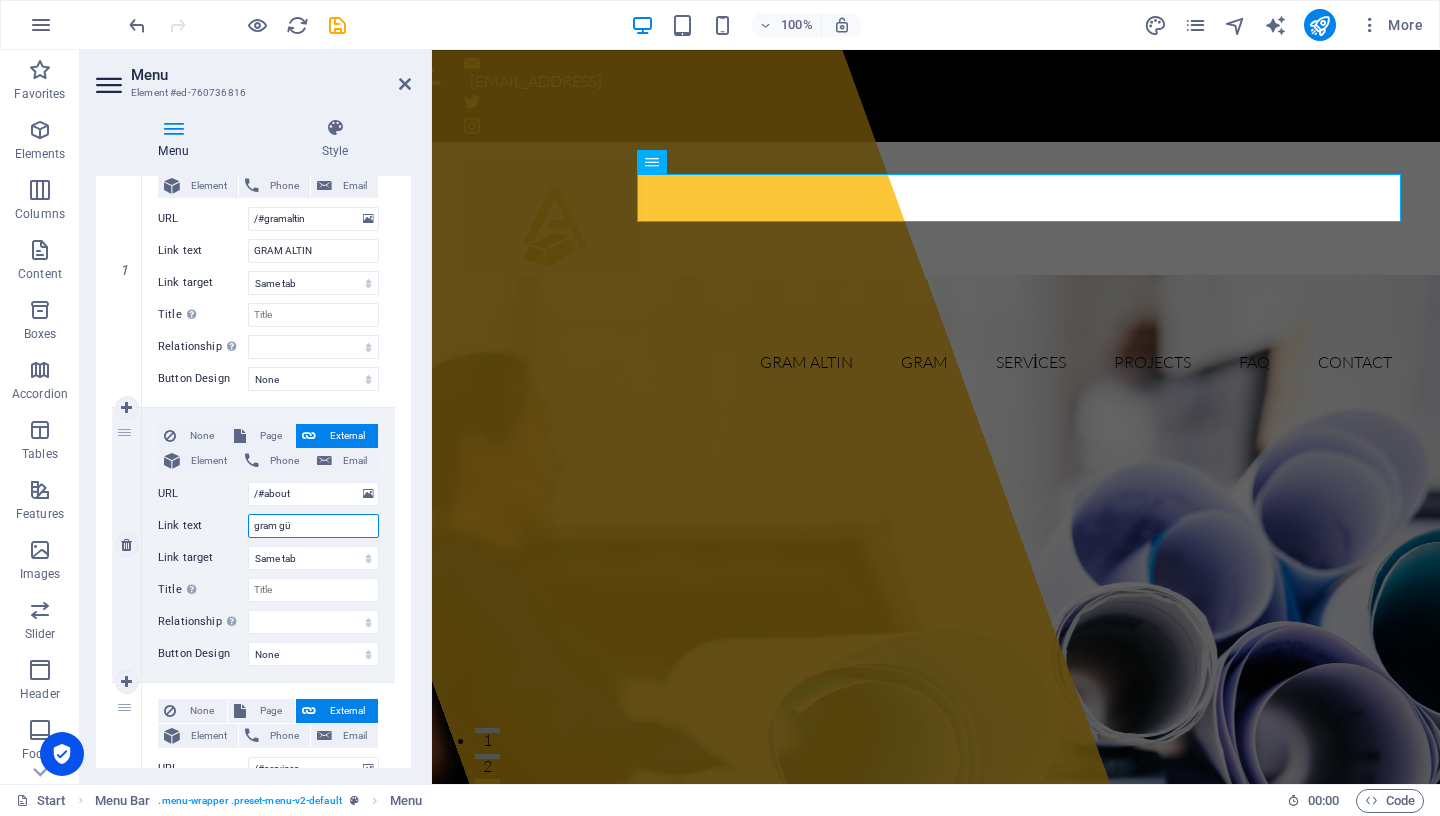 select 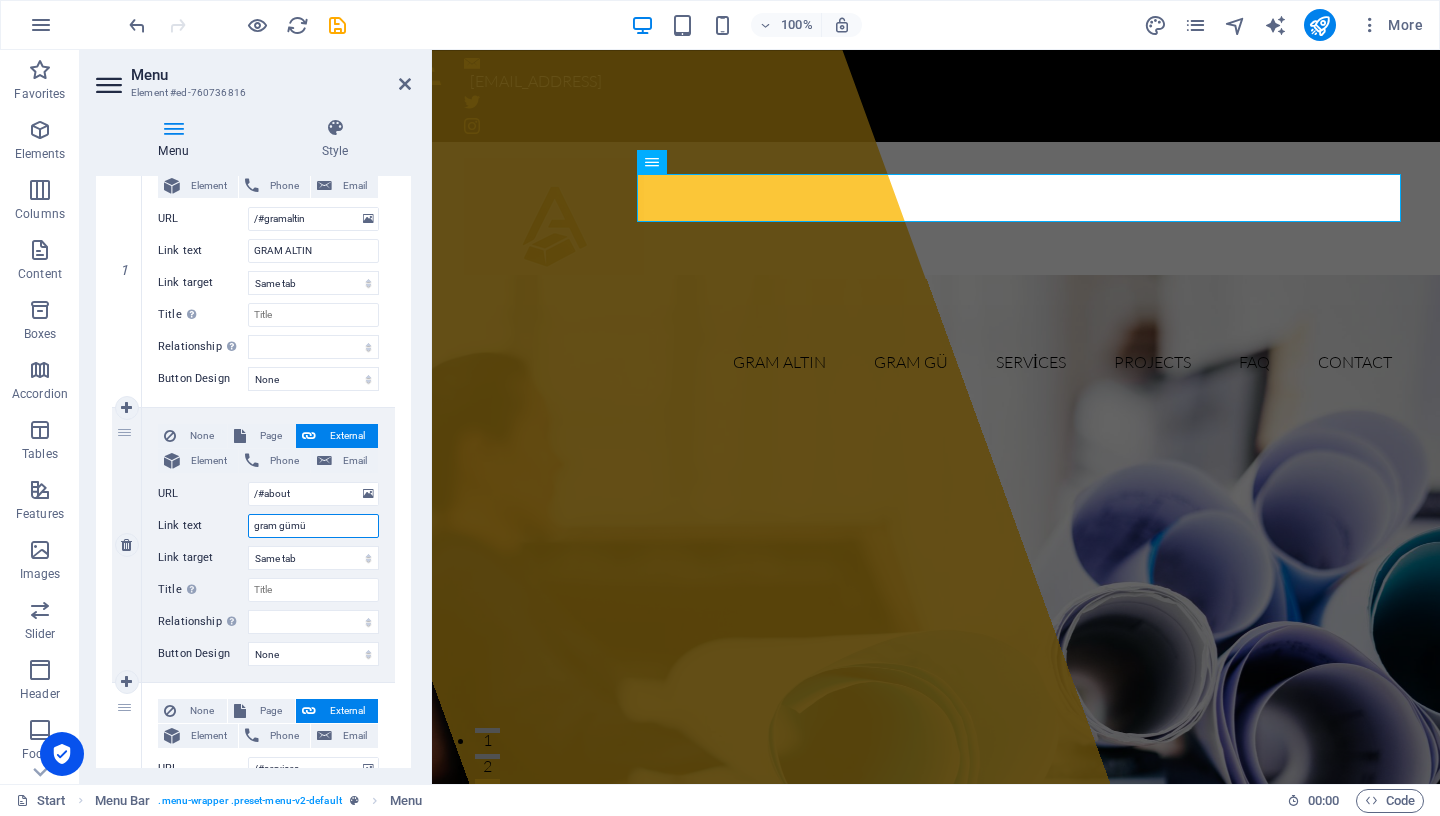 type on "gram gümüş" 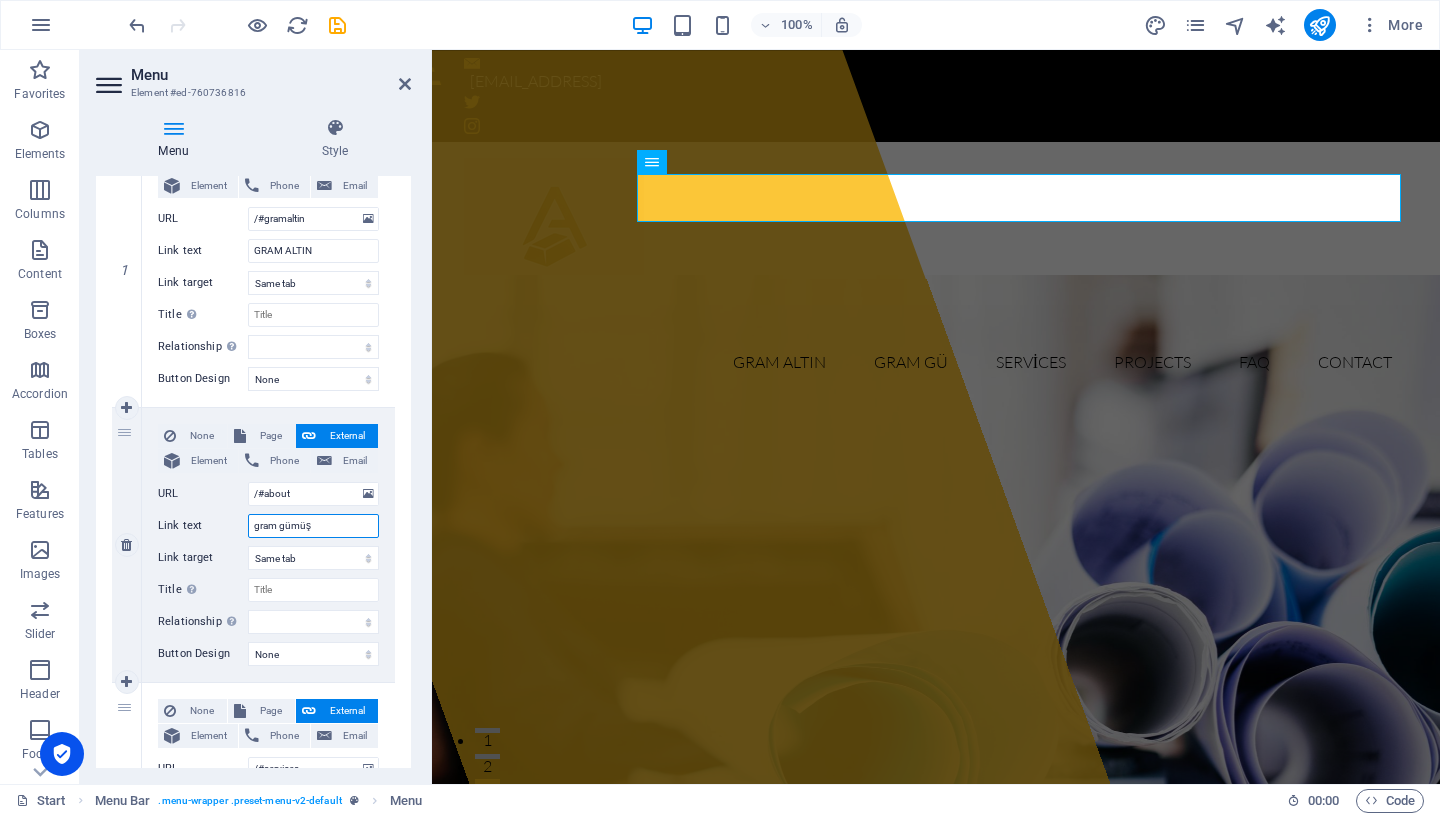 select 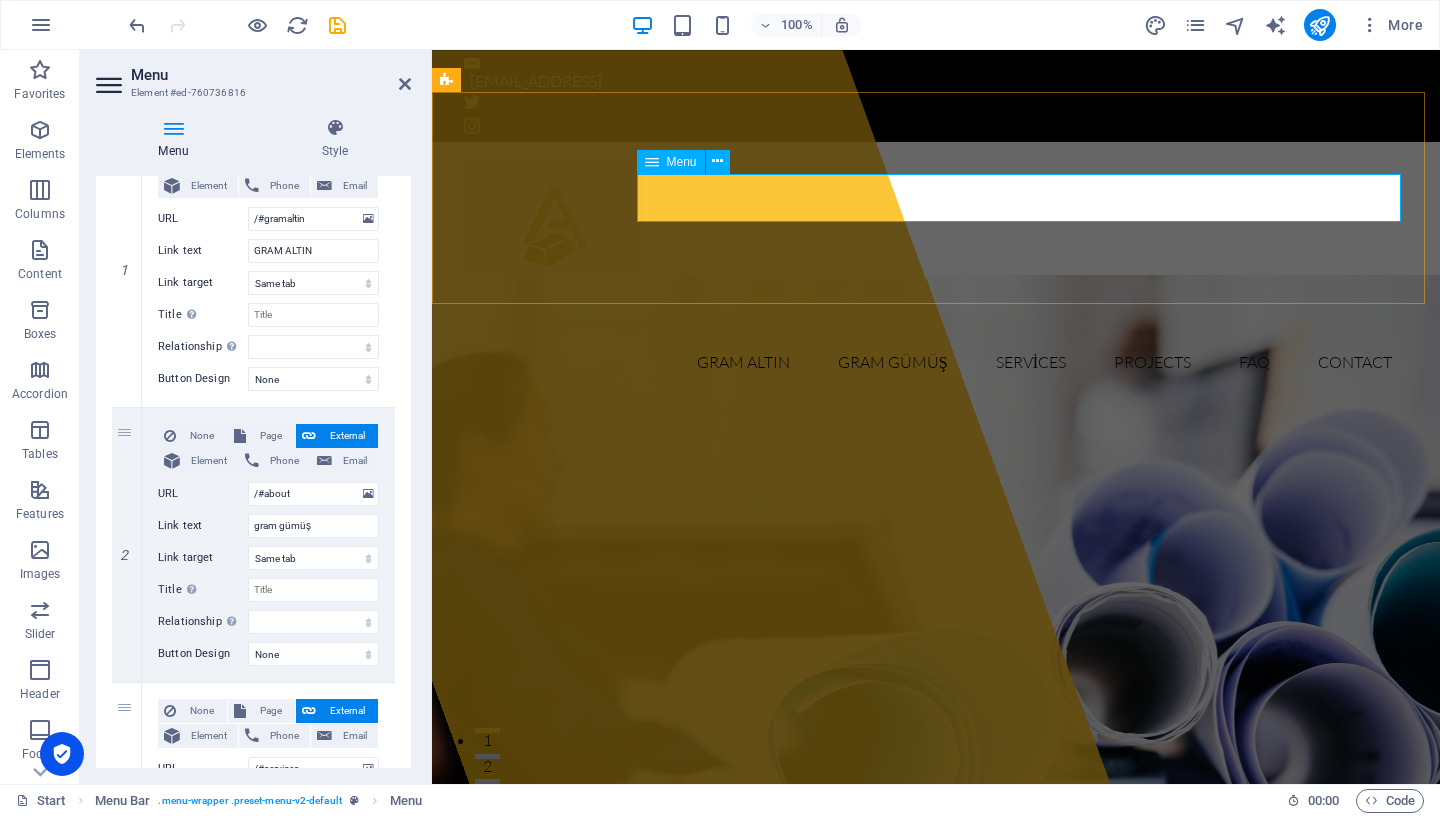 click on "GRAM ALTIN gram gümüş Services Projects FAQ Contact" at bounding box center (936, 362) 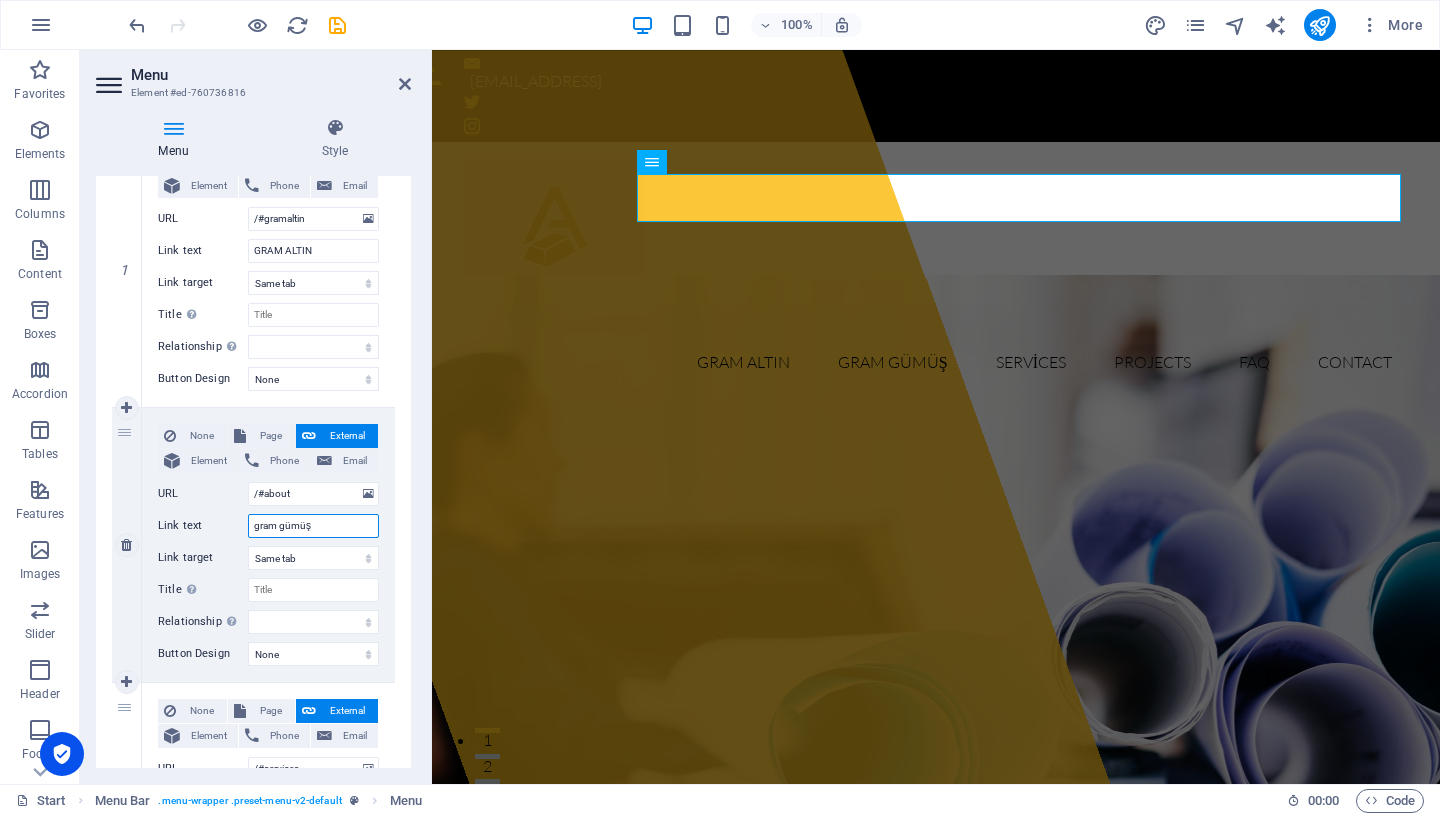 click on "gram gümüş" at bounding box center [313, 526] 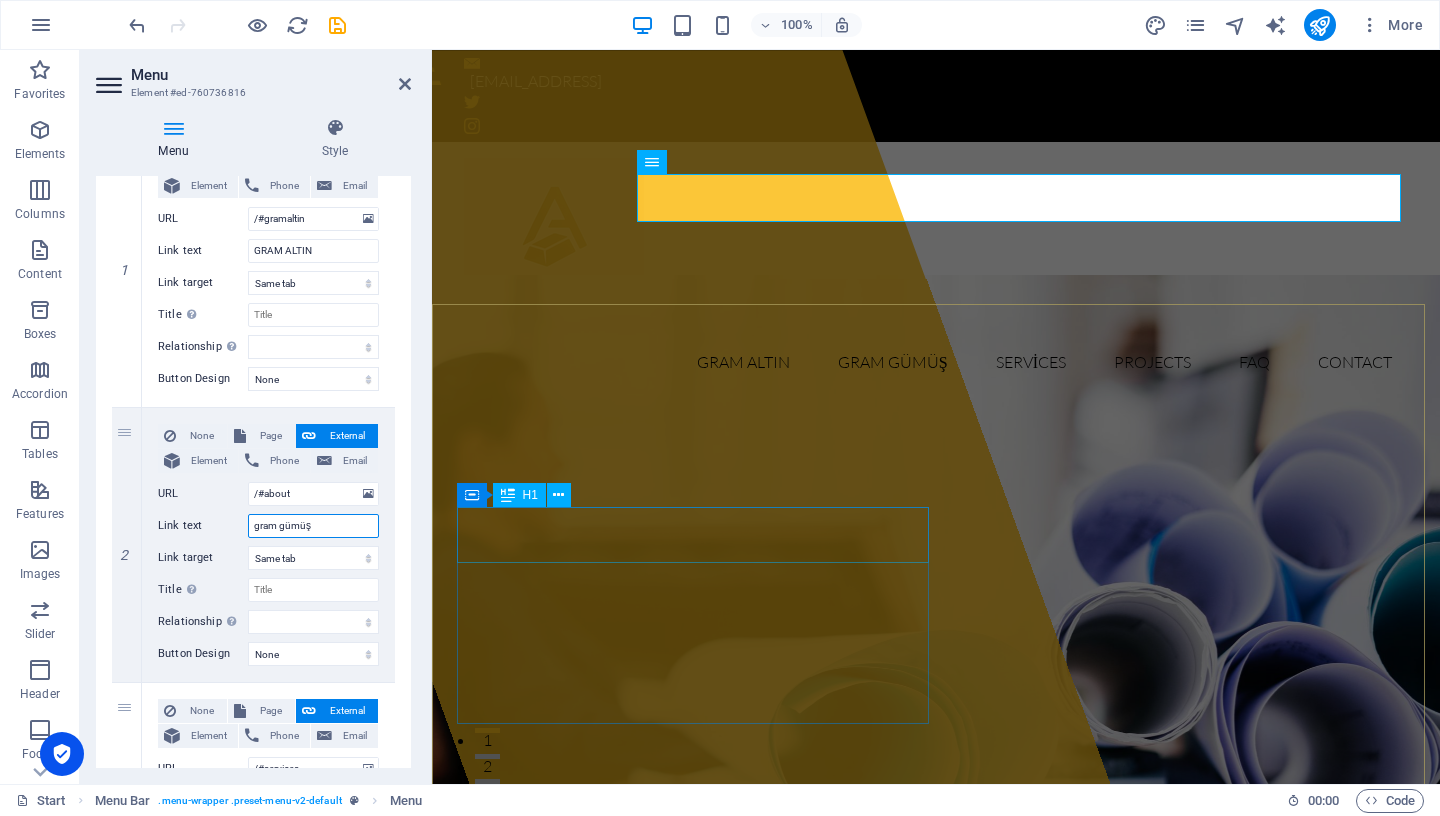 type on "gram gümü" 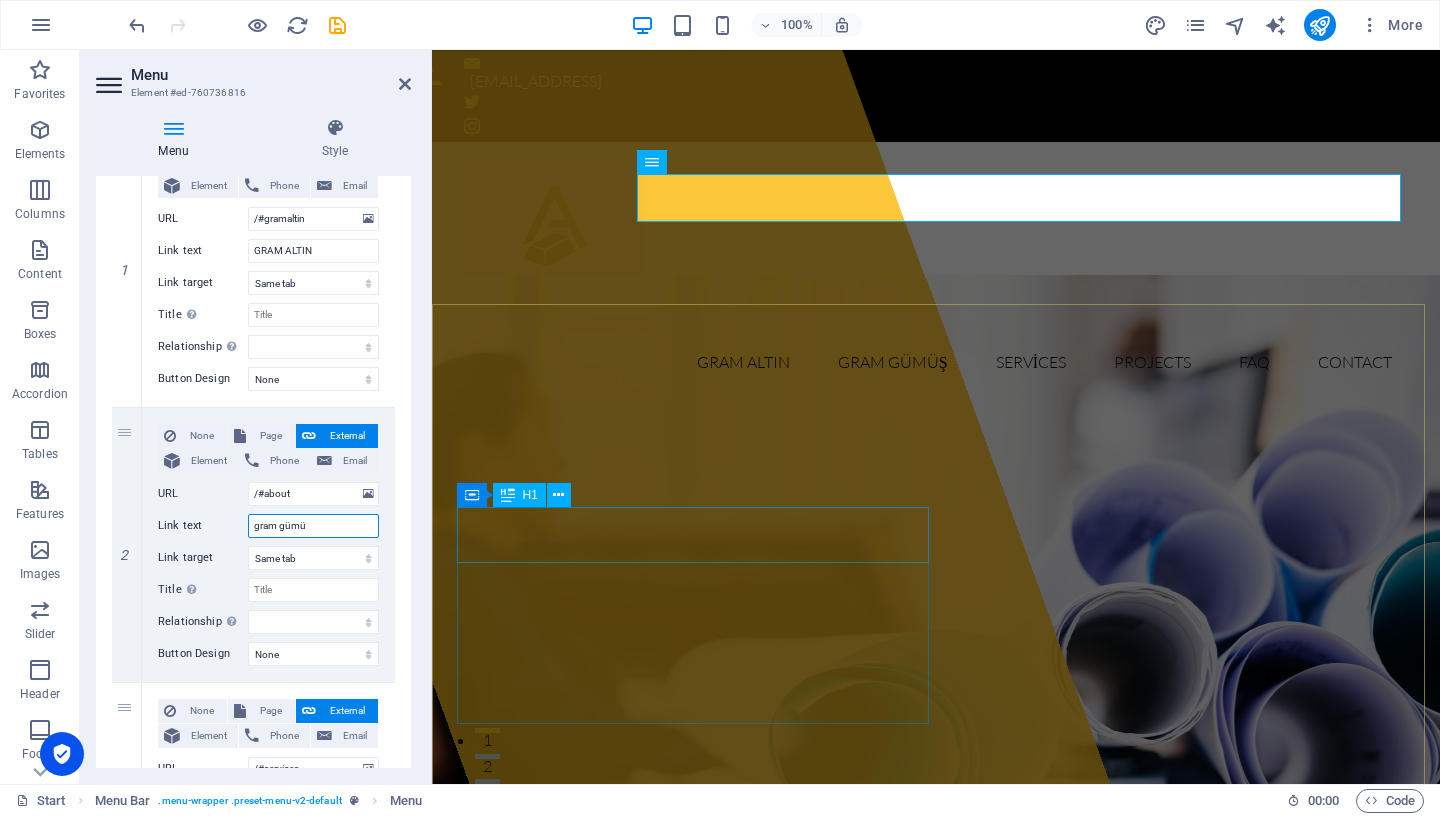 select 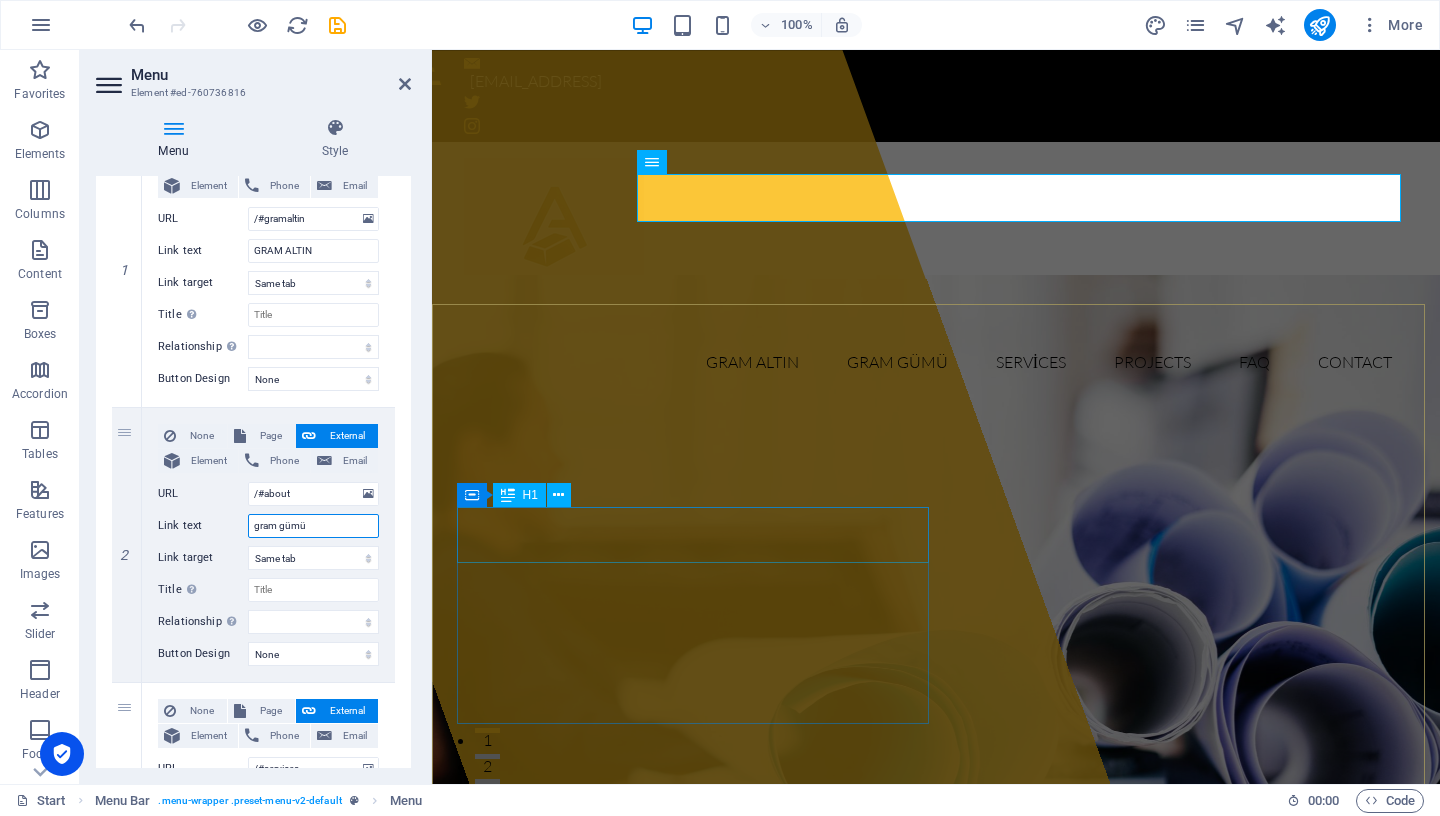 type on "gram gümüS" 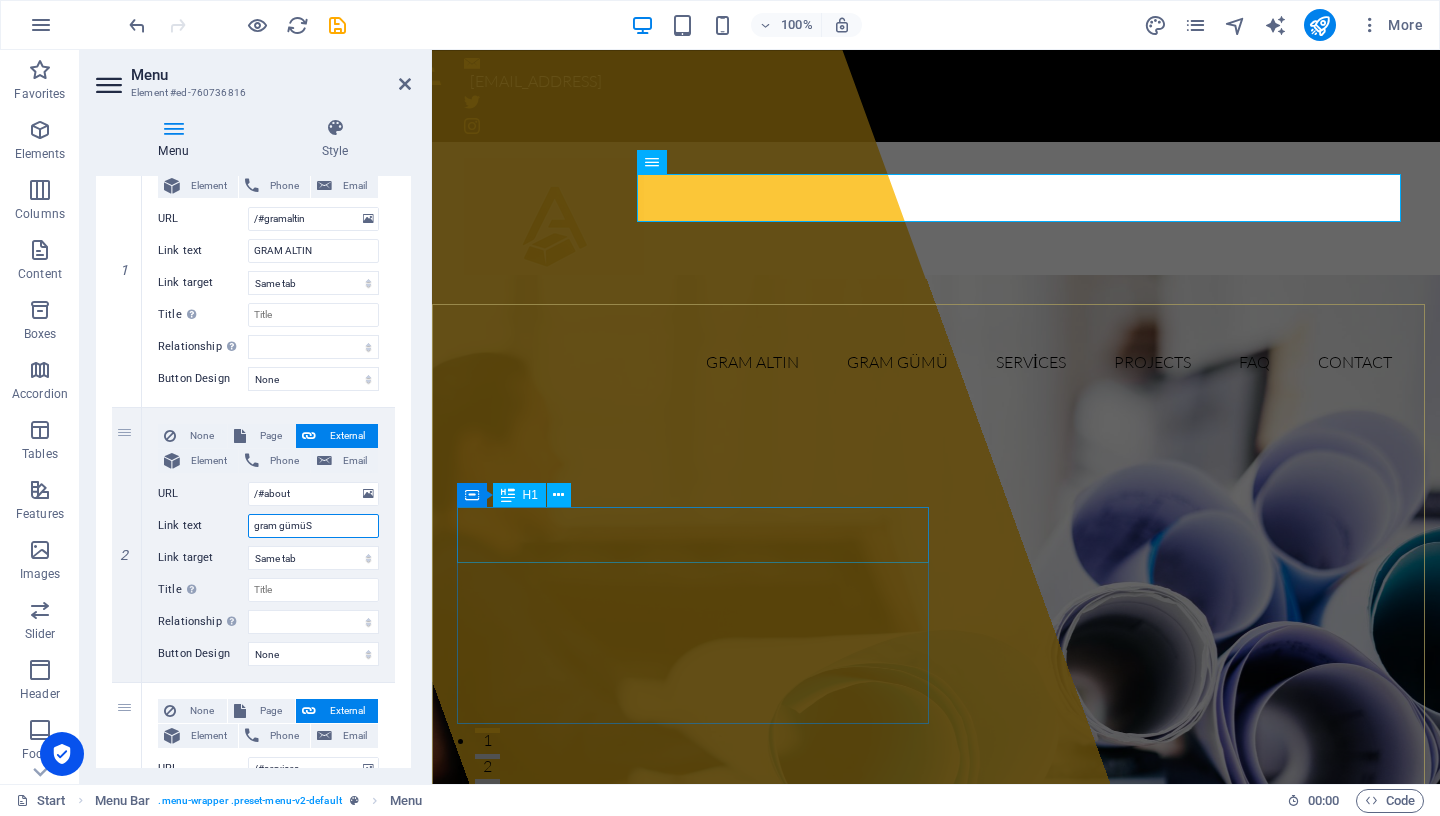 select 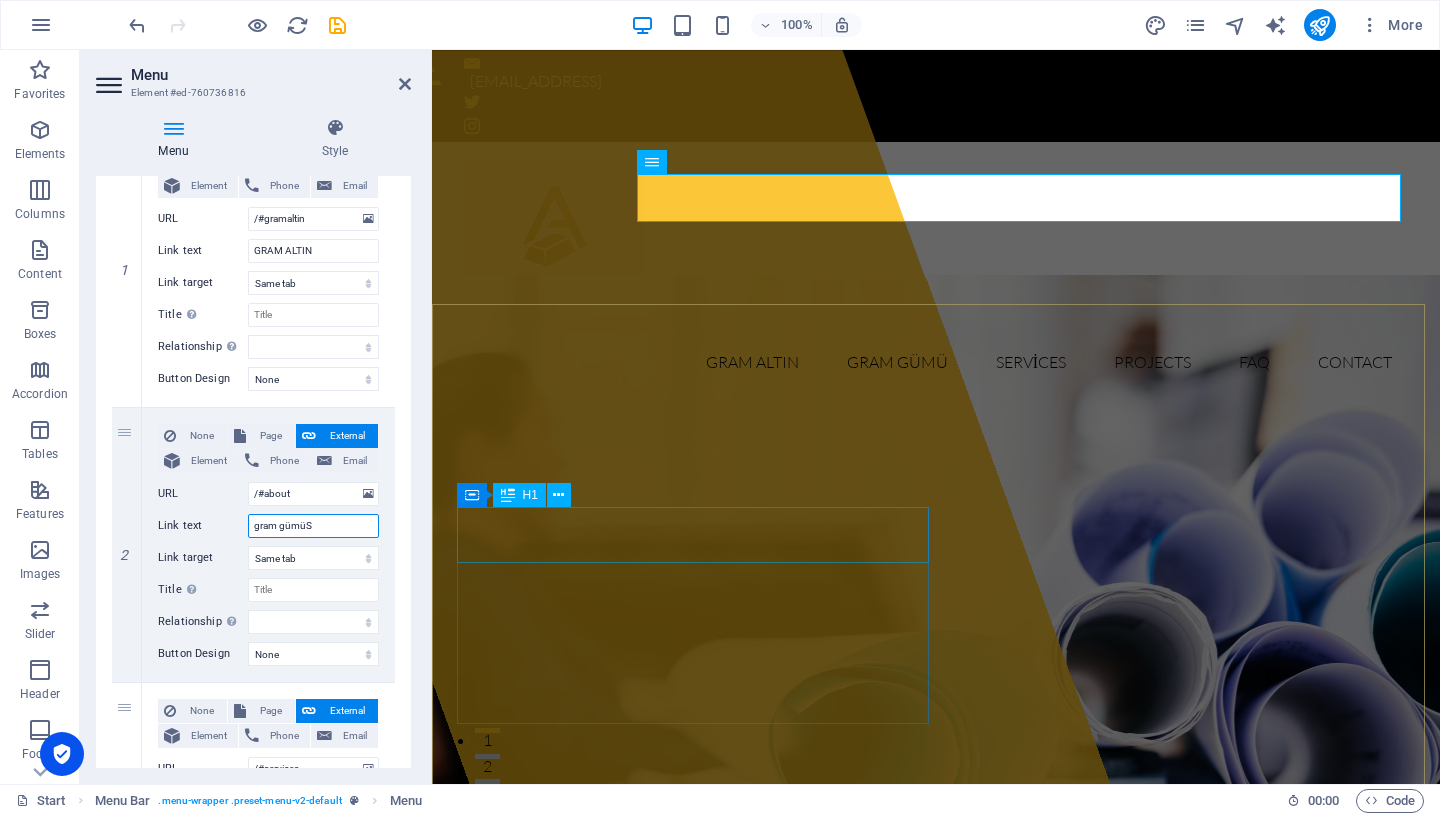 select 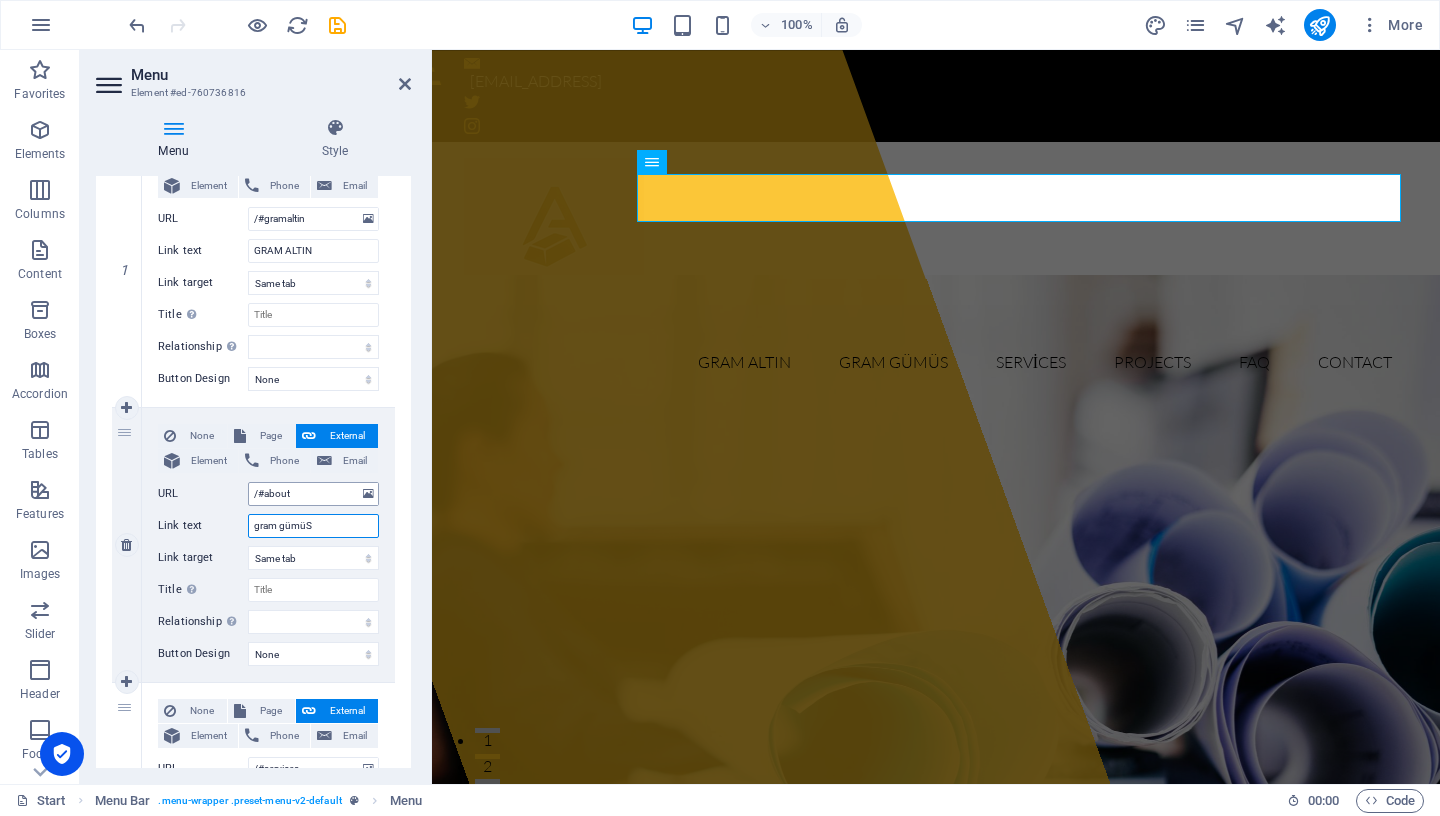 type on "gram gümüS" 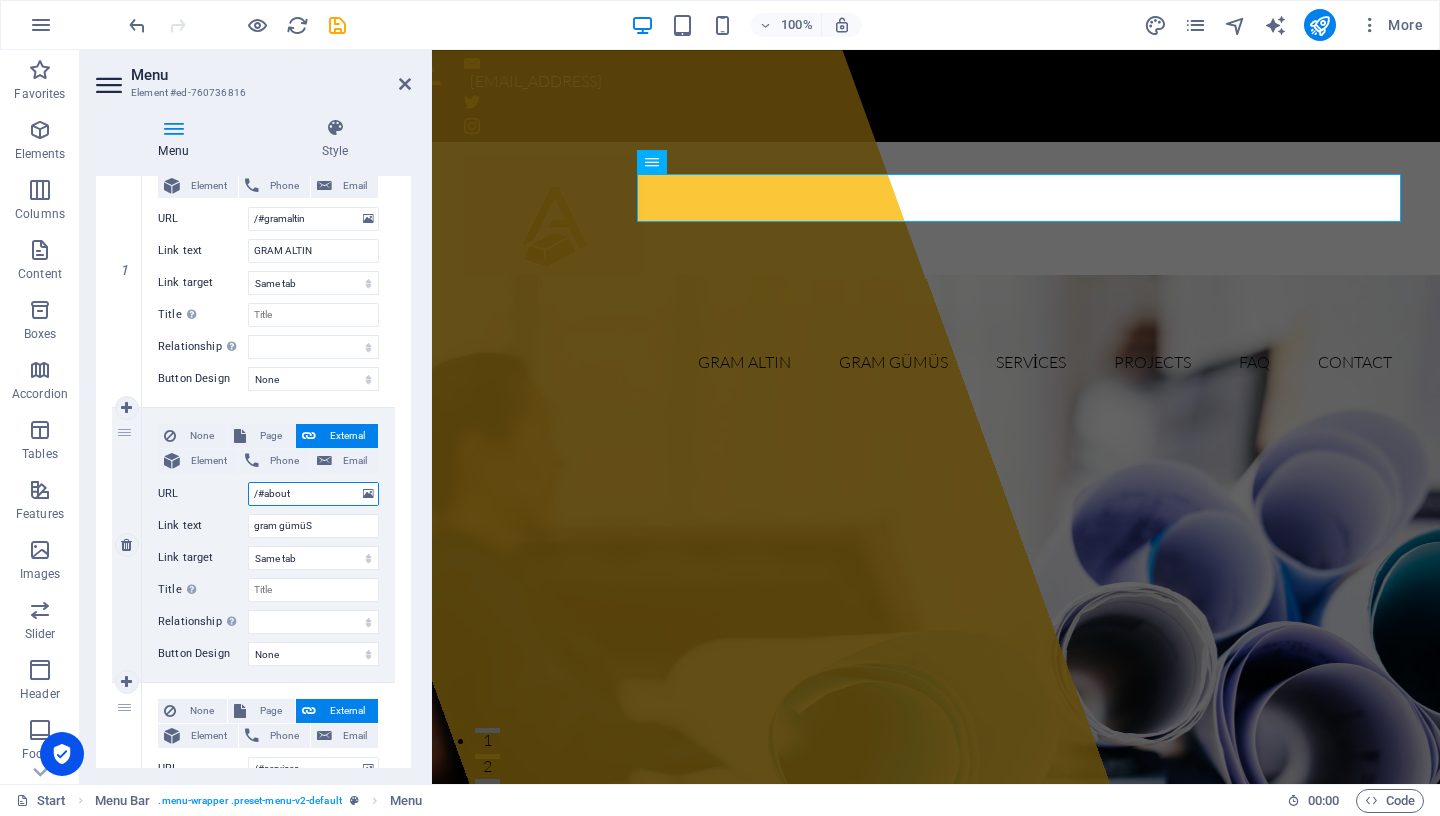 drag, startPoint x: 299, startPoint y: 493, endPoint x: 265, endPoint y: 491, distance: 34.058773 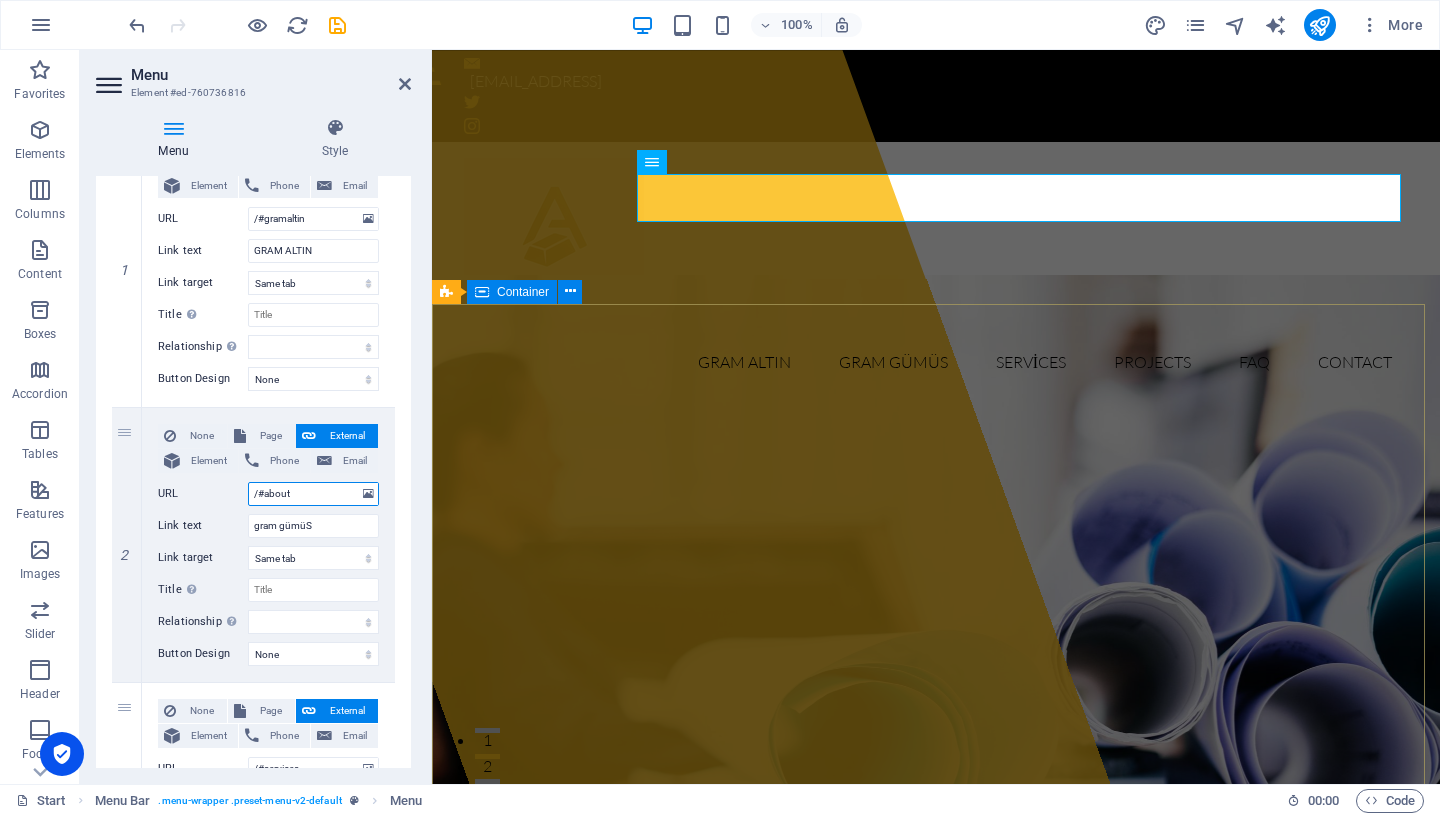type on "/#" 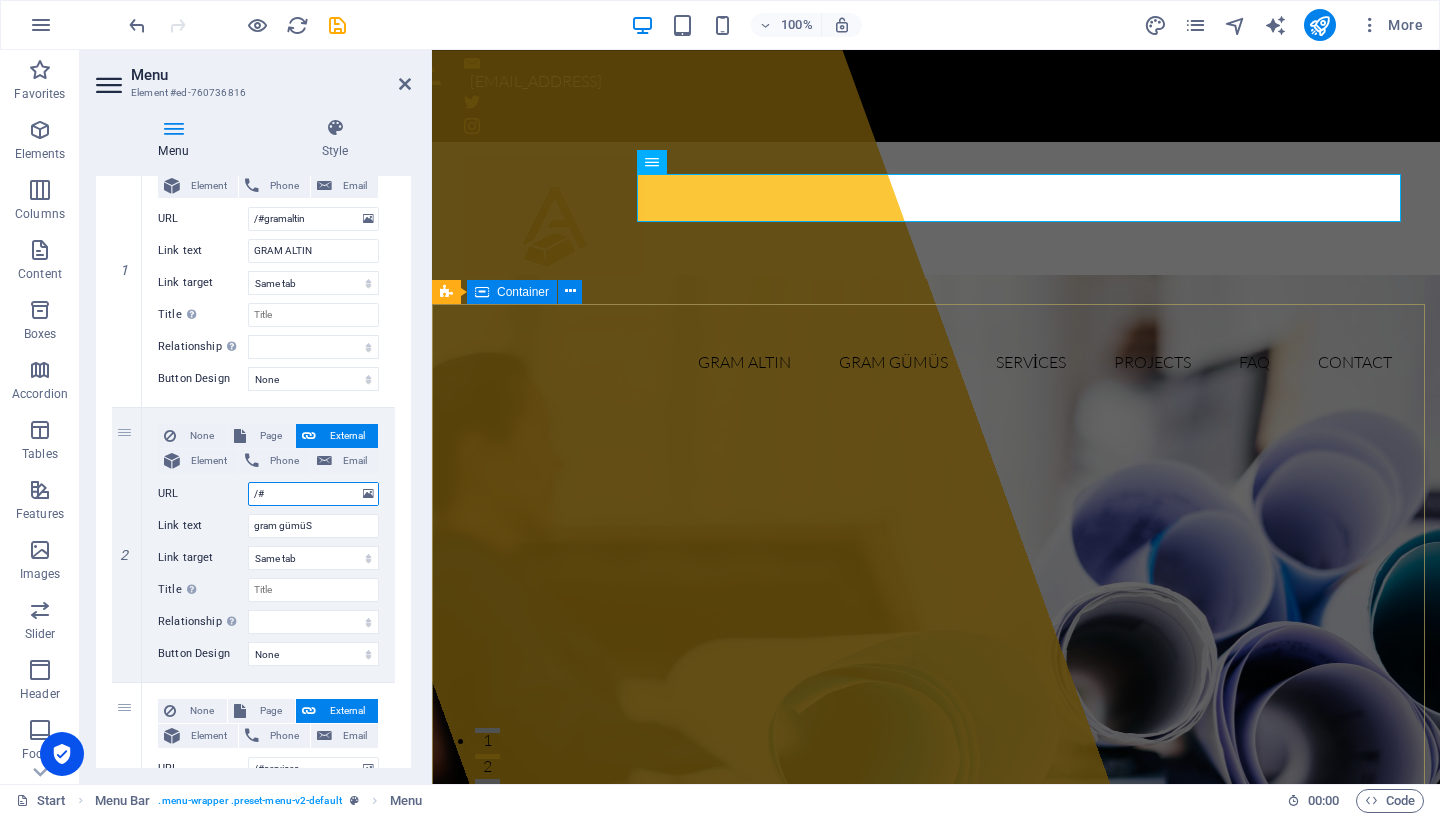 select 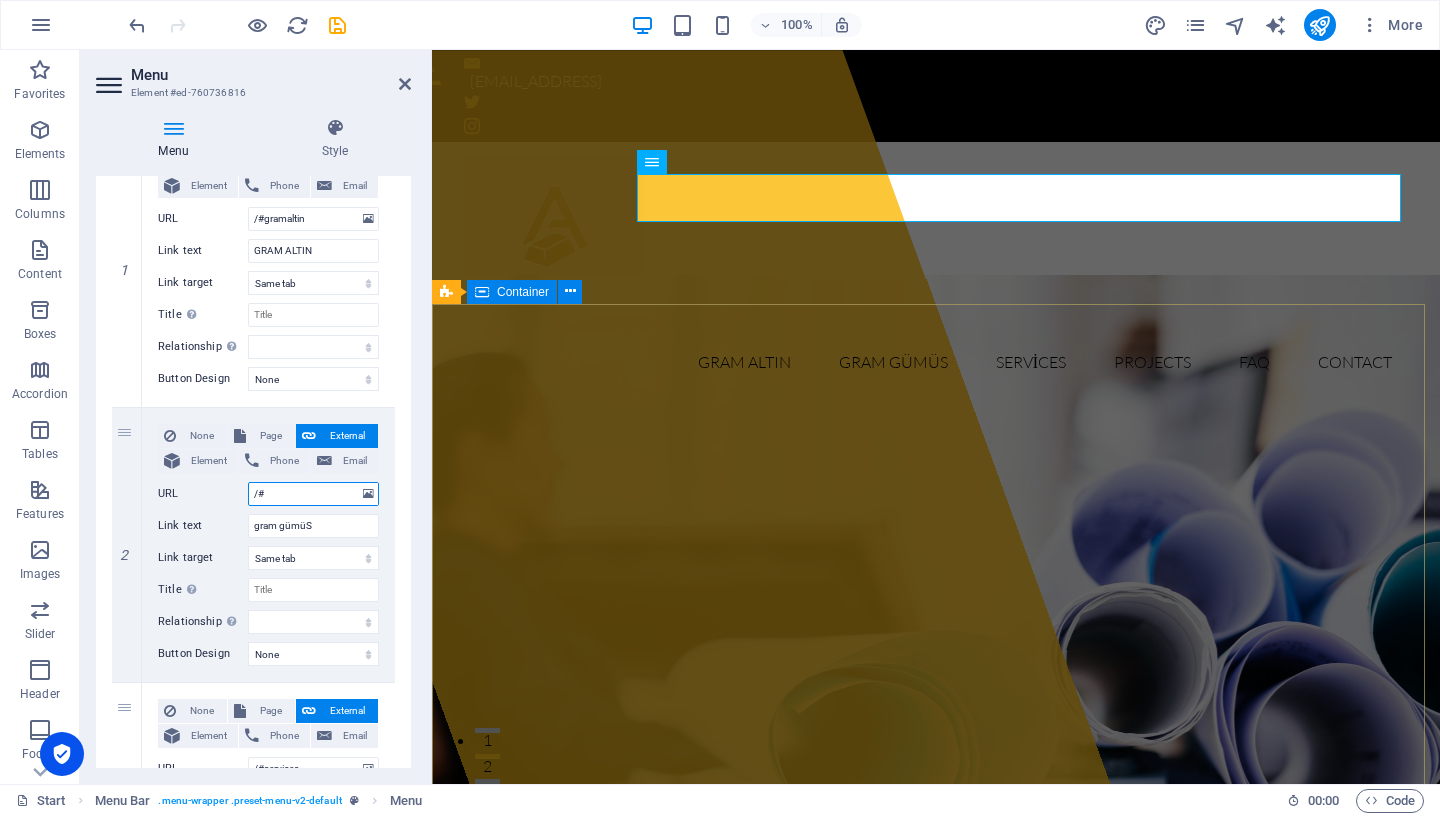 select 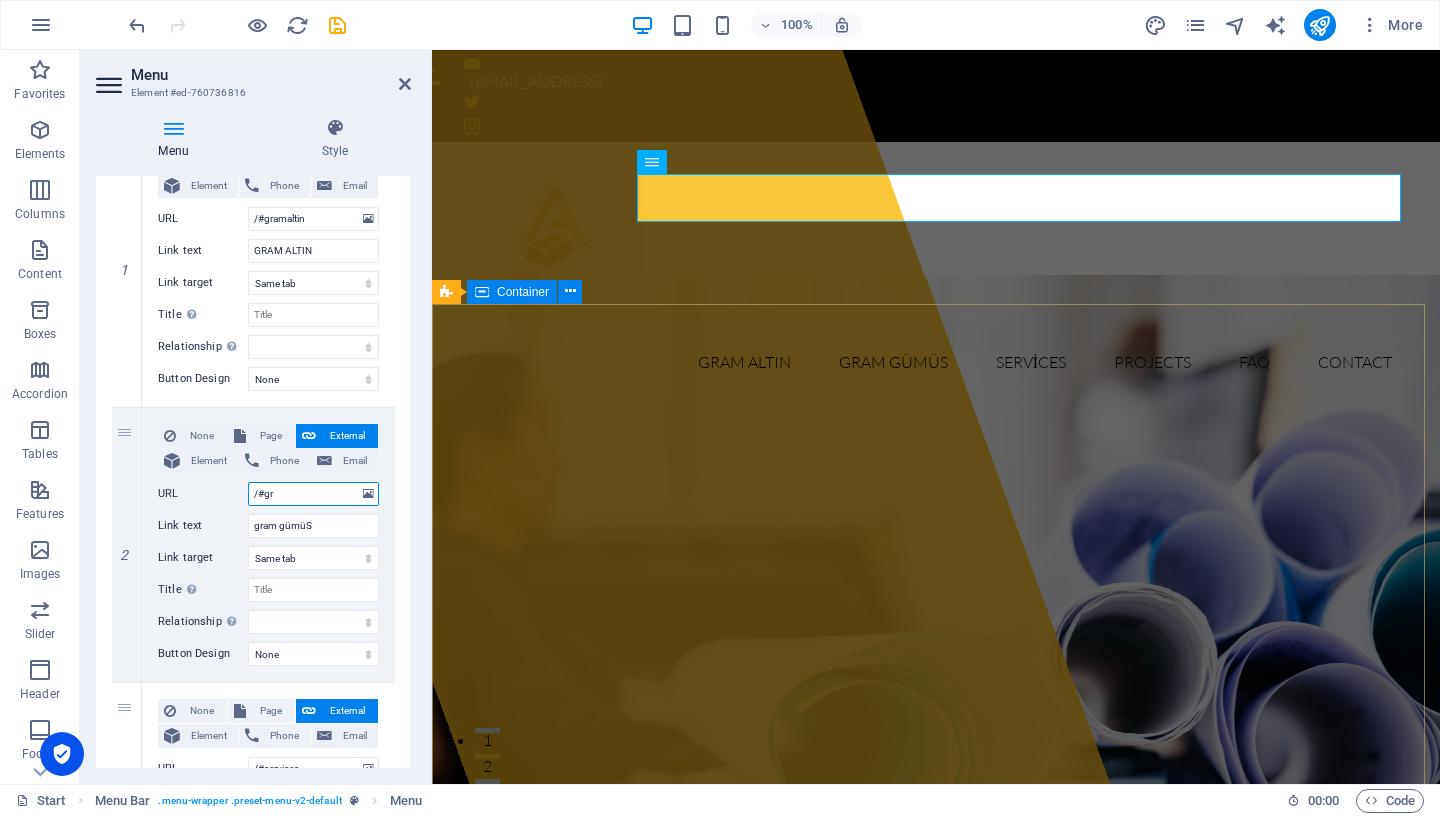 type on "/#gra" 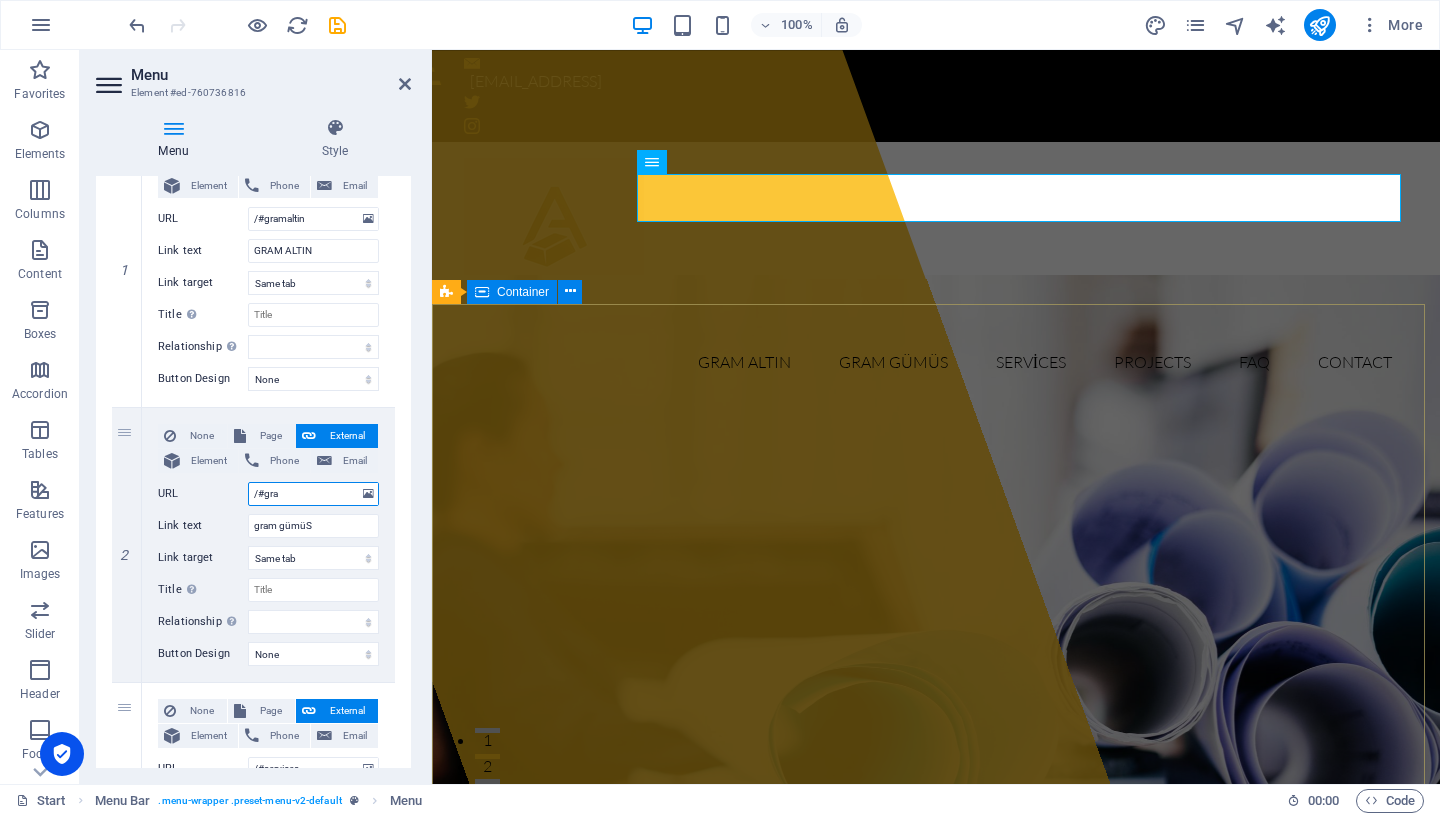 select 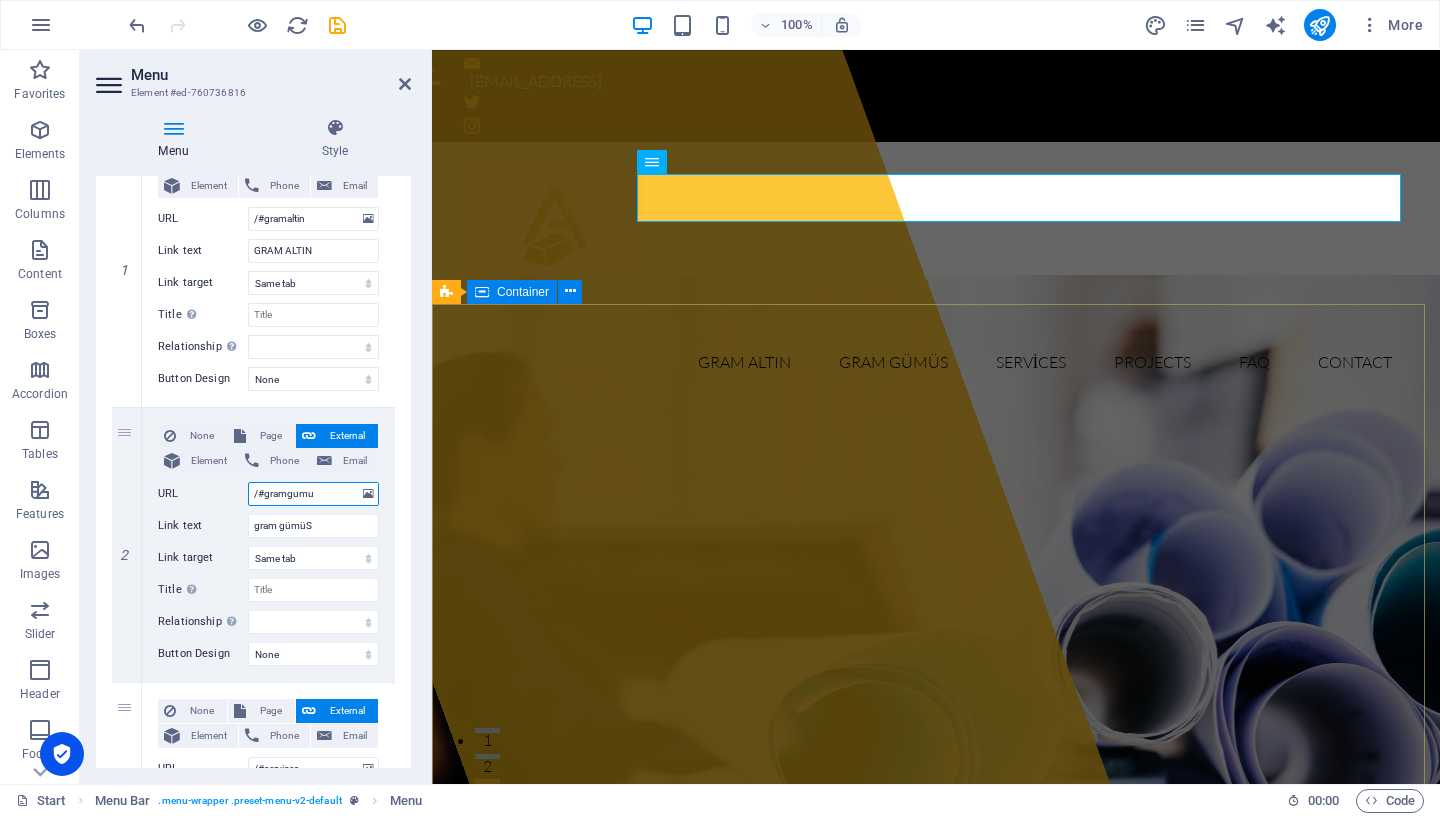 type on "/#gramgumus" 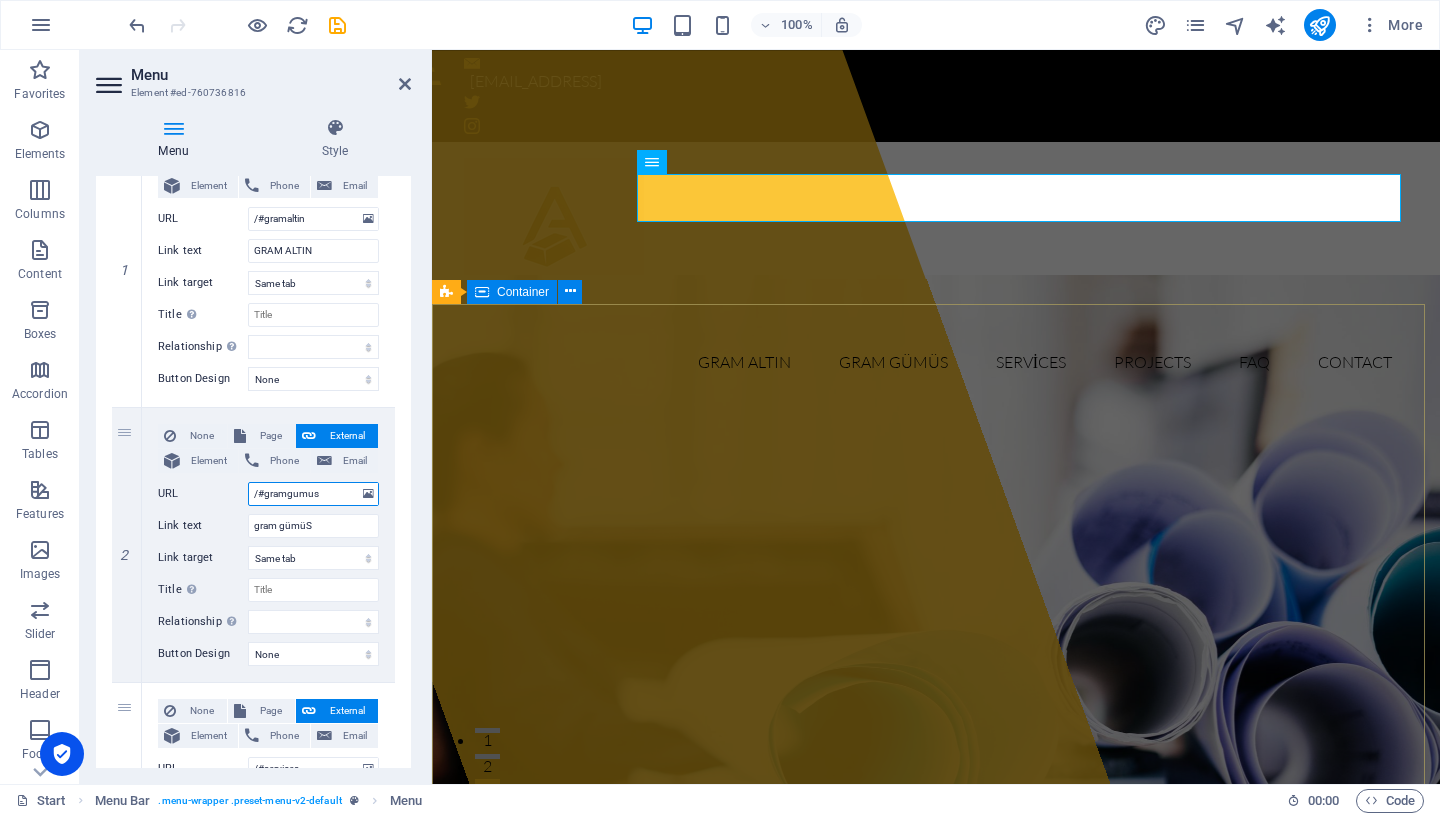 select 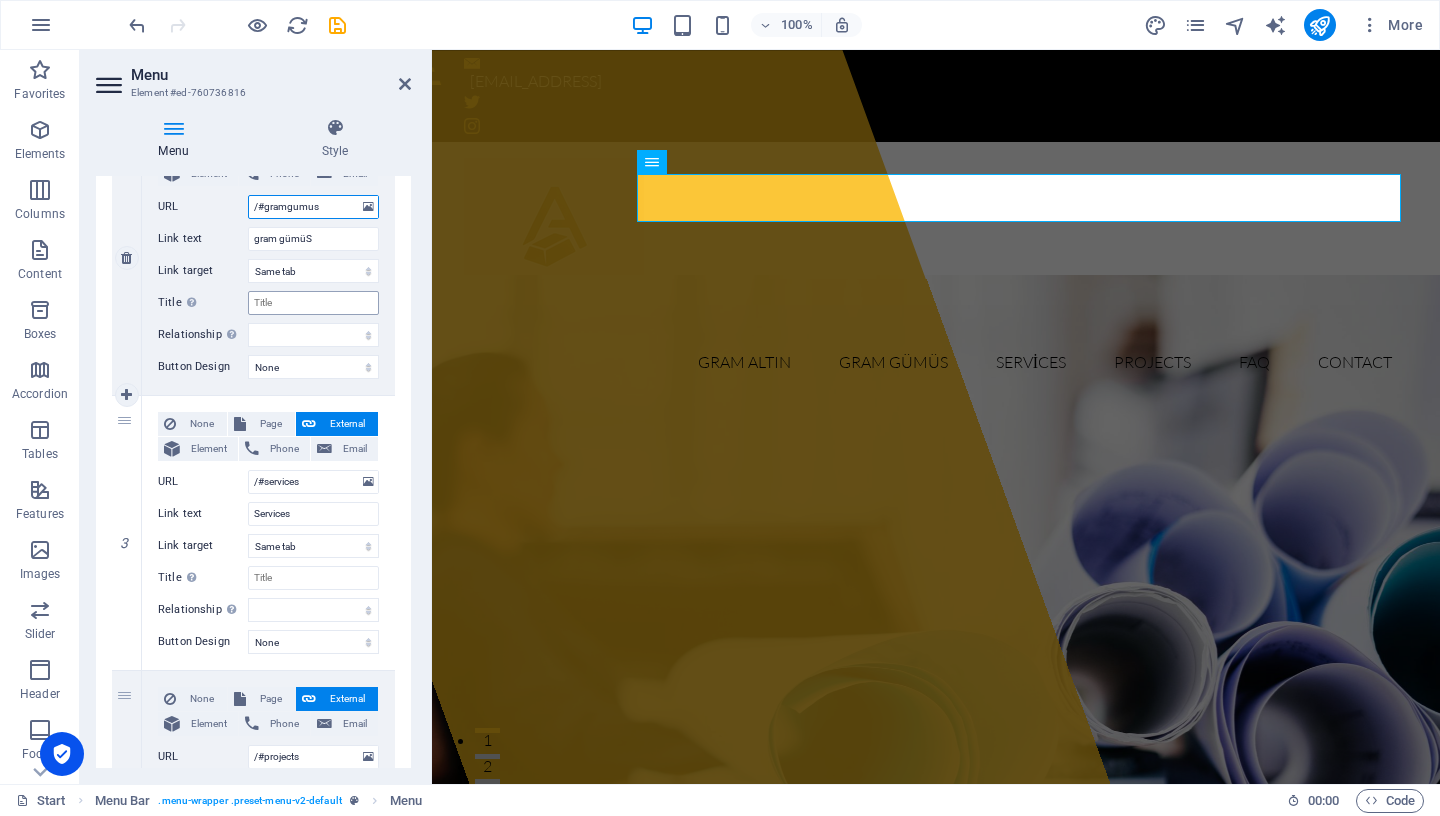 scroll, scrollTop: 521, scrollLeft: 0, axis: vertical 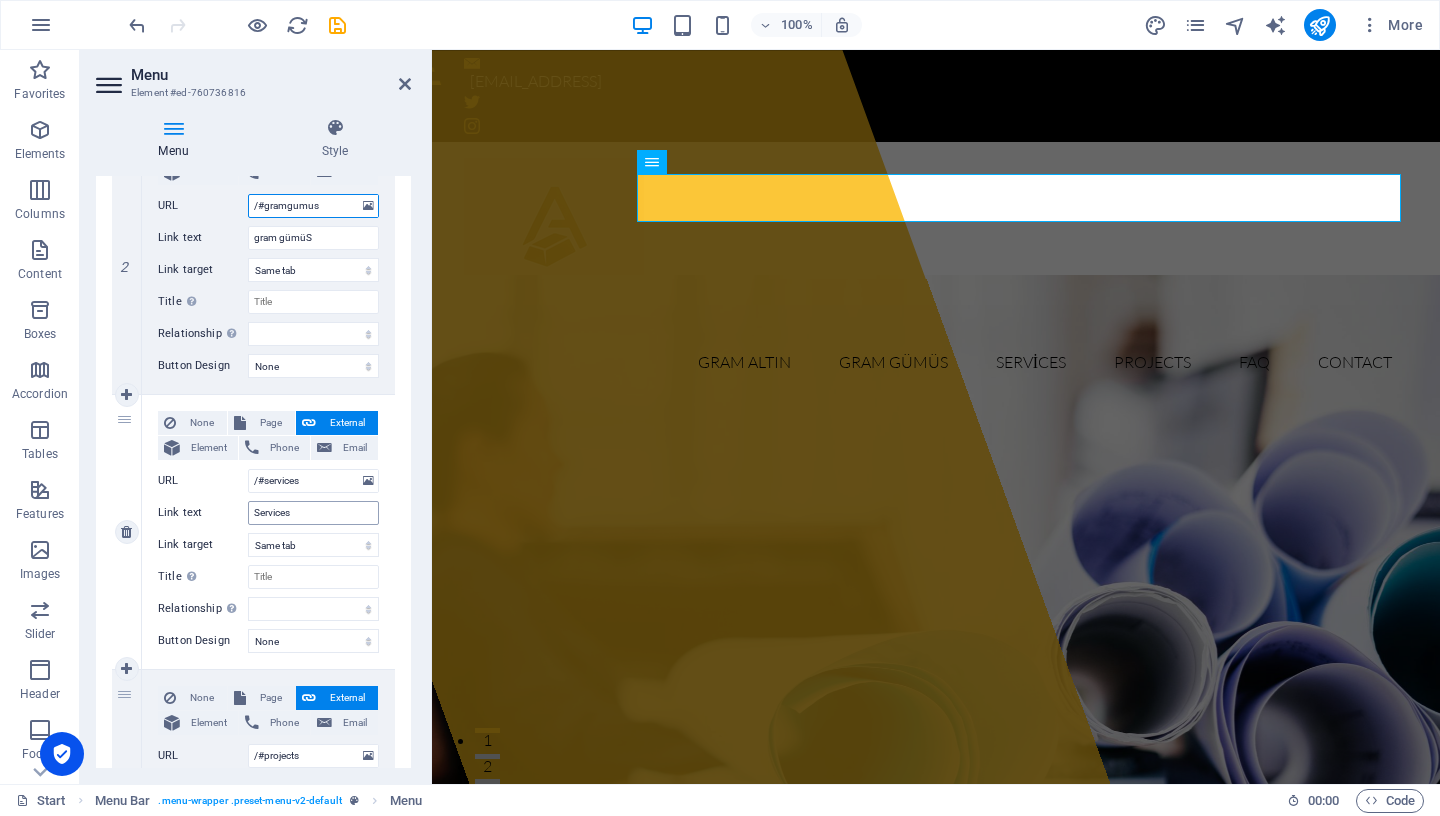 type on "/#gramgumus" 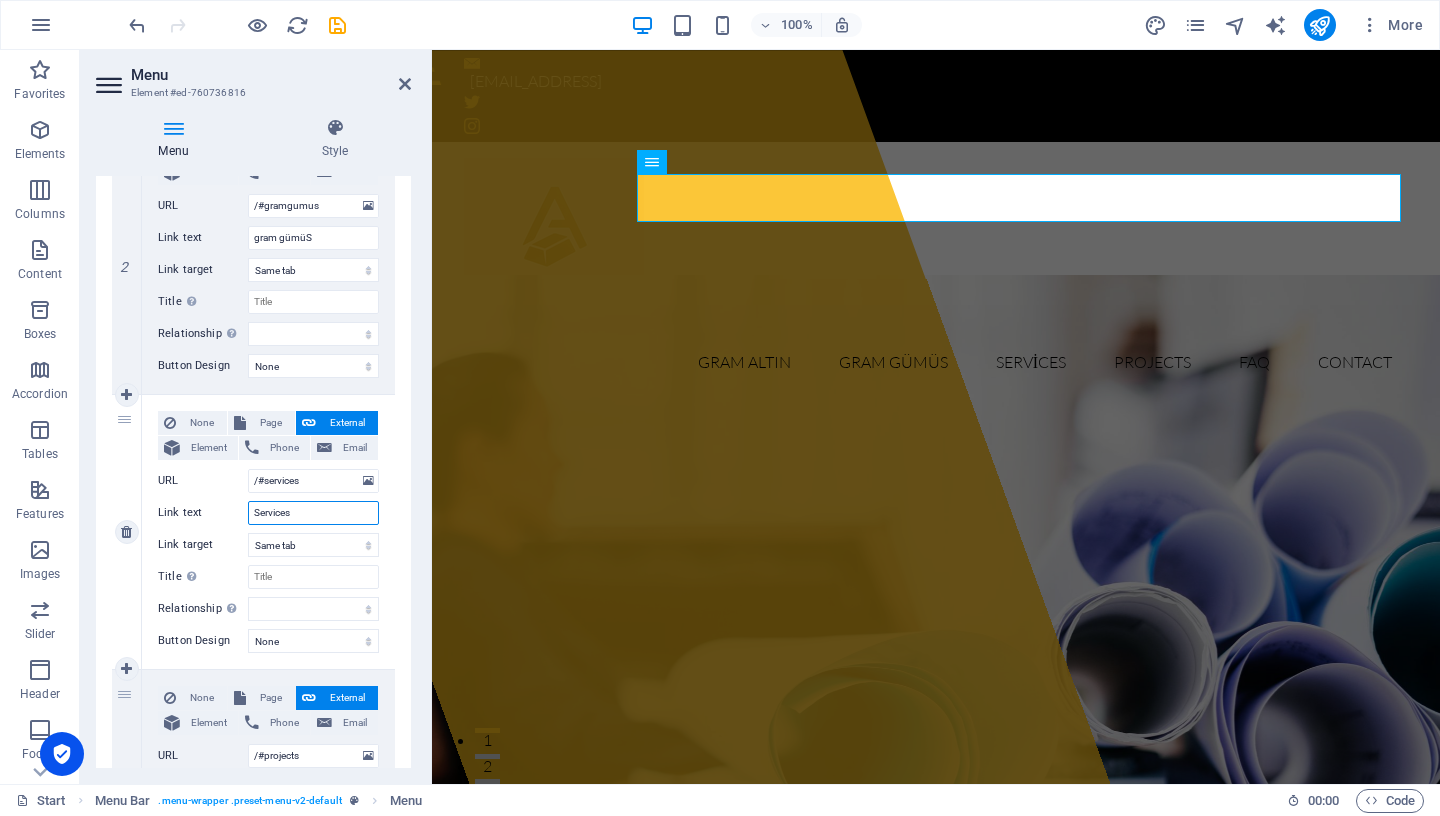 drag, startPoint x: 300, startPoint y: 513, endPoint x: 209, endPoint y: 511, distance: 91.02197 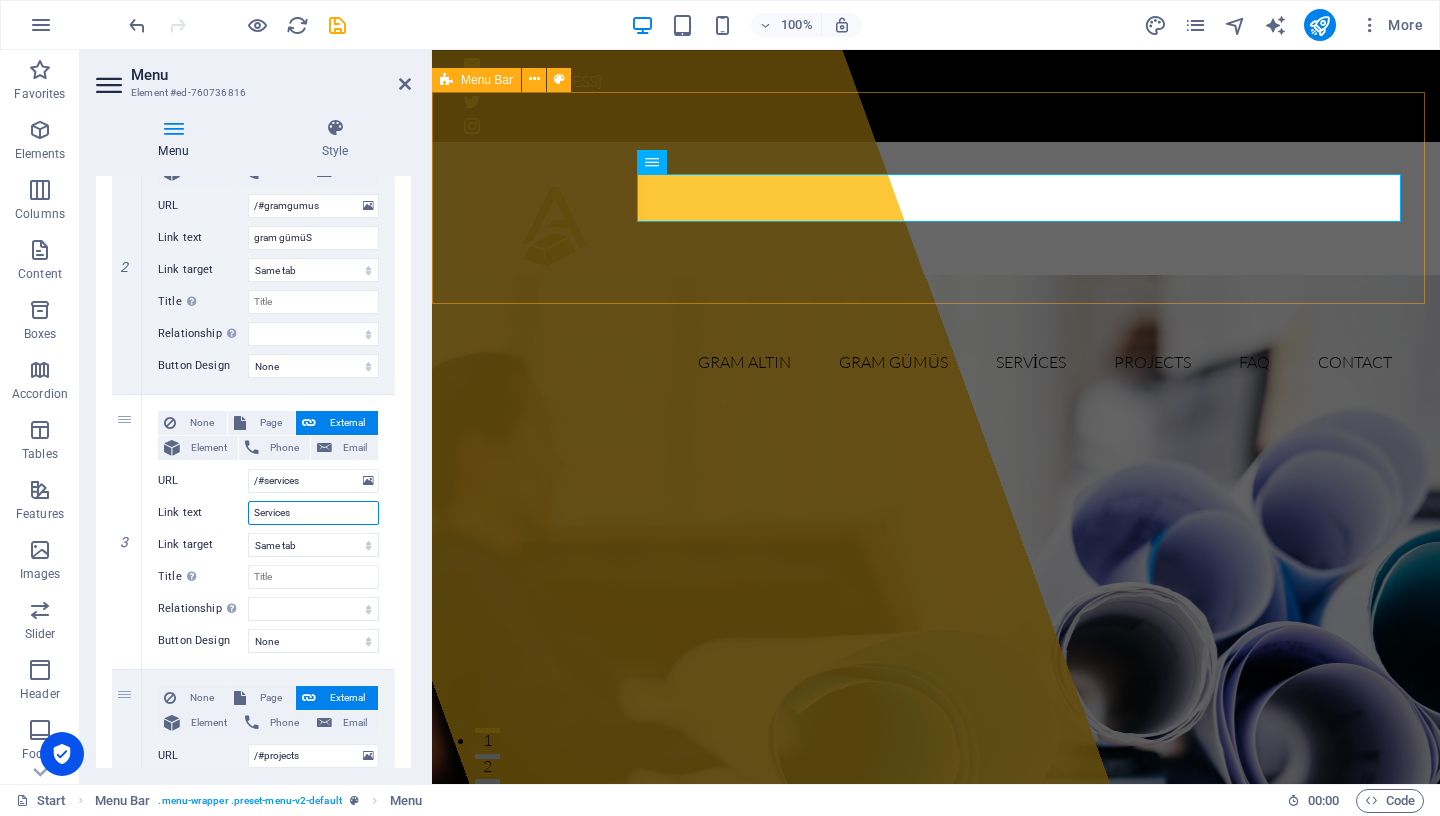 type 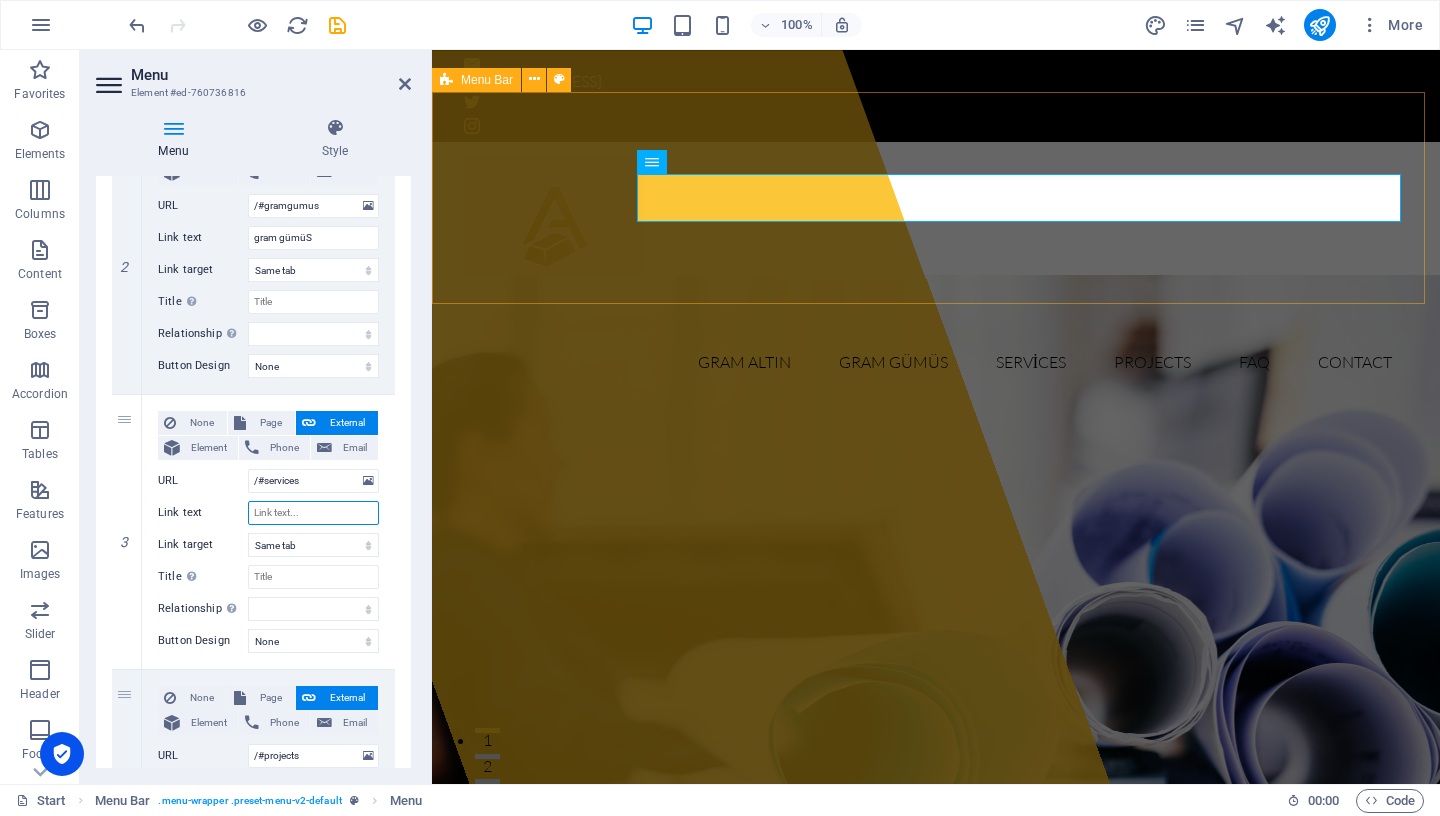 select 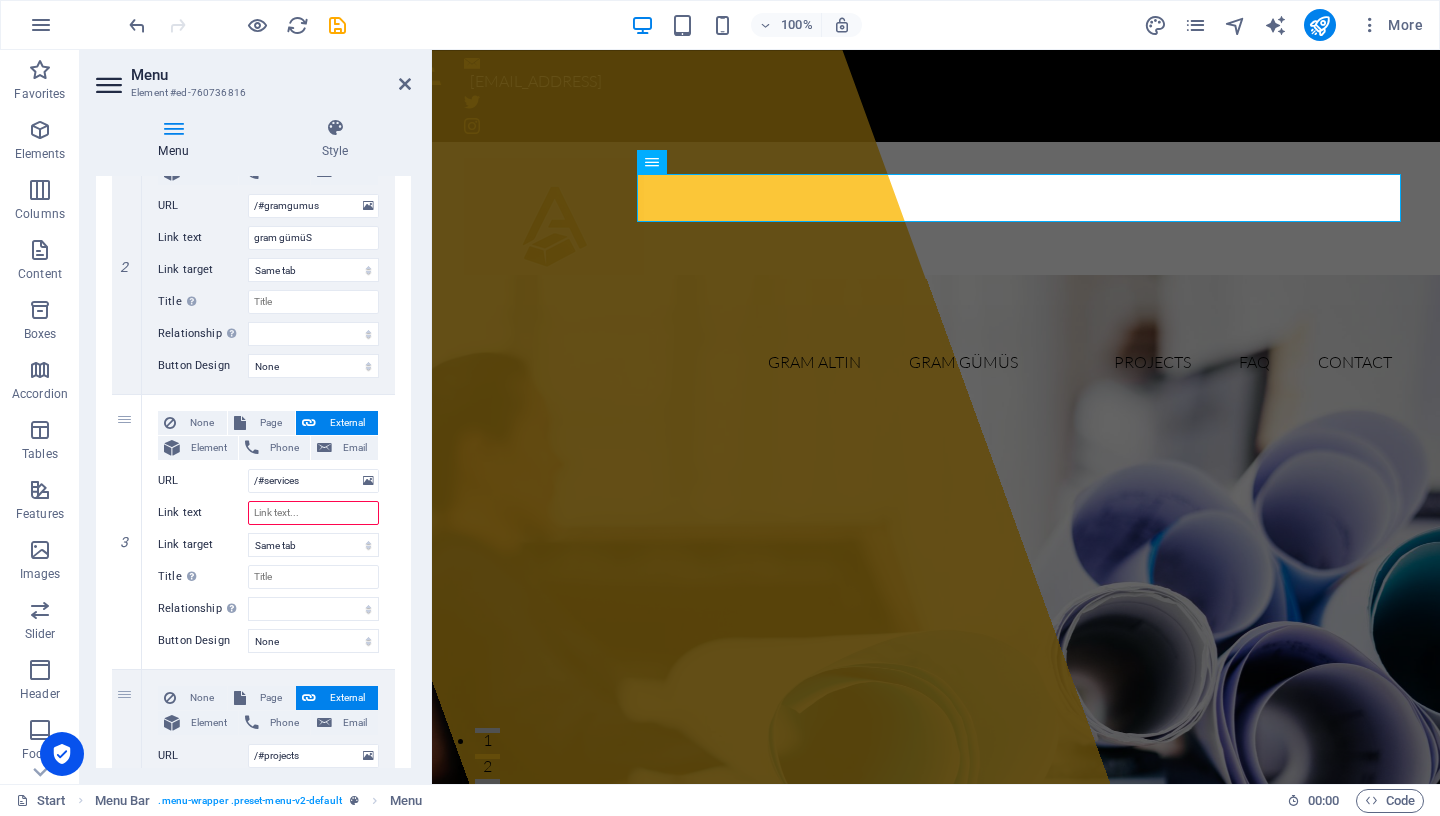 type 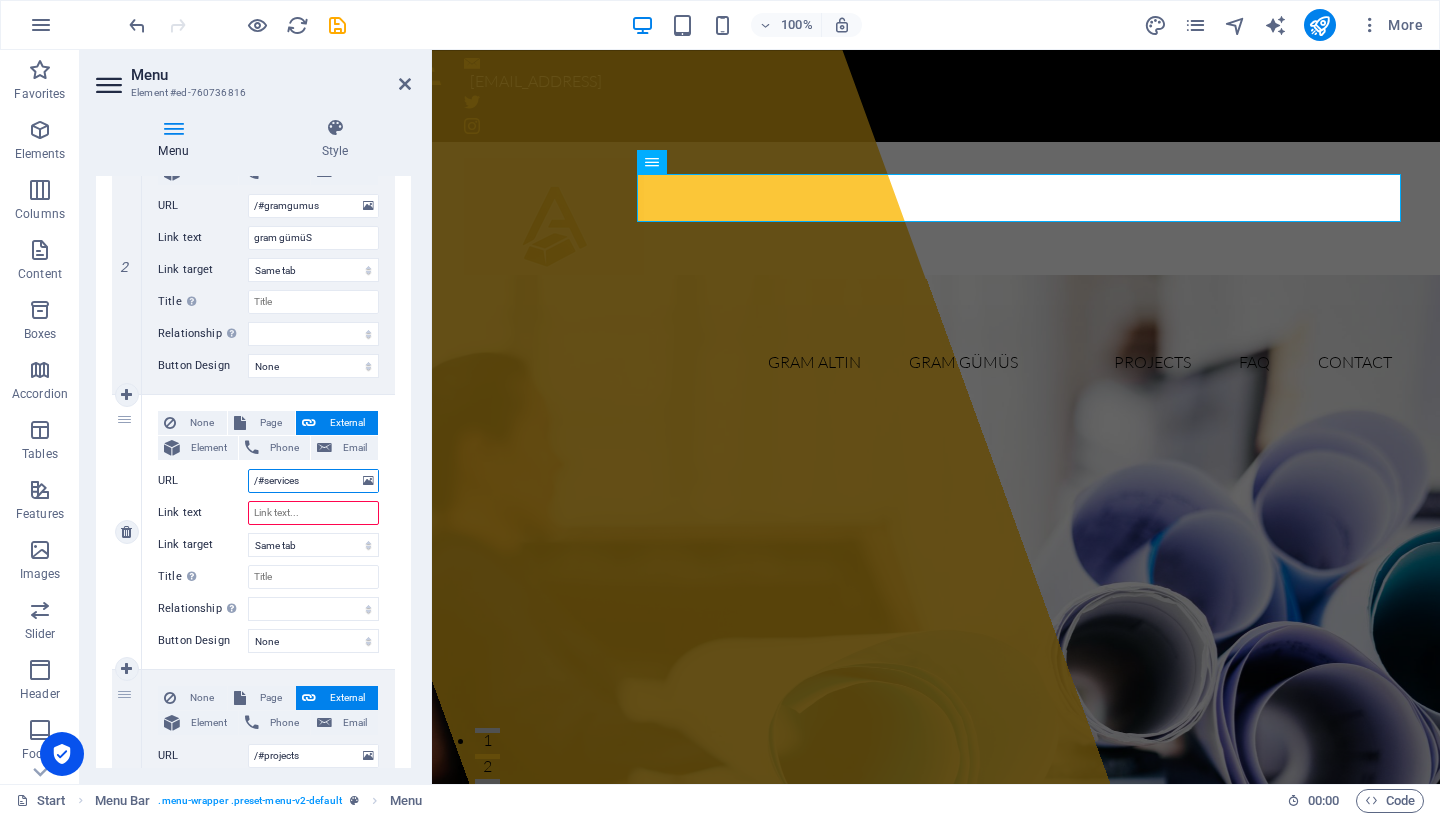 click on "/#services" at bounding box center (313, 481) 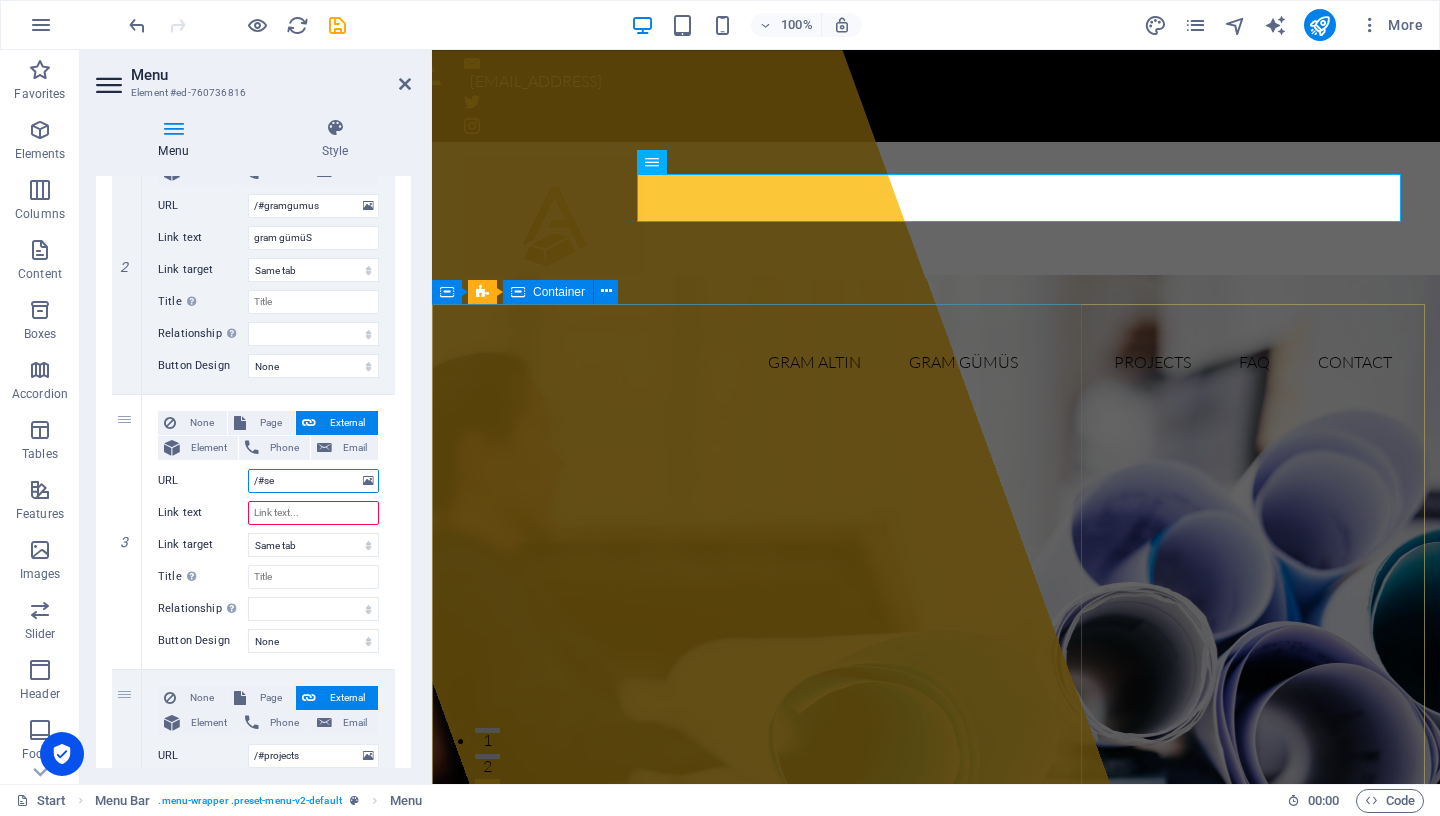 type on "/#s" 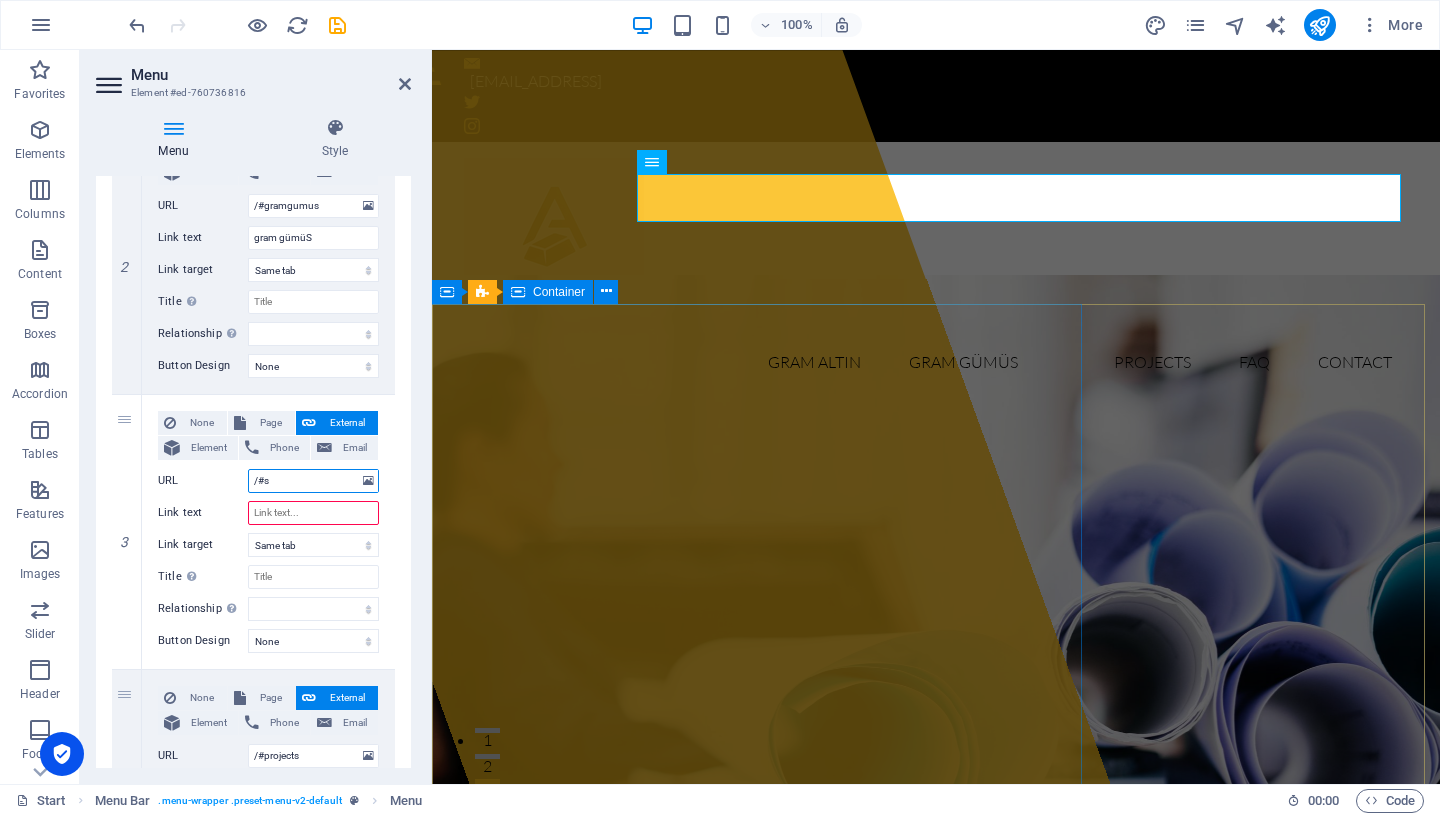 select 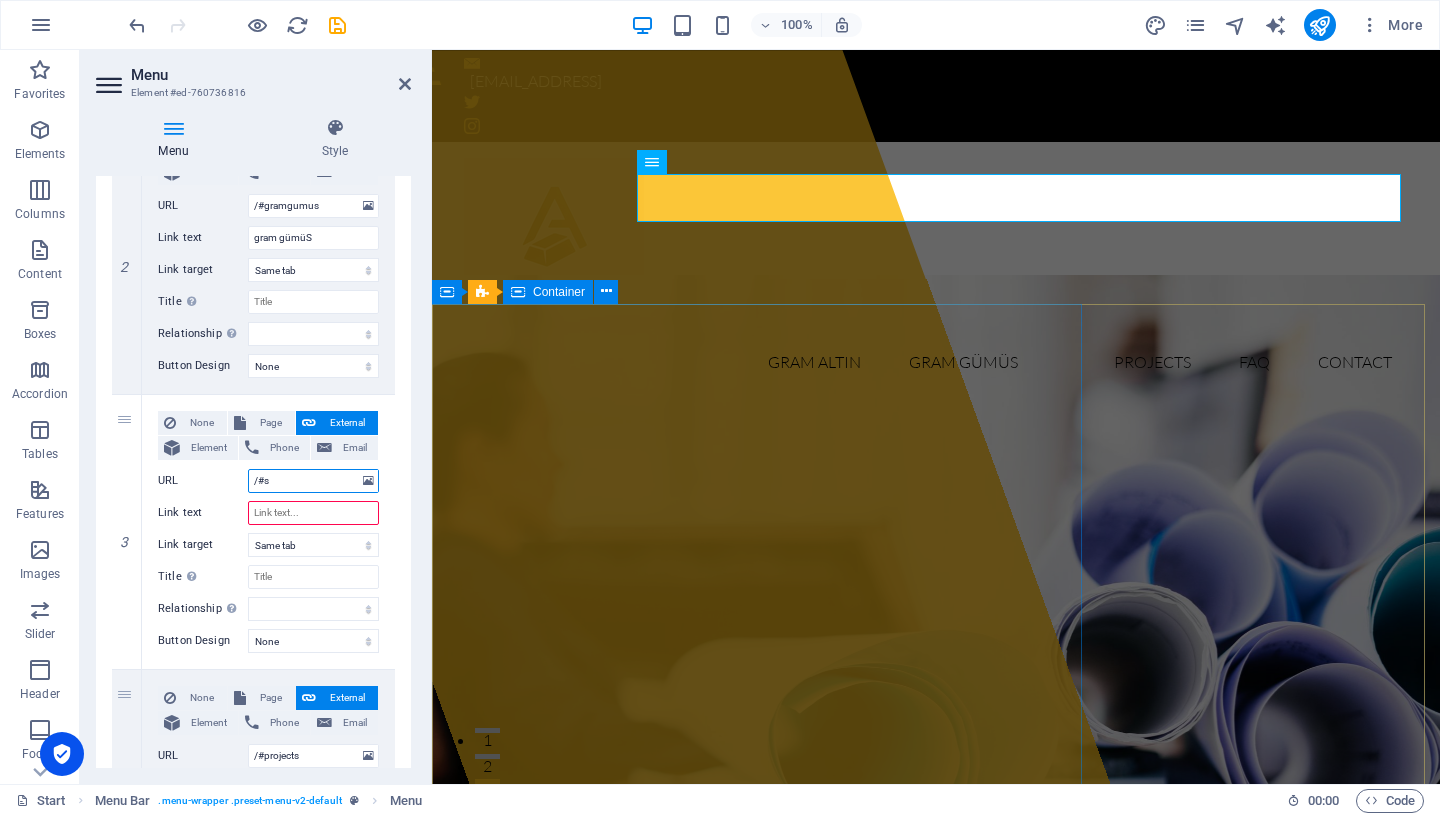 type on "/#" 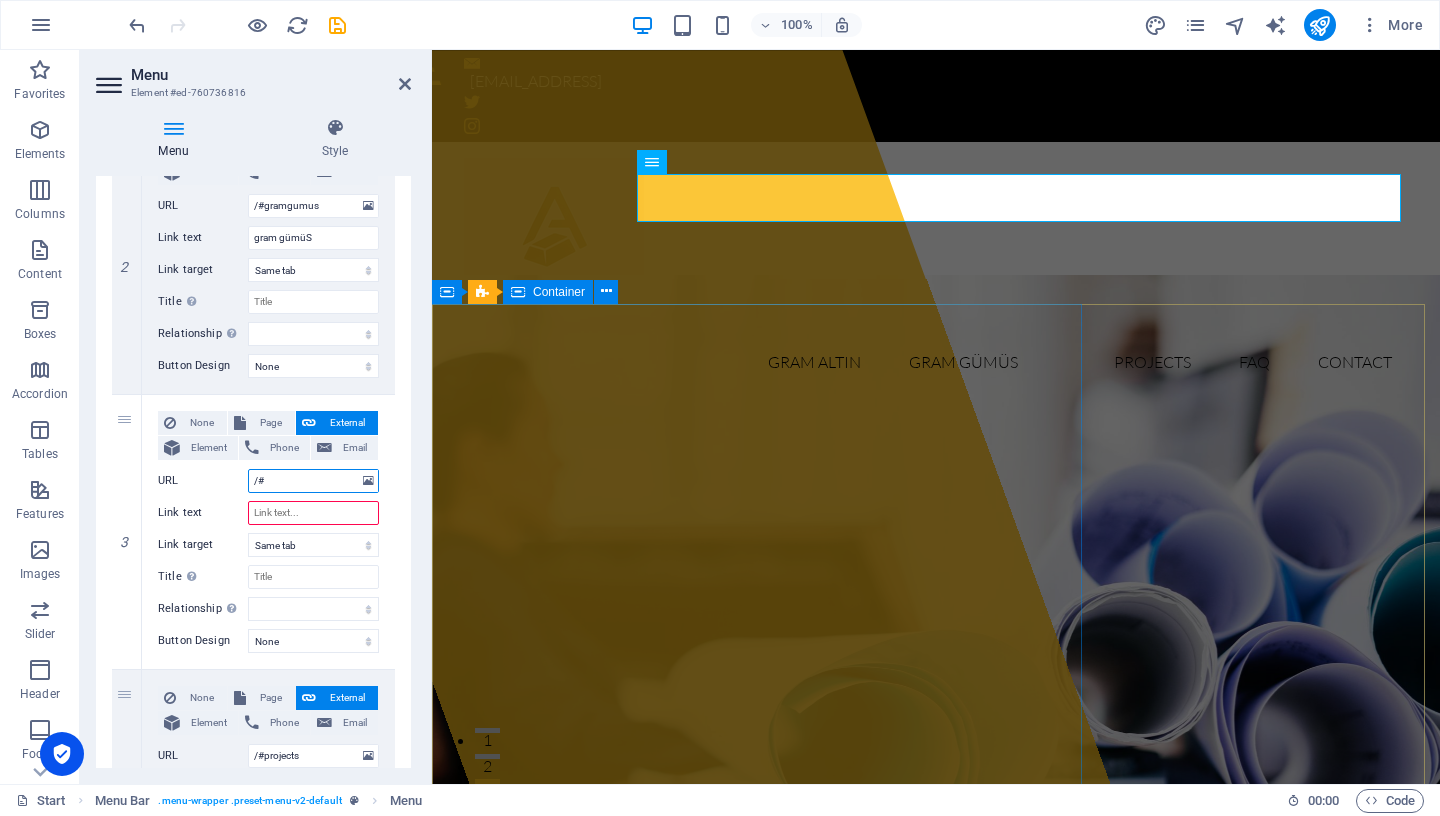 select 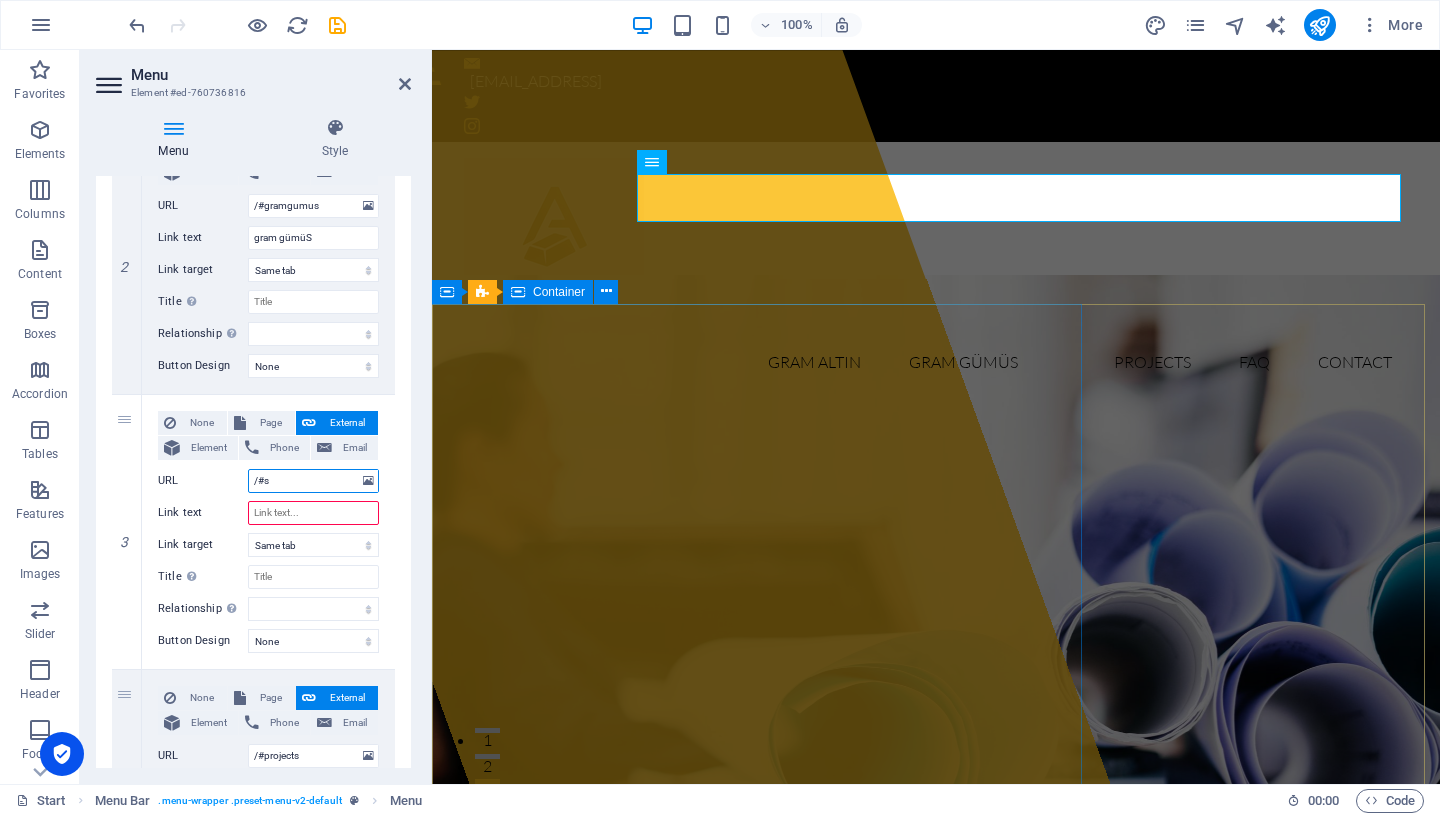 type on "/#sa" 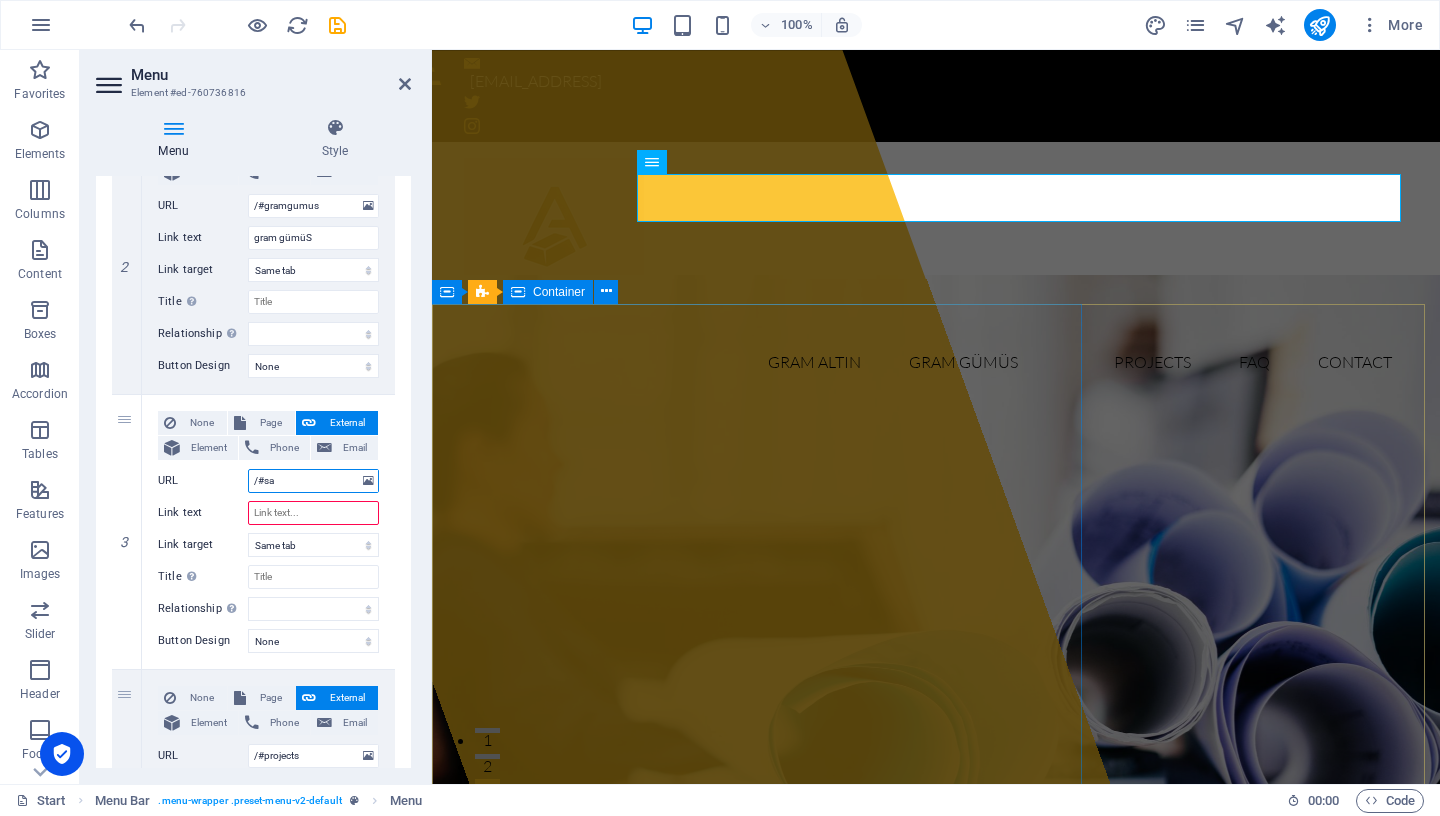 select 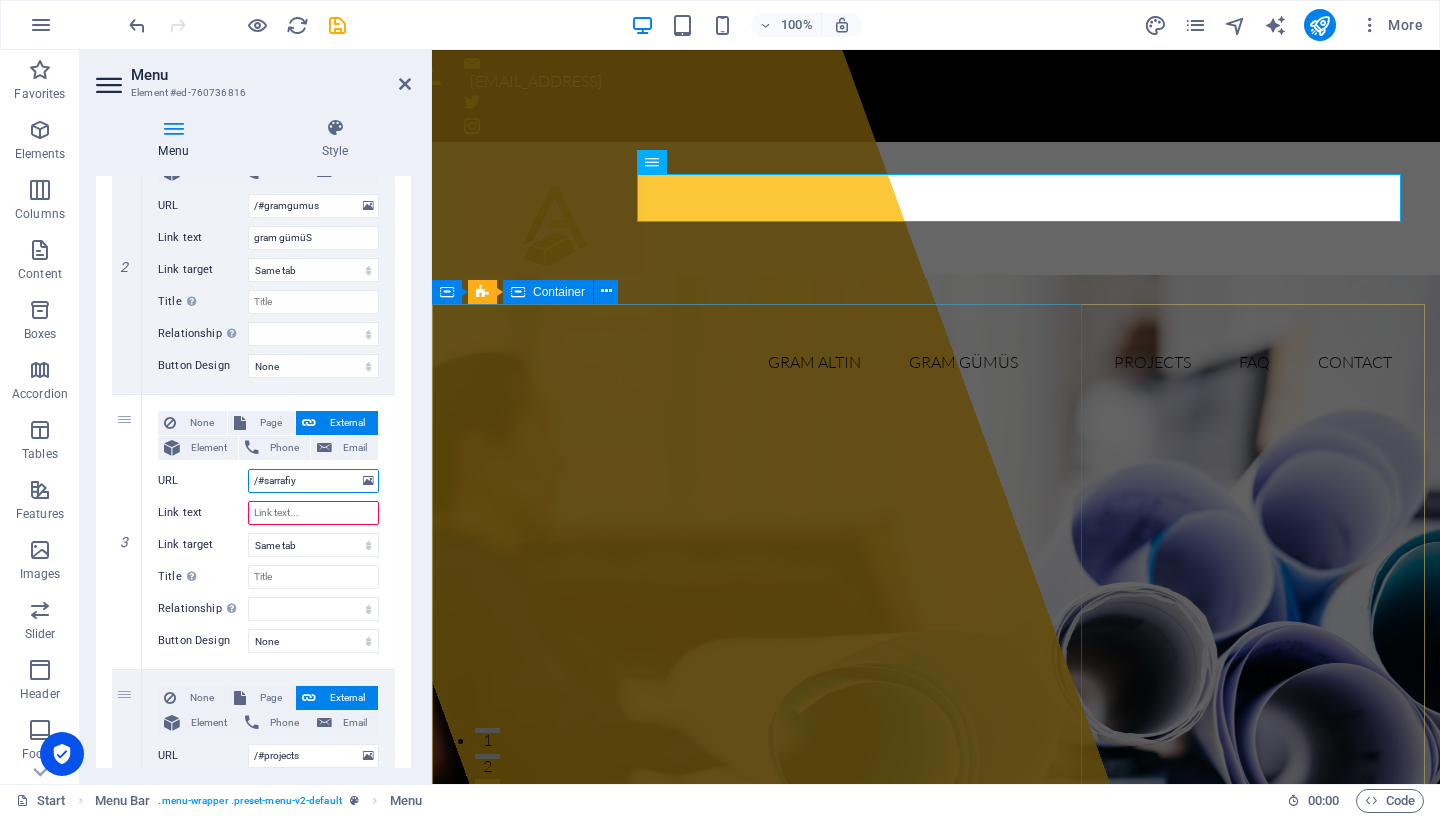 type on "/#sarrafiye" 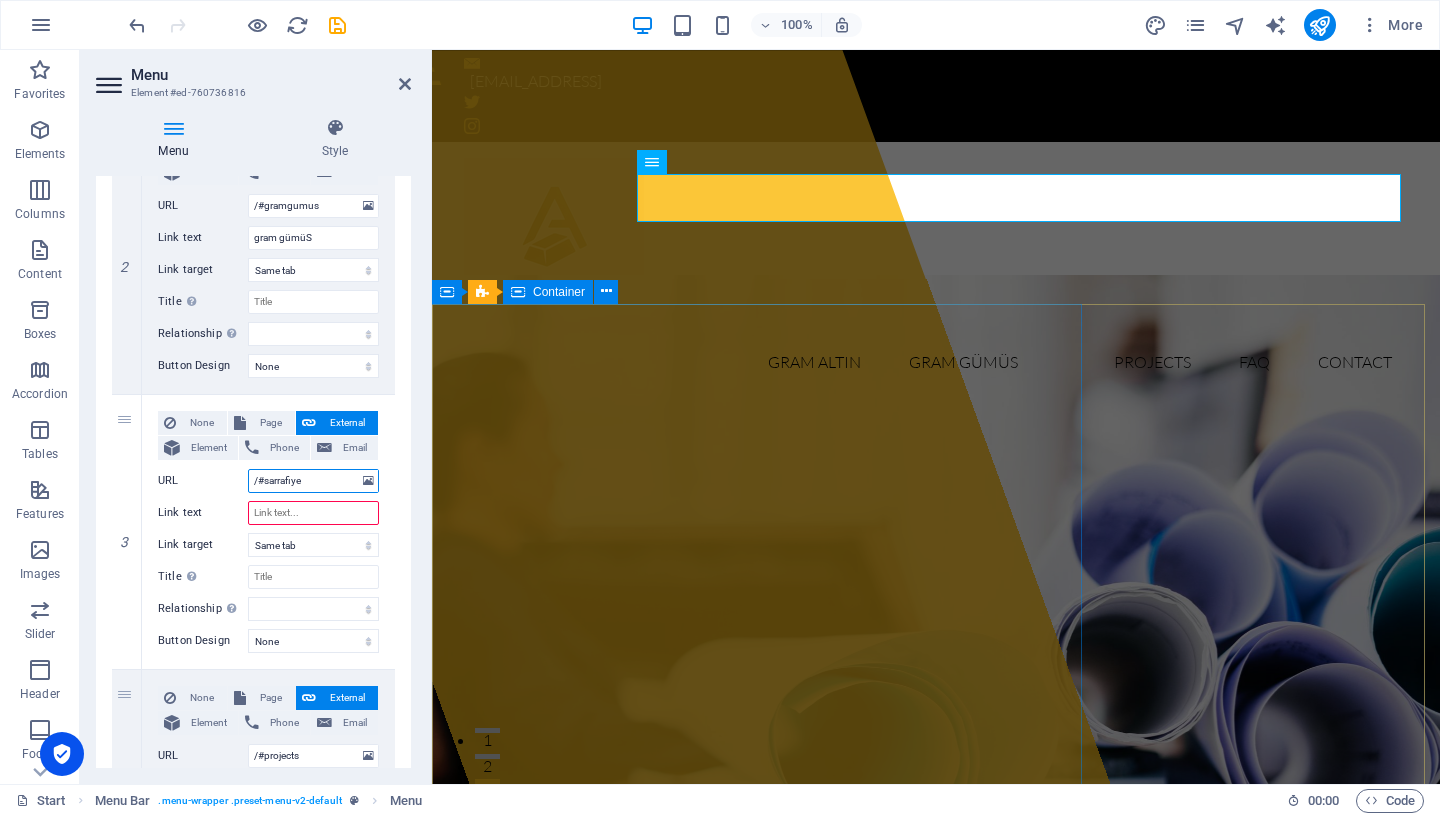 select 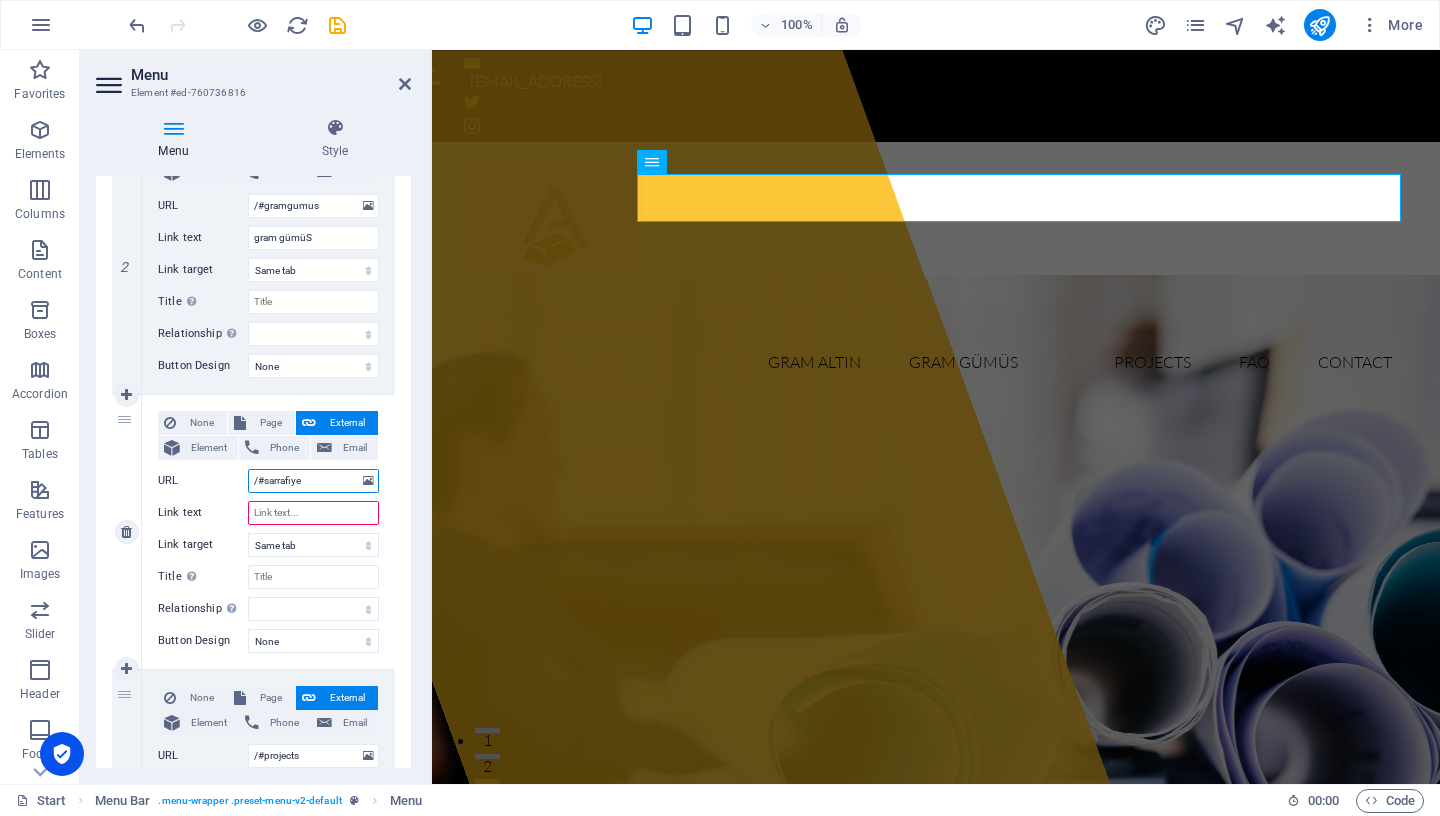 type on "/#sarrafiye" 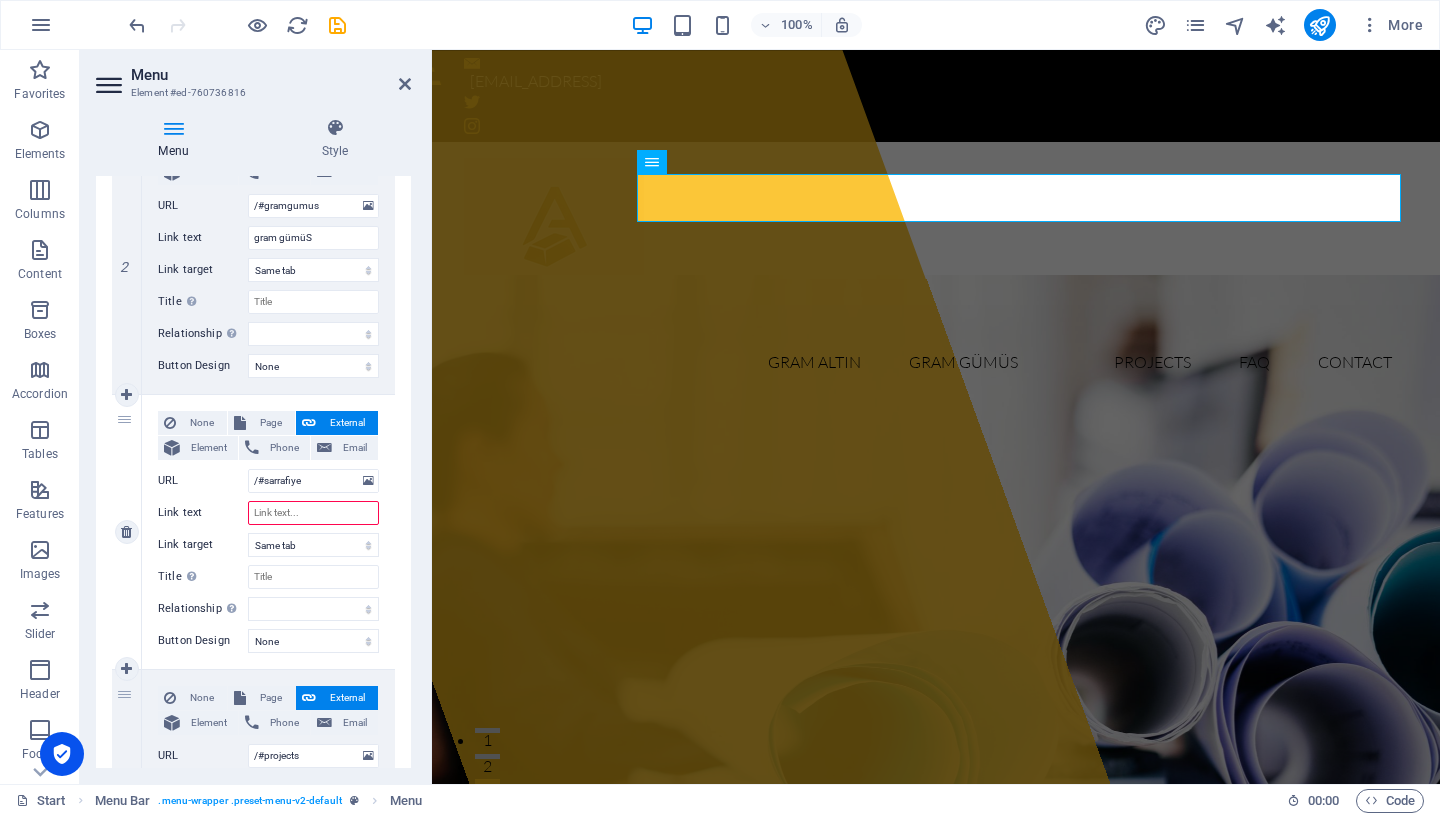 click on "Link text" at bounding box center [313, 513] 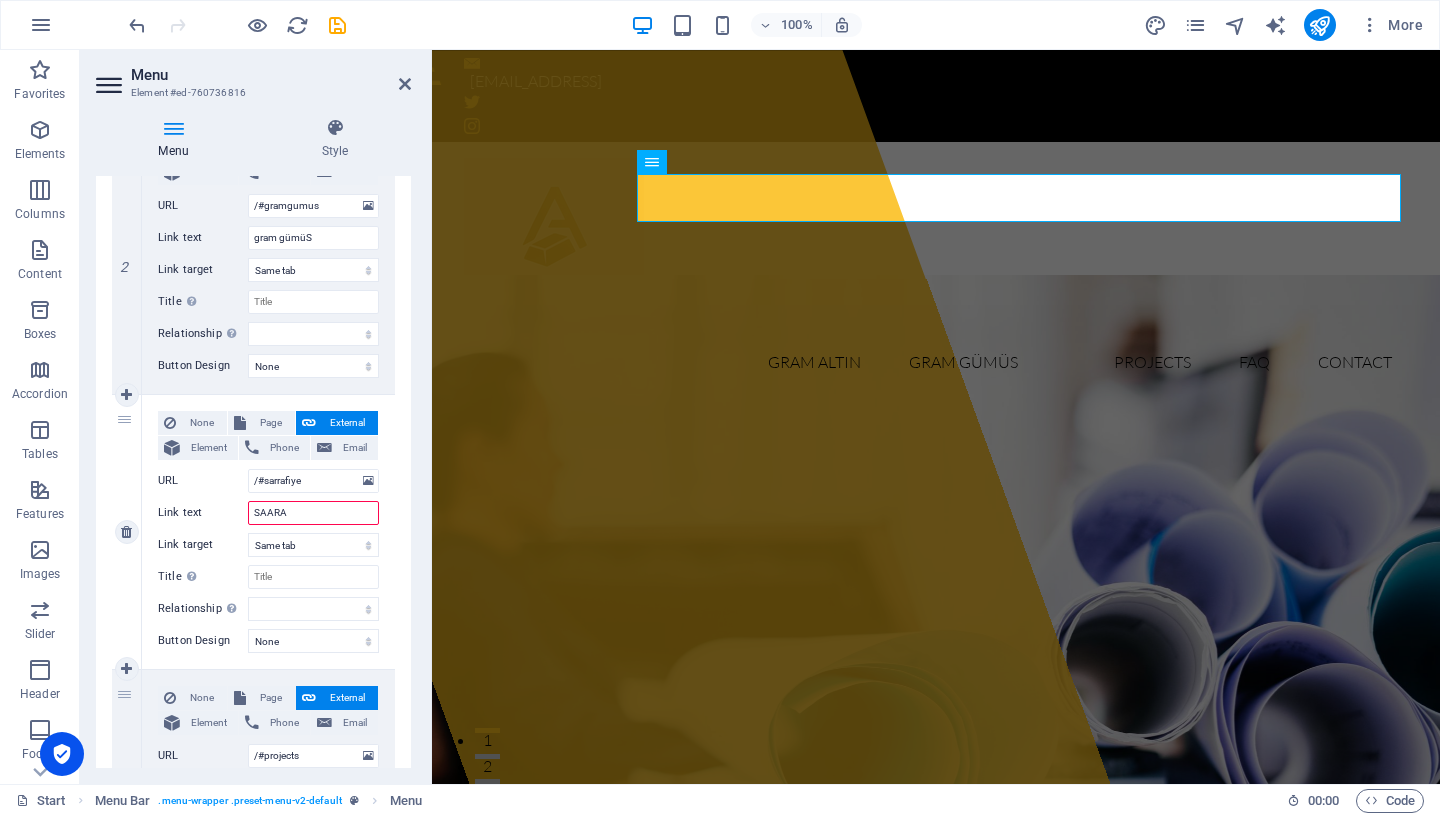 type on "SAARAF" 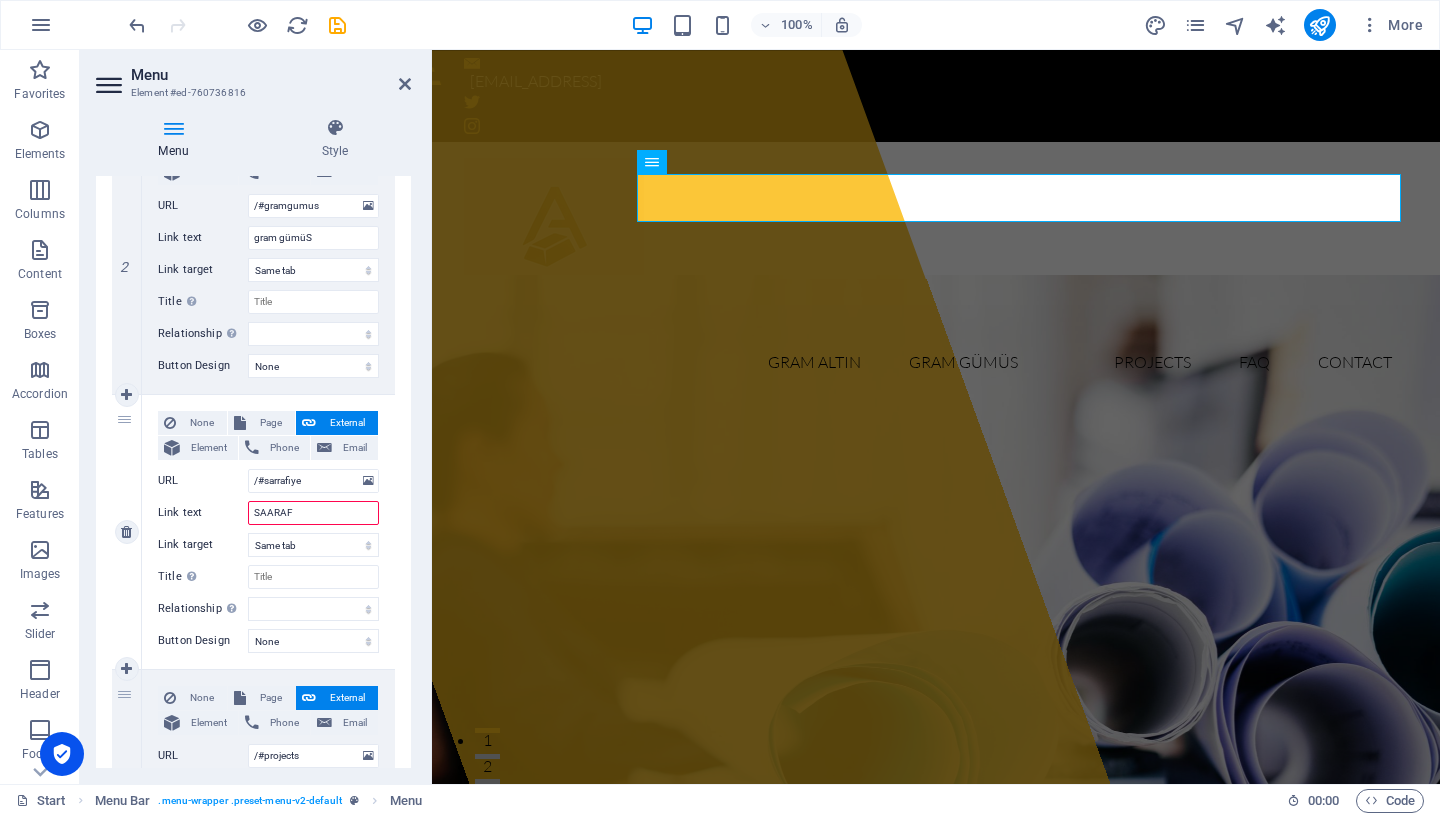 select 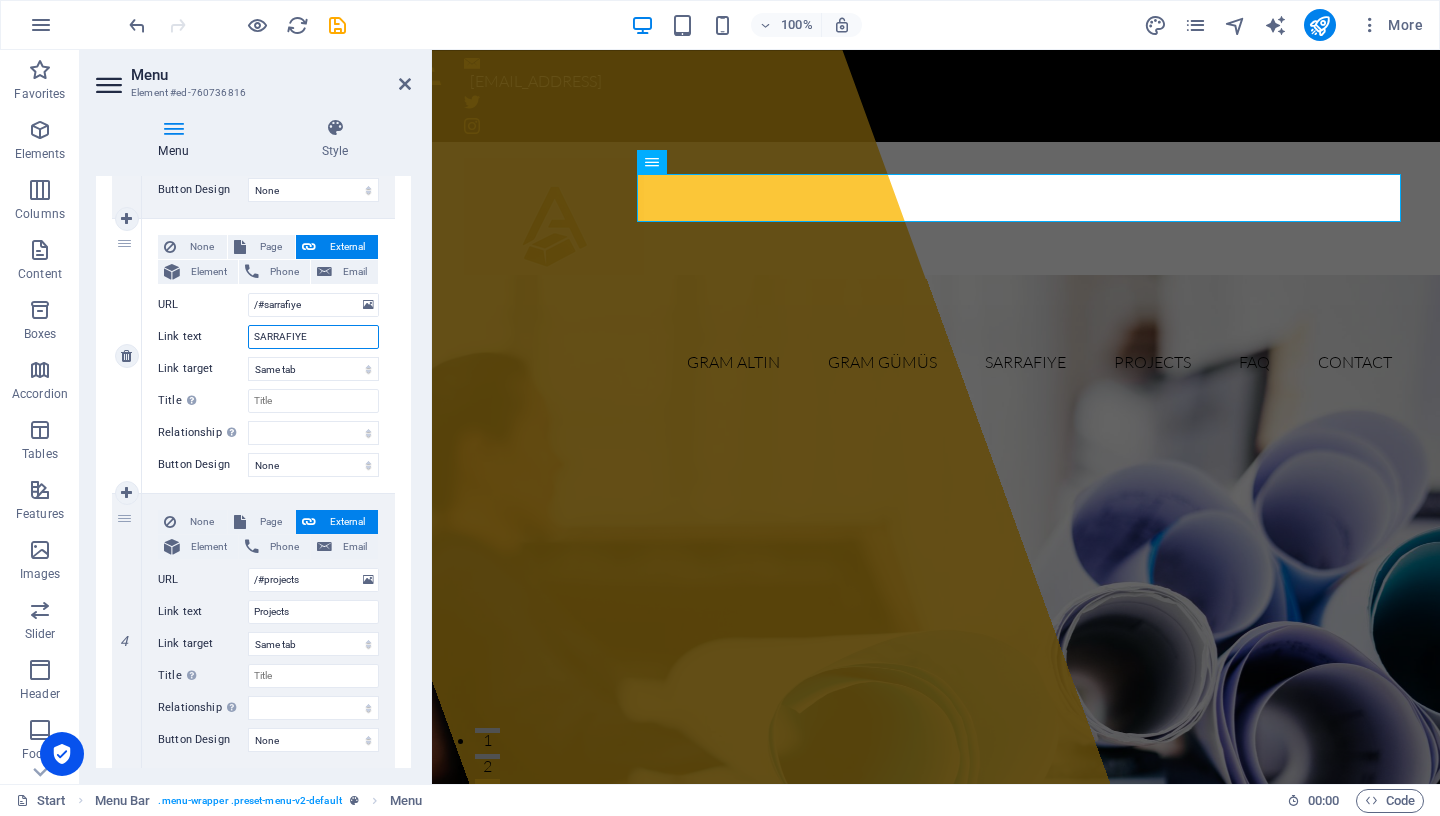 scroll, scrollTop: 793, scrollLeft: 0, axis: vertical 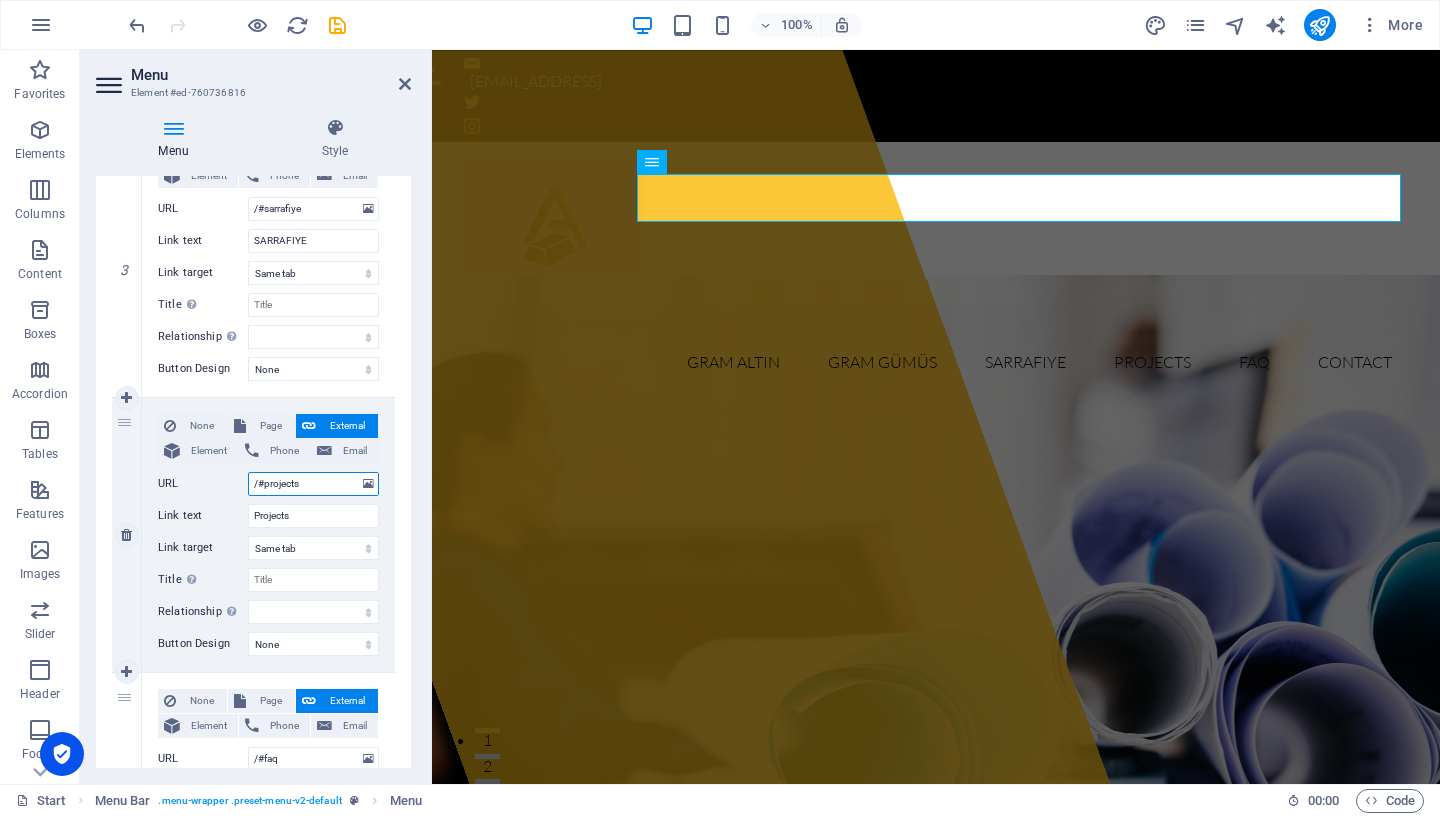 drag, startPoint x: 307, startPoint y: 480, endPoint x: 262, endPoint y: 487, distance: 45.54119 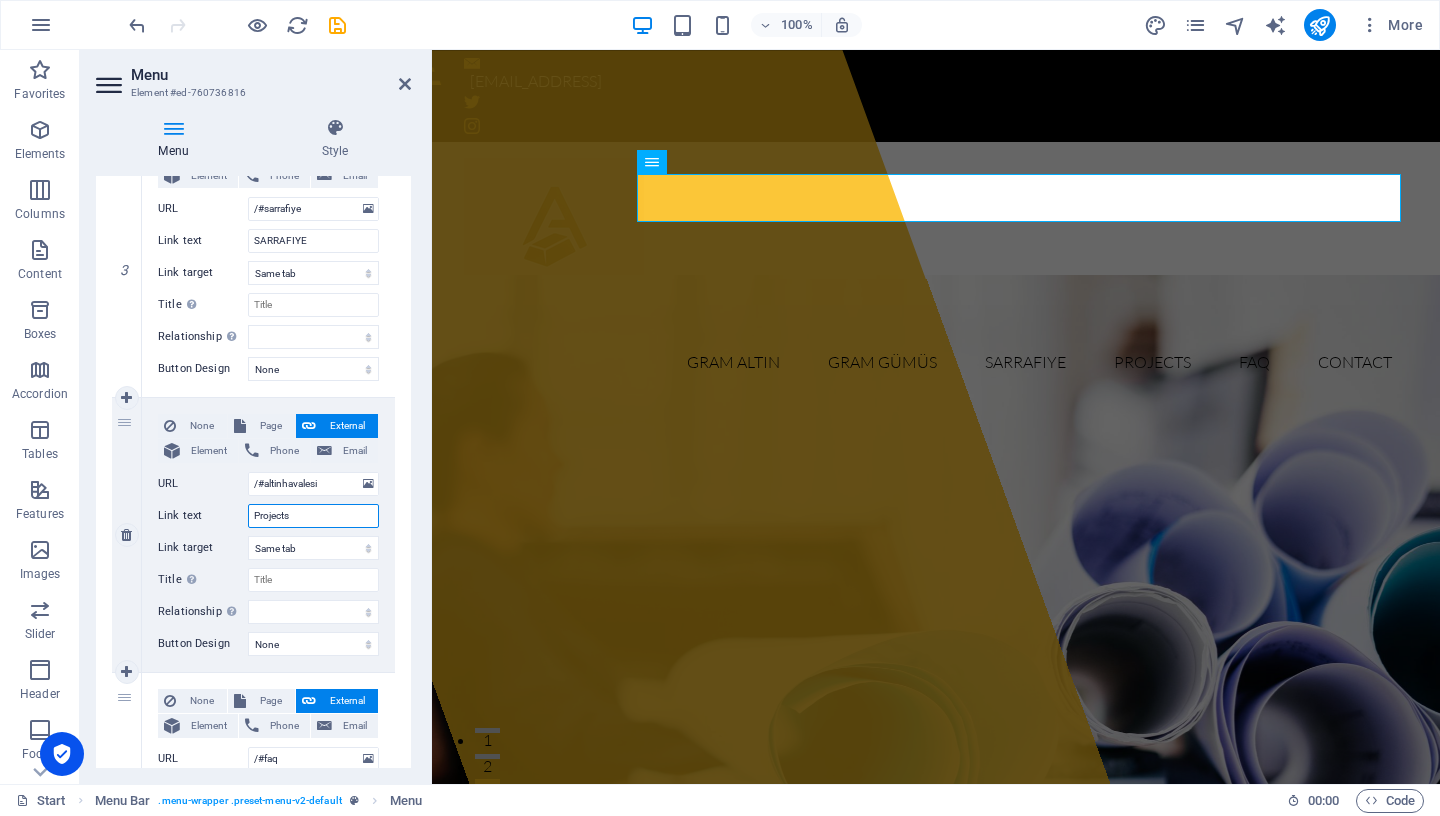 drag, startPoint x: 329, startPoint y: 525, endPoint x: 245, endPoint y: 517, distance: 84.38009 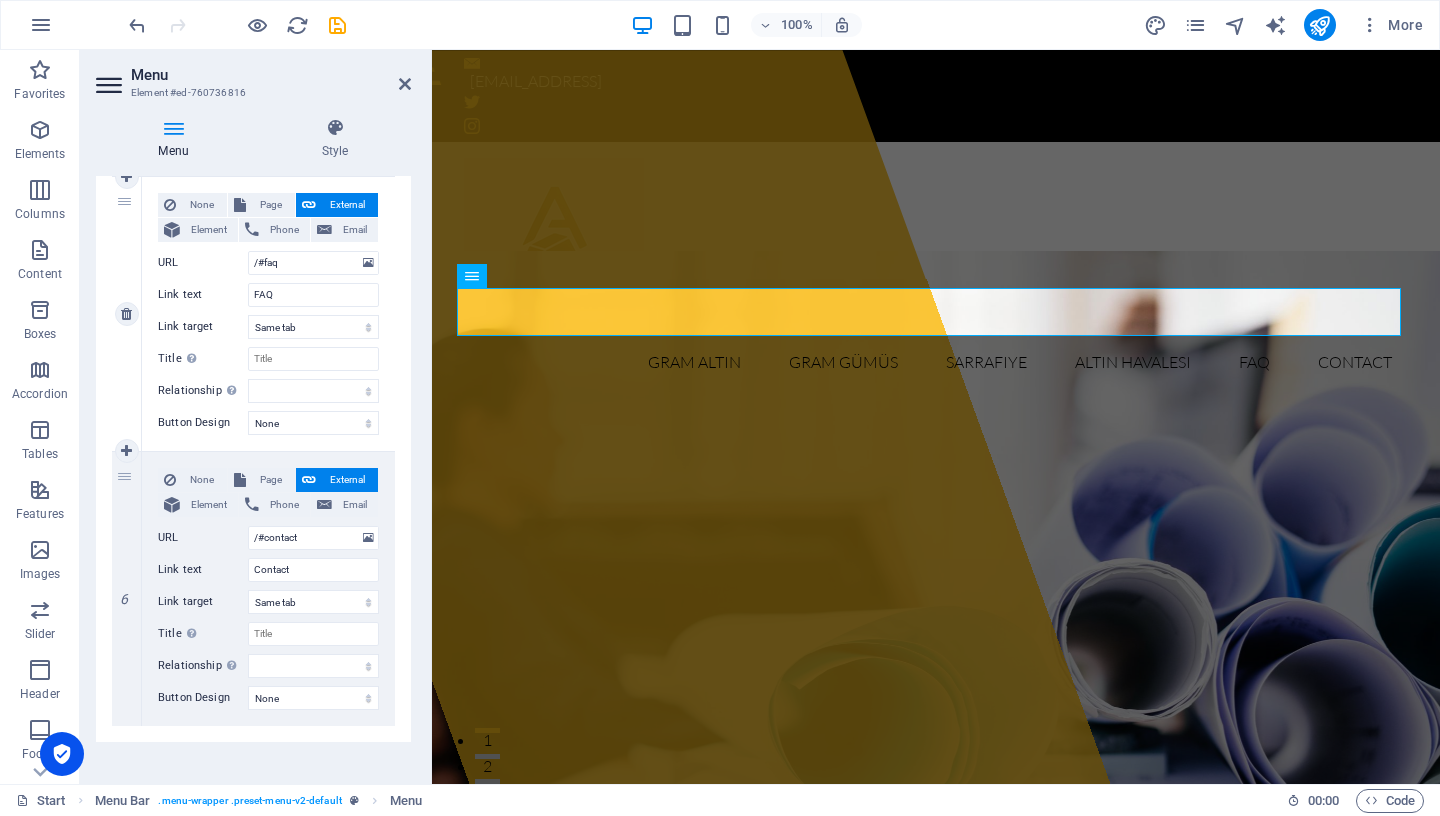 scroll, scrollTop: 1305, scrollLeft: 0, axis: vertical 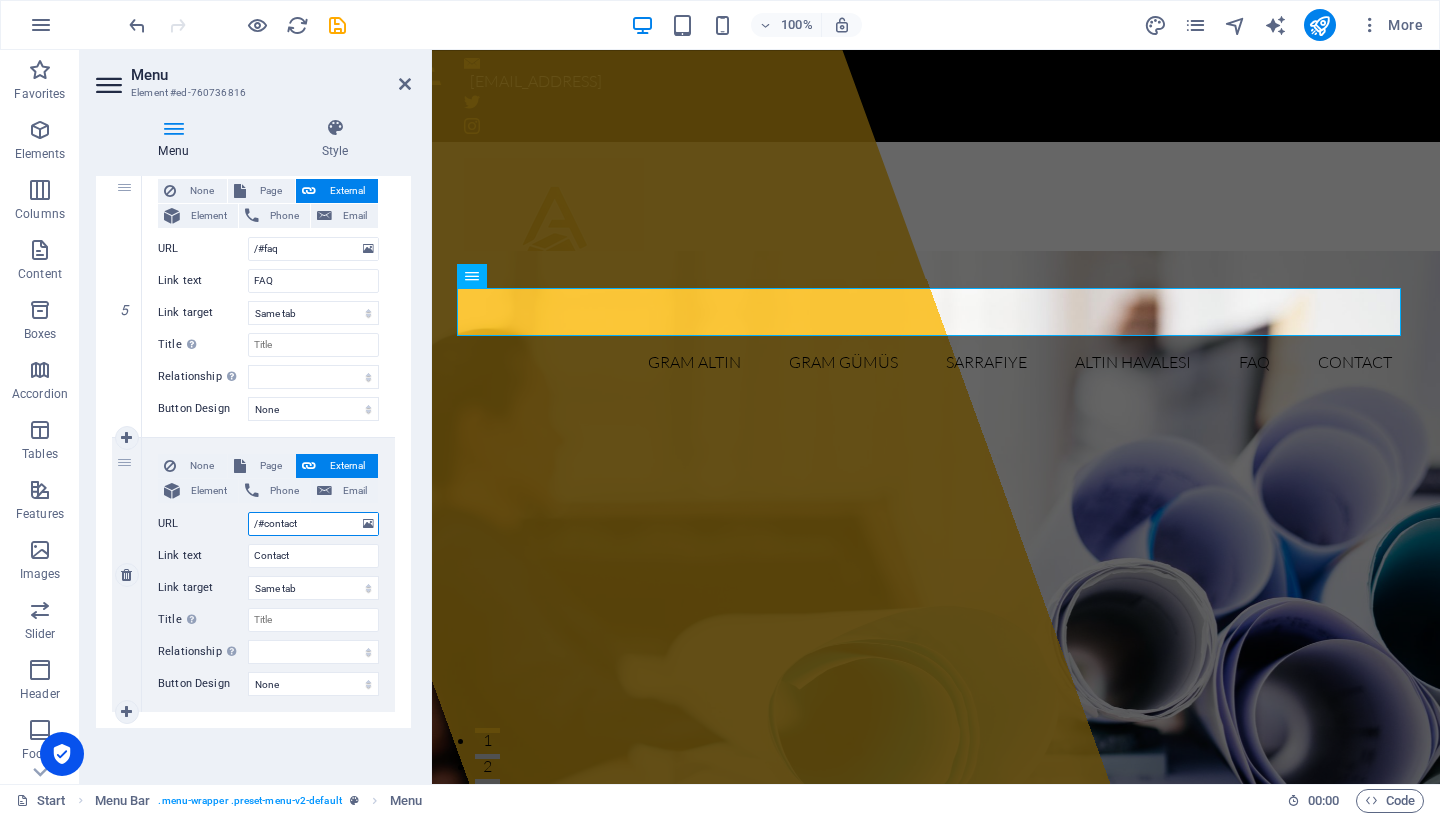 drag, startPoint x: 316, startPoint y: 518, endPoint x: 273, endPoint y: 524, distance: 43.416588 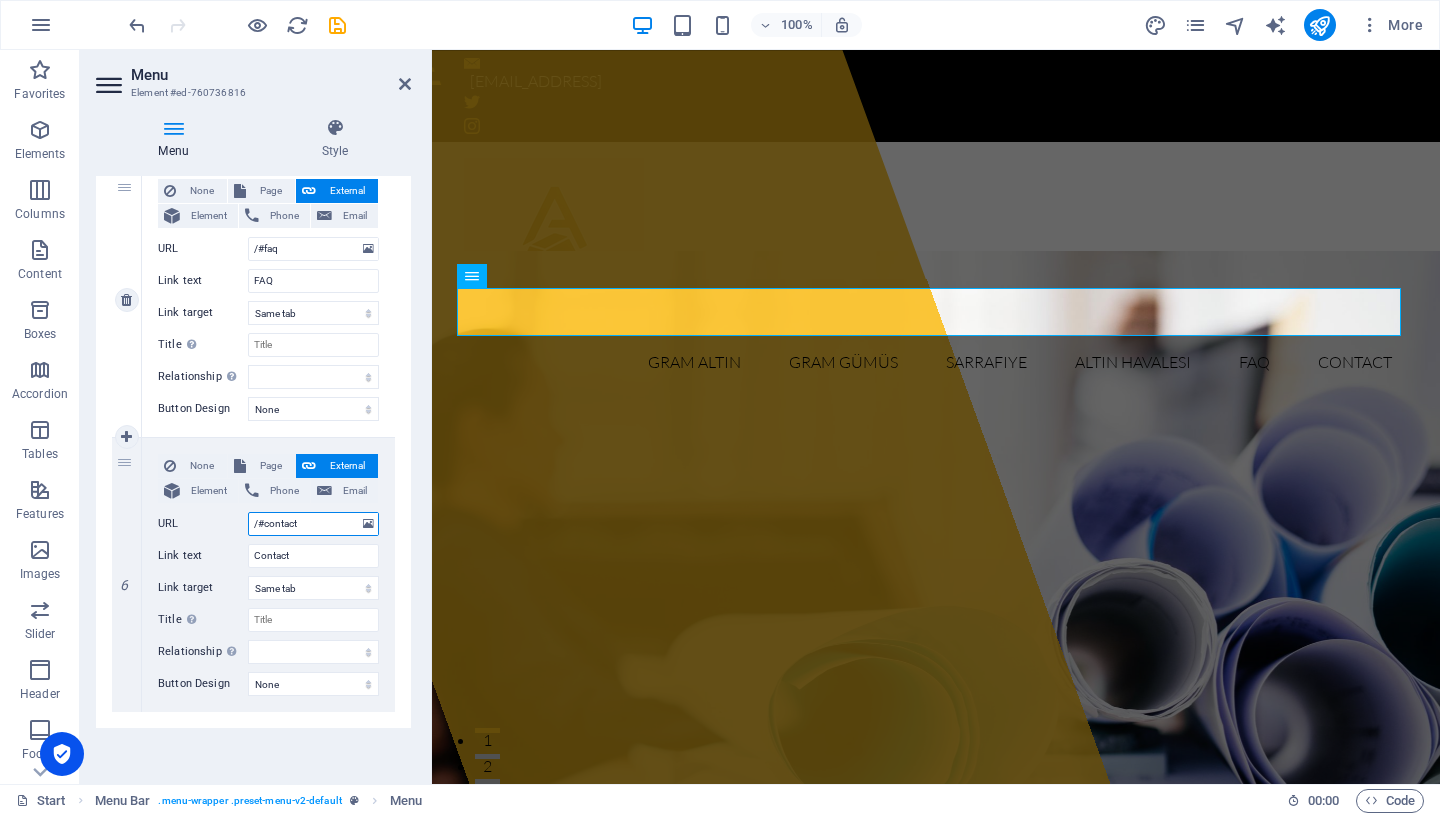 scroll, scrollTop: 1273, scrollLeft: 0, axis: vertical 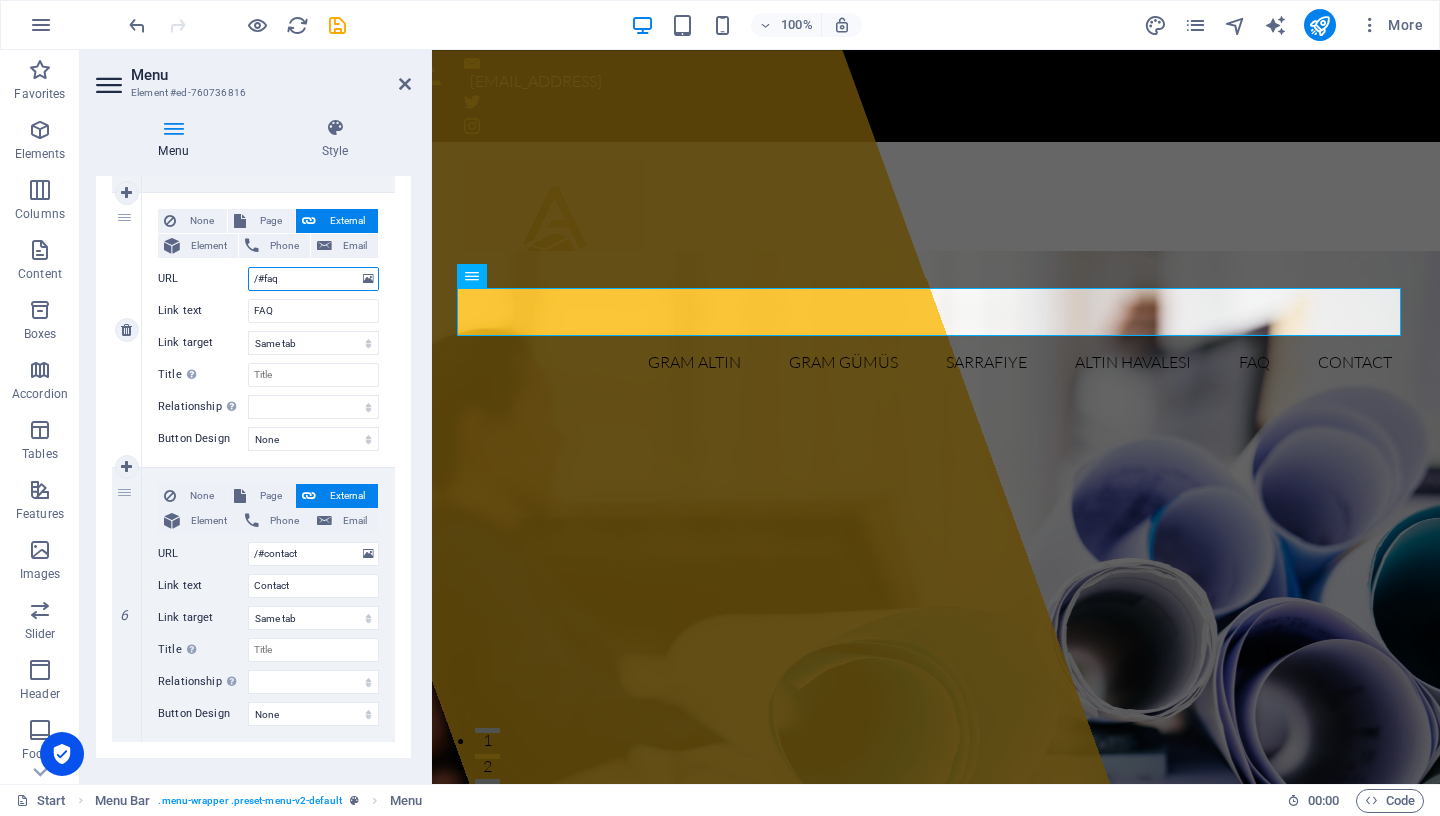 click on "/#faq" at bounding box center [313, 279] 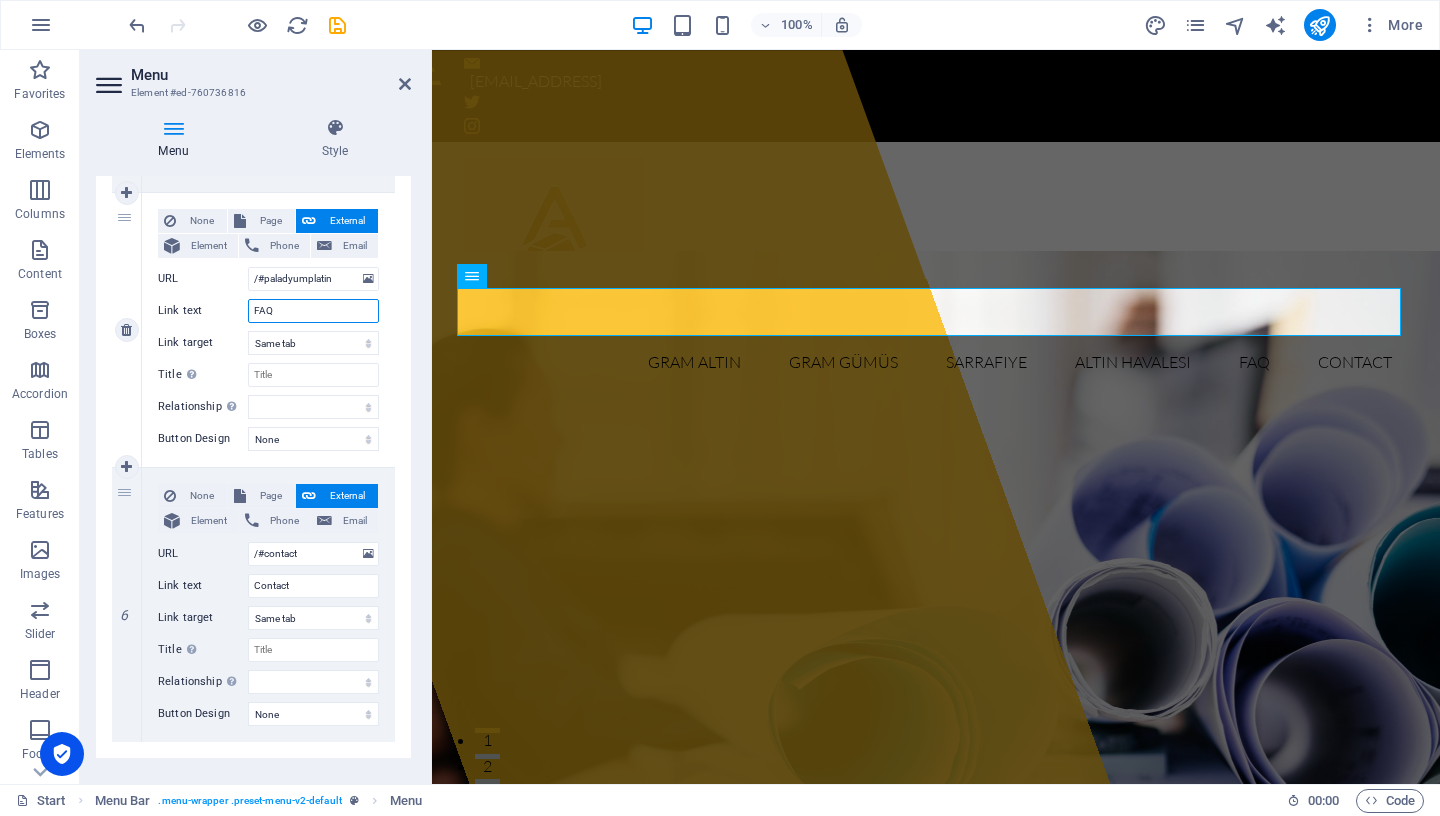 drag, startPoint x: 307, startPoint y: 316, endPoint x: 188, endPoint y: 312, distance: 119.06721 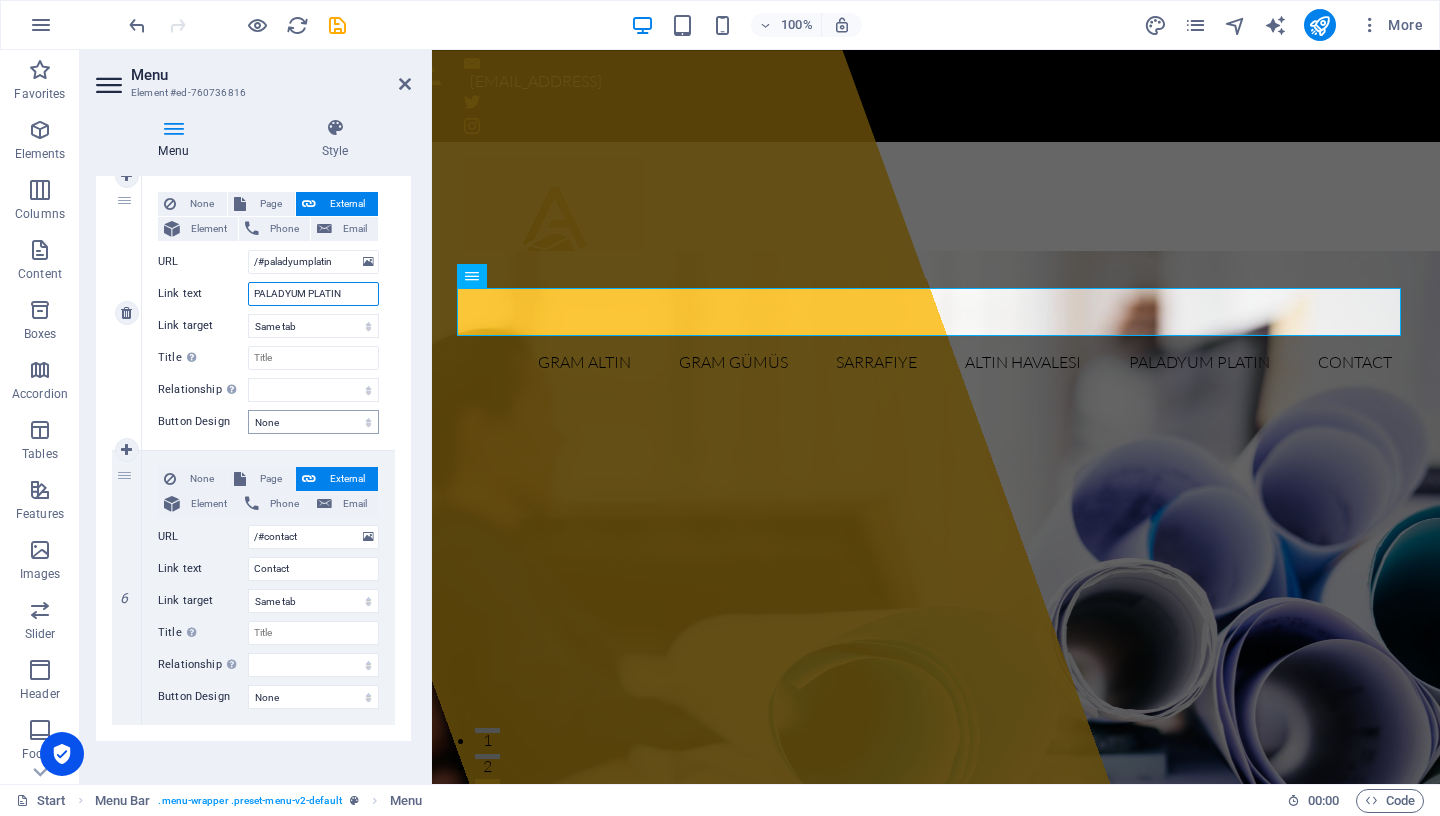 scroll, scrollTop: 1305, scrollLeft: 0, axis: vertical 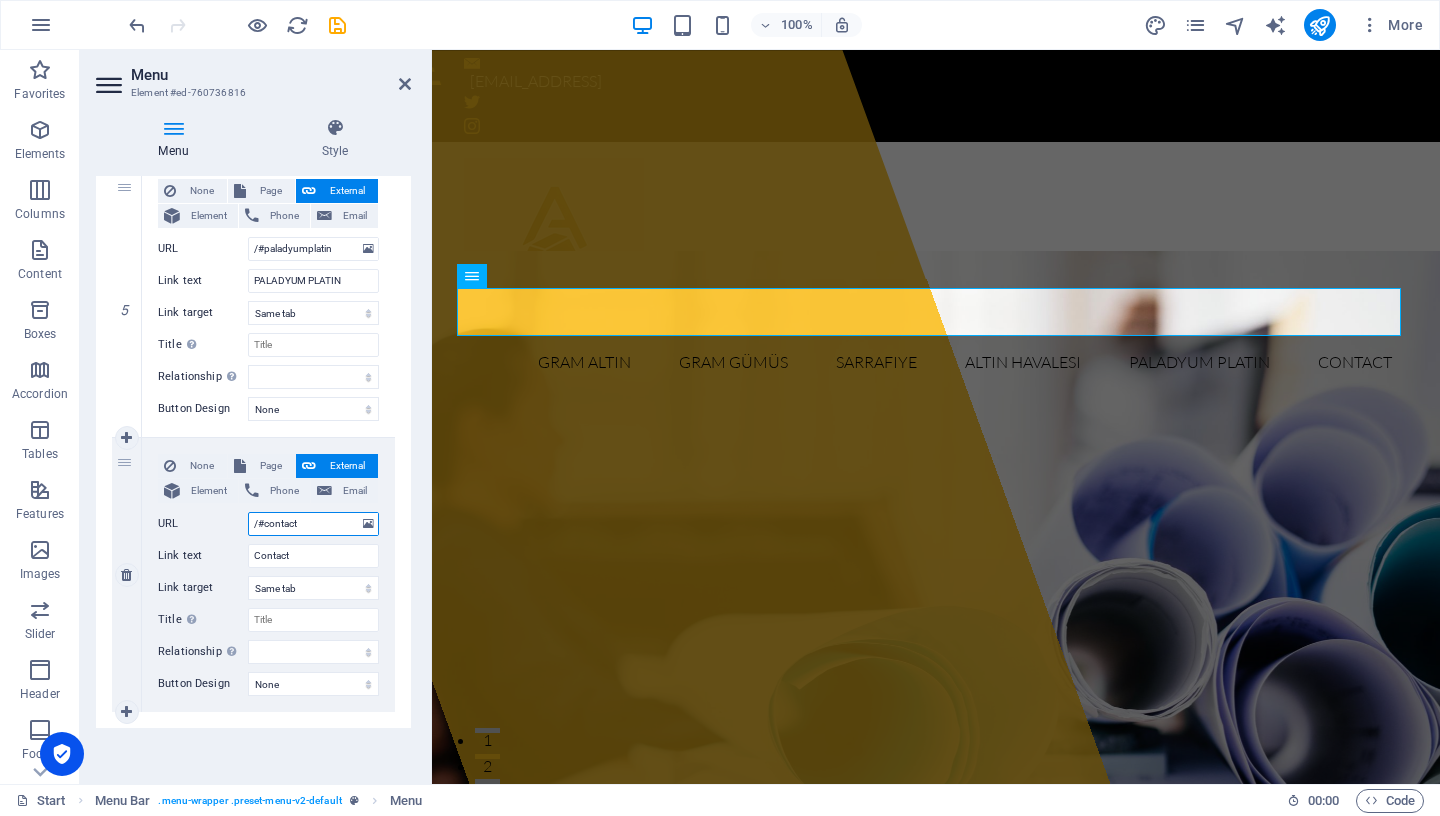 drag, startPoint x: 316, startPoint y: 523, endPoint x: 264, endPoint y: 523, distance: 52 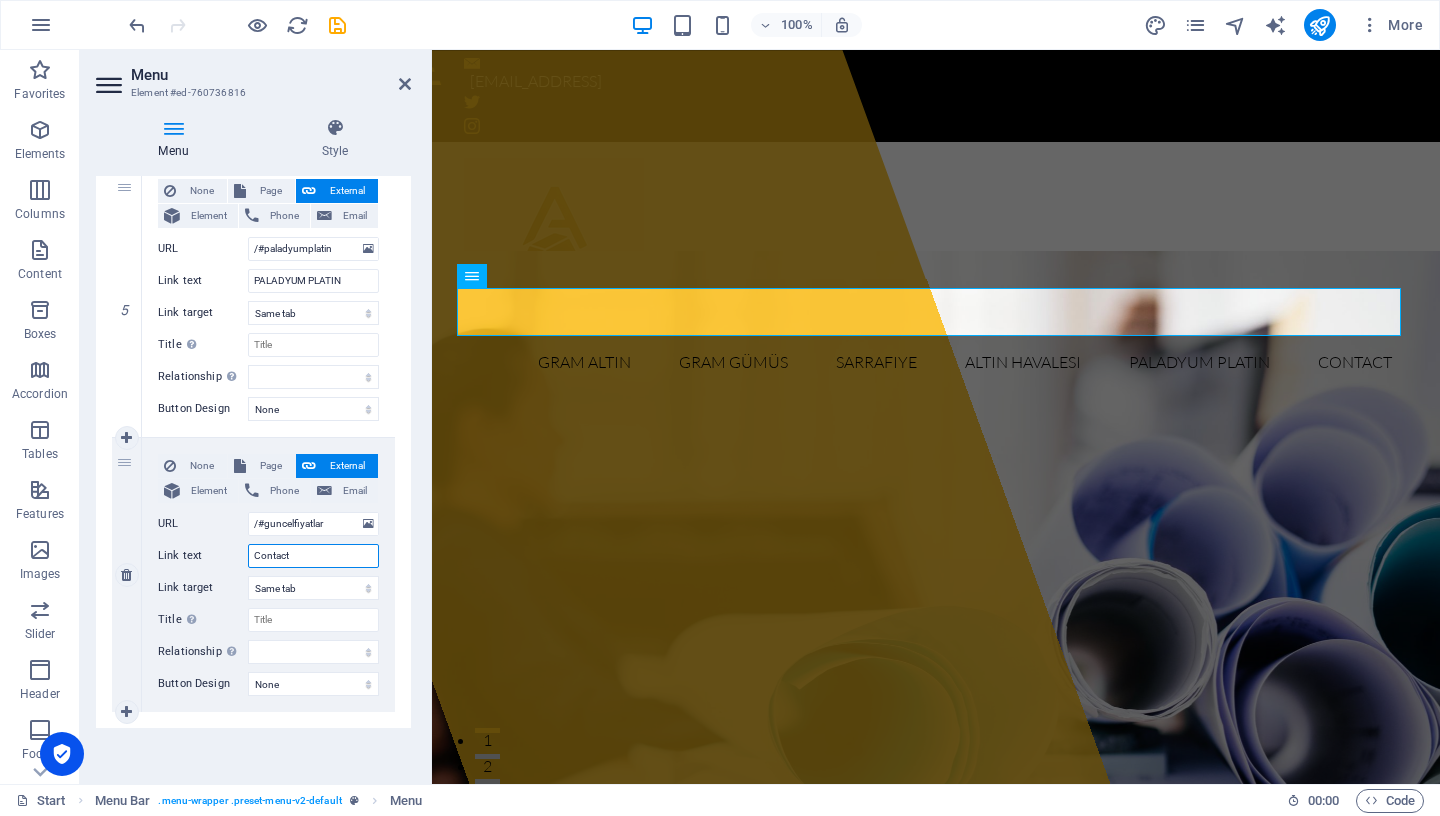 drag, startPoint x: 310, startPoint y: 555, endPoint x: 204, endPoint y: 554, distance: 106.004715 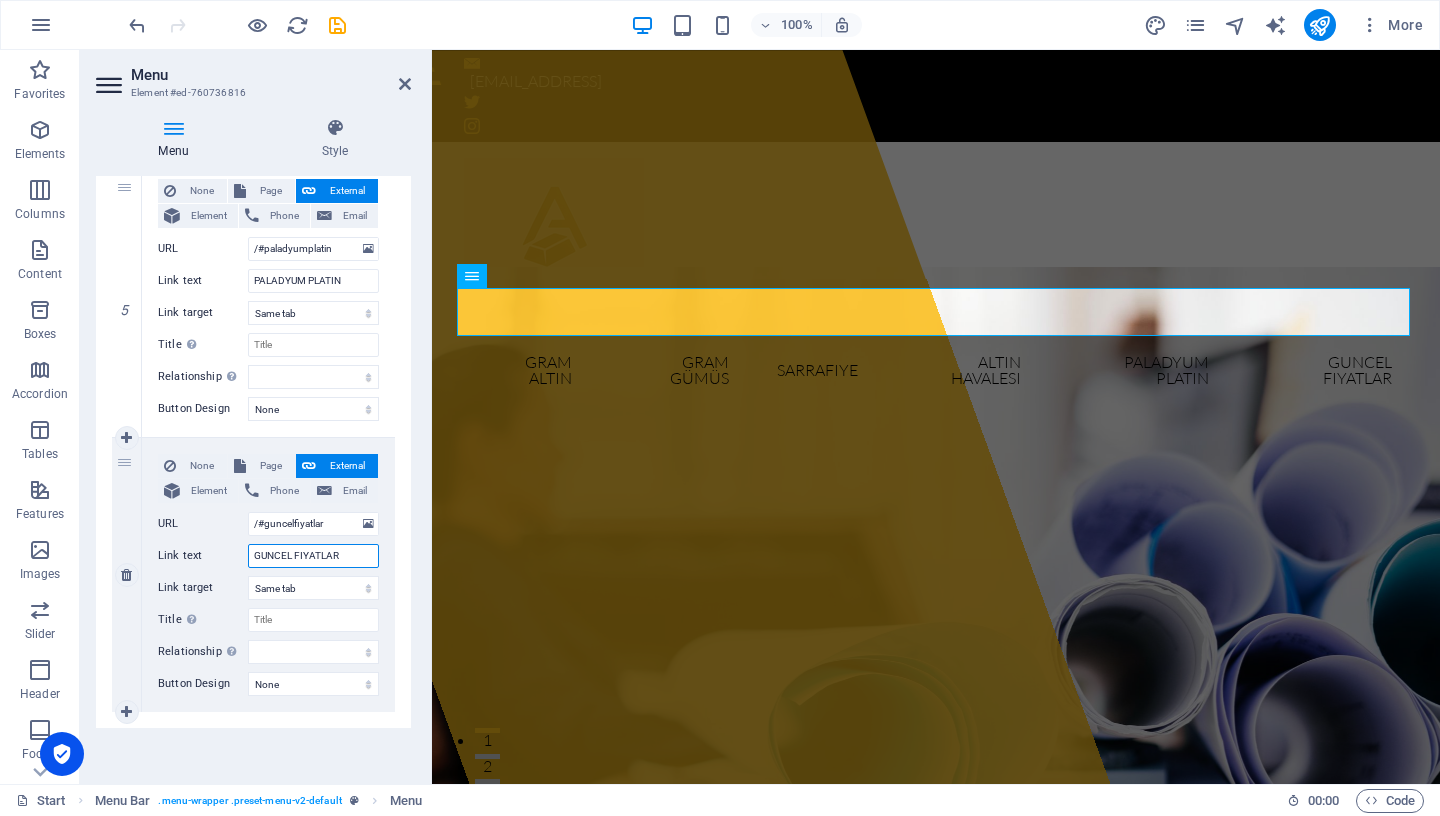 scroll, scrollTop: 1225, scrollLeft: 0, axis: vertical 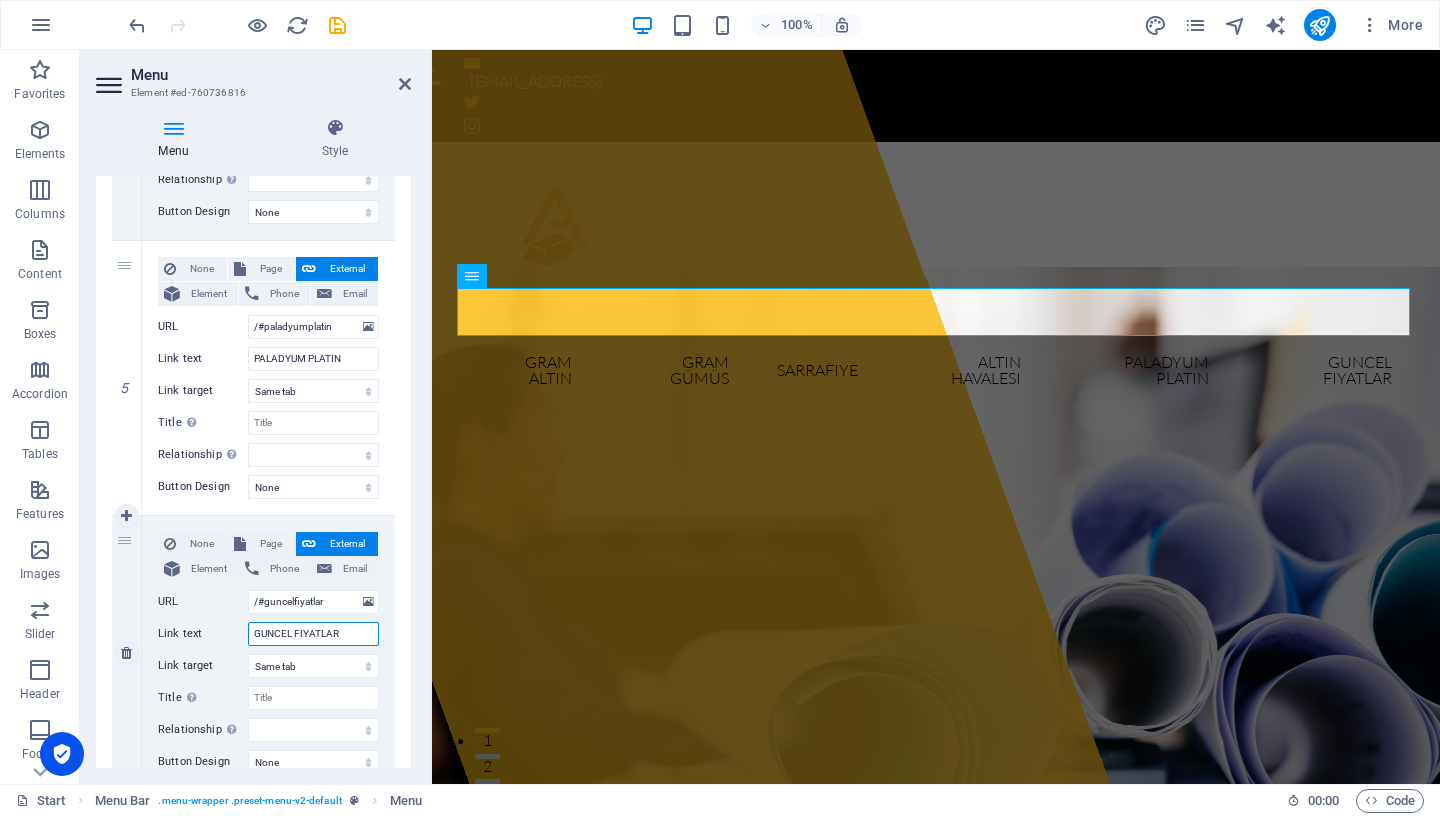drag, startPoint x: 293, startPoint y: 633, endPoint x: 243, endPoint y: 631, distance: 50.039986 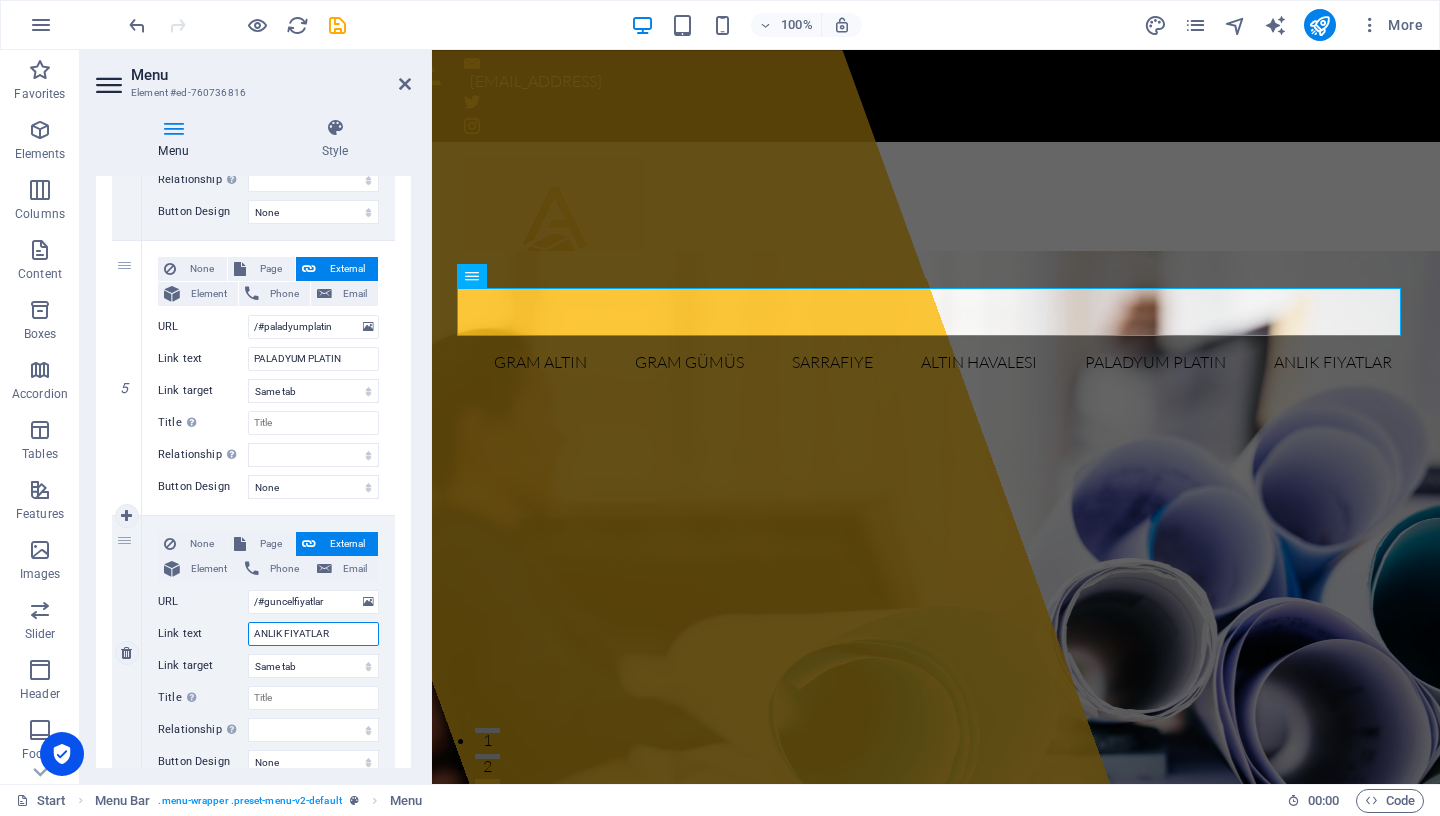 scroll, scrollTop: 1305, scrollLeft: 0, axis: vertical 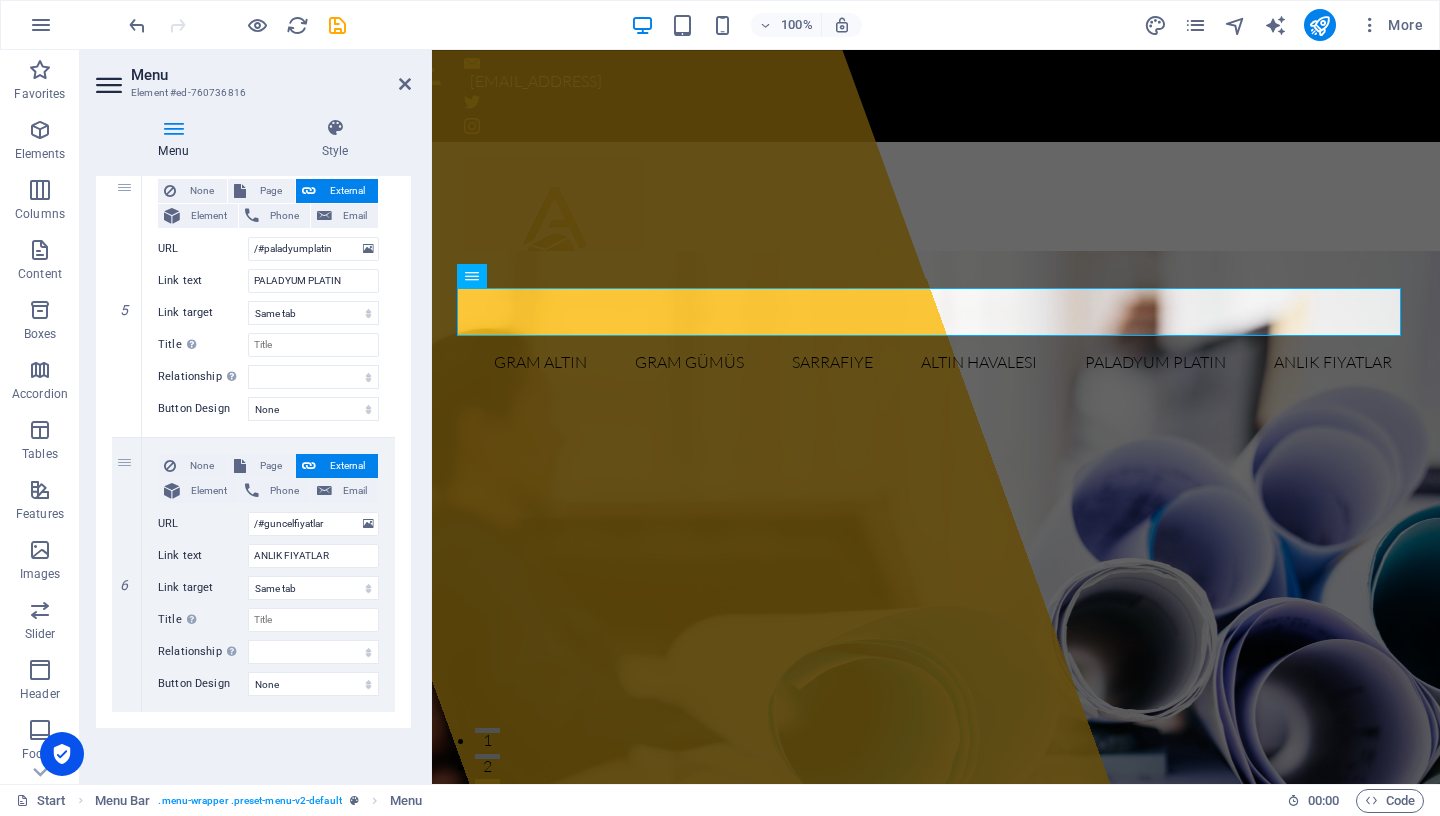 click at bounding box center (111, 85) 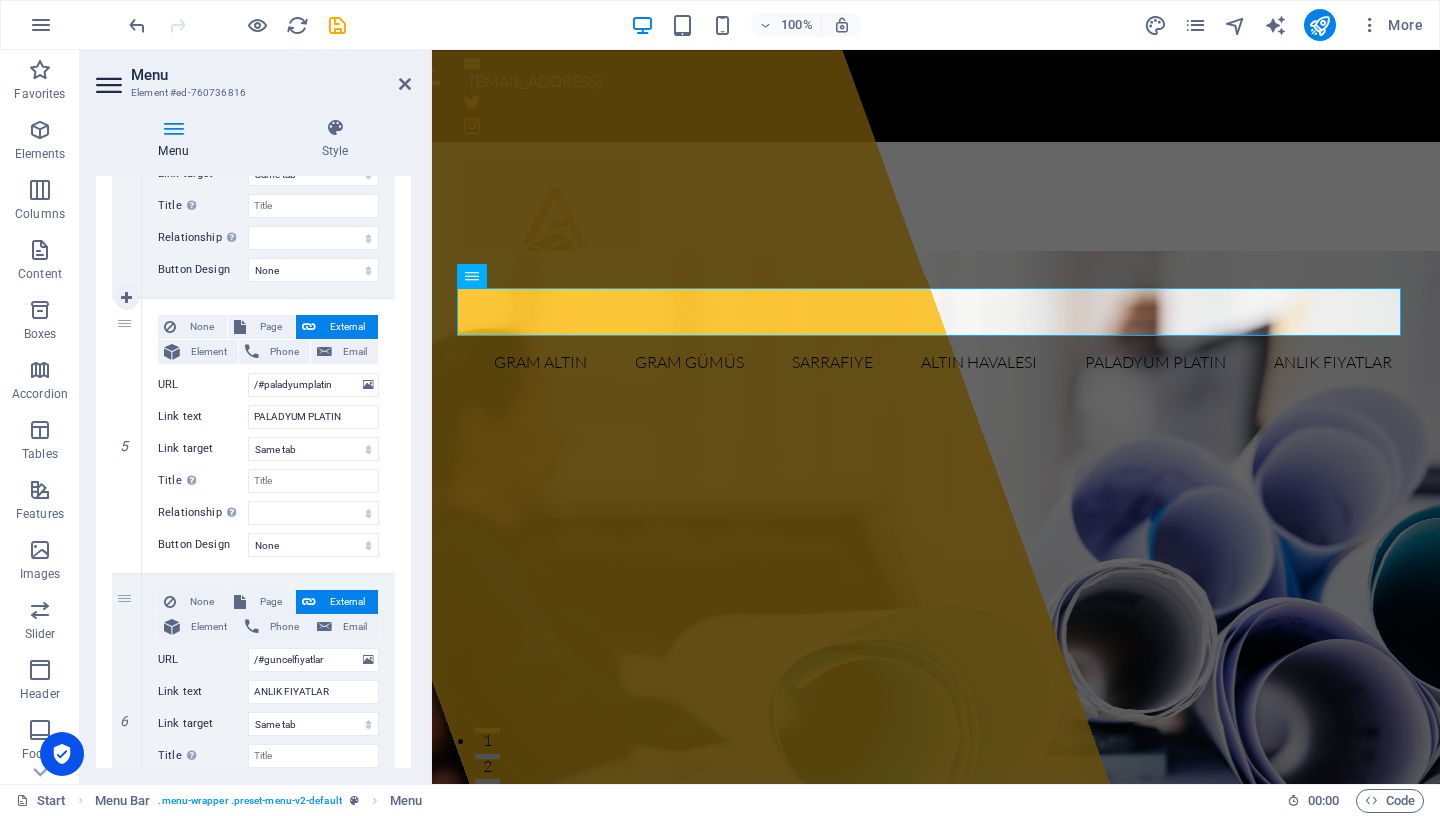 scroll, scrollTop: 1305, scrollLeft: 0, axis: vertical 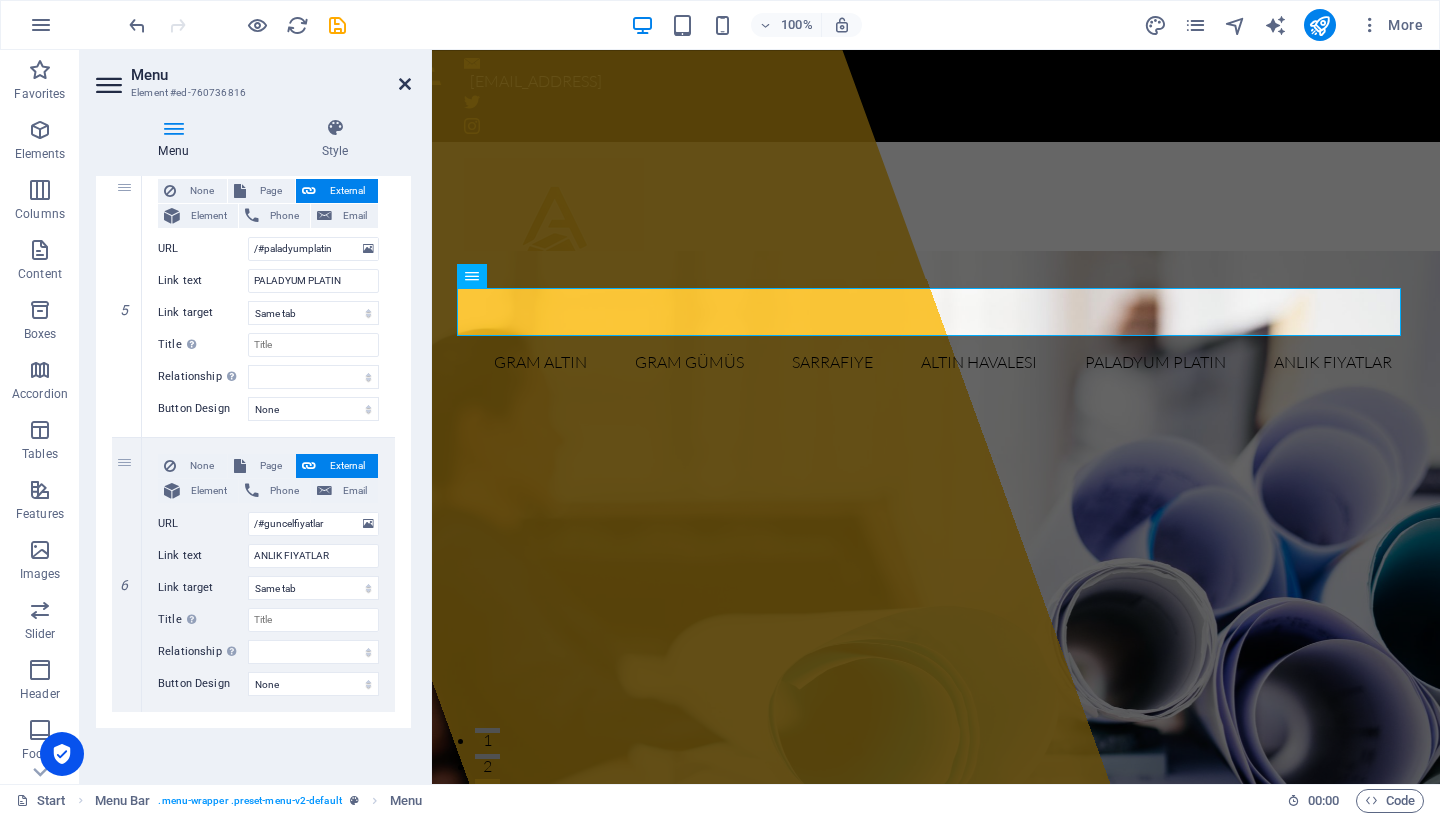click at bounding box center [405, 84] 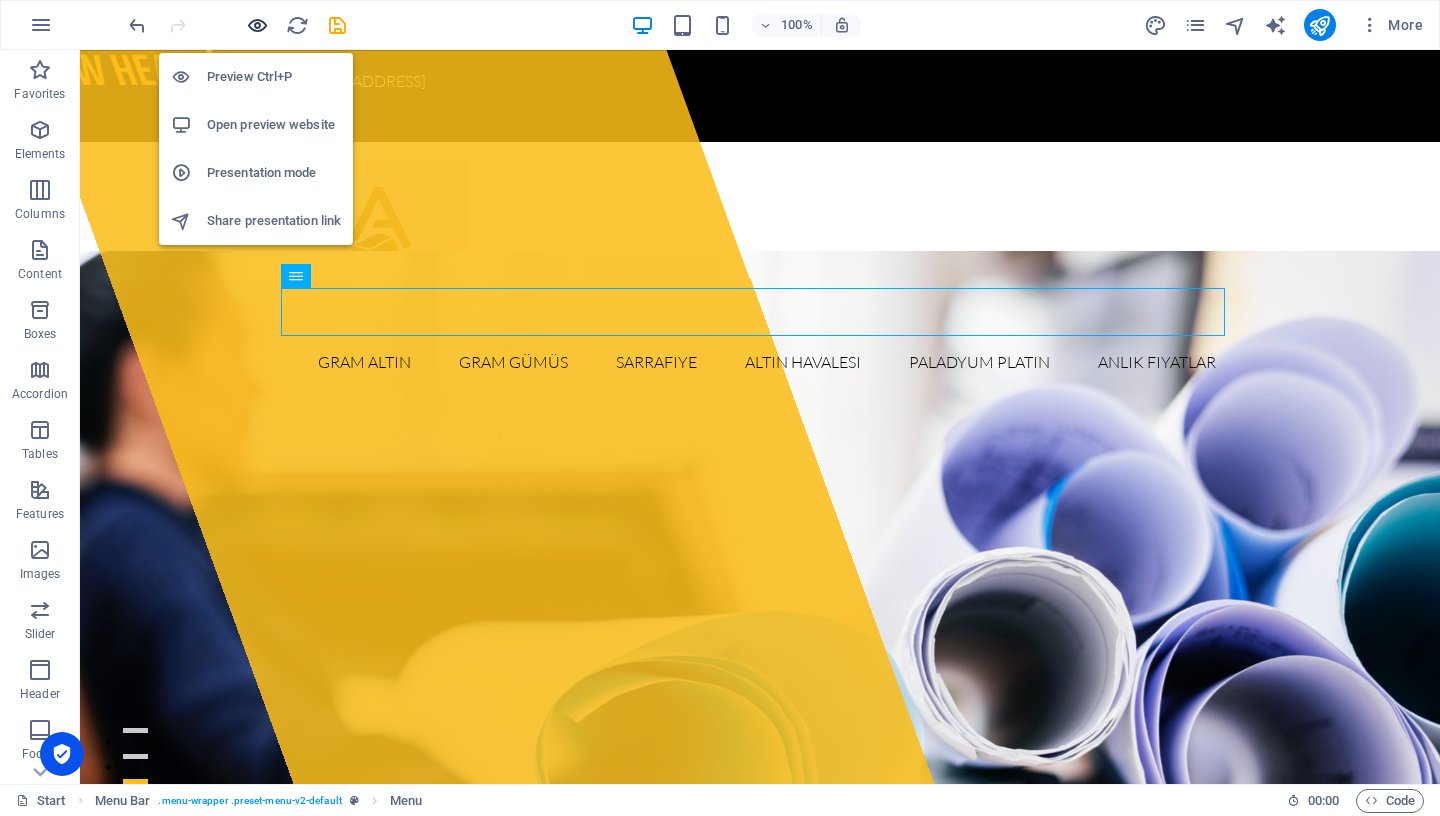 click at bounding box center [257, 25] 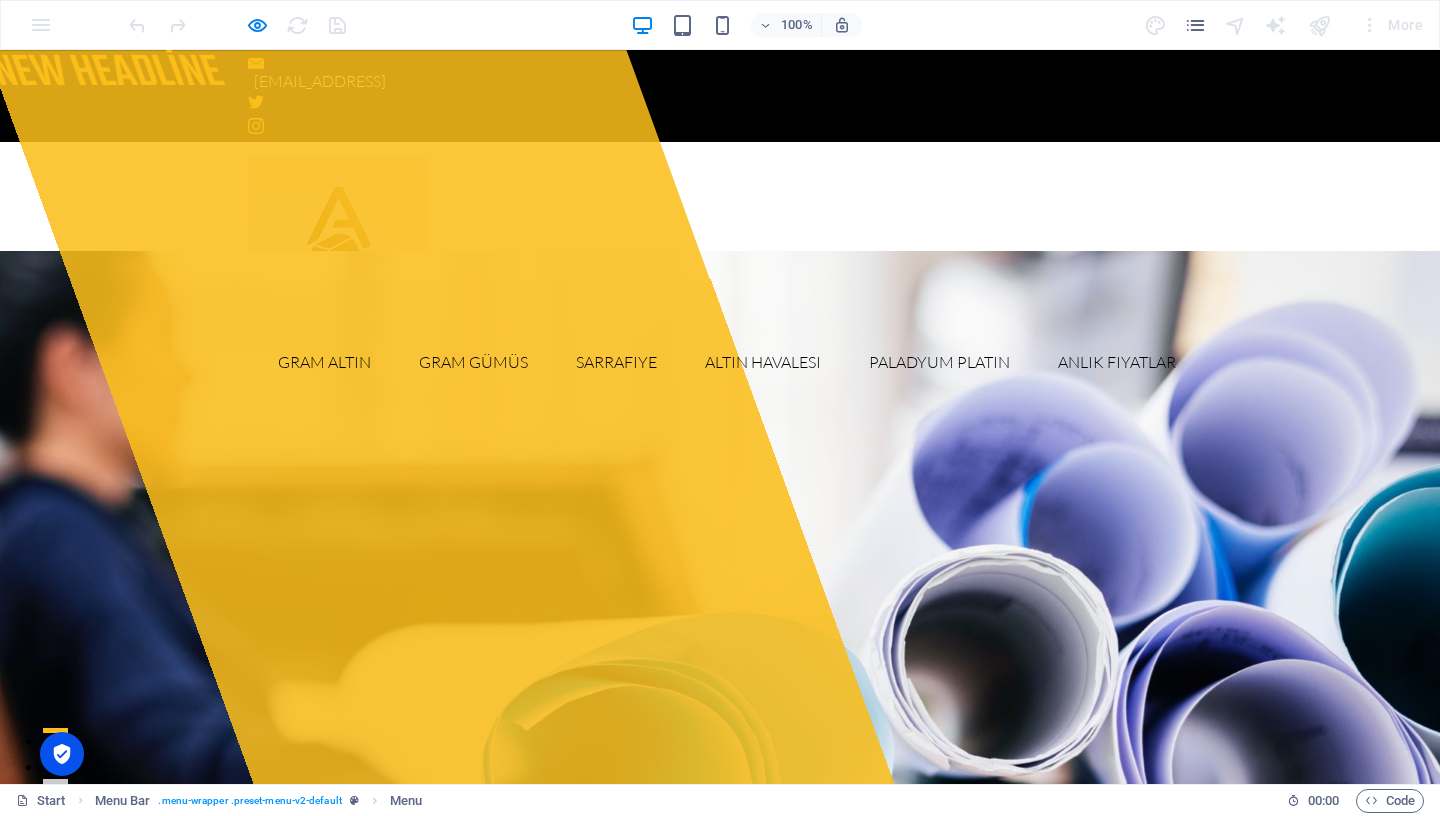 click on "GRAM ALTIN gram gümüS SARRAFIYE ALTIN HAVALESI PALADYUM PLATIN ANLIK FIYATLAR" at bounding box center (720, 272) 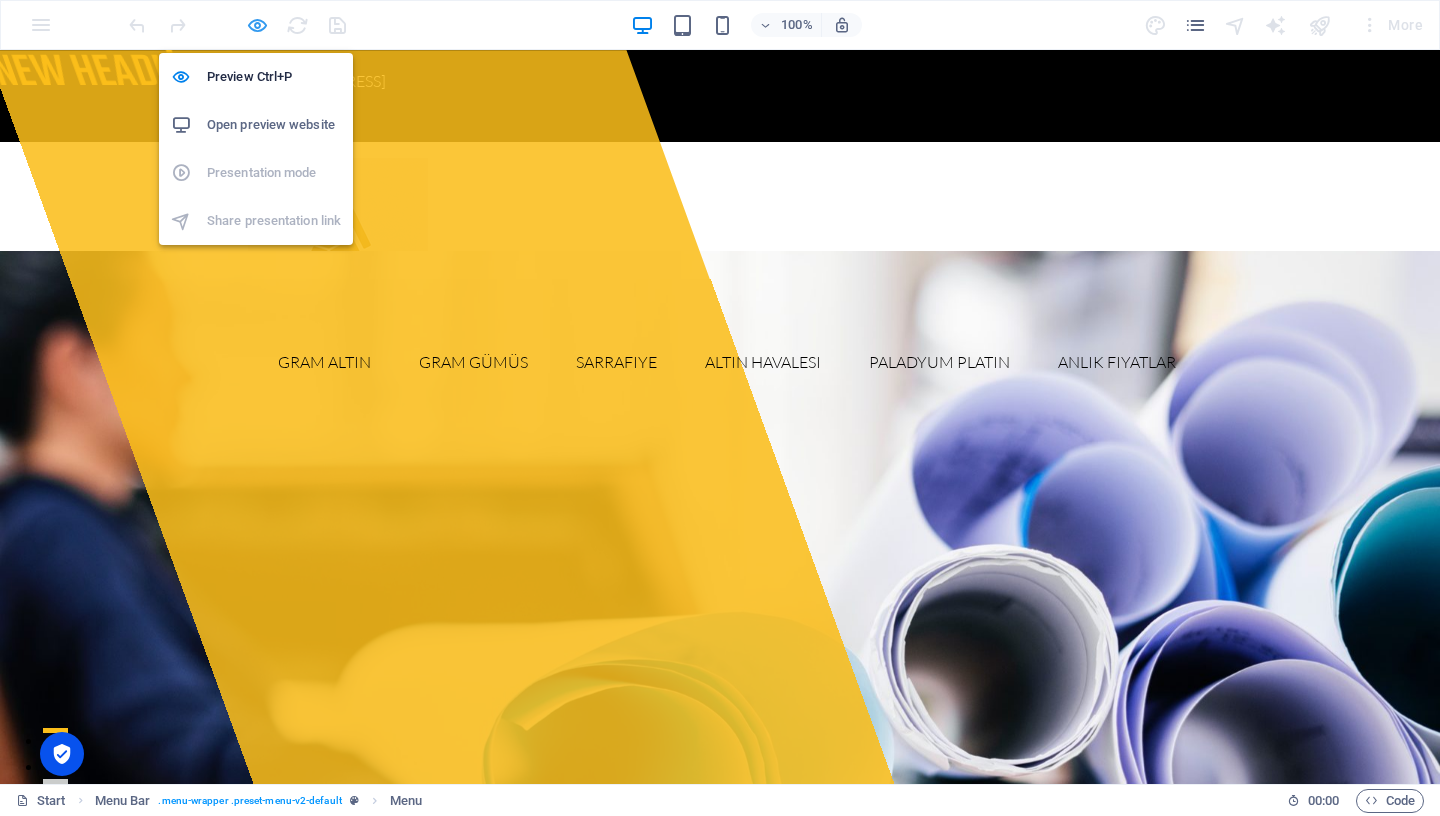 click at bounding box center [257, 25] 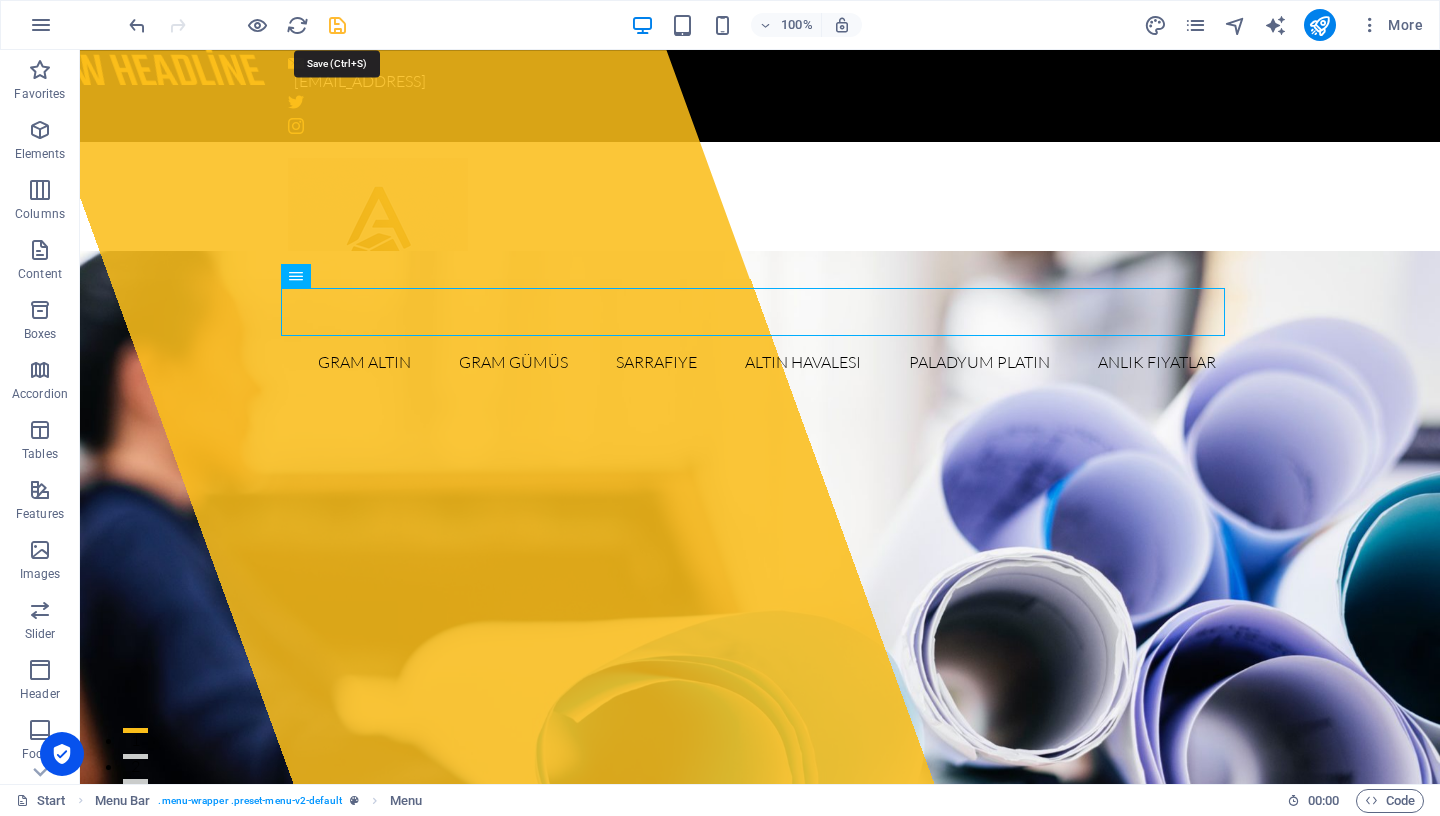 click at bounding box center [337, 25] 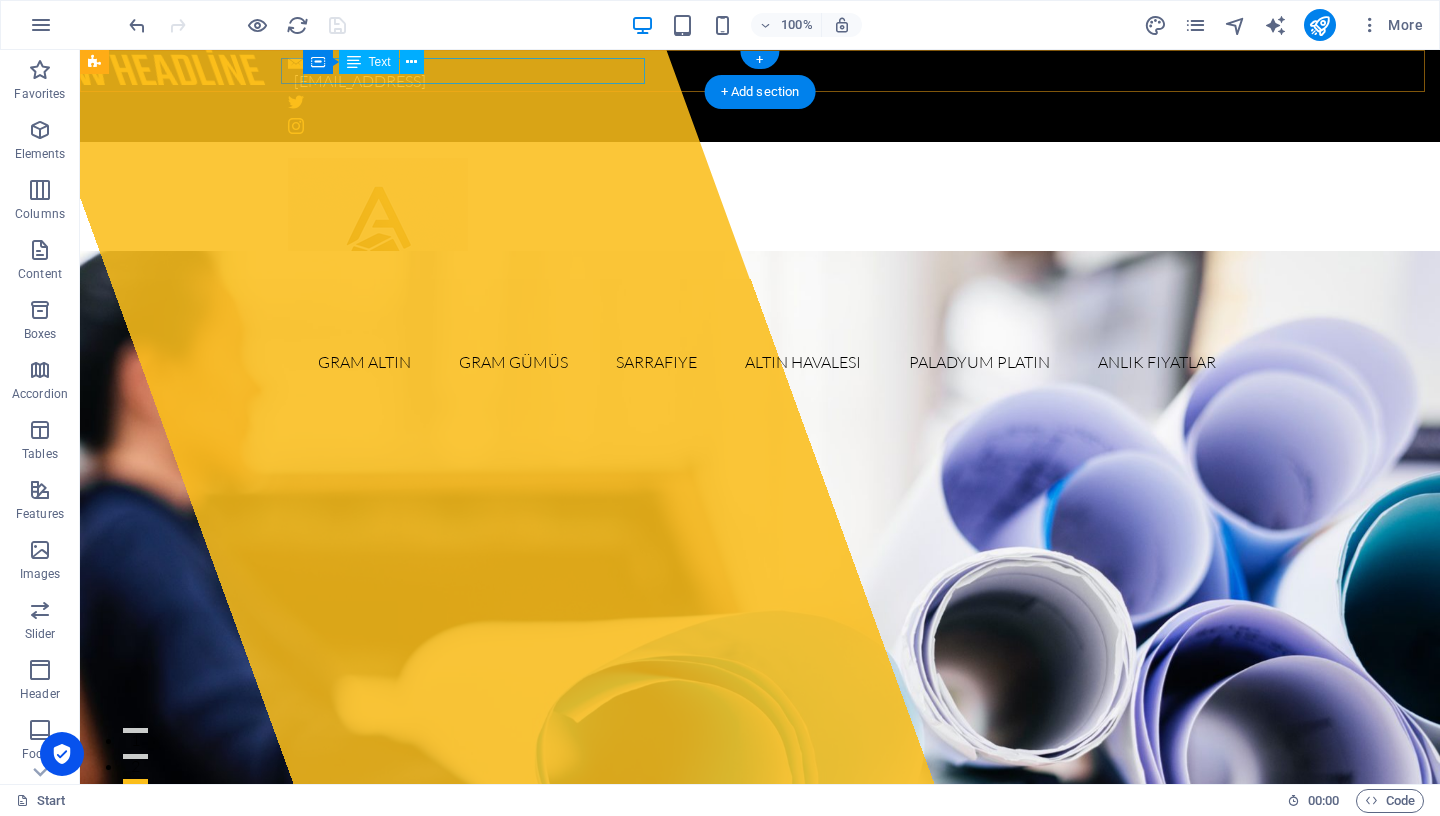 click on "[EMAIL_ADDRESS]" at bounding box center [755, 82] 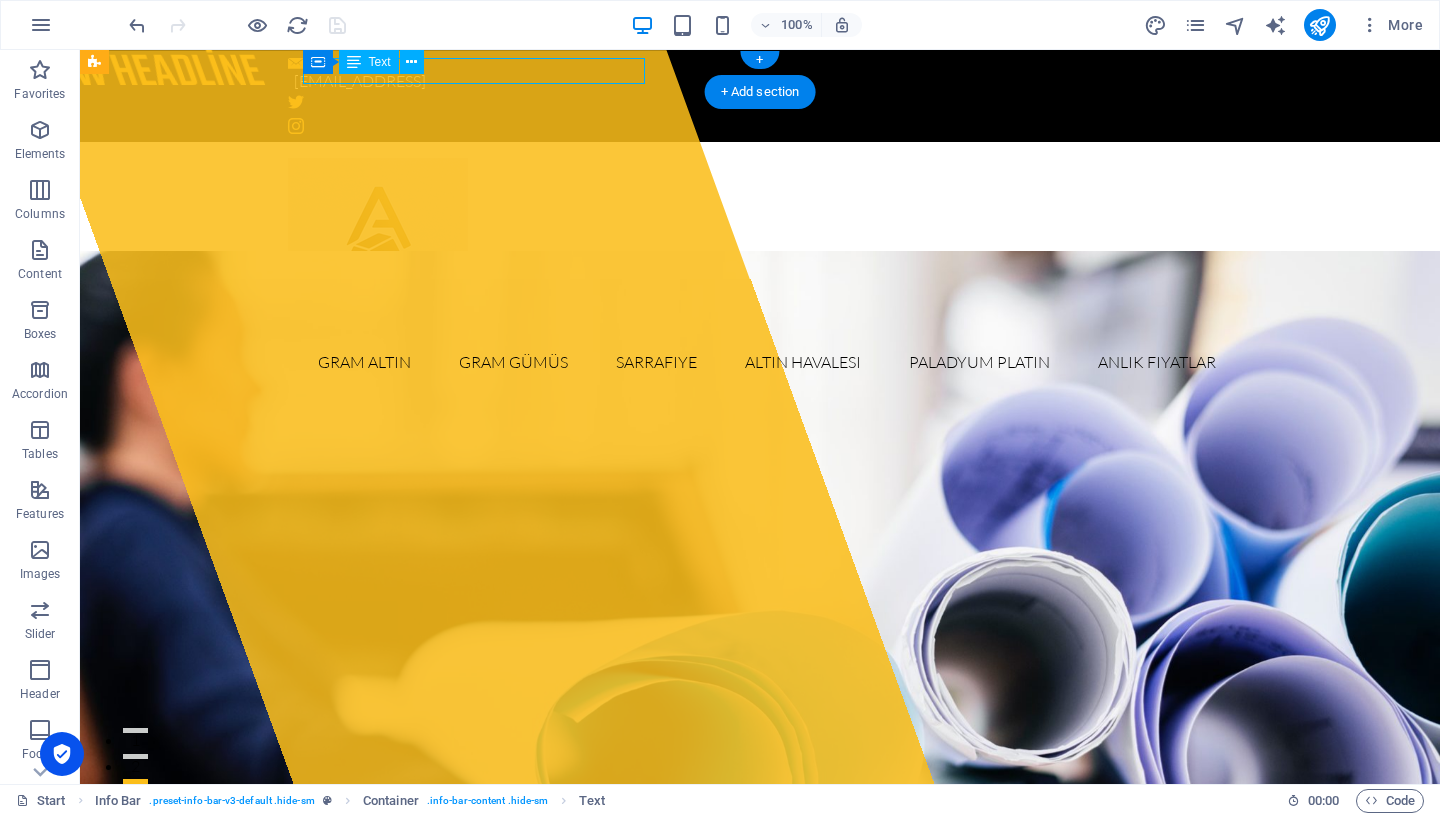 click on "[EMAIL_ADDRESS]" at bounding box center (755, 82) 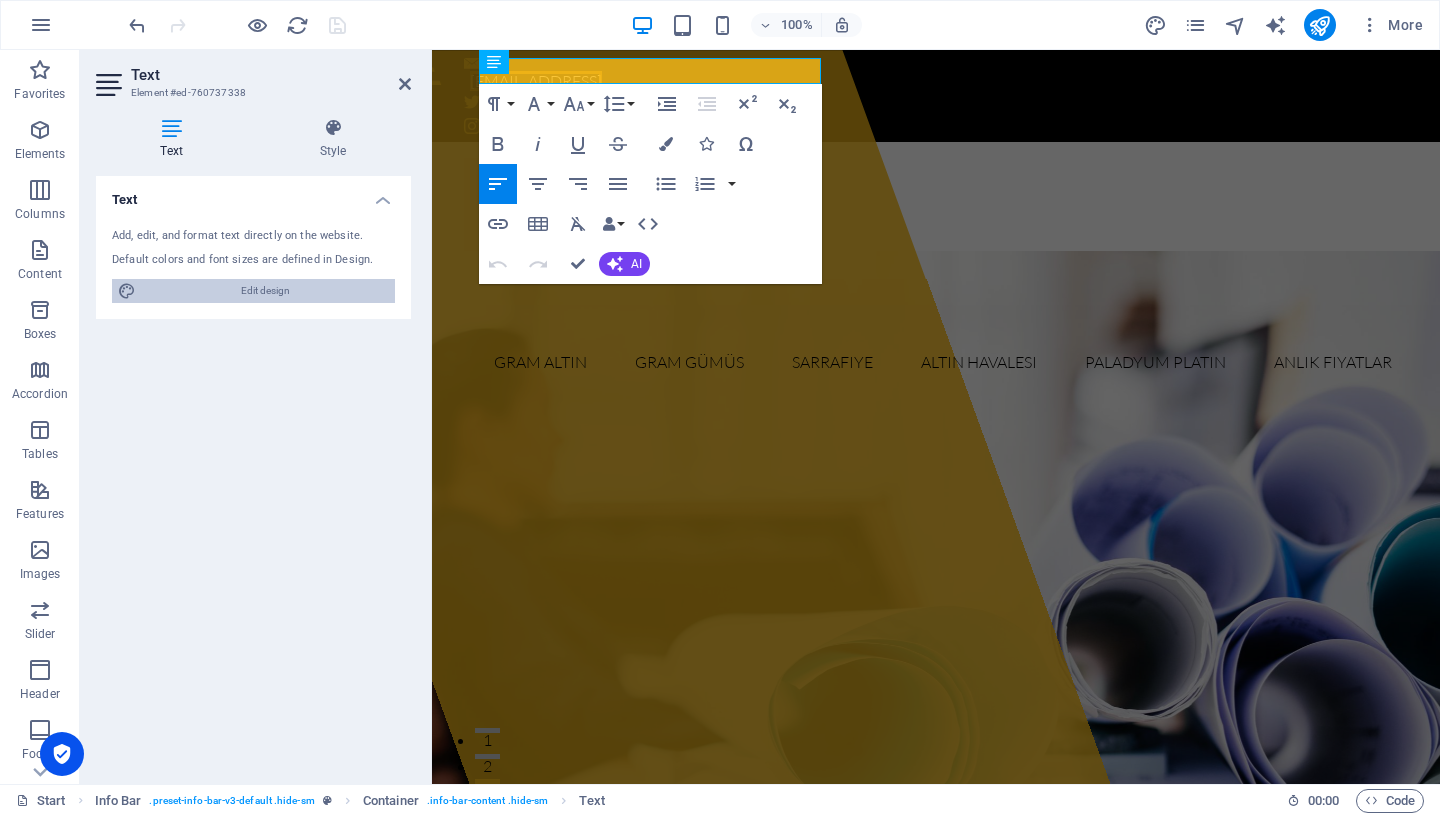 click on "Edit design" at bounding box center (265, 291) 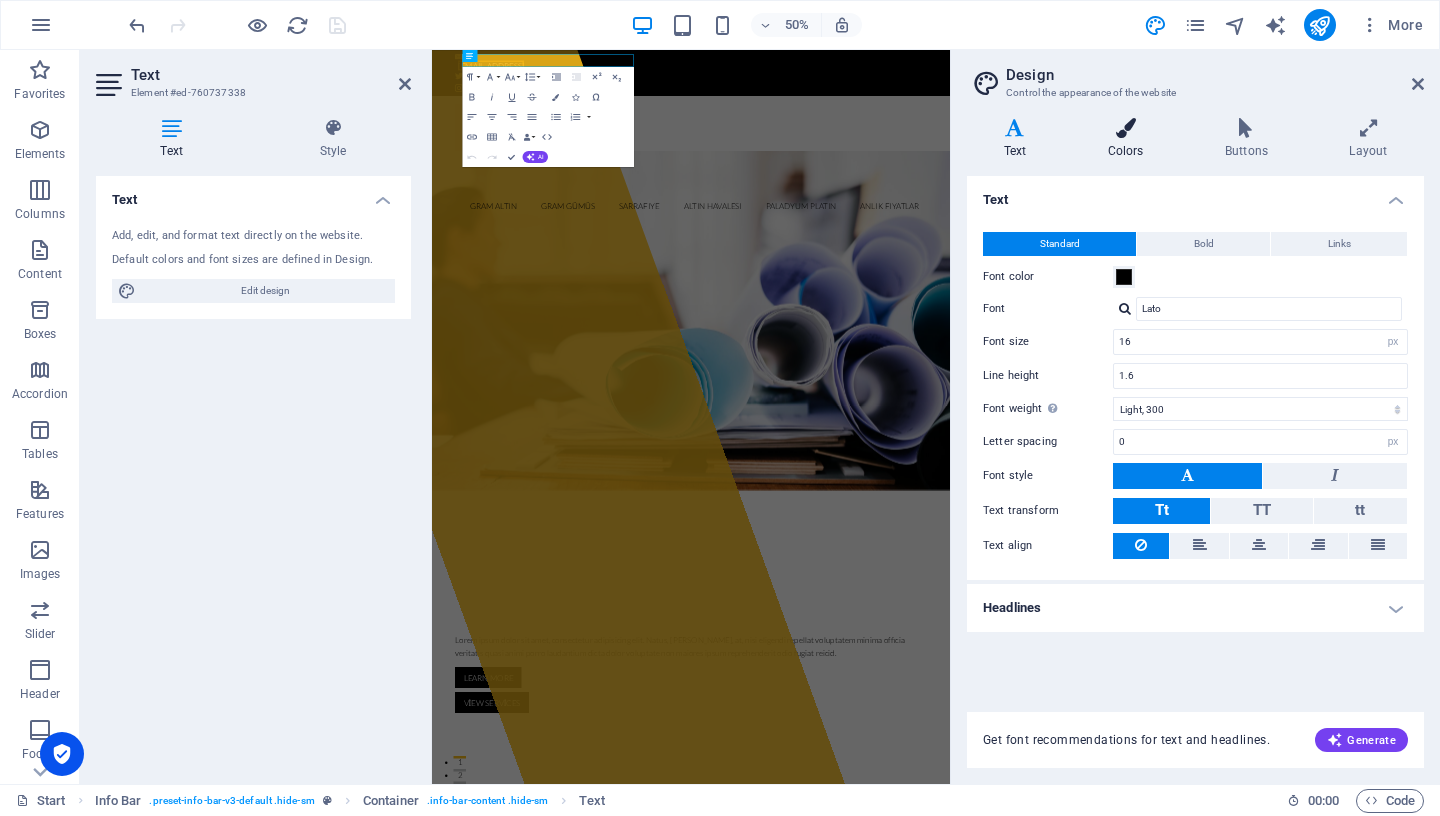 click at bounding box center [1125, 128] 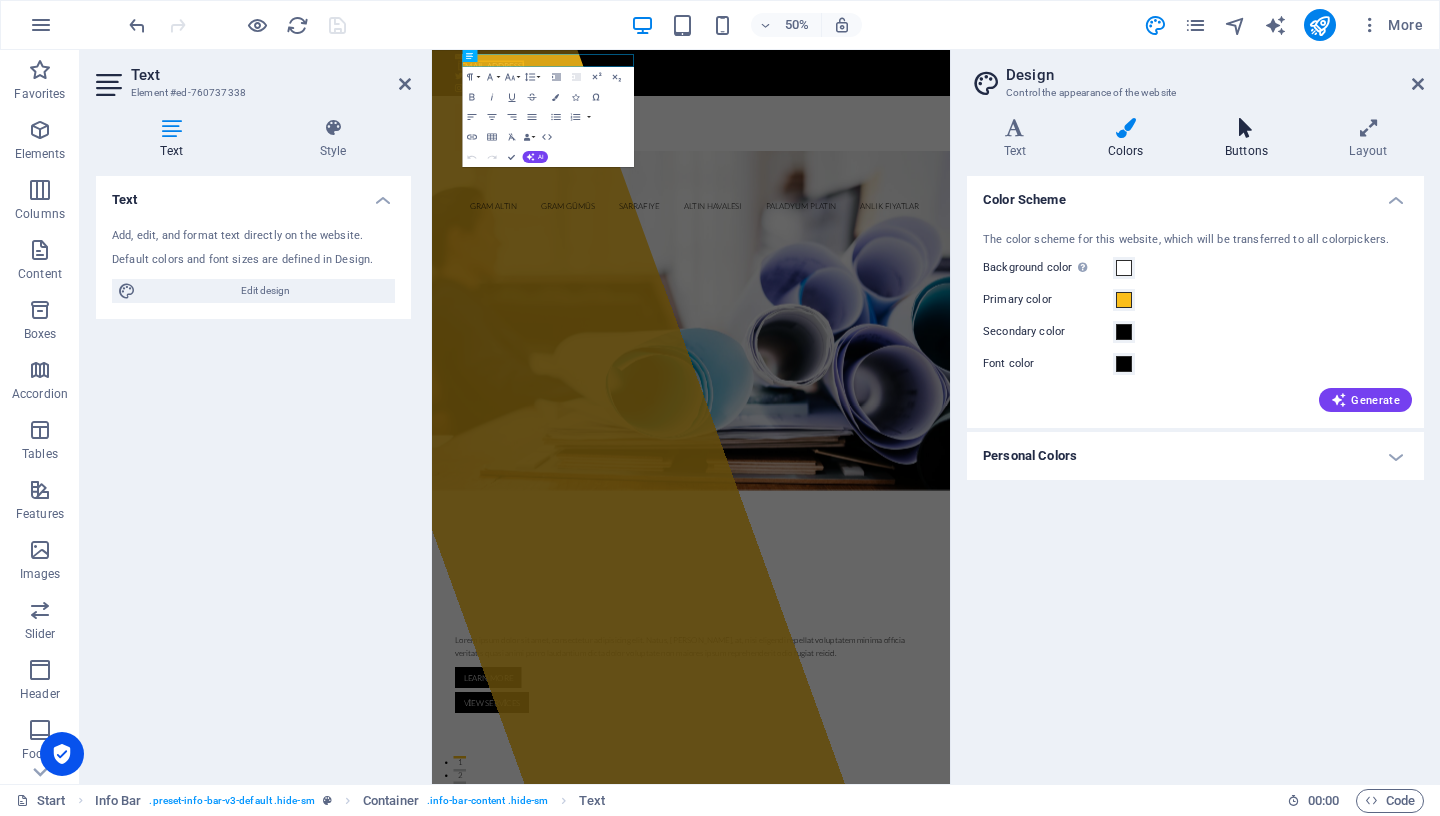 click on "Buttons" at bounding box center (1250, 139) 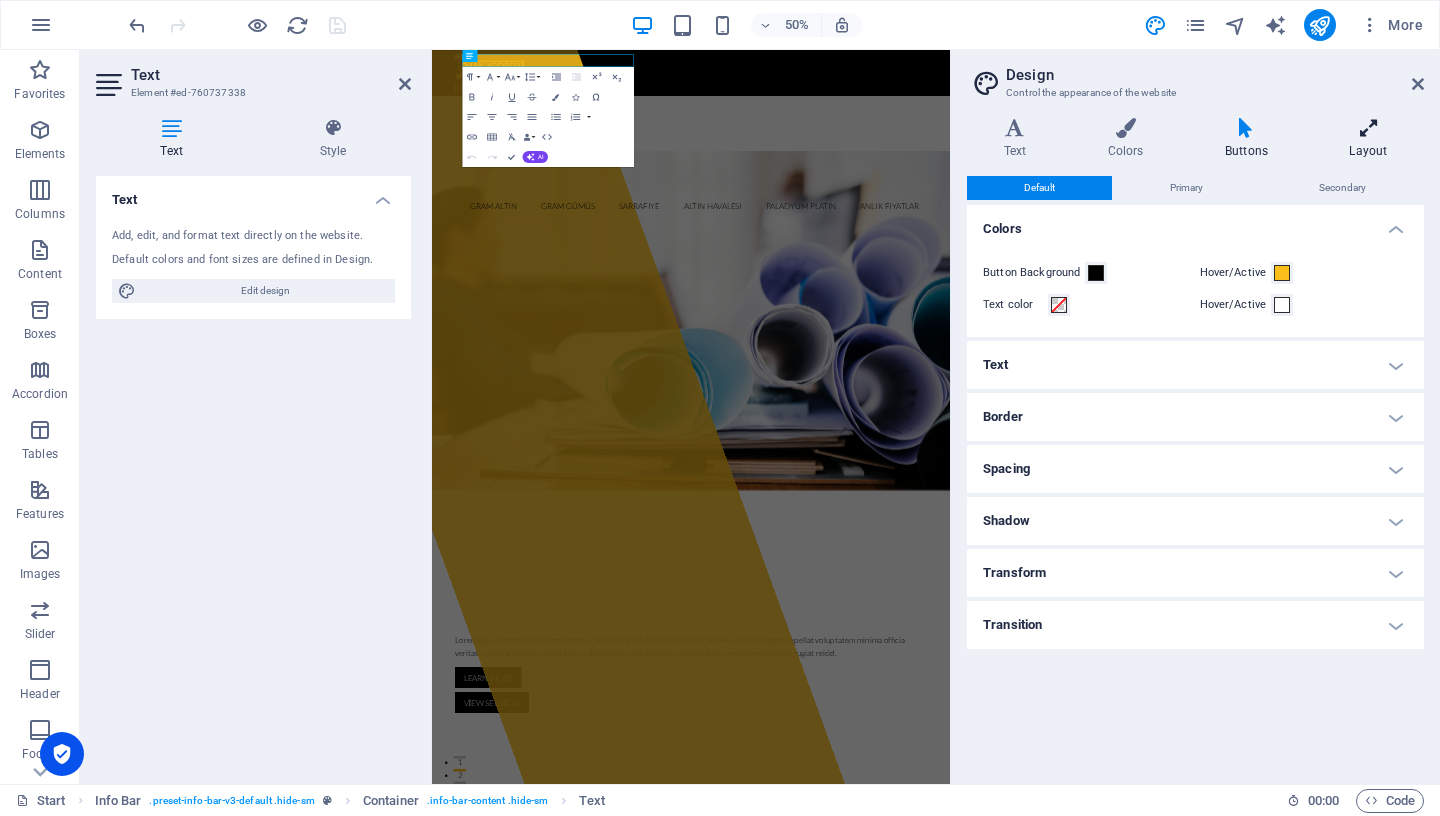 click on "Layout" at bounding box center [1368, 139] 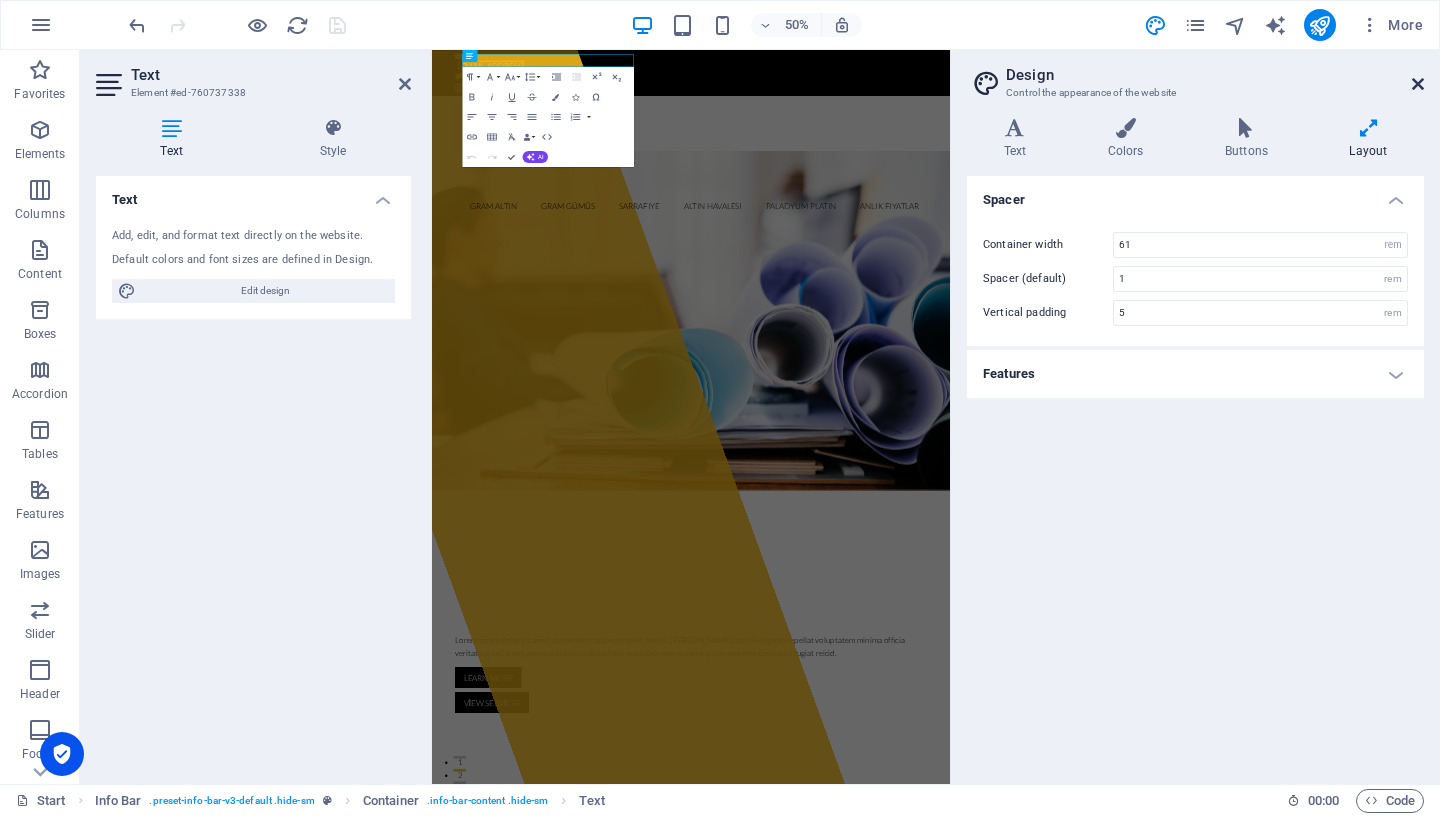 click at bounding box center [1418, 84] 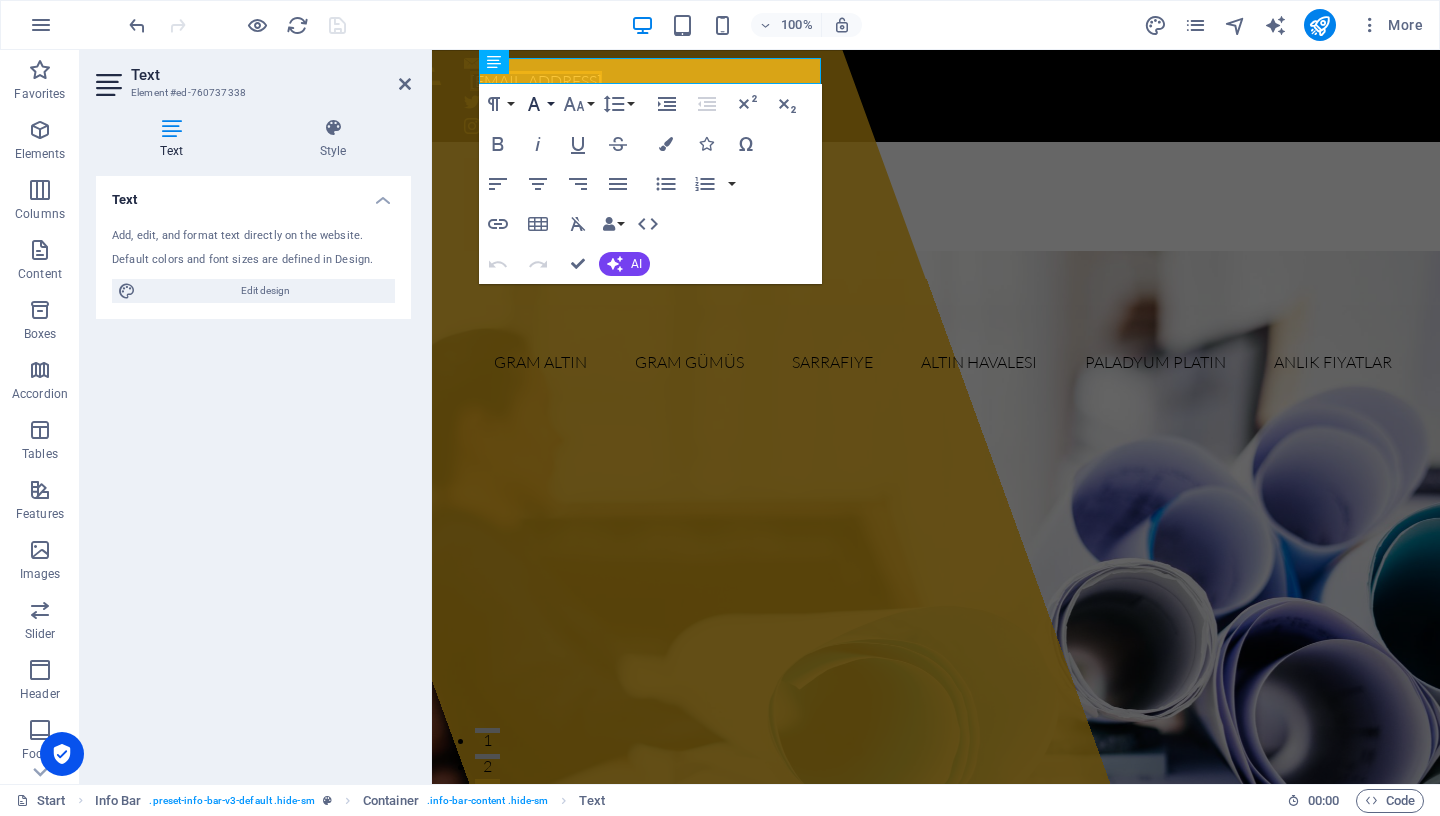 click on "Font Family" at bounding box center (538, 104) 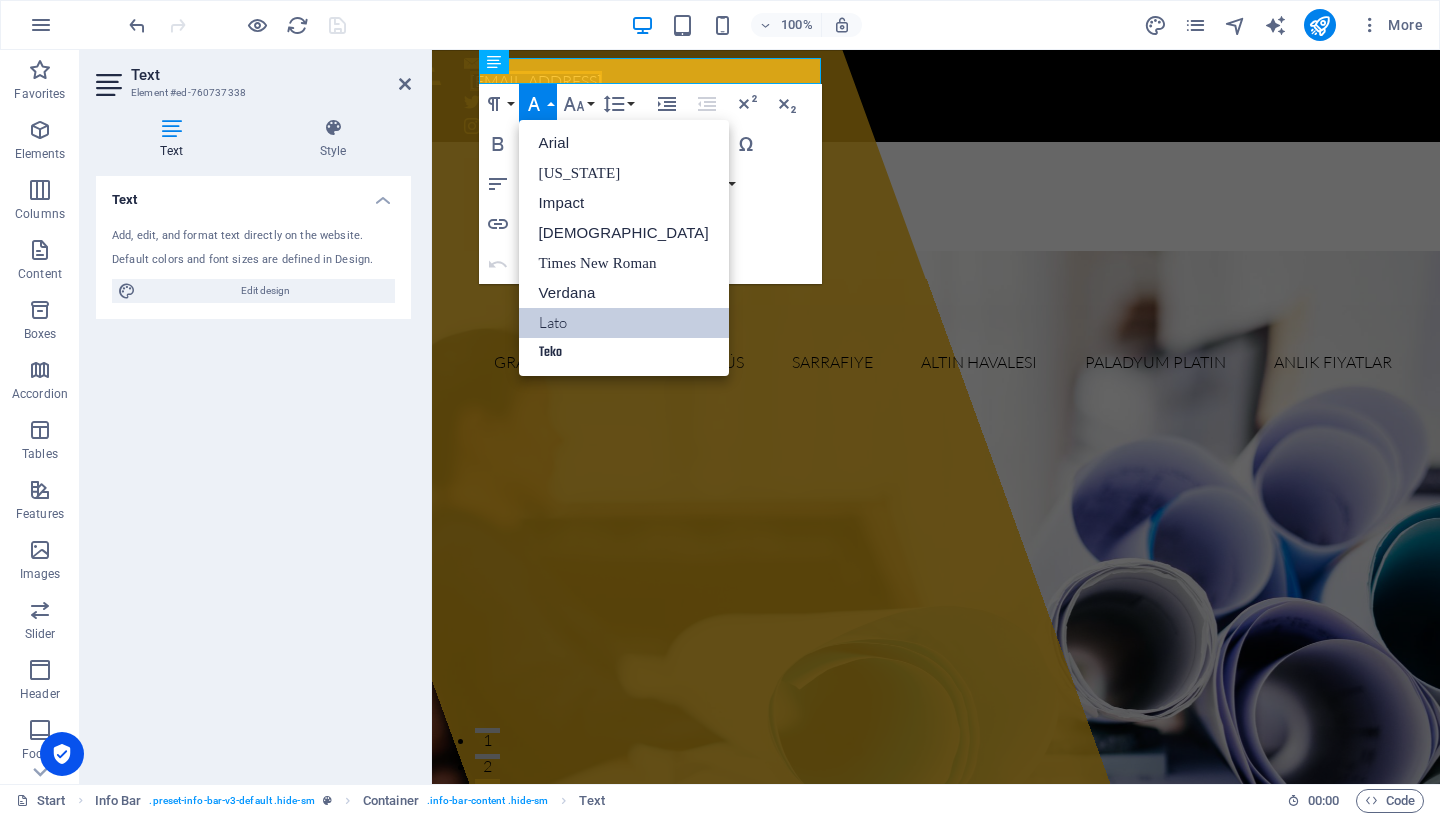 scroll, scrollTop: 0, scrollLeft: 0, axis: both 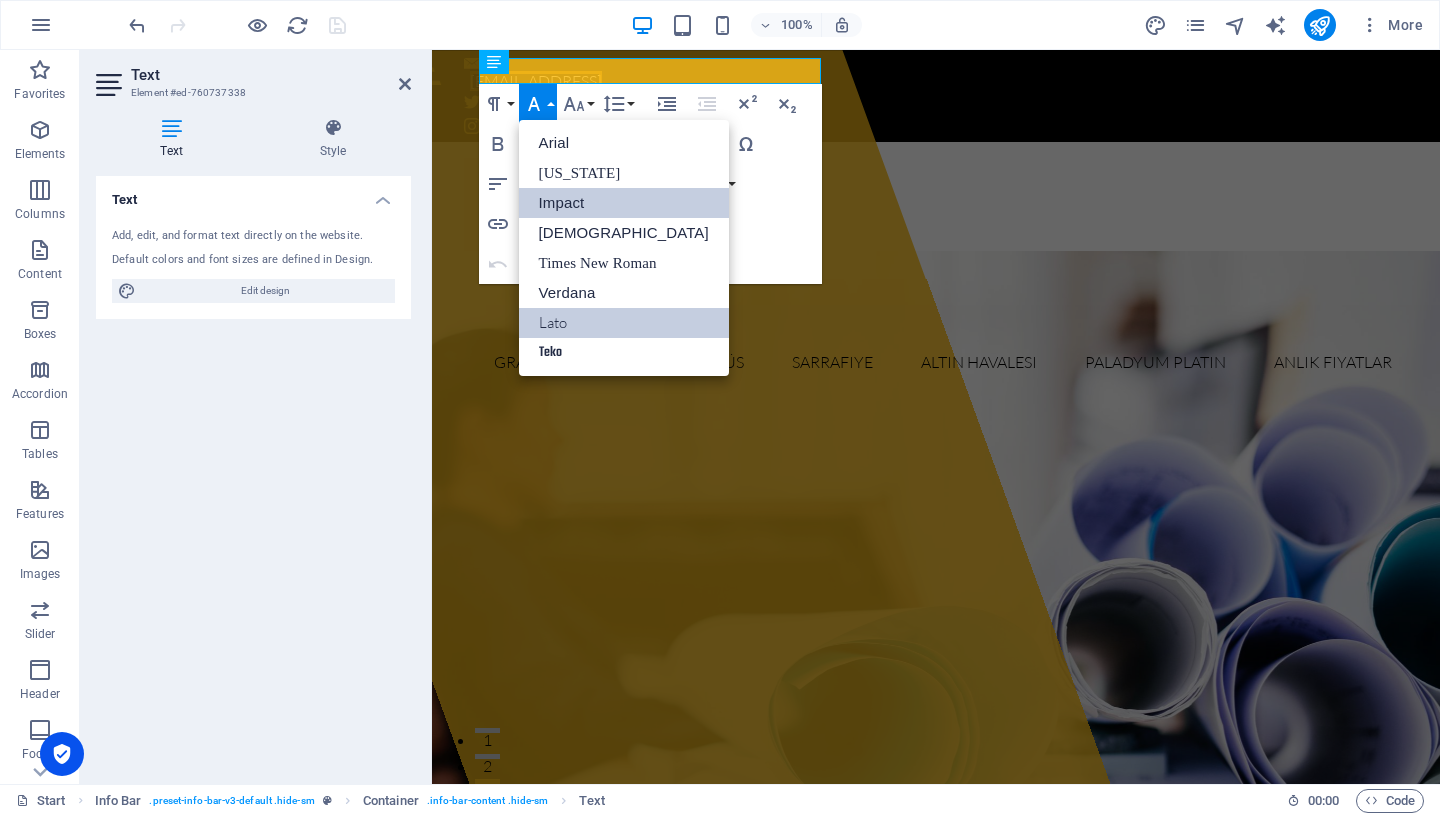click on "Impact" at bounding box center (624, 203) 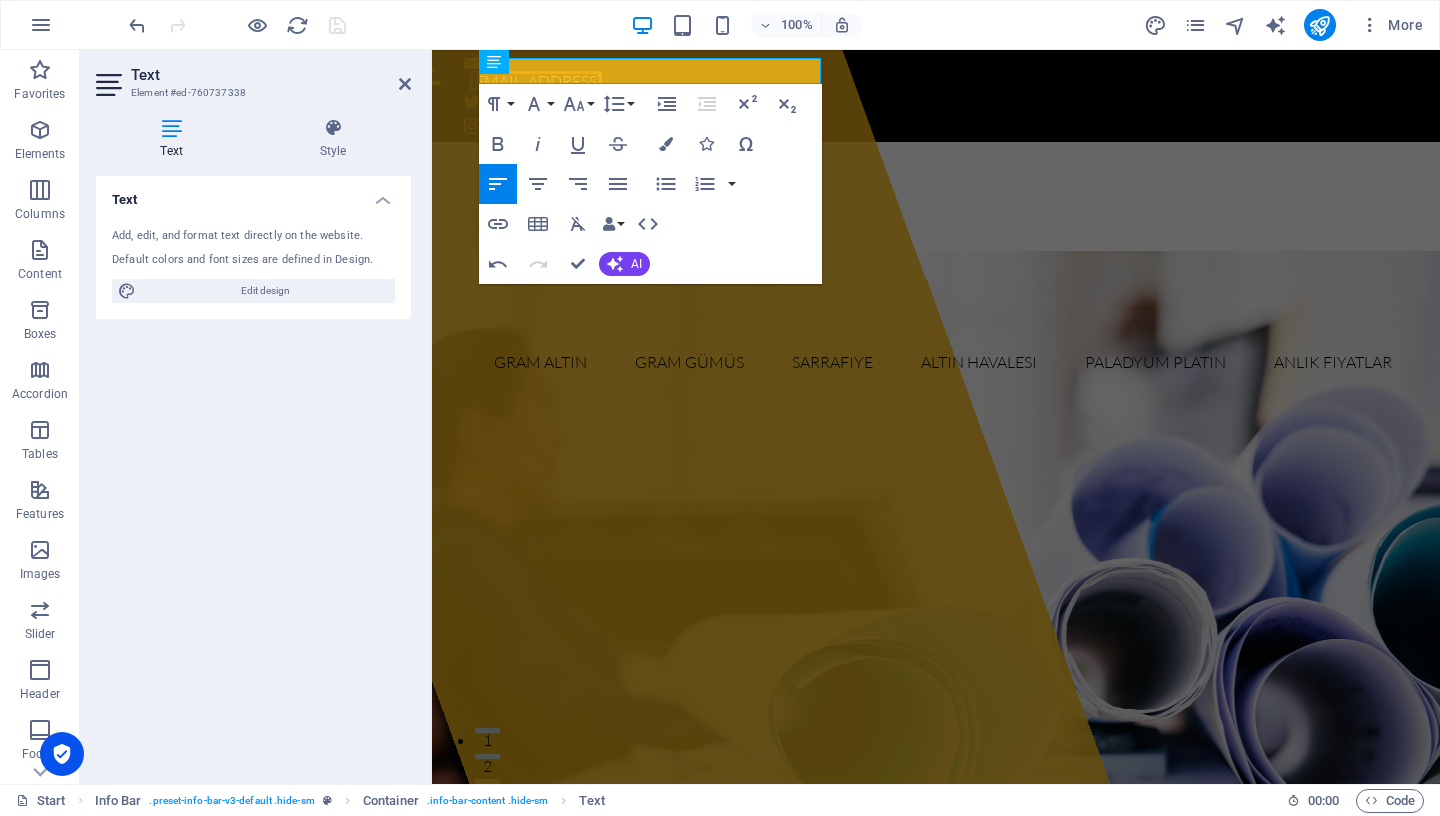 click on "Text Add, edit, and format text directly on the website. Default colors and font sizes are defined in Design. Edit design Alignment Left aligned Centered Right aligned" at bounding box center [253, 472] 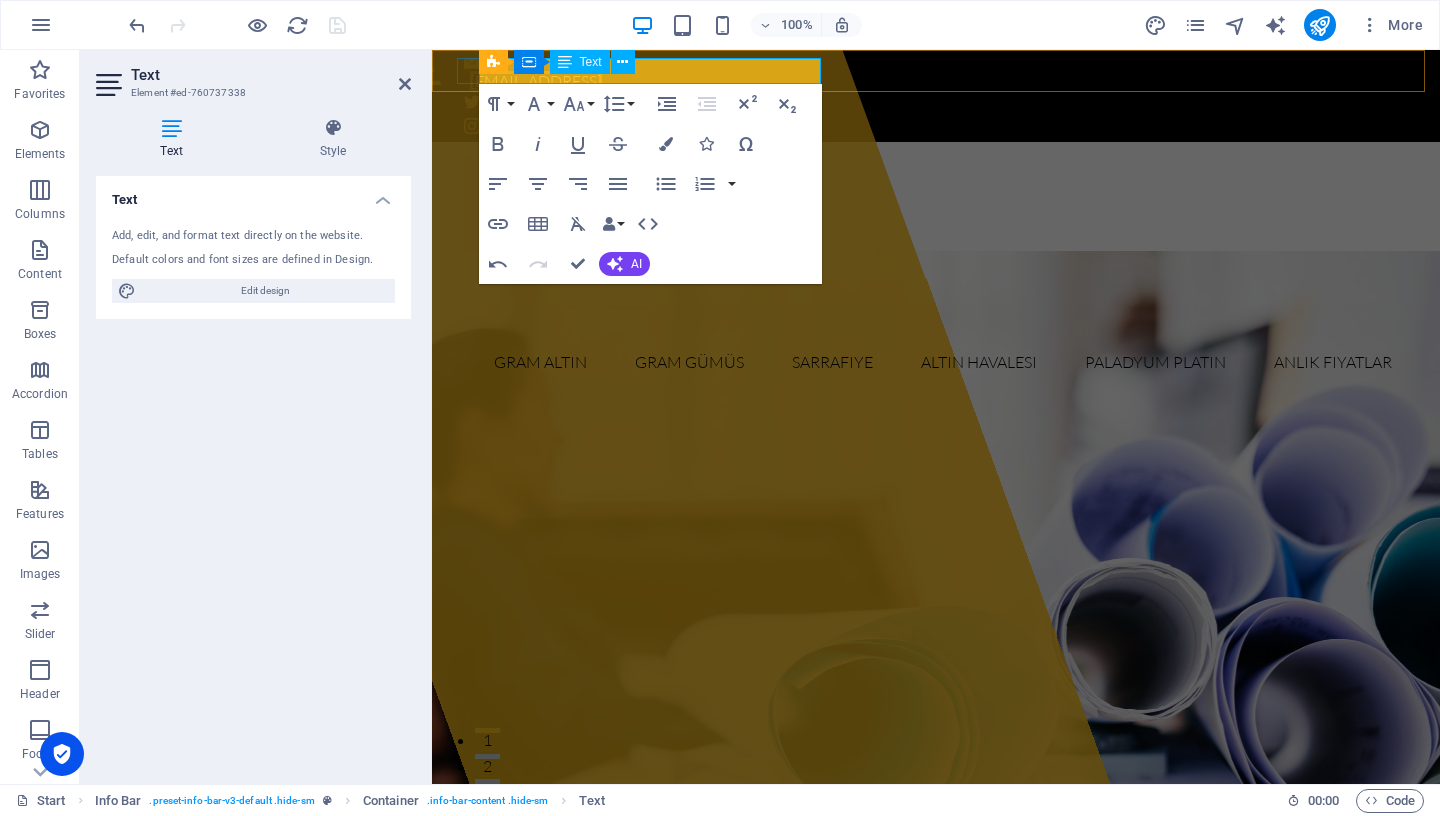 click on "Info Bar   Container   Text" at bounding box center (563, 62) 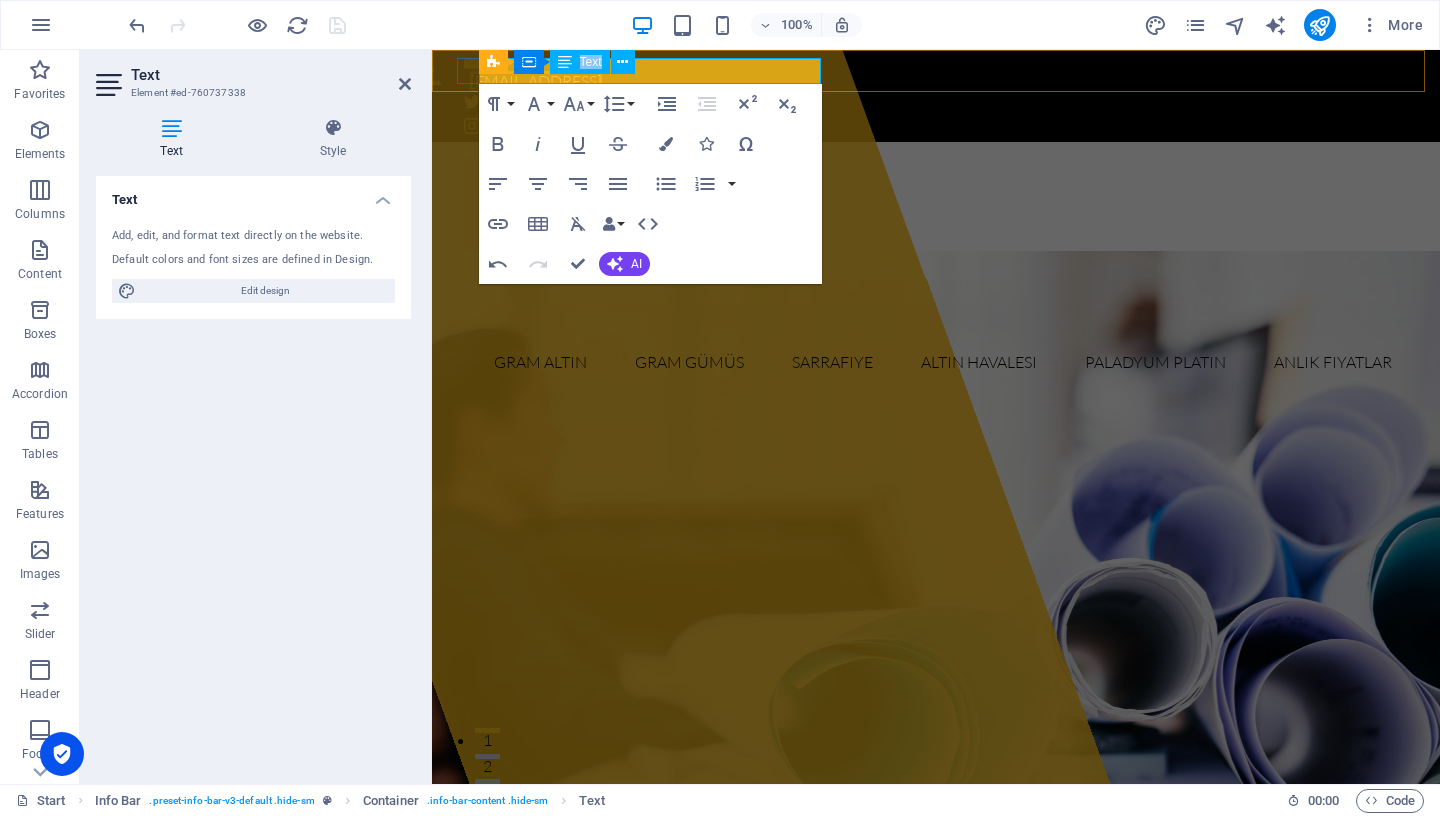 click on "Info Bar   Container   Text" at bounding box center [563, 62] 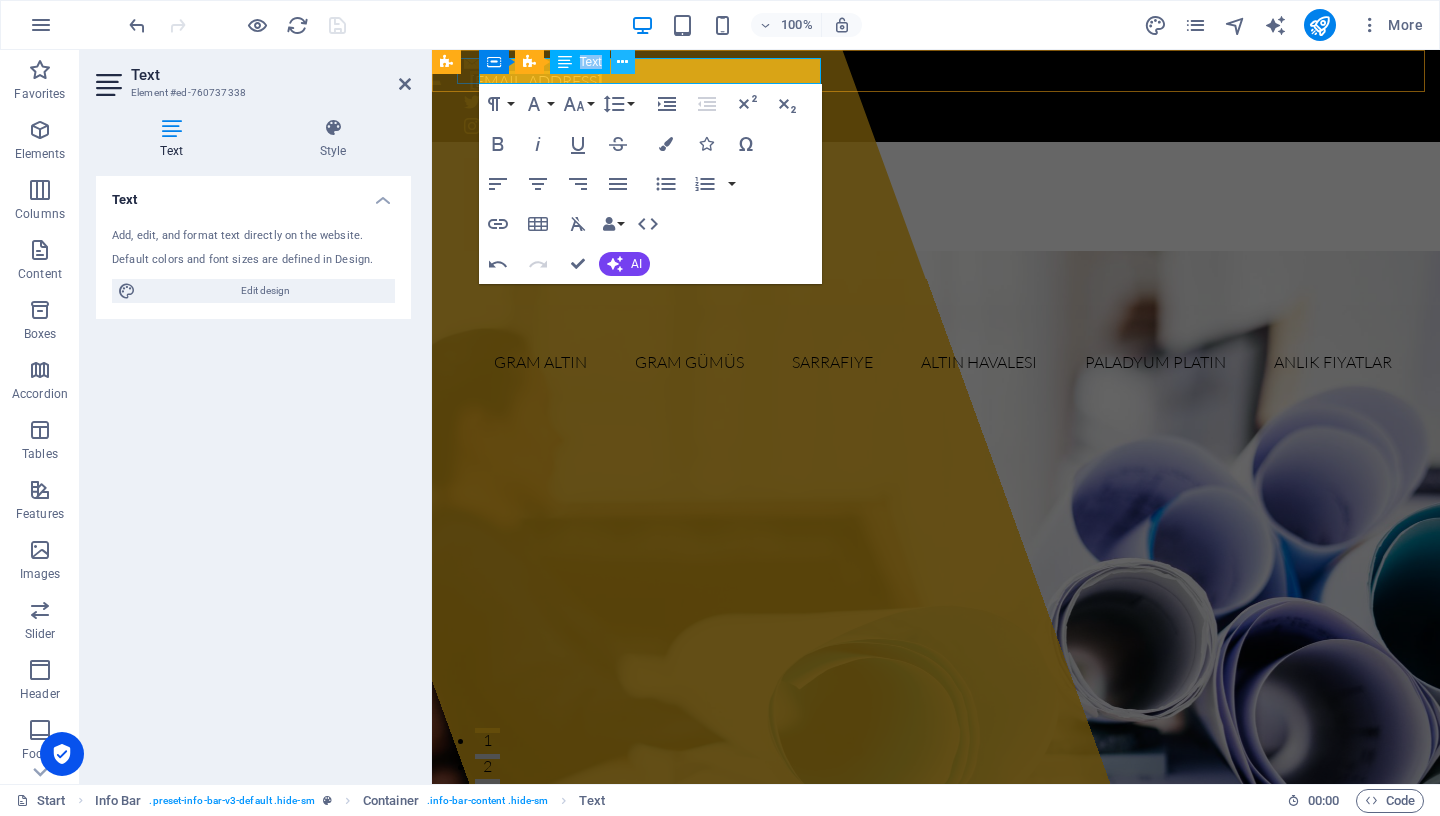 click at bounding box center [622, 62] 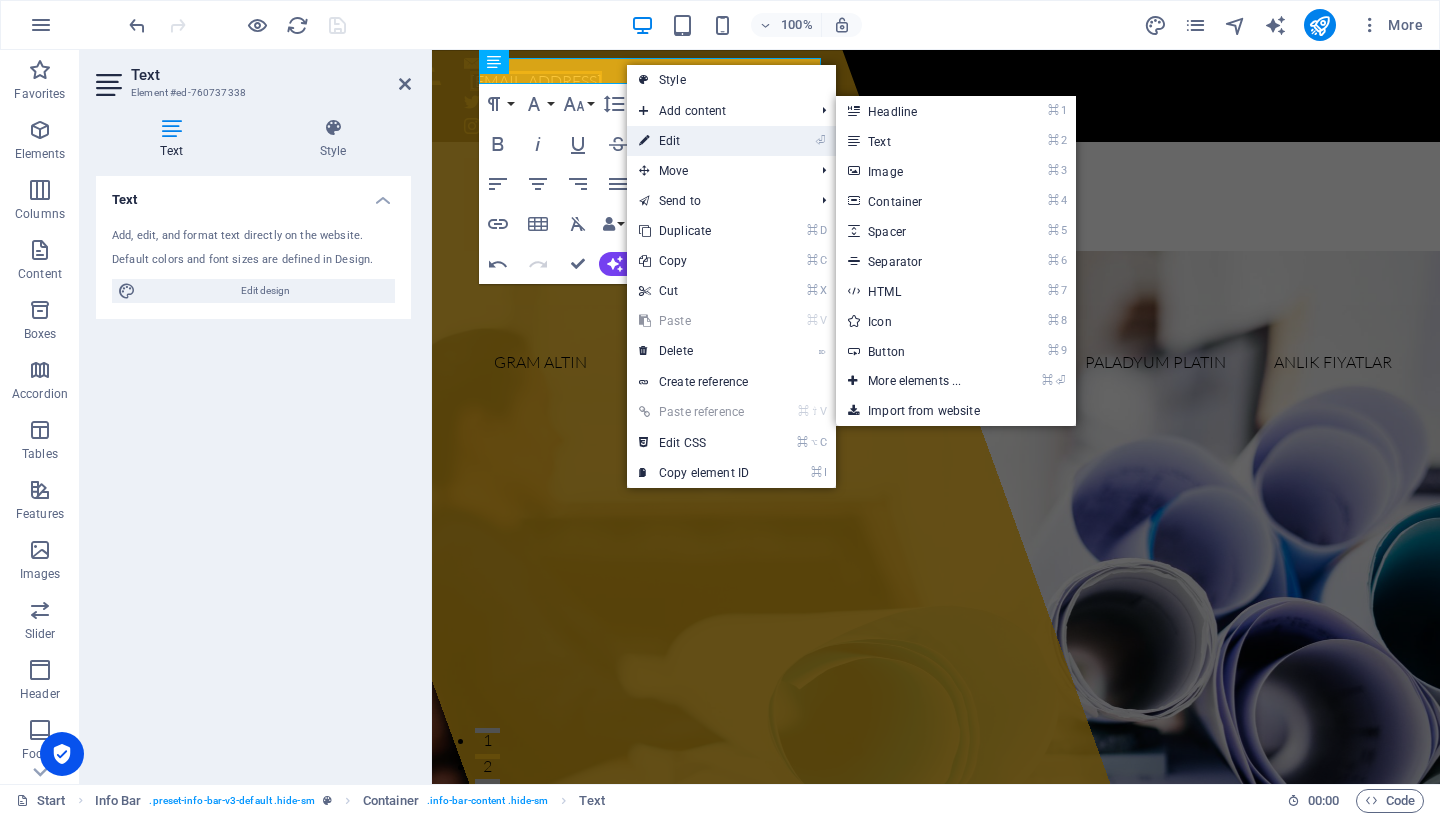 click on "⏎  Edit" at bounding box center [694, 141] 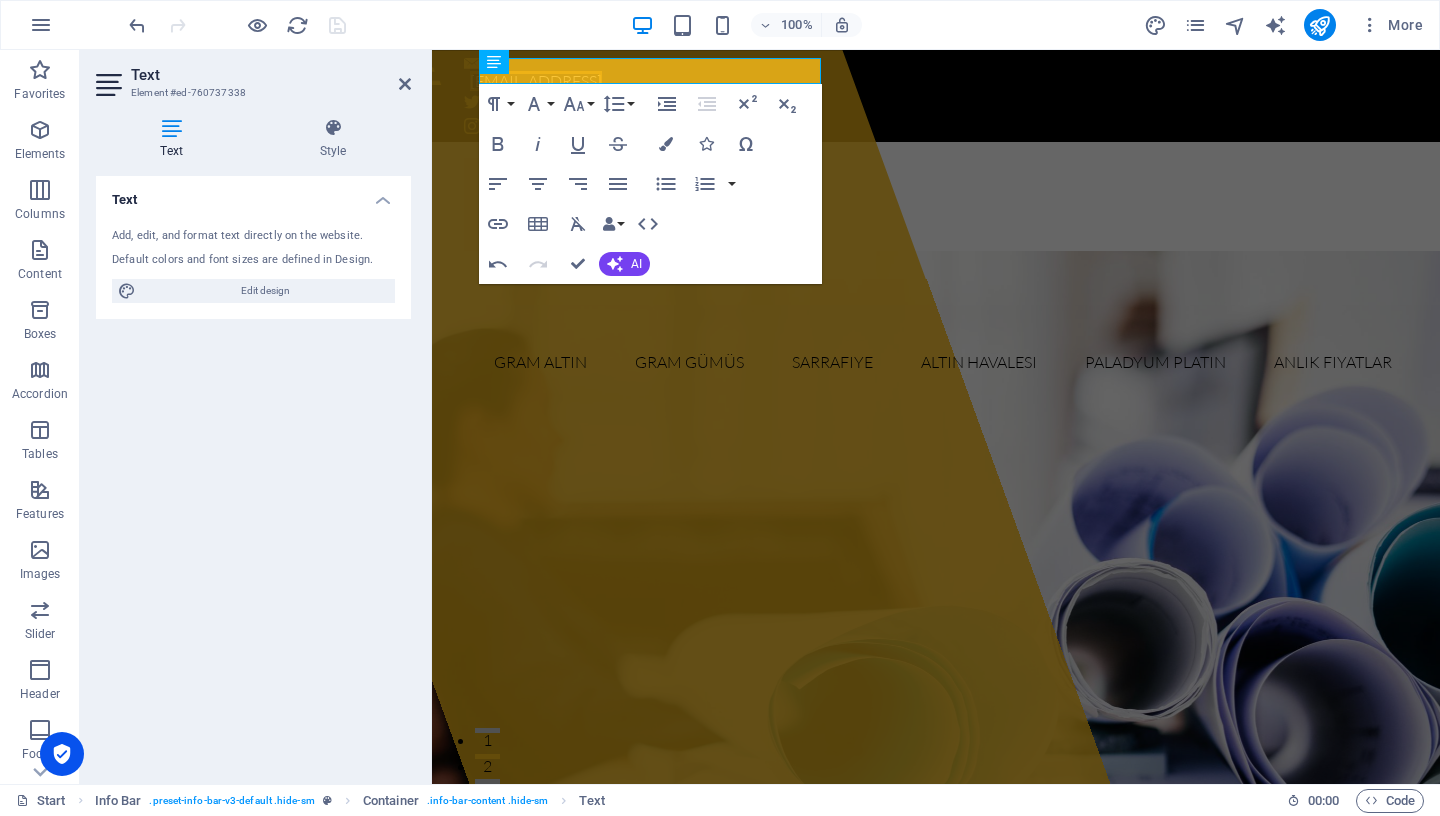 click on "Text" at bounding box center (253, 194) 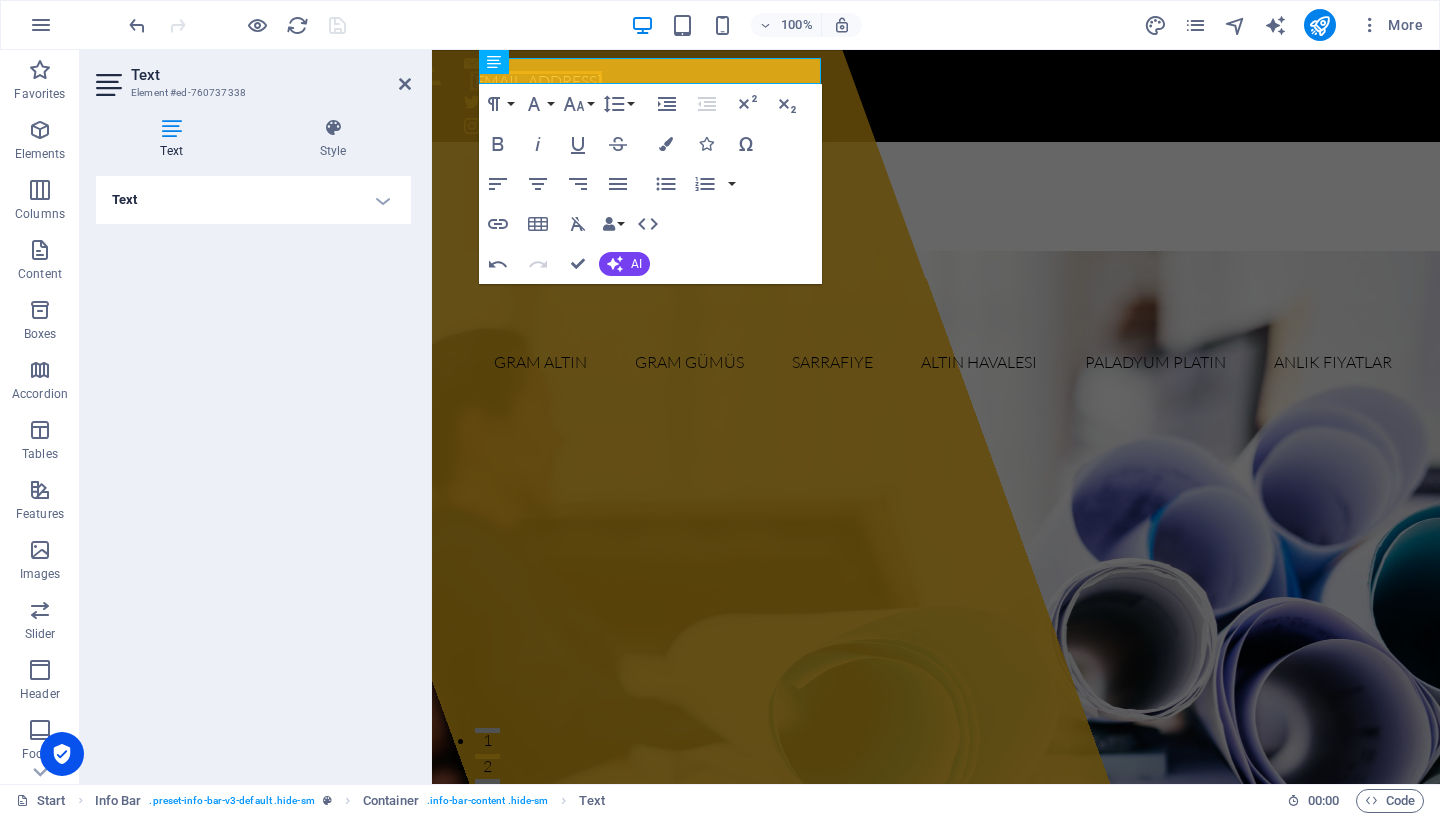 click on "Text" at bounding box center [253, 200] 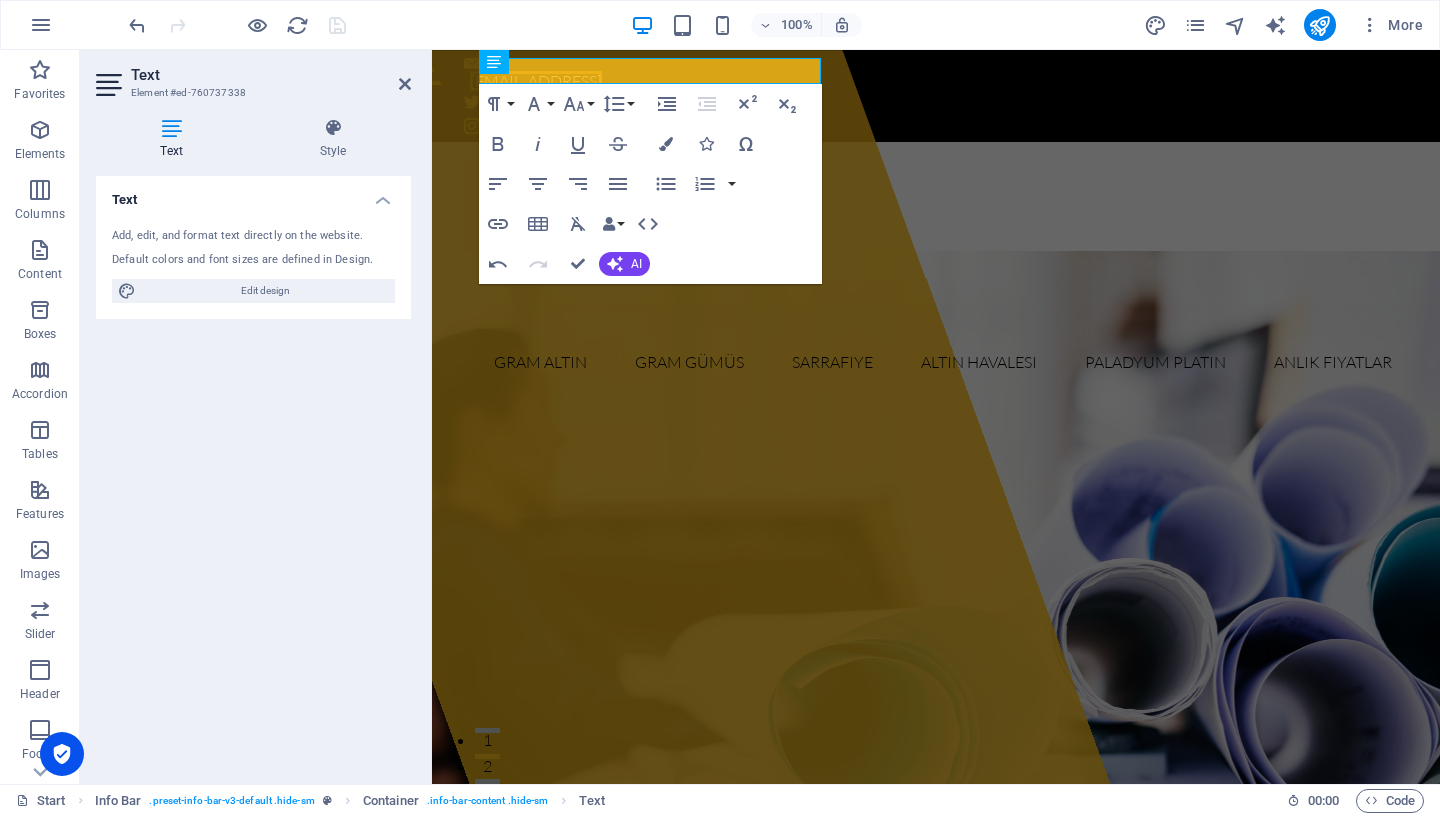 click on "Text" at bounding box center [175, 139] 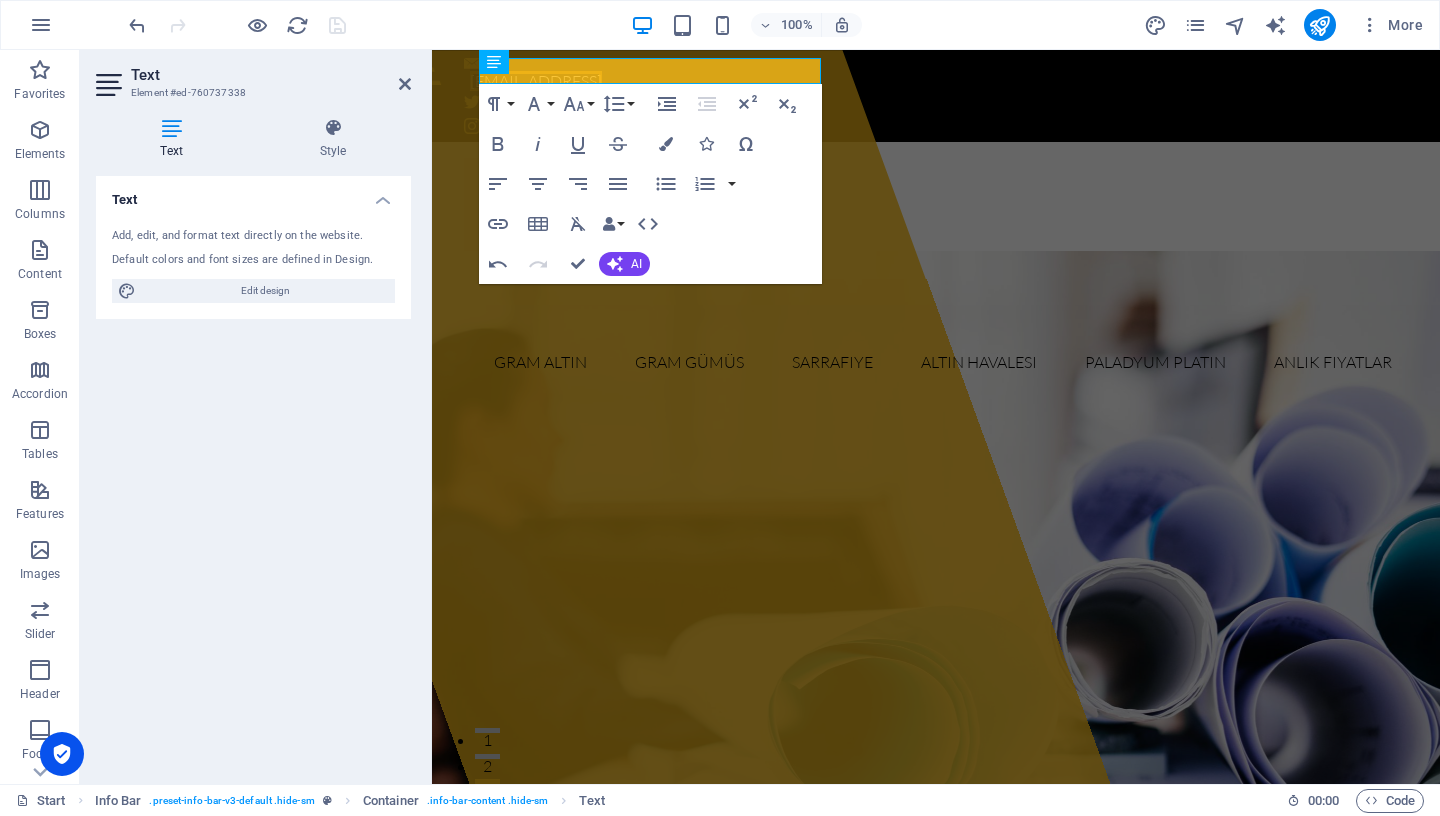 click on "Default colors and font sizes are defined in Design." at bounding box center [253, 260] 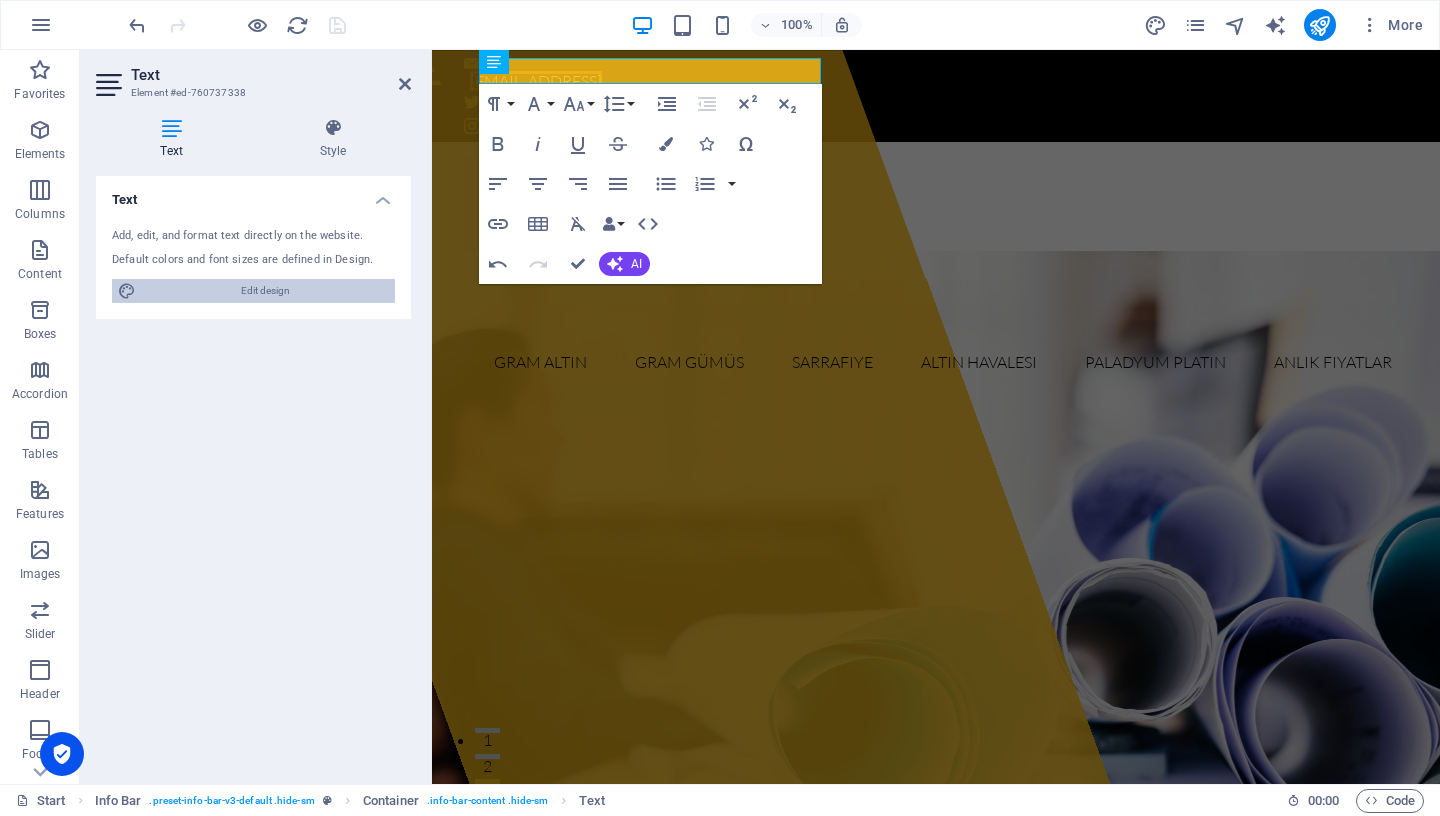 click on "Edit design" at bounding box center (265, 291) 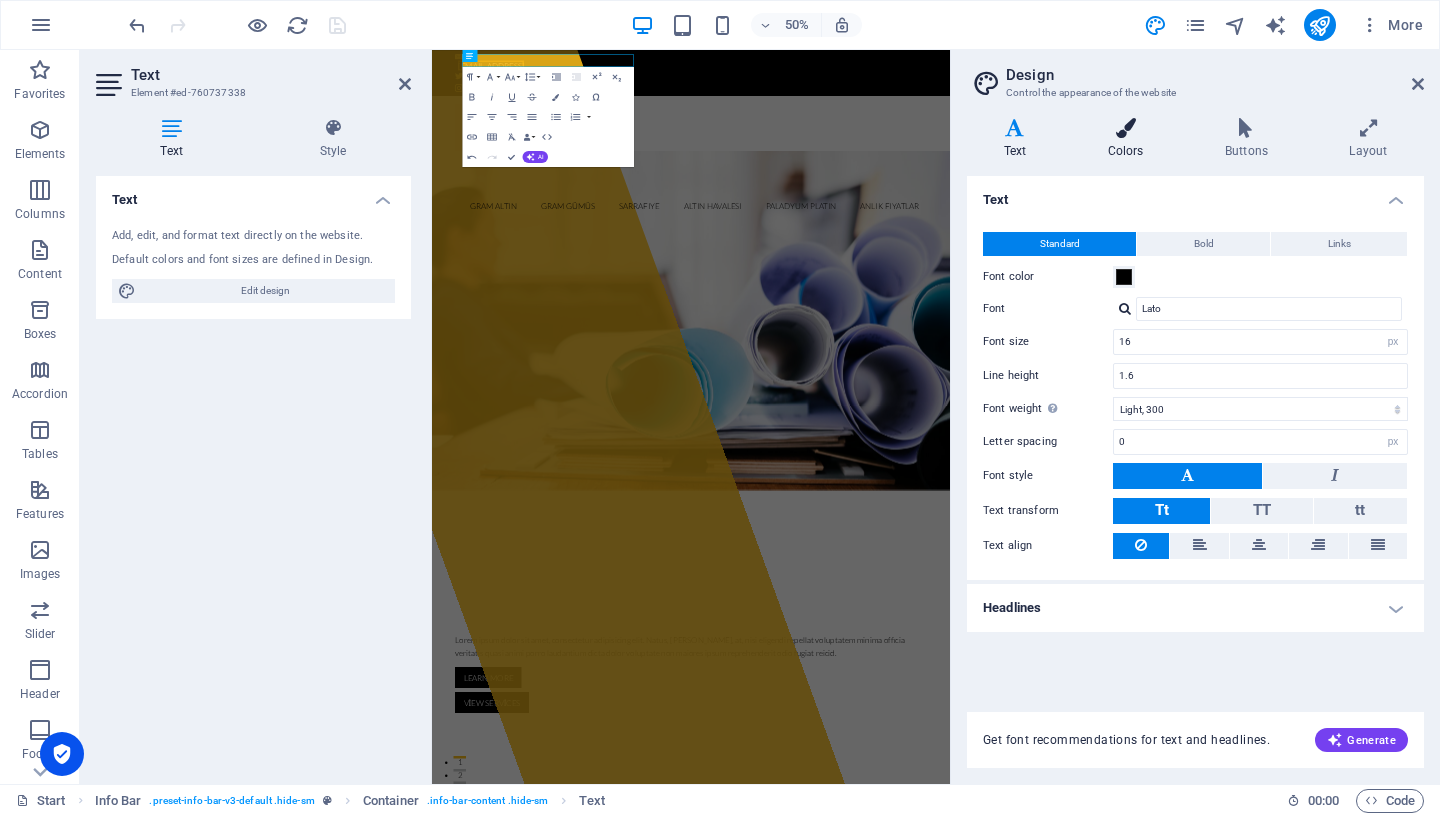 click on "Colors" at bounding box center (1129, 139) 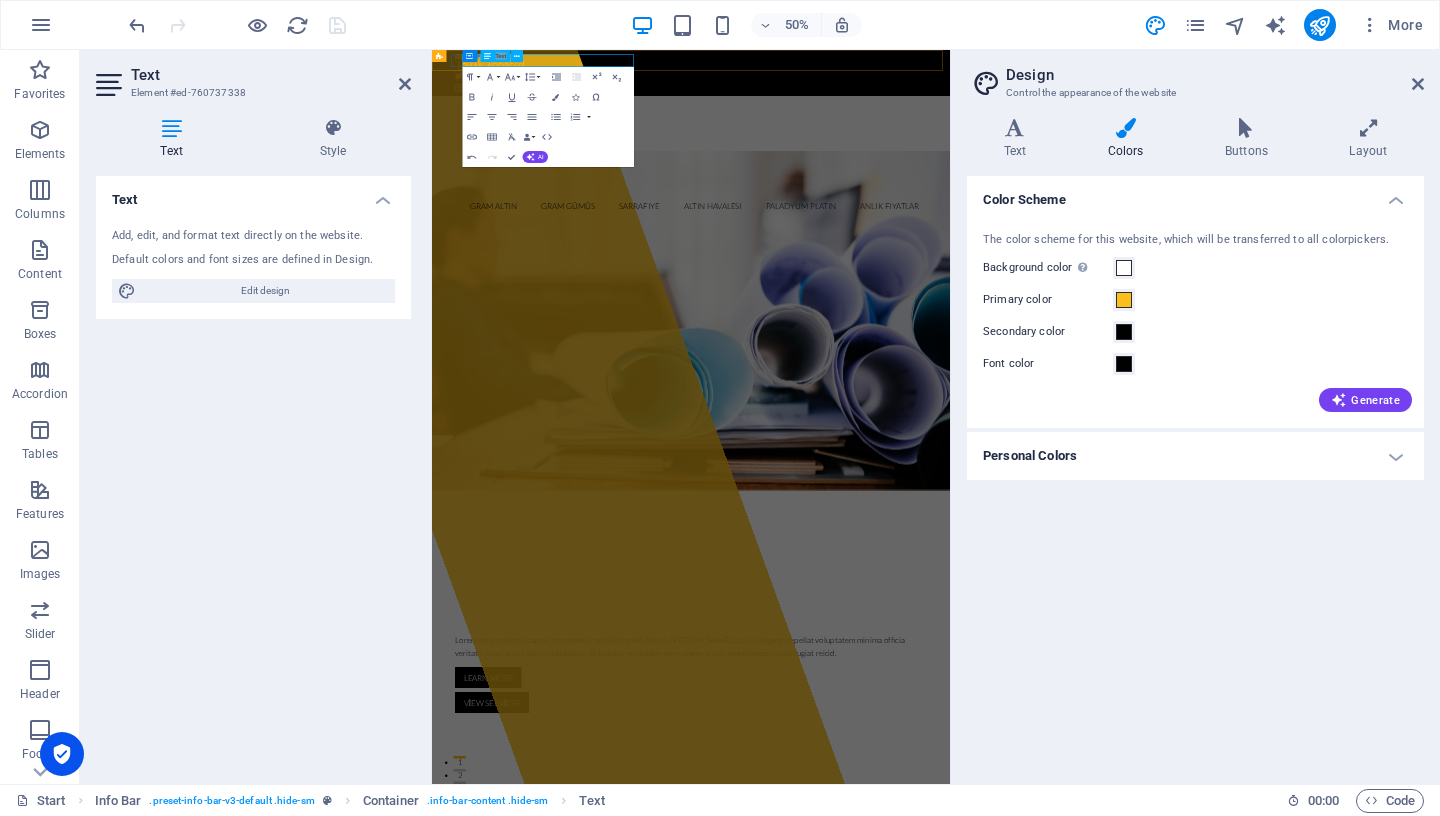 click on "​ 6b6a8f009224e804e6e31628ce62fc@plesk.local" at bounding box center (945, 82) 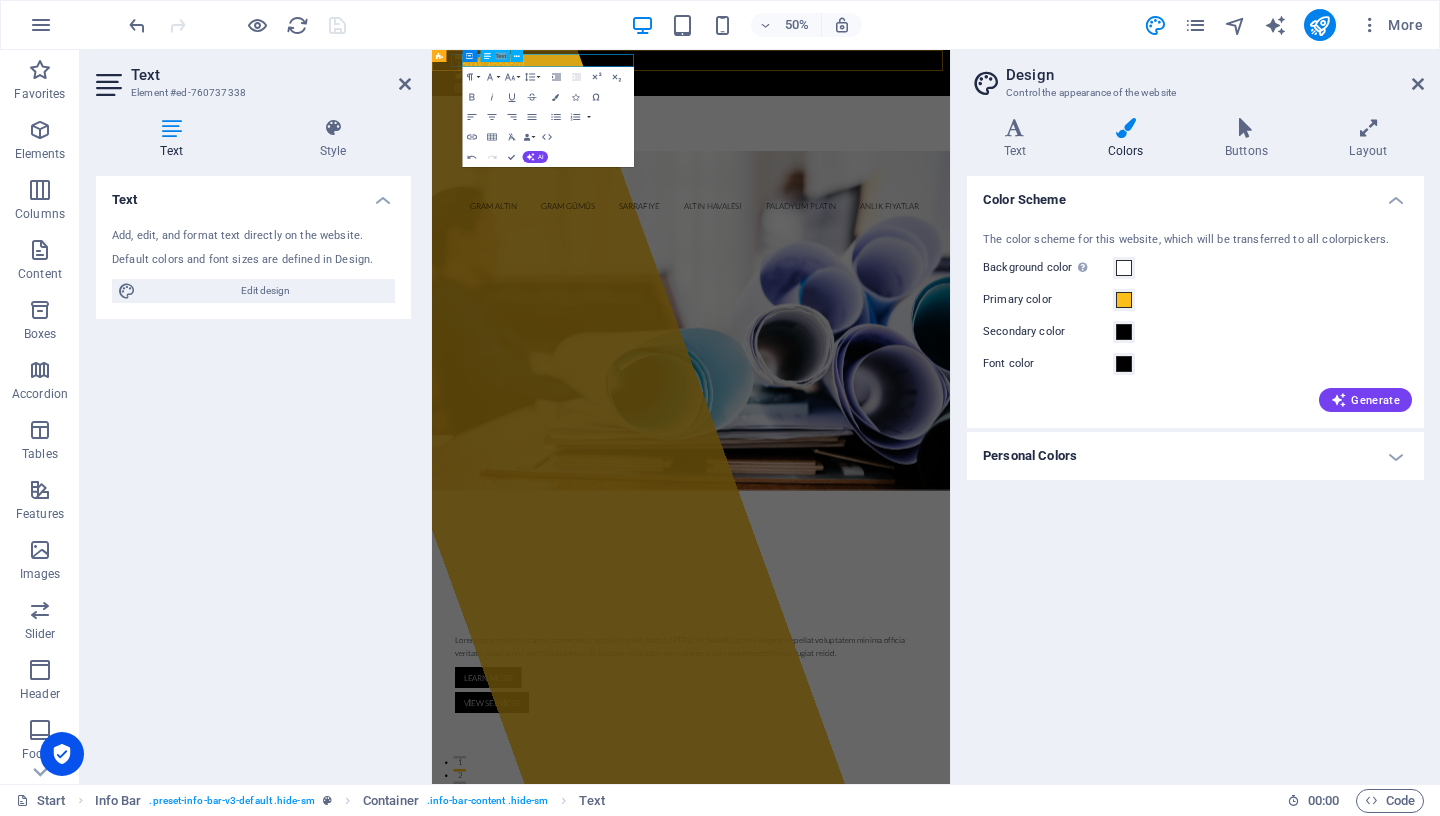 click on "​ 6b6a8f009224e804e6e31628ce62fc@plesk.local" at bounding box center (945, 82) 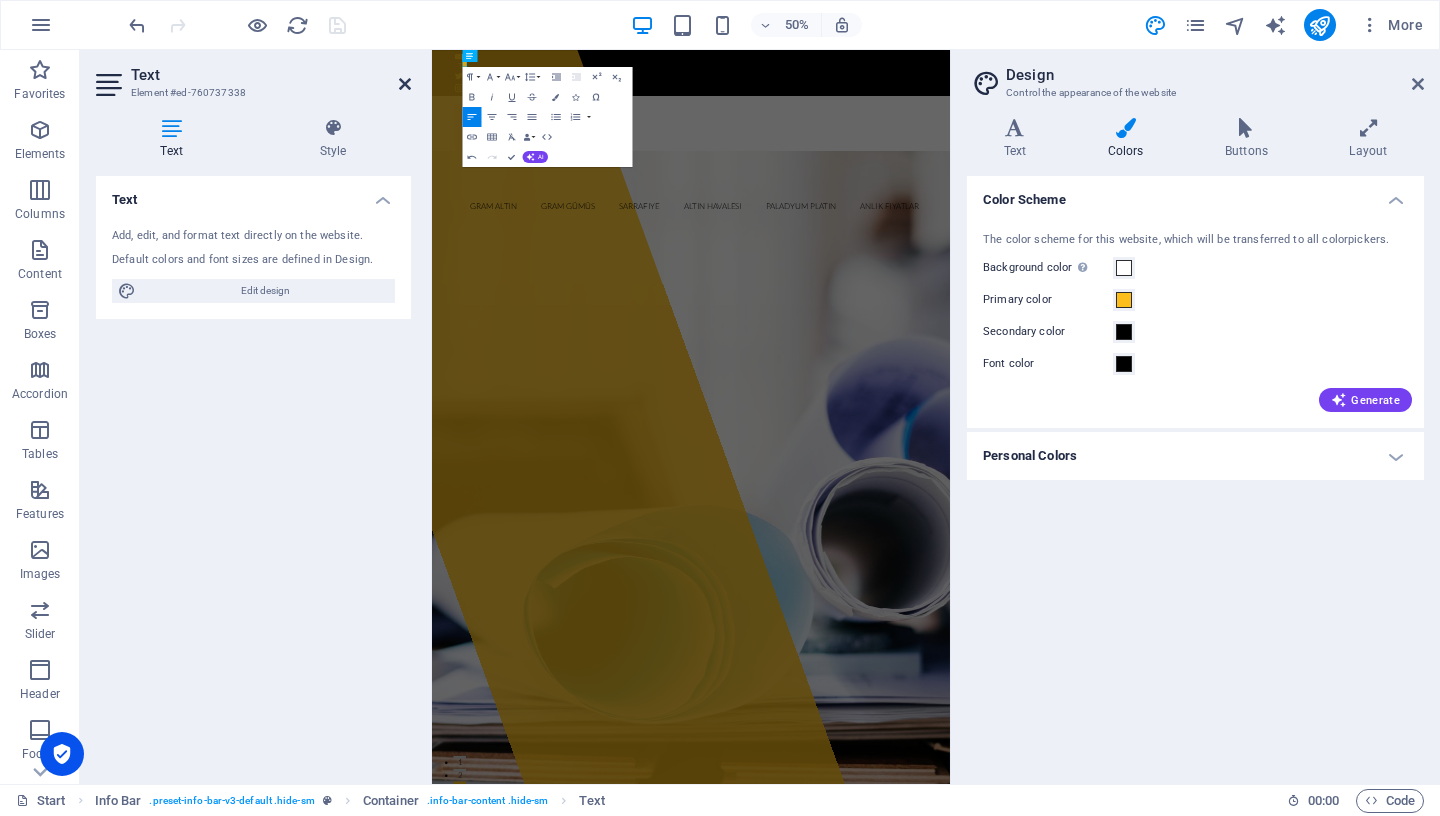 click at bounding box center [405, 84] 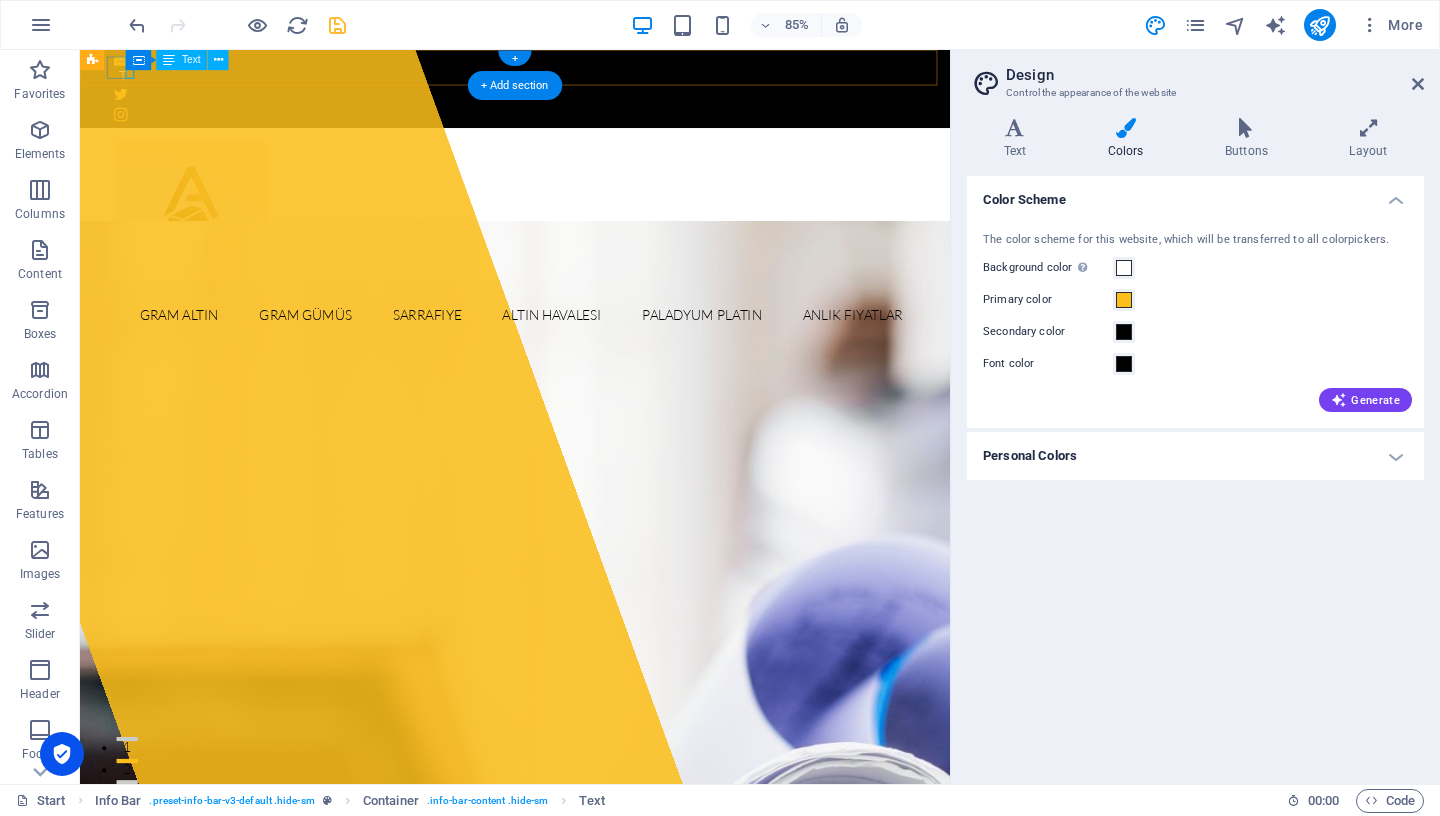 click on "T" at bounding box center (587, 82) 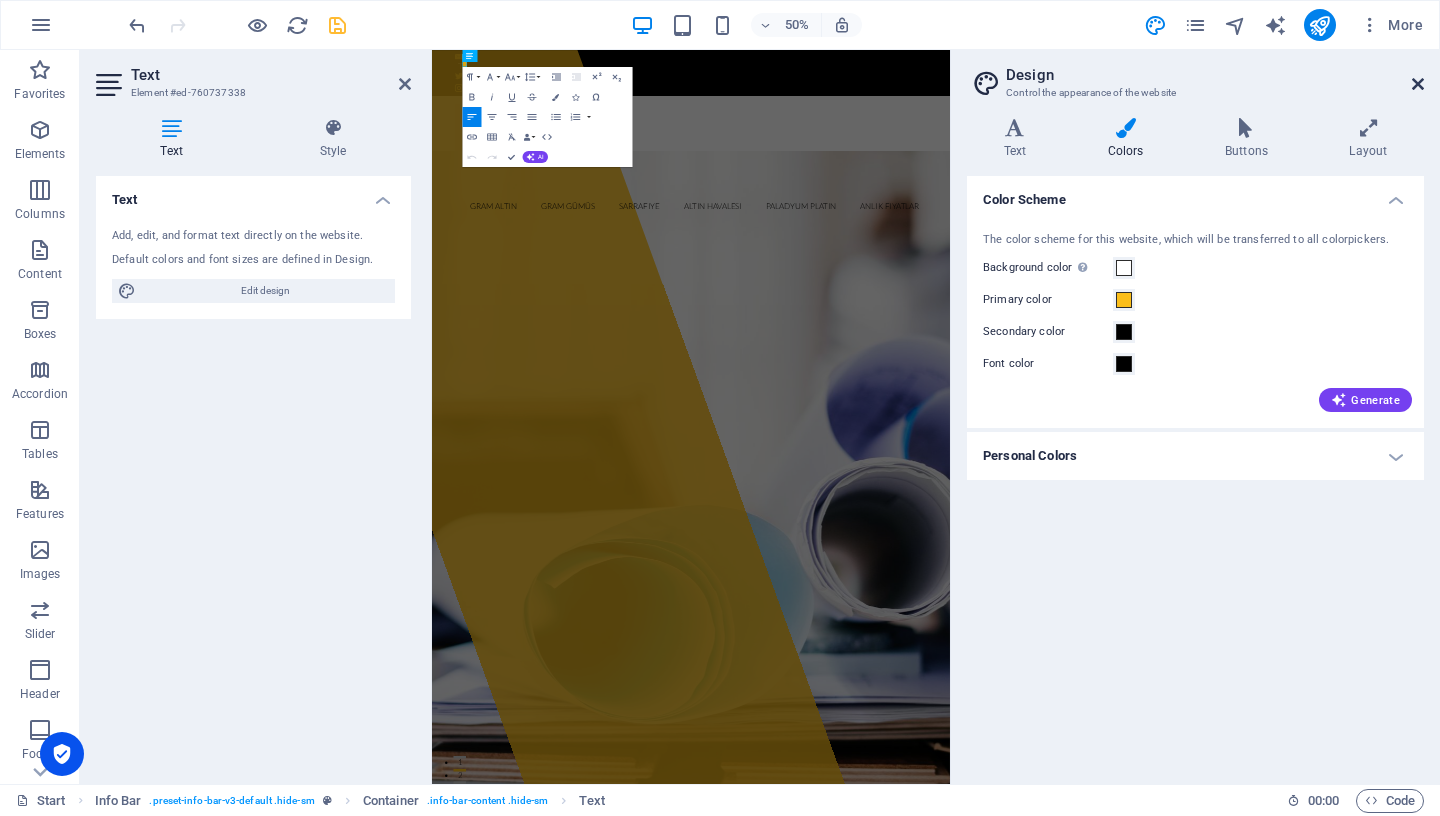 click at bounding box center [1418, 84] 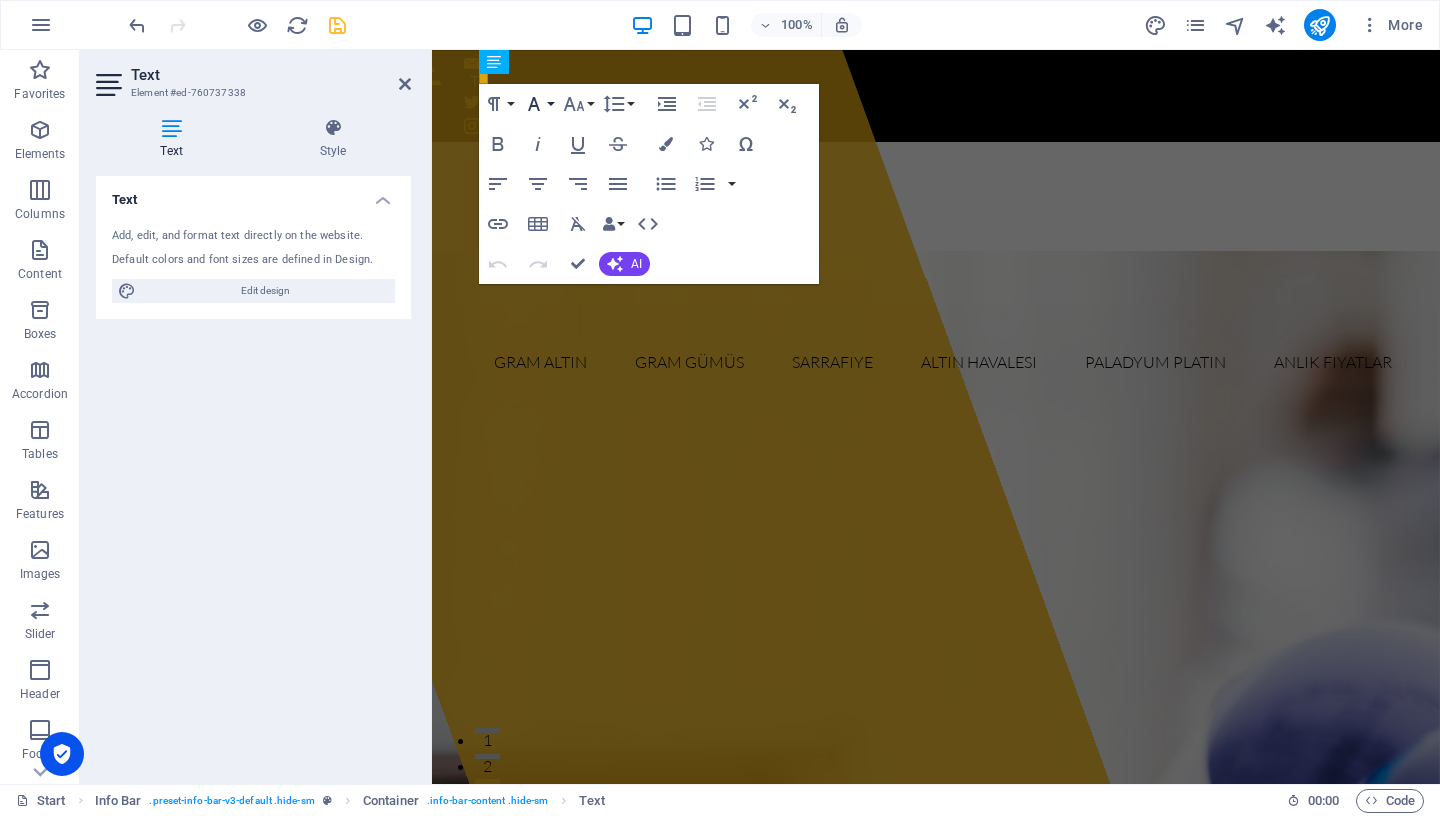 click 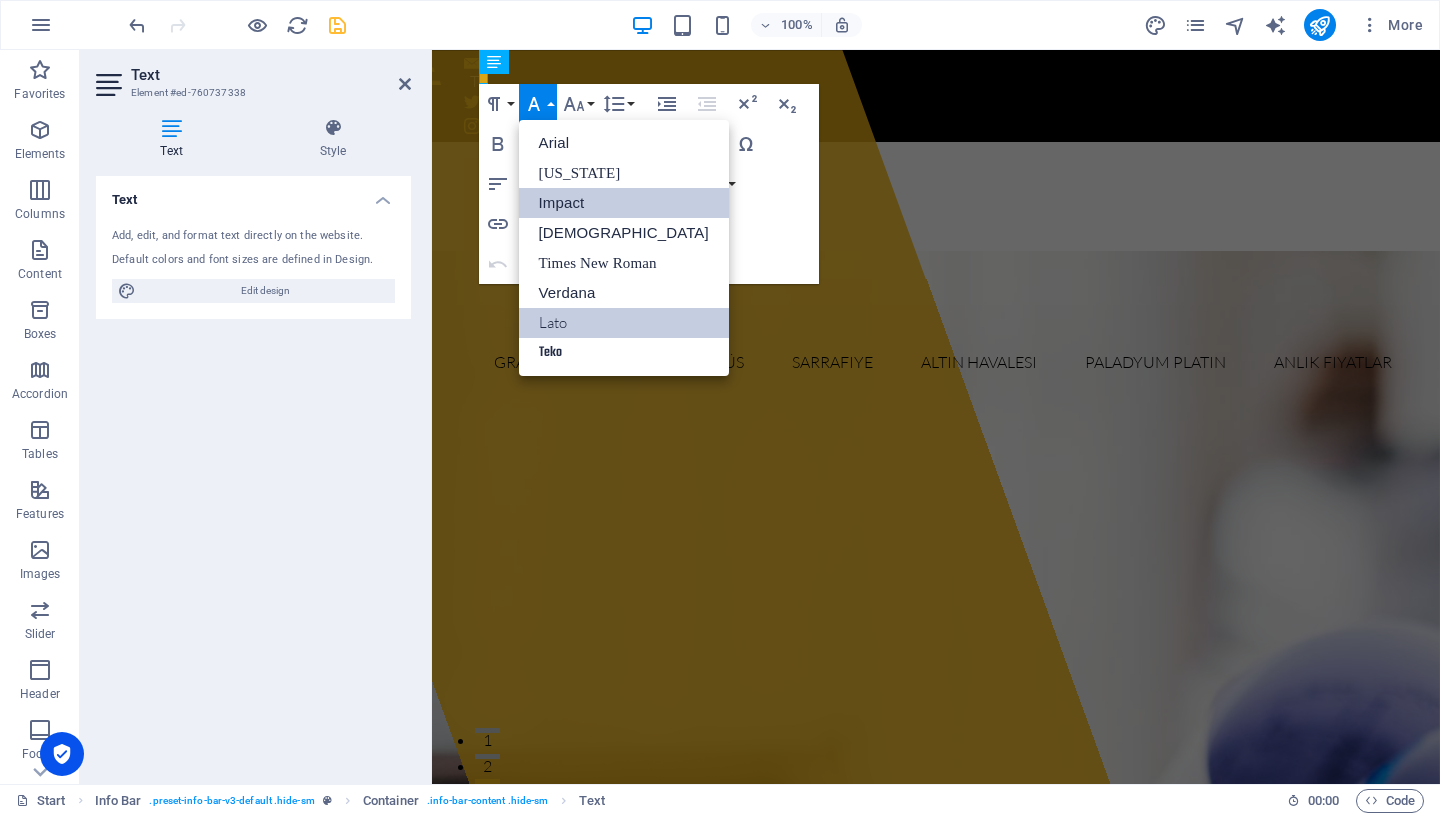 scroll, scrollTop: 0, scrollLeft: 0, axis: both 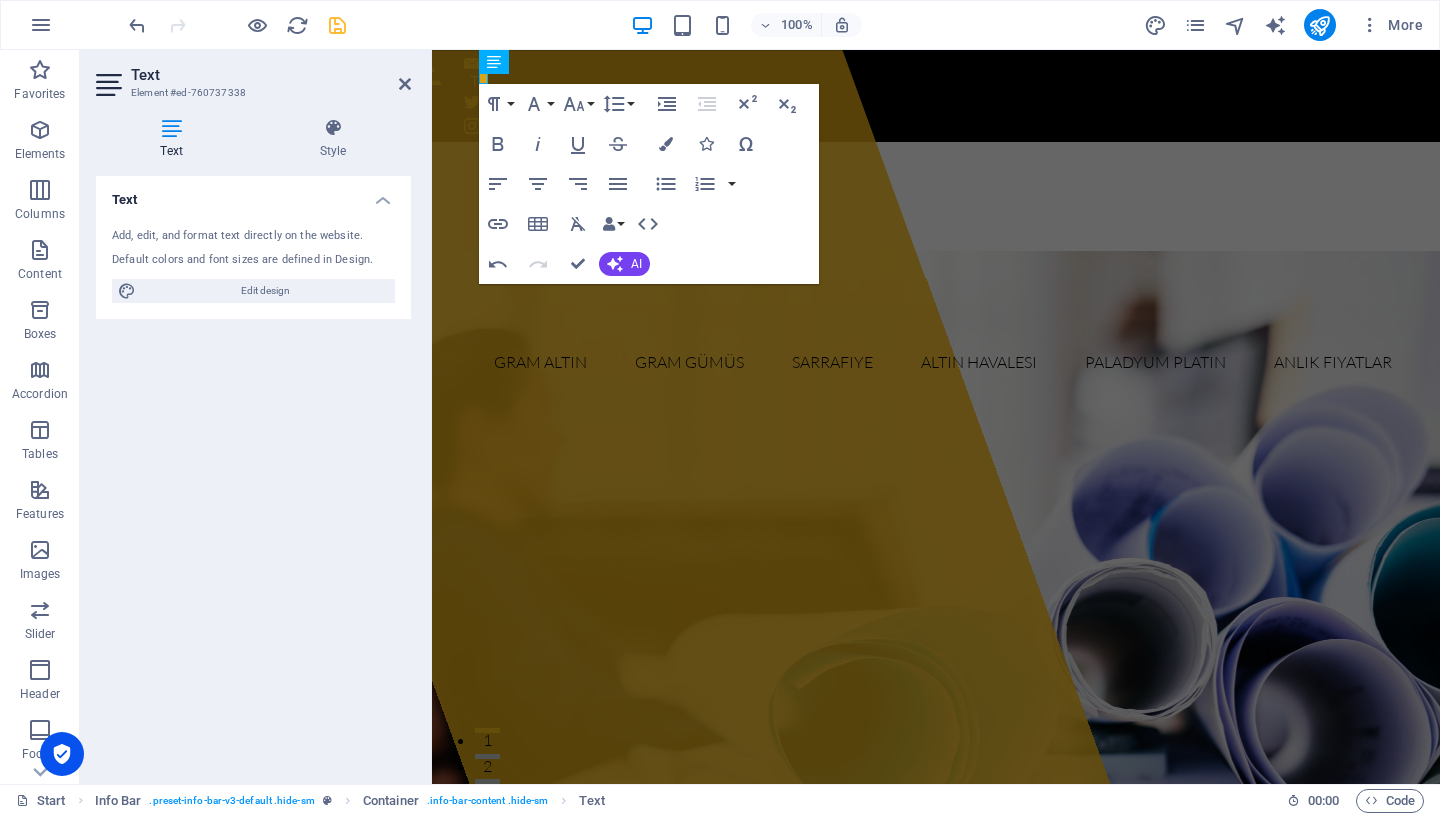 click on "Add, edit, and format text directly on the website." at bounding box center (253, 236) 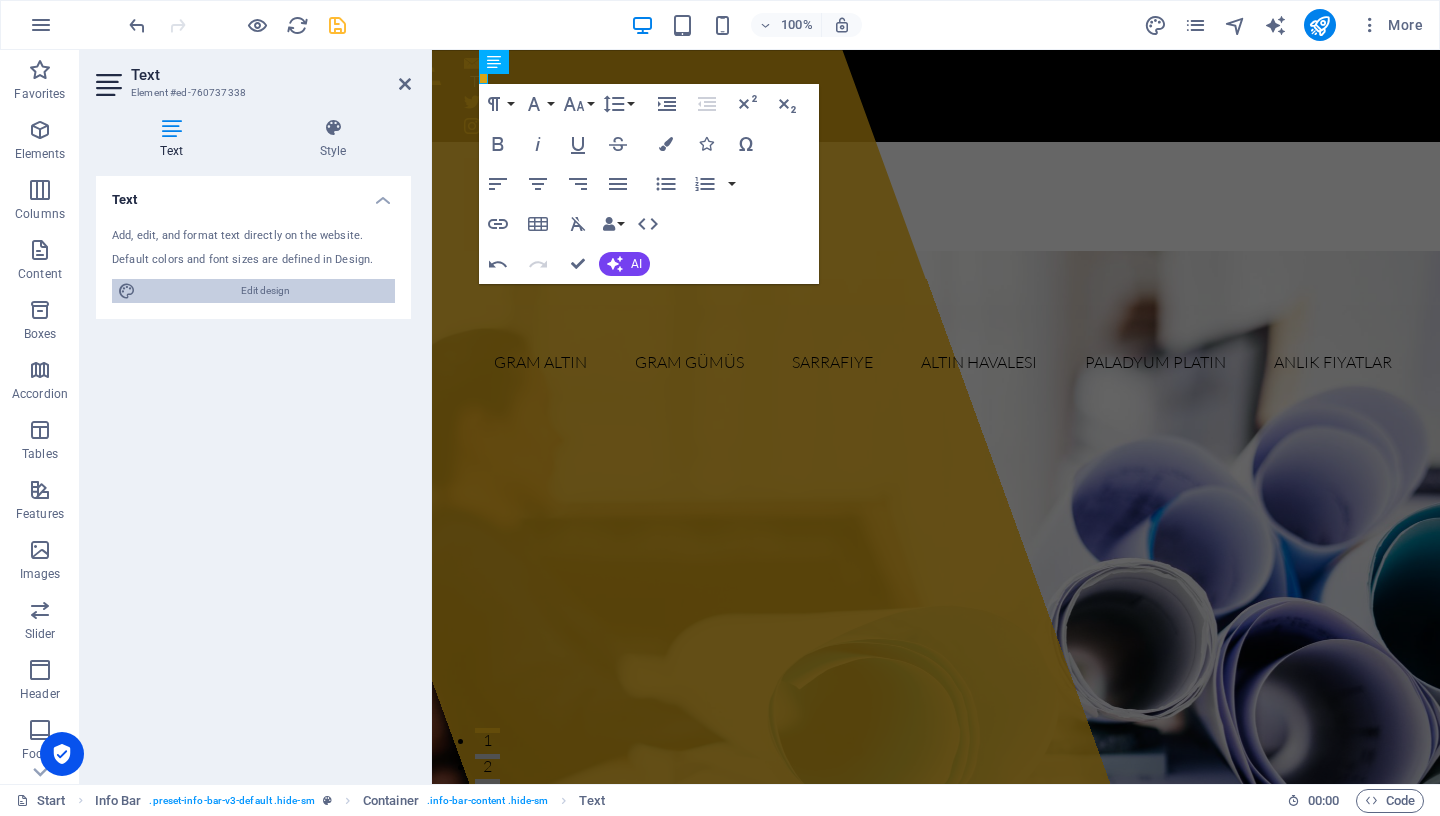 click on "Edit design" at bounding box center [265, 291] 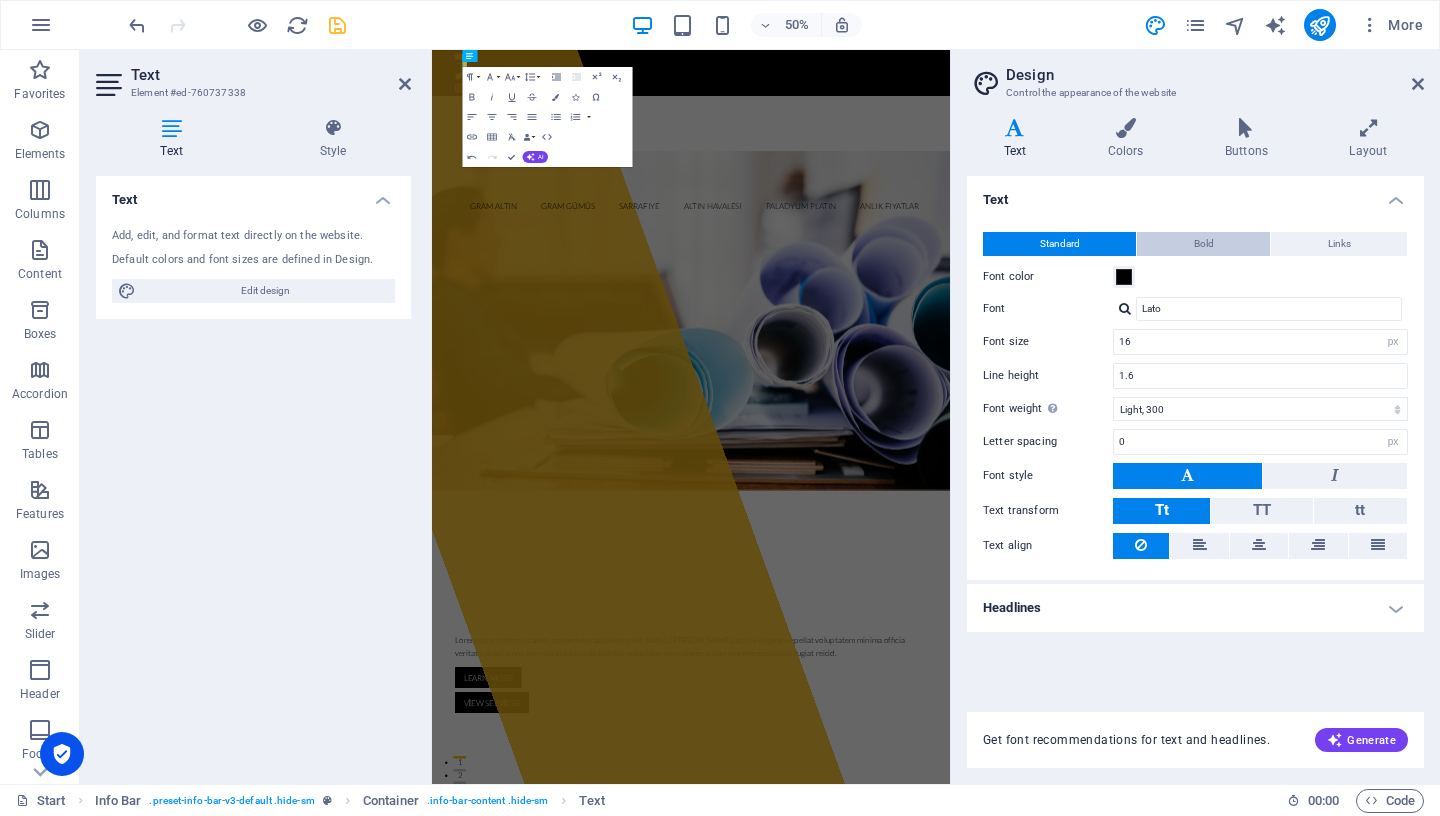 click on "Bold" at bounding box center [1203, 244] 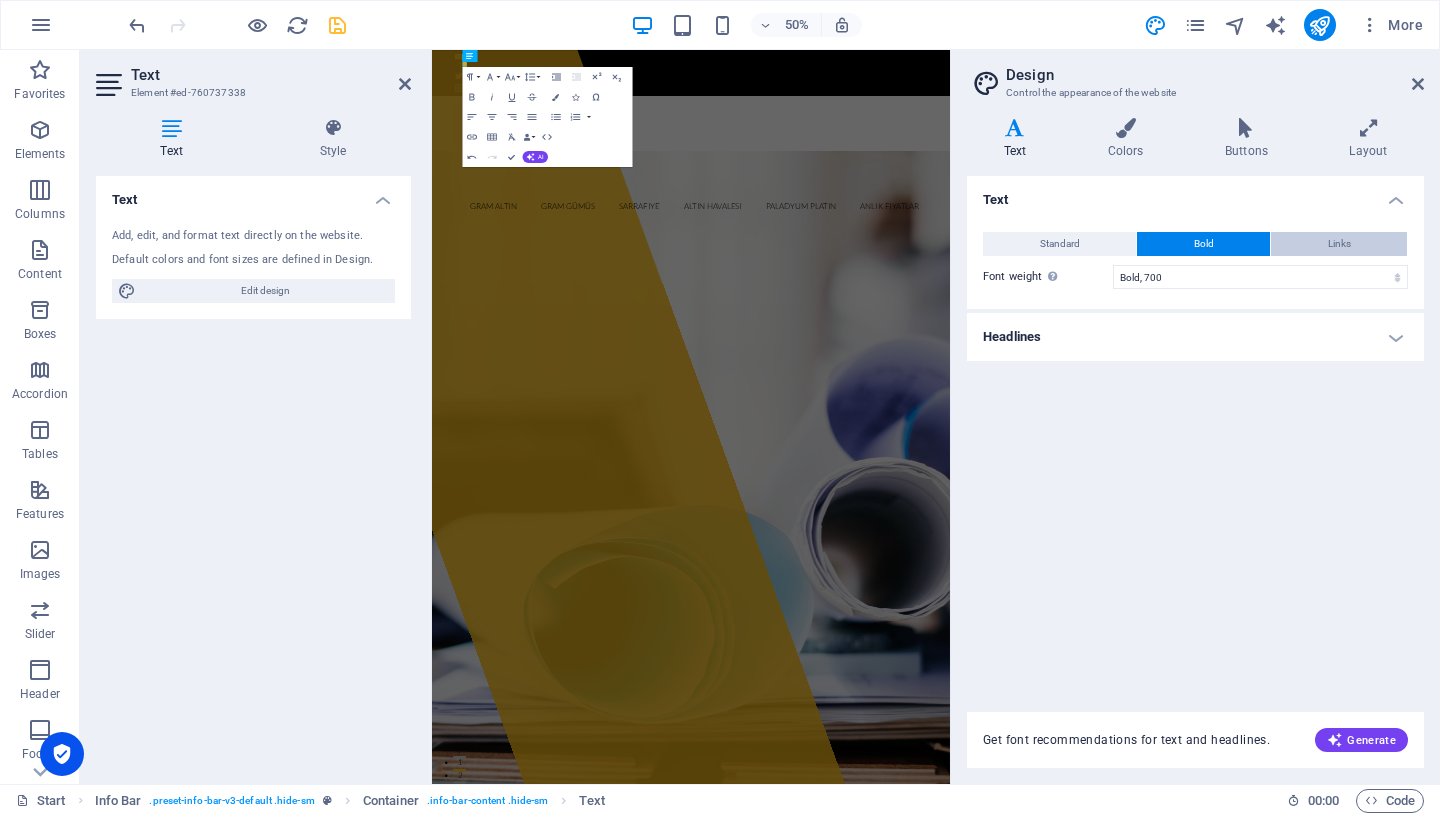 click on "Links" at bounding box center (1339, 244) 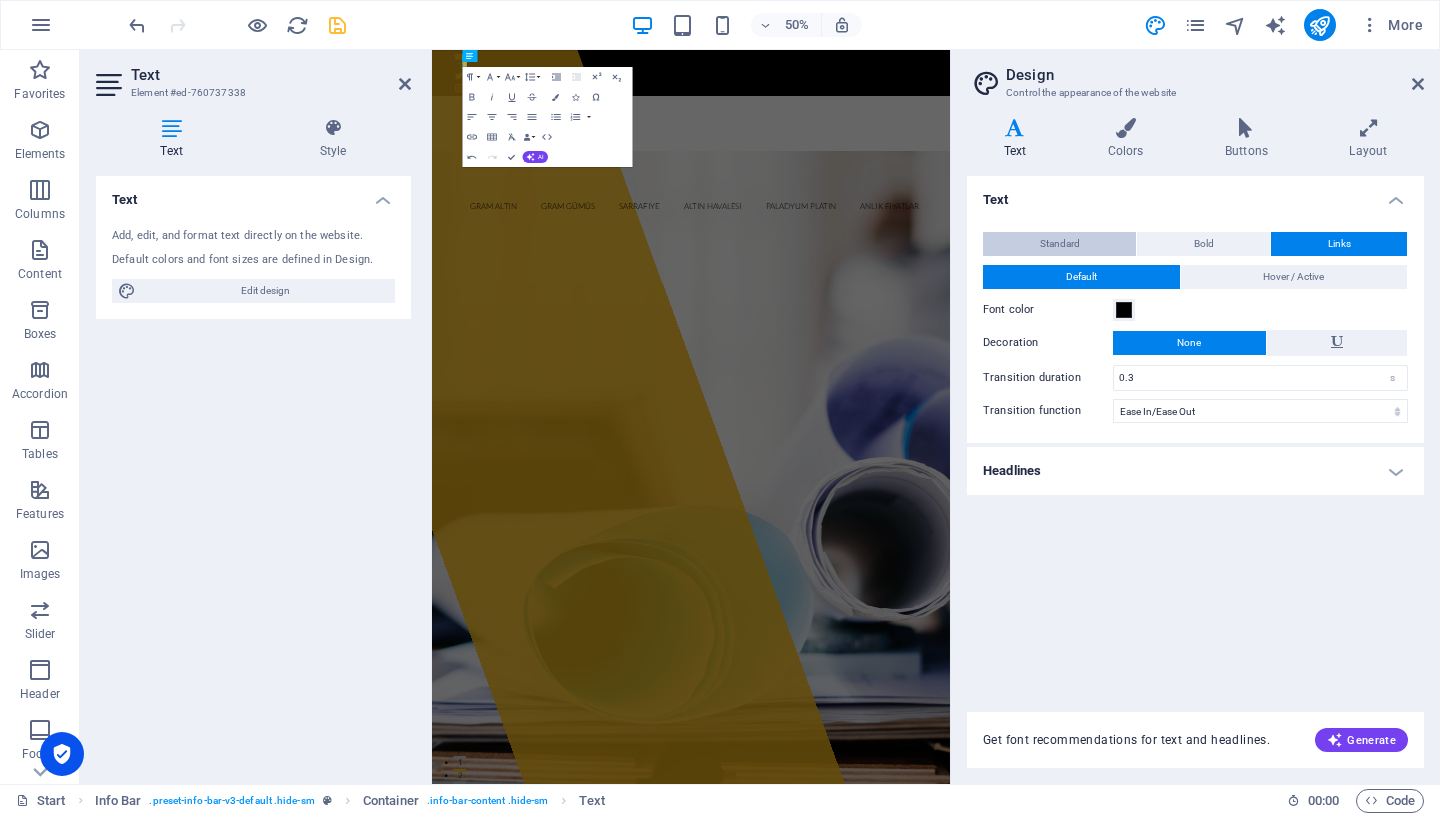 click on "Standard" at bounding box center (1060, 244) 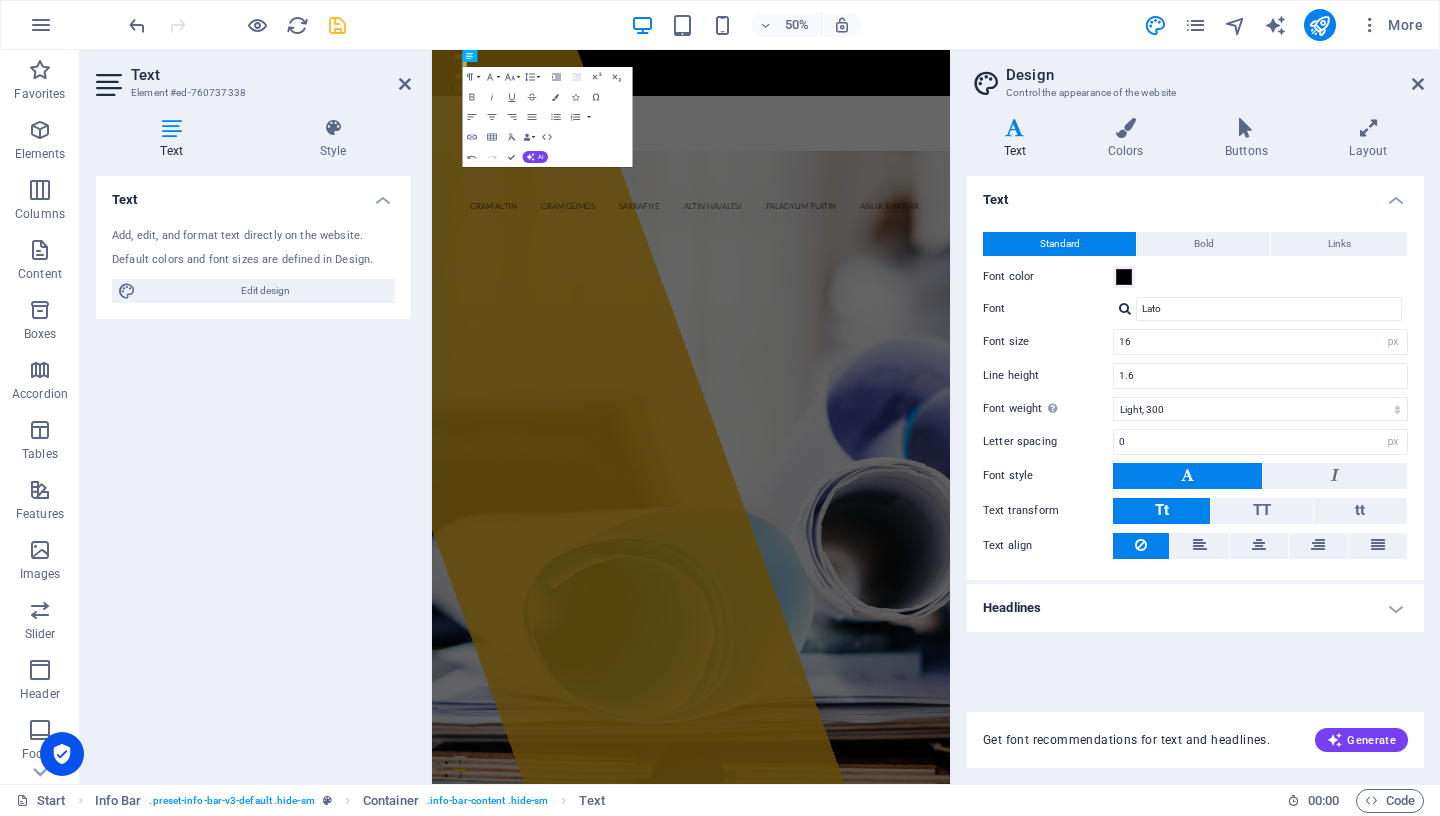 click on "Text" at bounding box center [1195, 194] 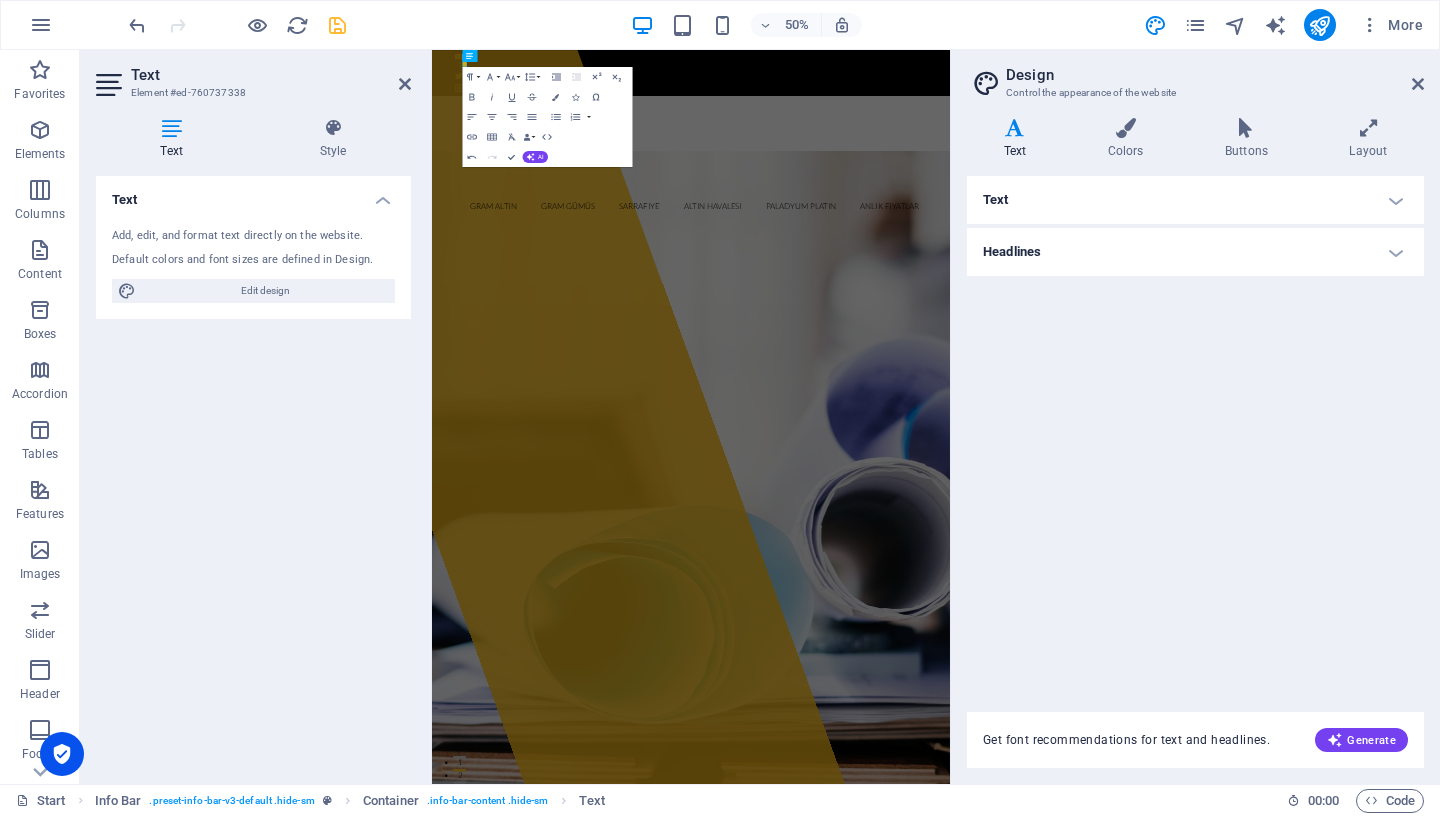 click on "Text" at bounding box center (1195, 200) 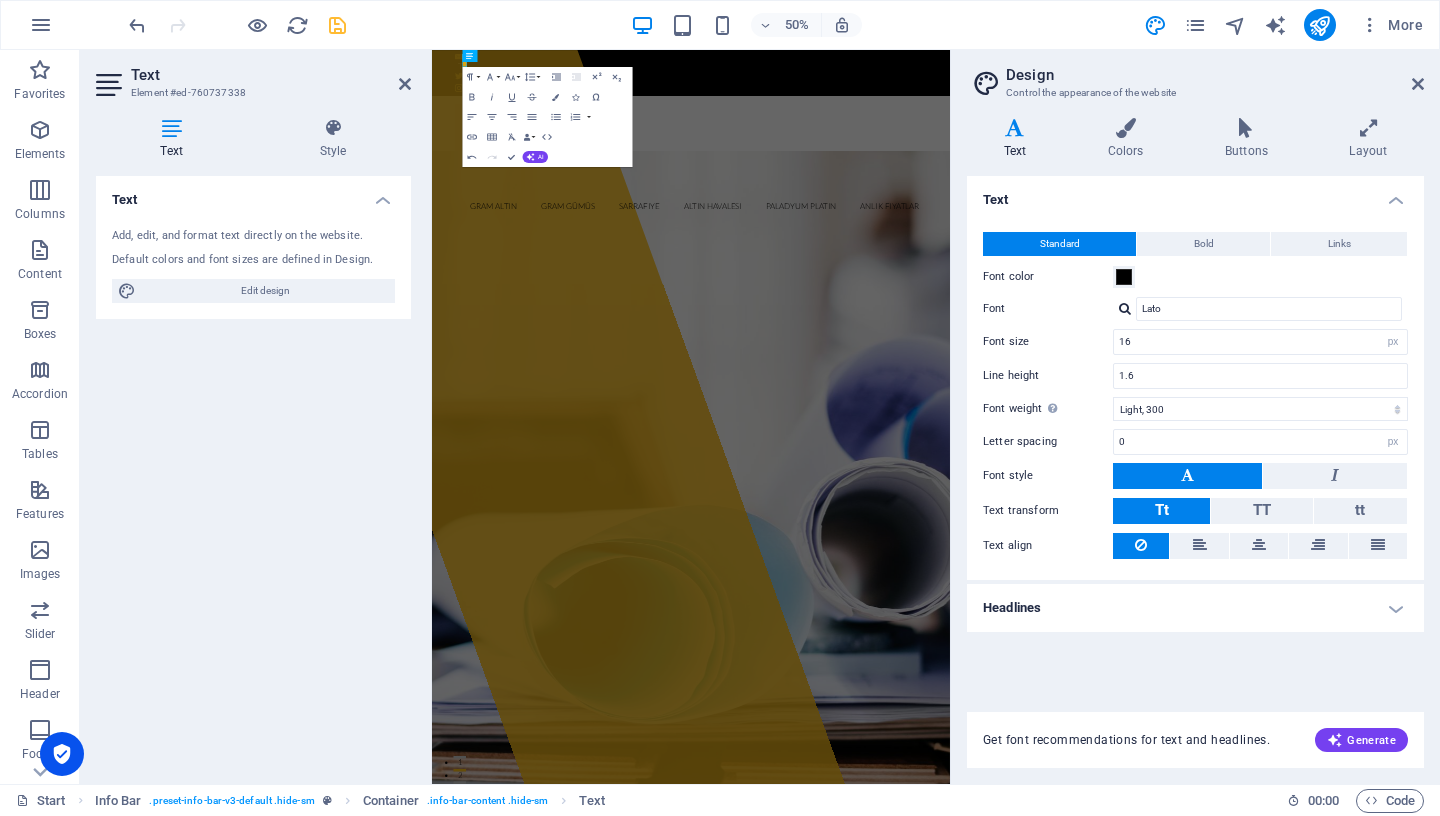 click on "Headlines" at bounding box center (1195, 608) 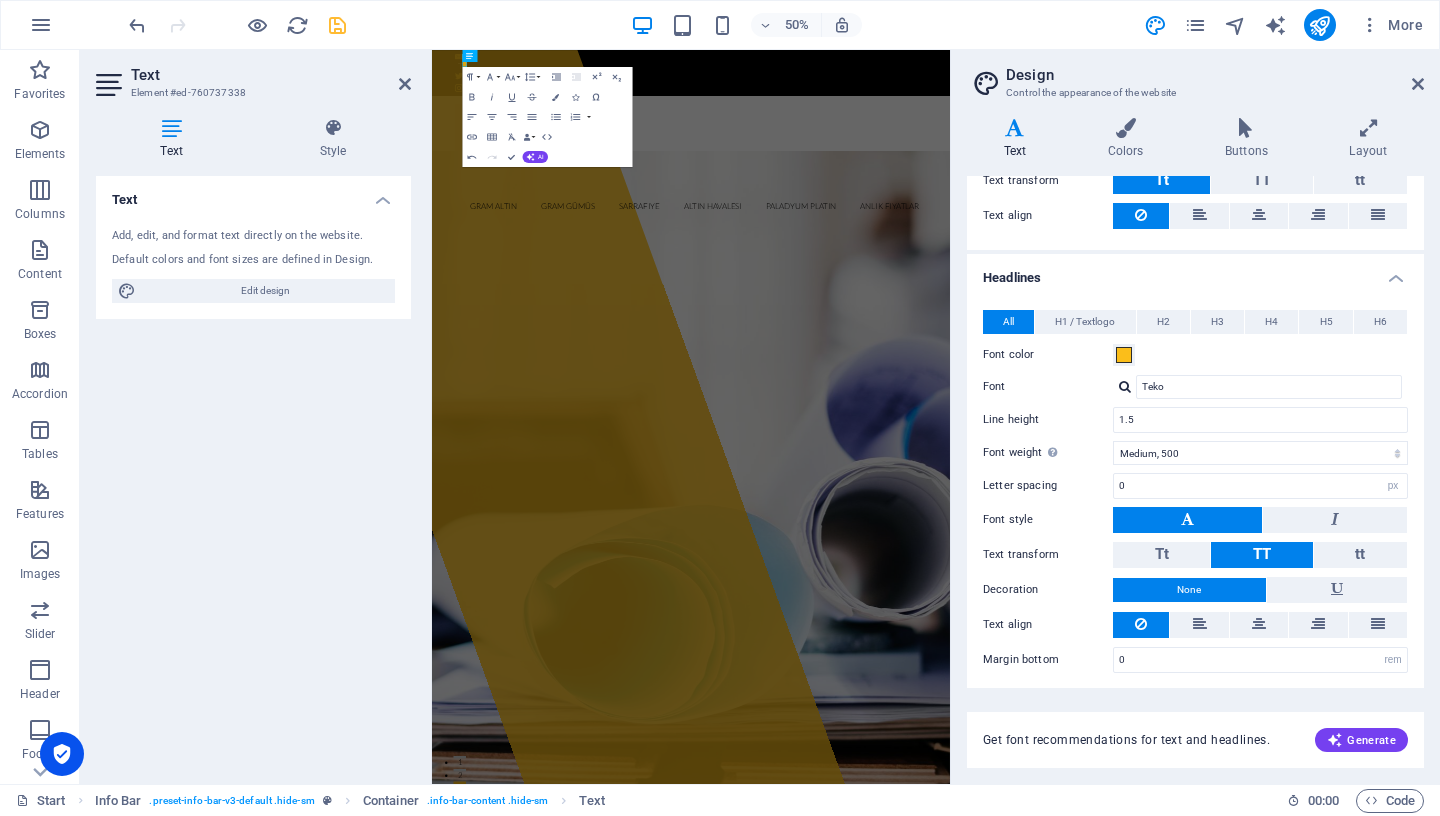 scroll, scrollTop: 332, scrollLeft: 0, axis: vertical 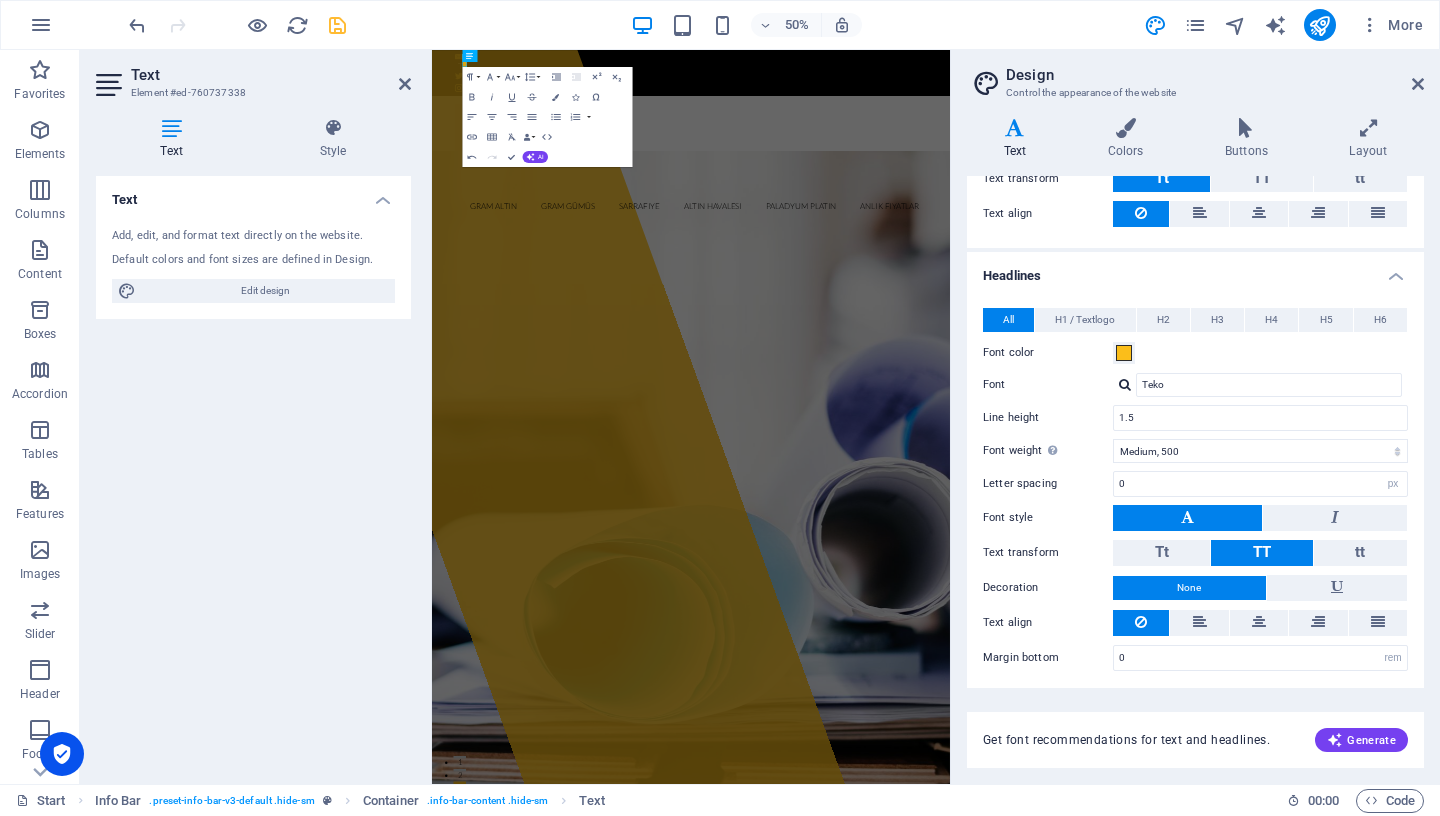 click on "Headlines" at bounding box center (1195, 270) 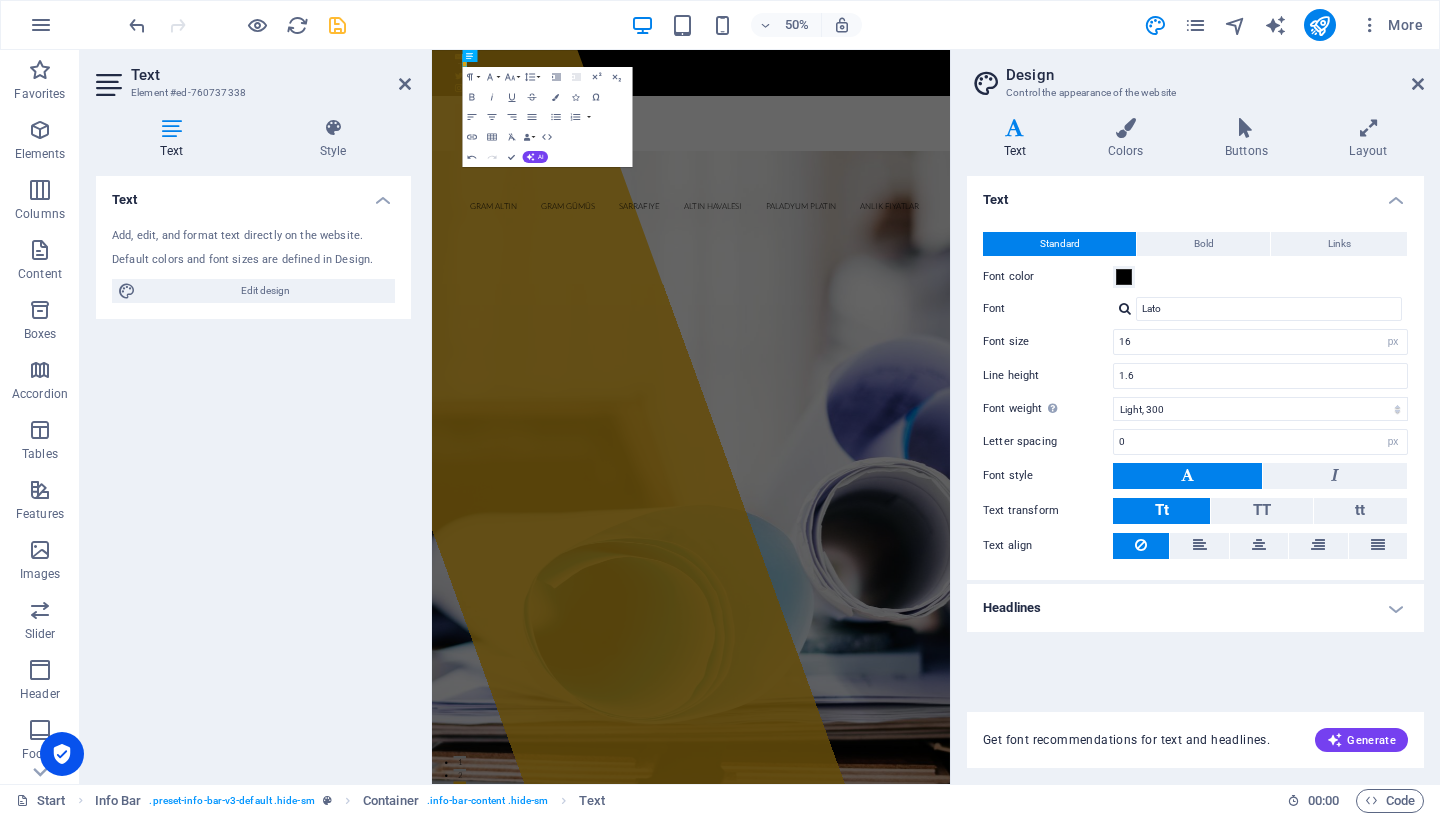 scroll, scrollTop: 0, scrollLeft: 0, axis: both 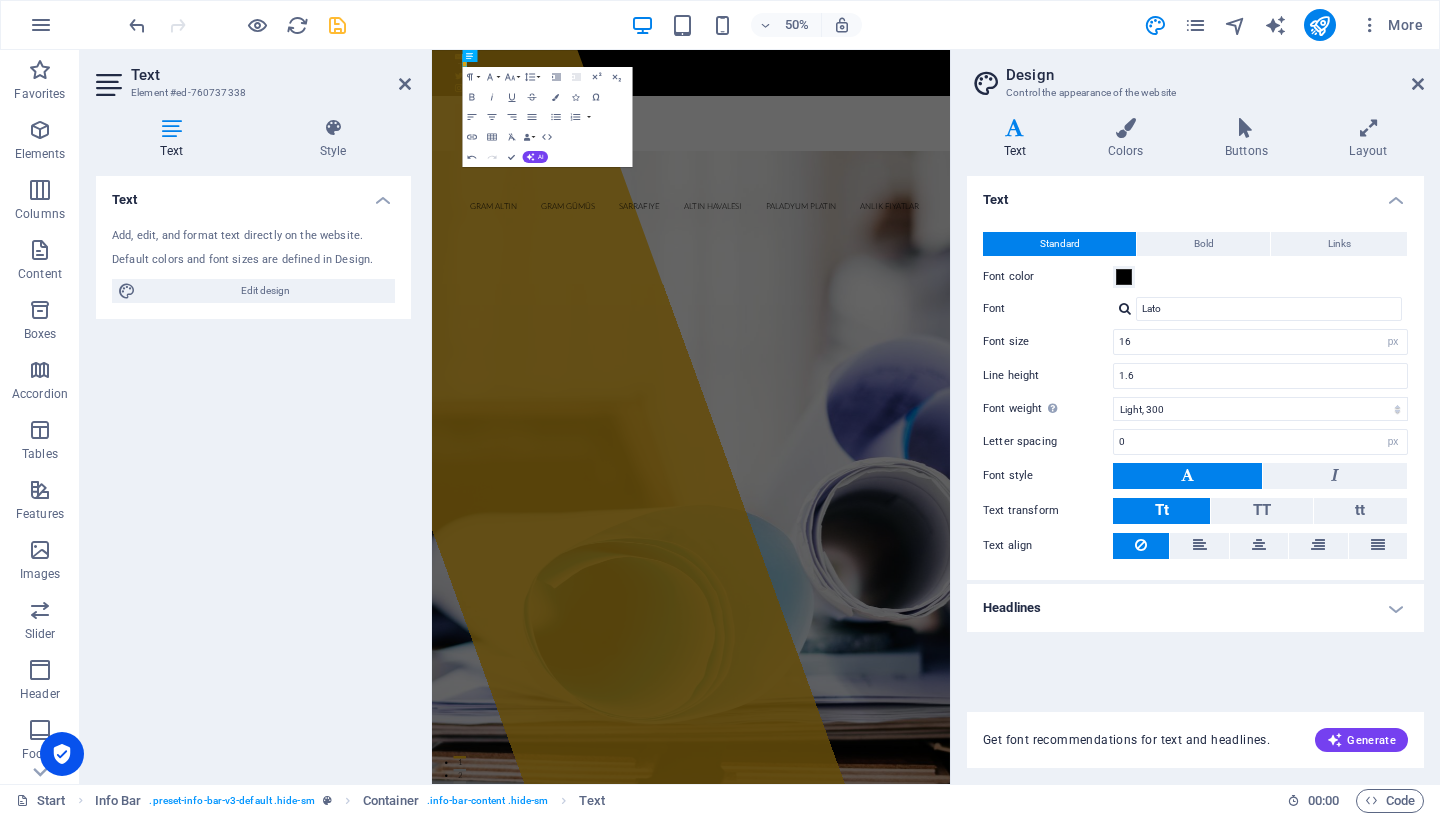 click on "Add, edit, and format text directly on the website. Default colors and font sizes are defined in Design. Edit design" at bounding box center [253, 265] 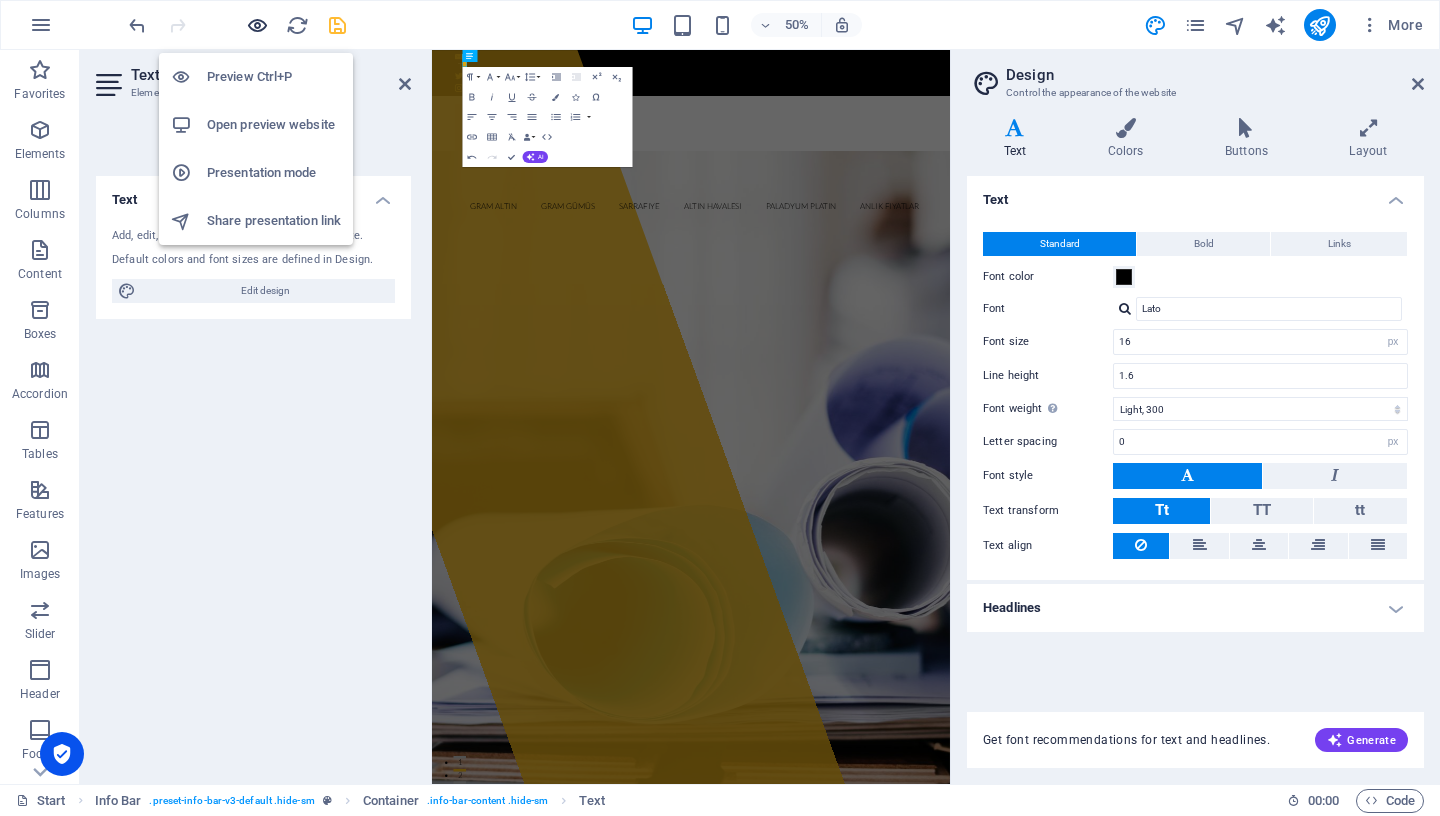 click at bounding box center [257, 25] 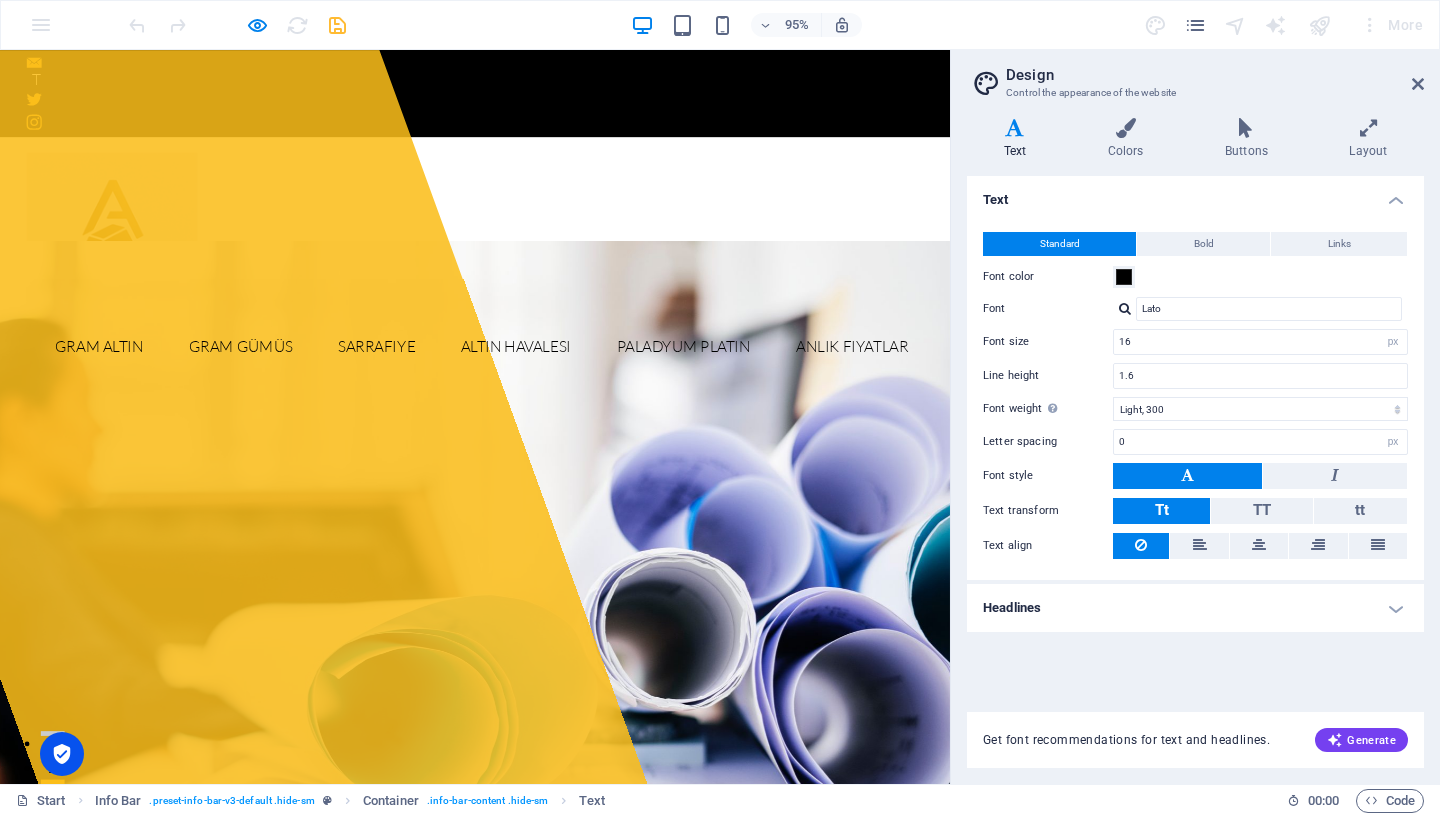 click on "T" at bounding box center (495, 82) 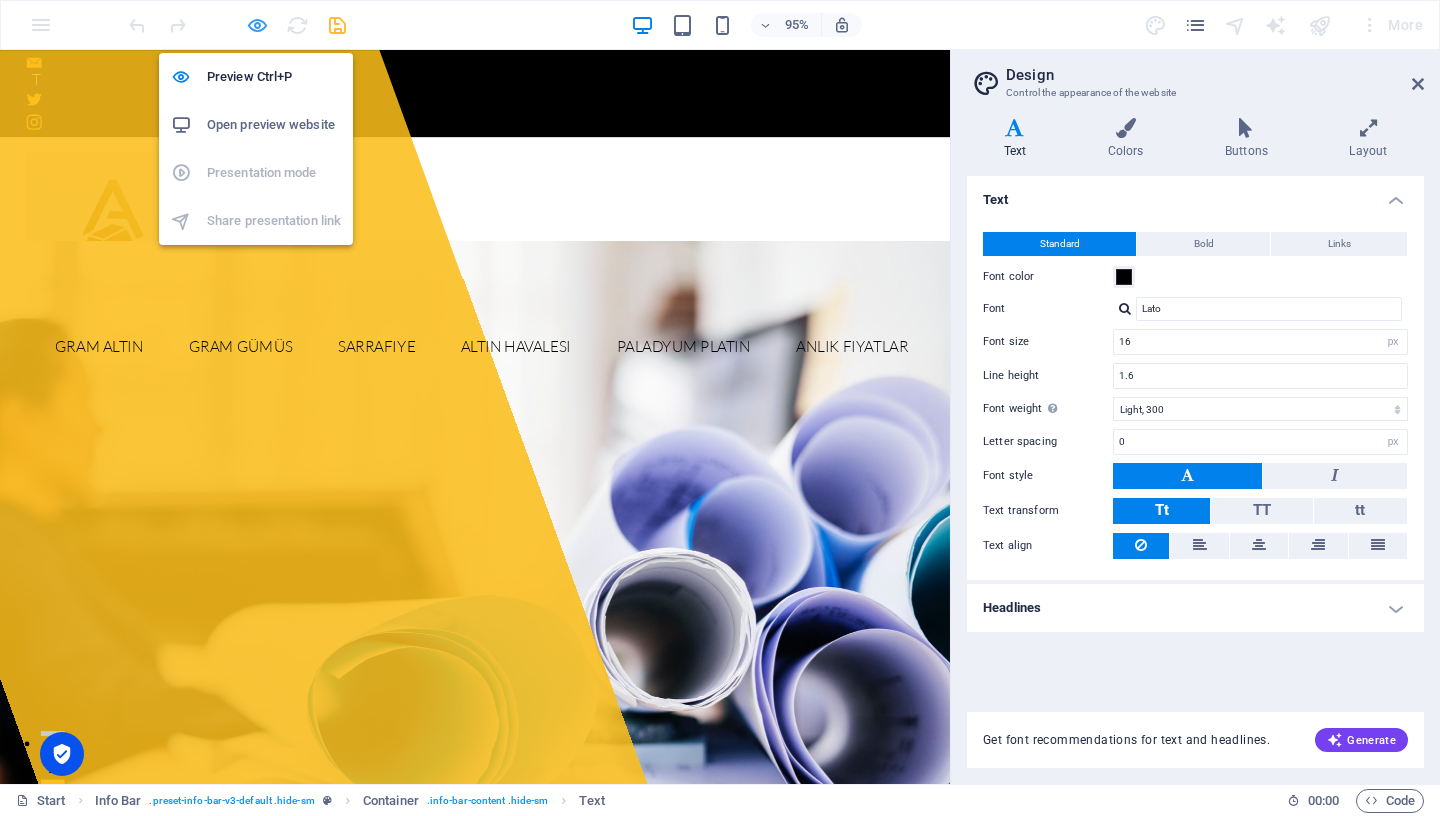 click at bounding box center [257, 25] 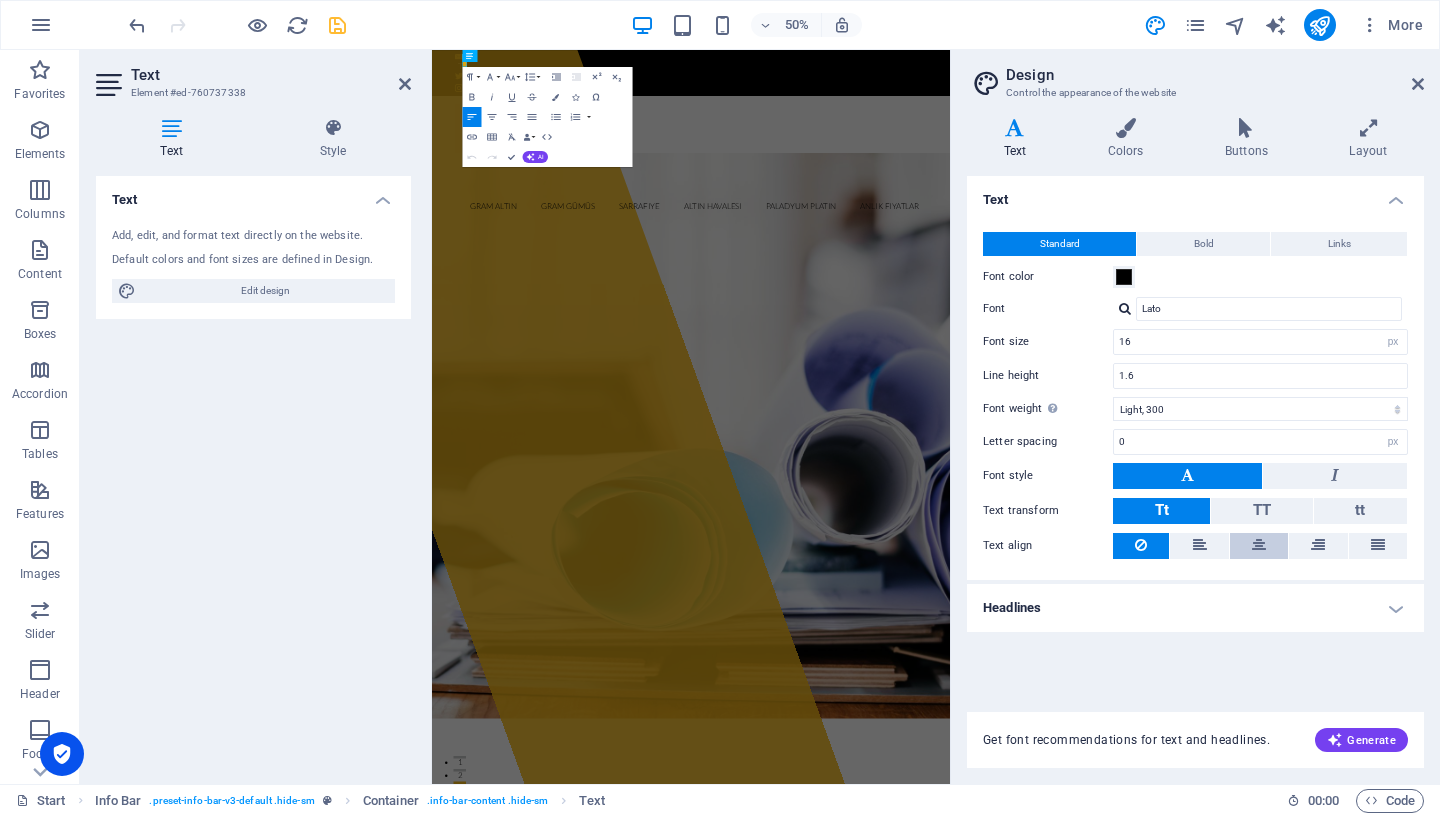 click at bounding box center (1259, 545) 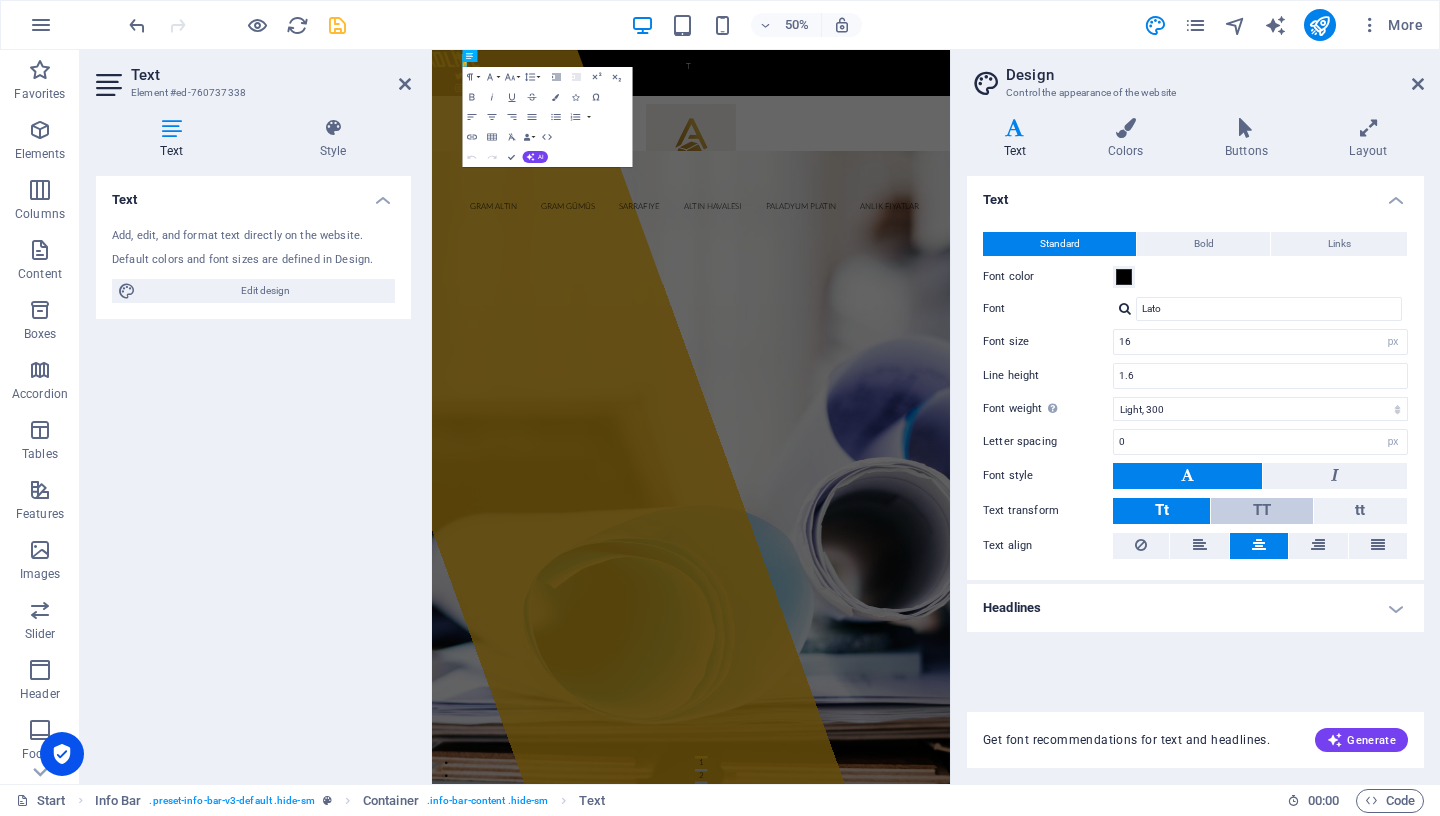 click on "TT" at bounding box center [1262, 510] 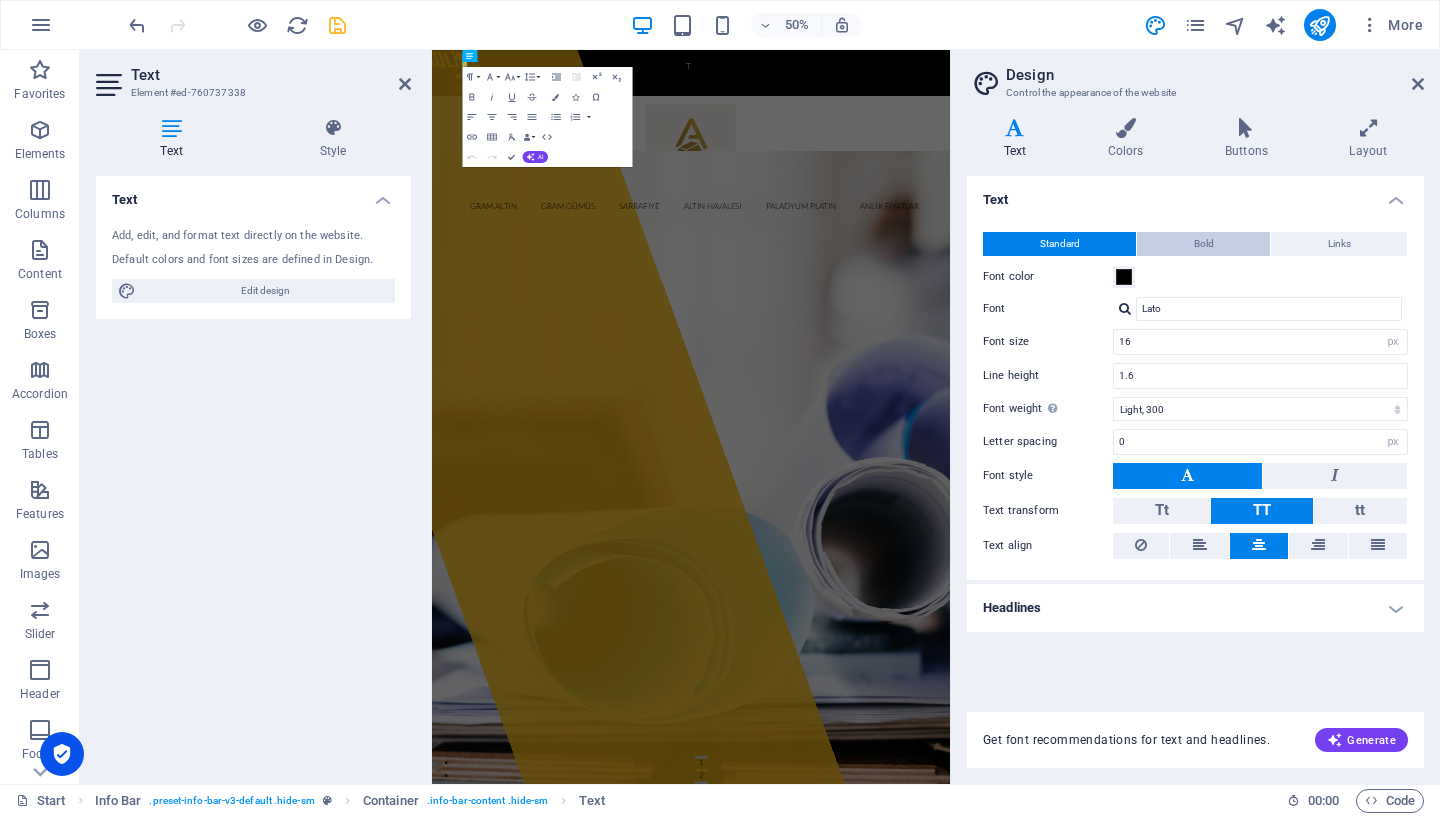 click on "Bold" at bounding box center [1203, 244] 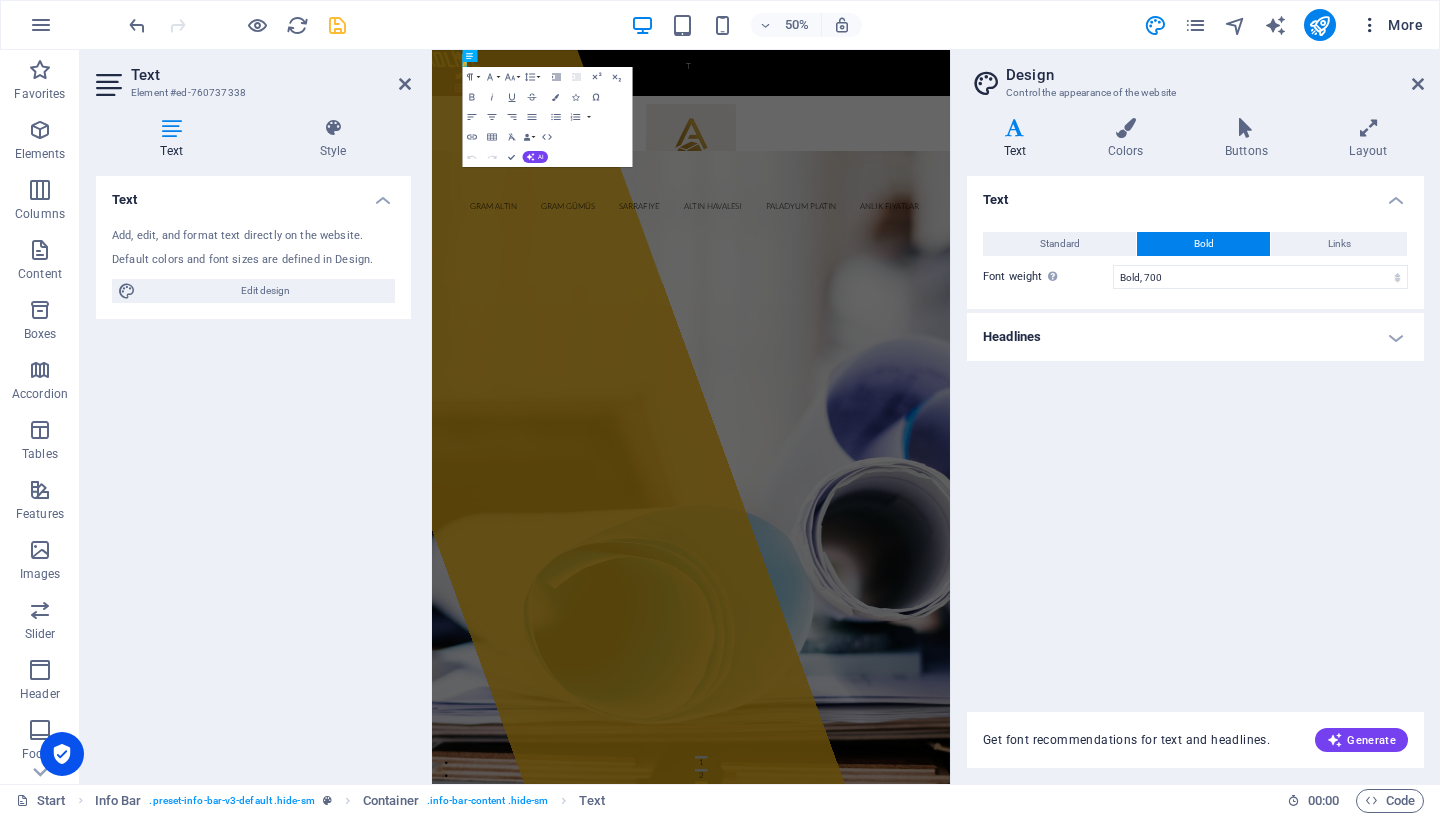 click at bounding box center (1370, 25) 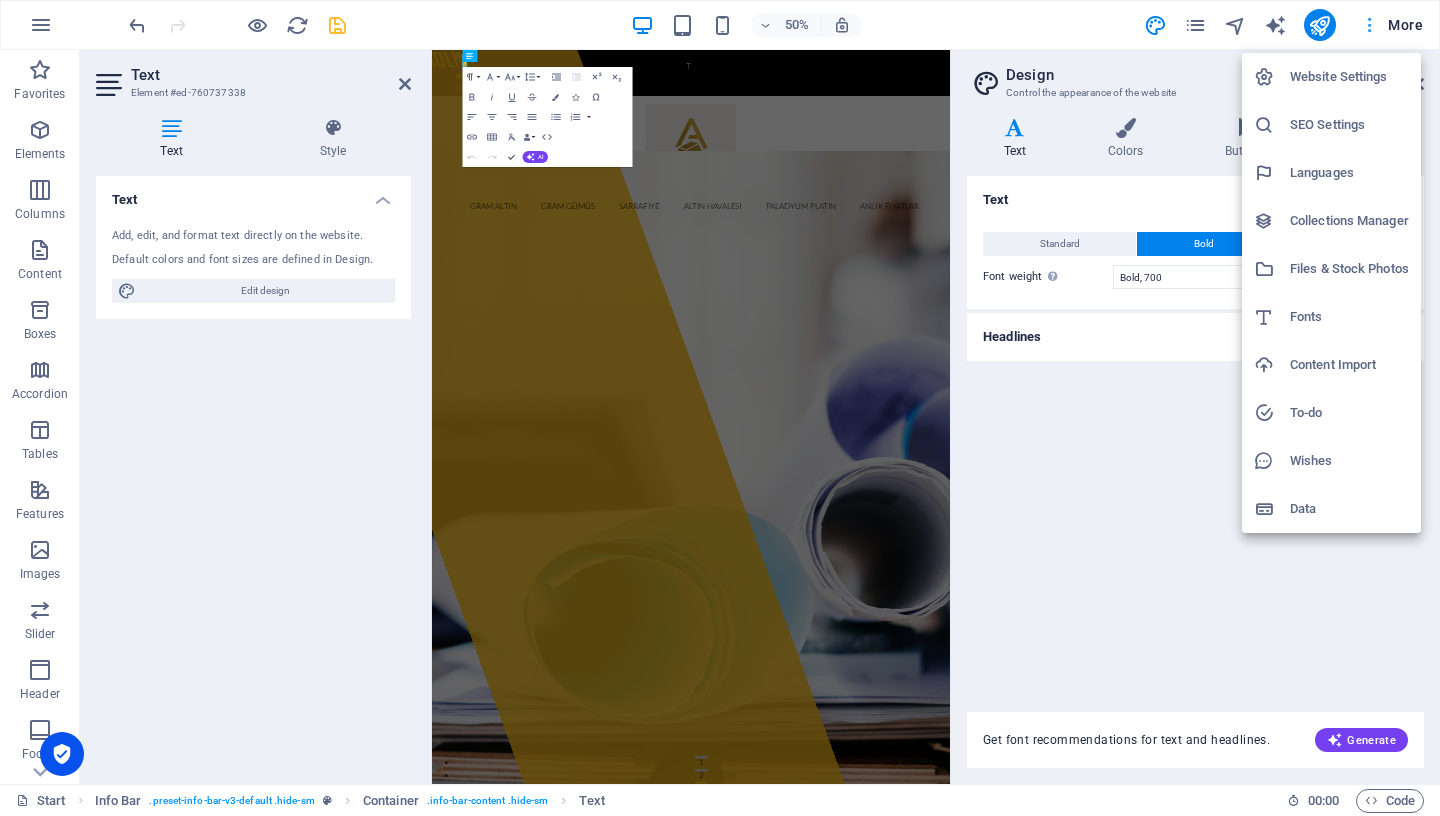 click at bounding box center (720, 408) 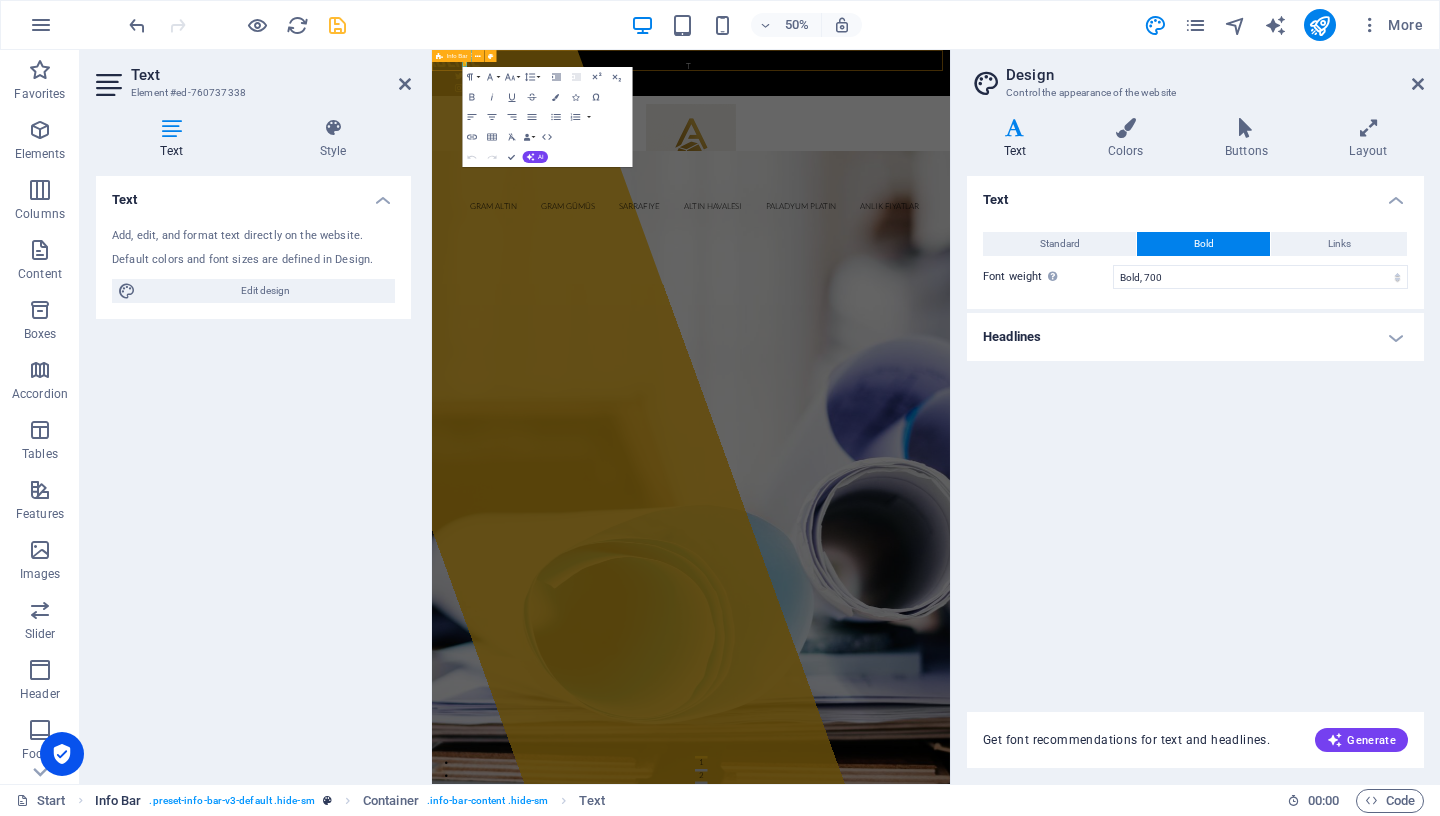 click on ". preset-info-bar-v3-default .hide-sm" at bounding box center [231, 801] 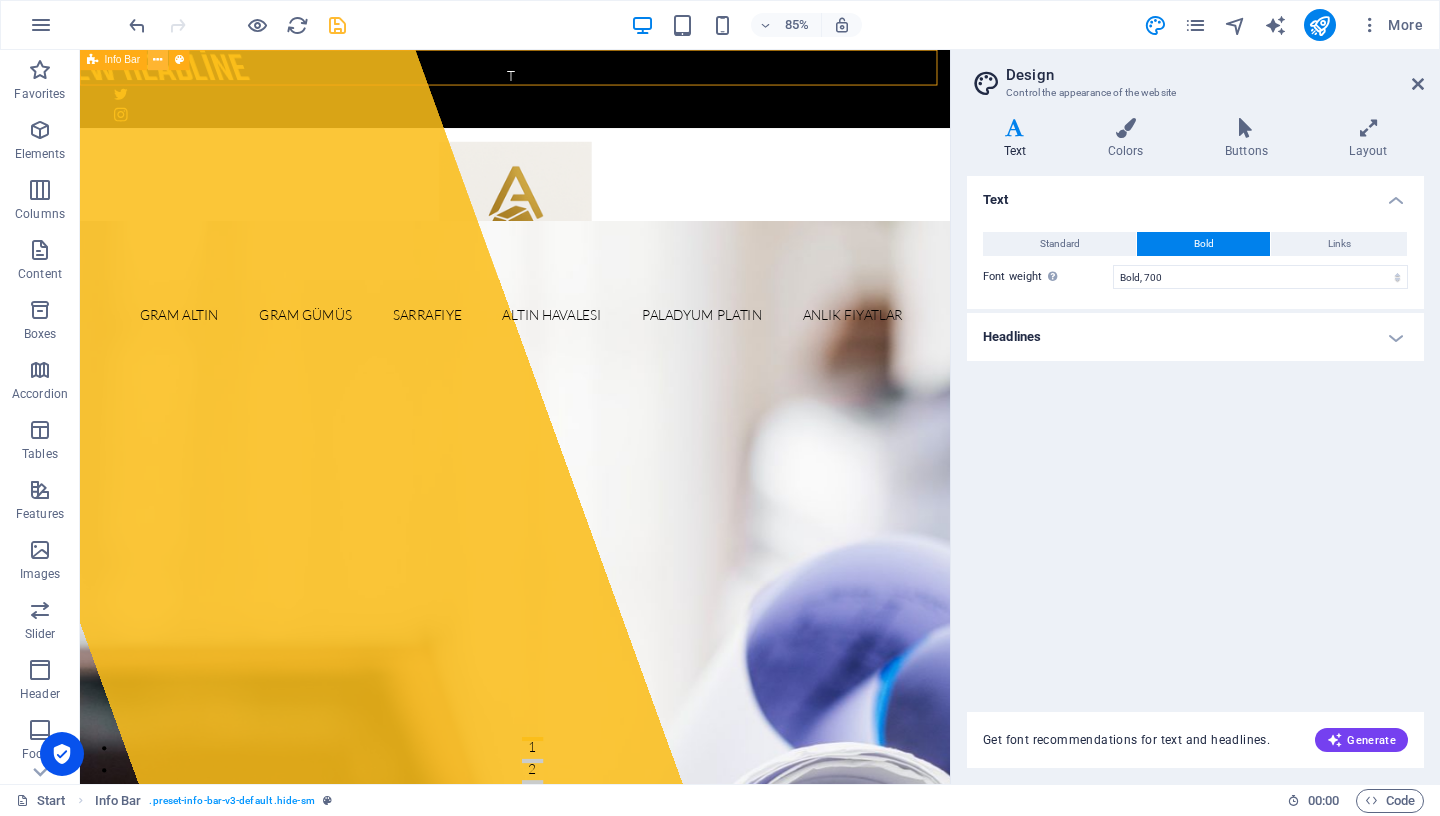 click at bounding box center [158, 60] 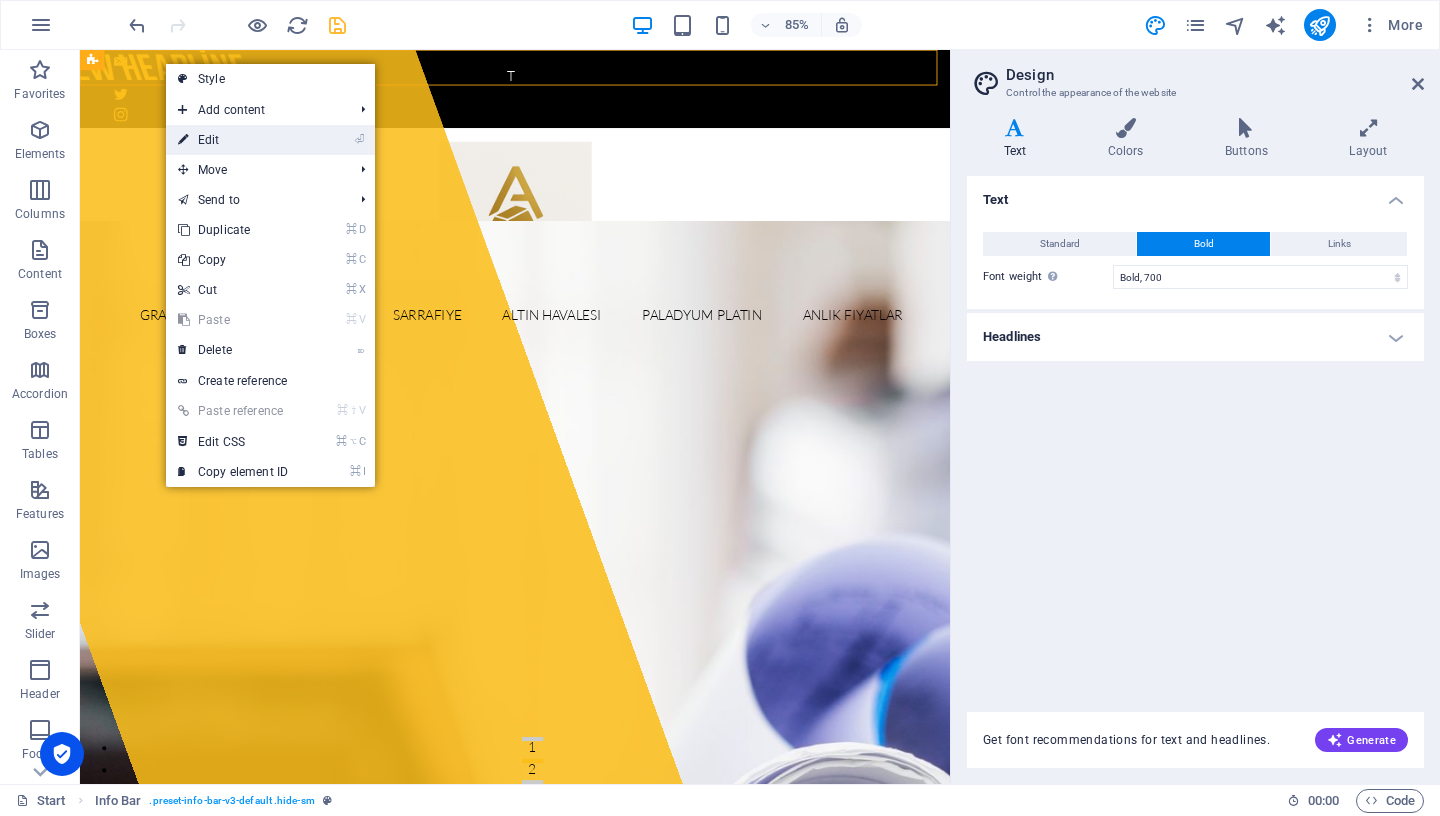 click on "⏎  Edit" at bounding box center [233, 140] 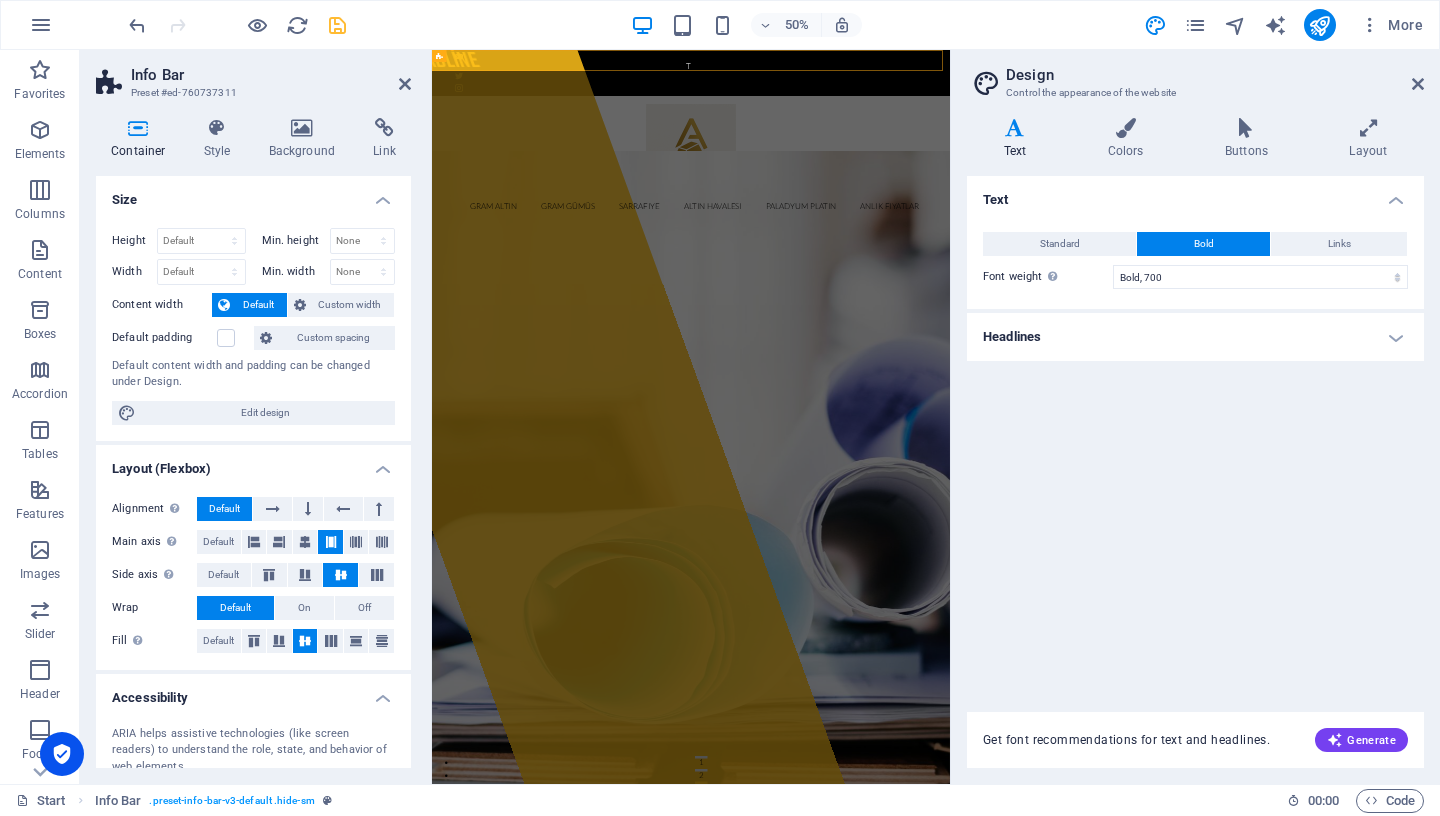 click on "Info Bar Preset #ed-760737311
Container Style Background Link Size Height Default px rem % vh vw Min. height None px rem % vh vw Width Default px rem % em vh vw Min. width None px rem % vh vw Content width Default Custom width Width Default px rem % em vh vw Min. width None px rem % vh vw Default padding Custom spacing Default content width and padding can be changed under Design. Edit design Layout (Flexbox) Alignment Determines the flex direction. Default Main axis Determine how elements should behave along the main axis inside this container (justify content). Default Side axis Control the vertical direction of the element inside of the container (align items). Default Wrap Default On Off Fill Controls the distances and direction of elements on the y-axis across several lines (align content). Default Accessibility ARIA helps assistive technologies (like screen readers) to understand the role, state, and behavior of web elements Role The ARIA role defines the purpose of an element.  None %" at bounding box center [256, 417] 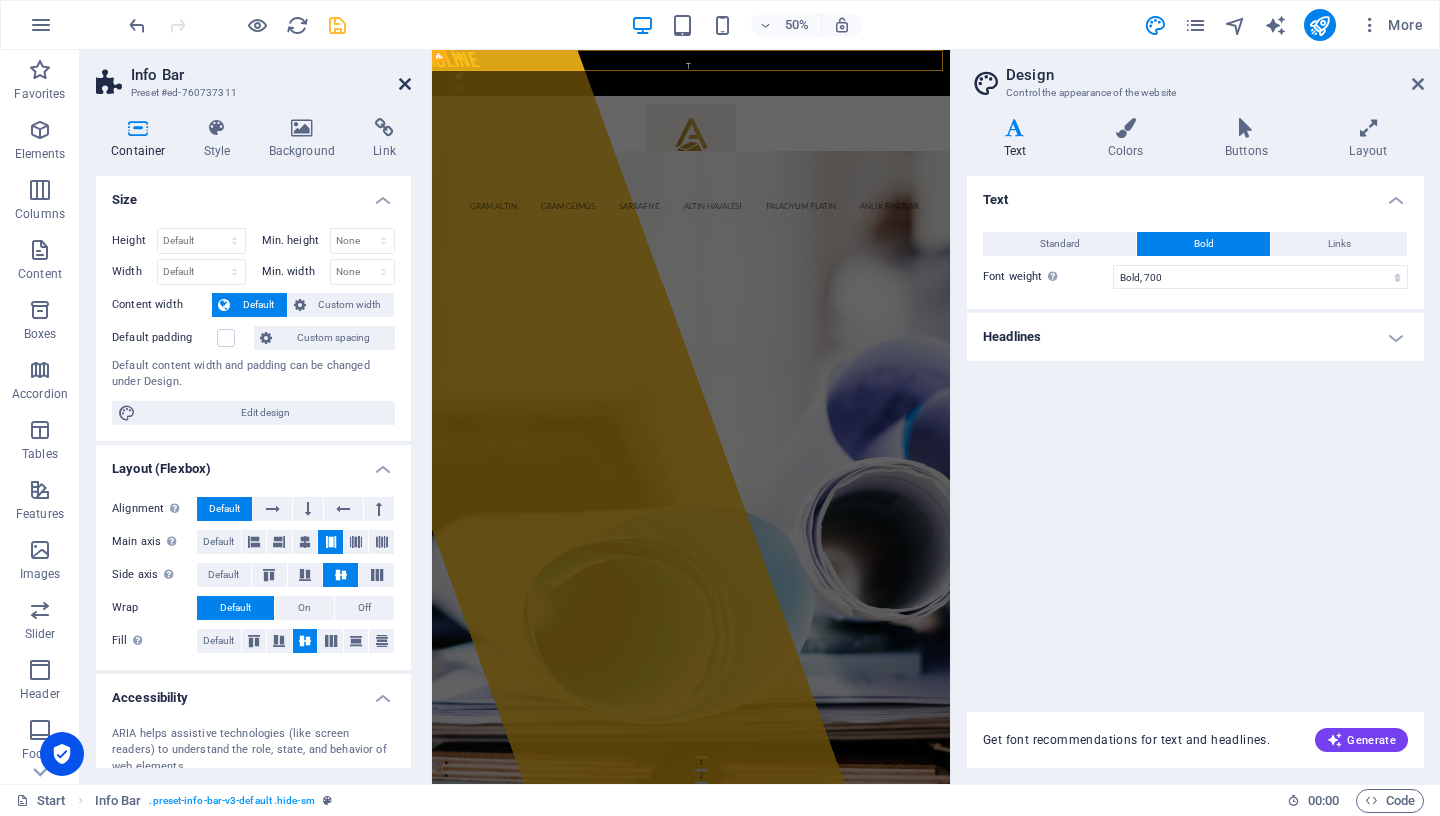 click at bounding box center [405, 84] 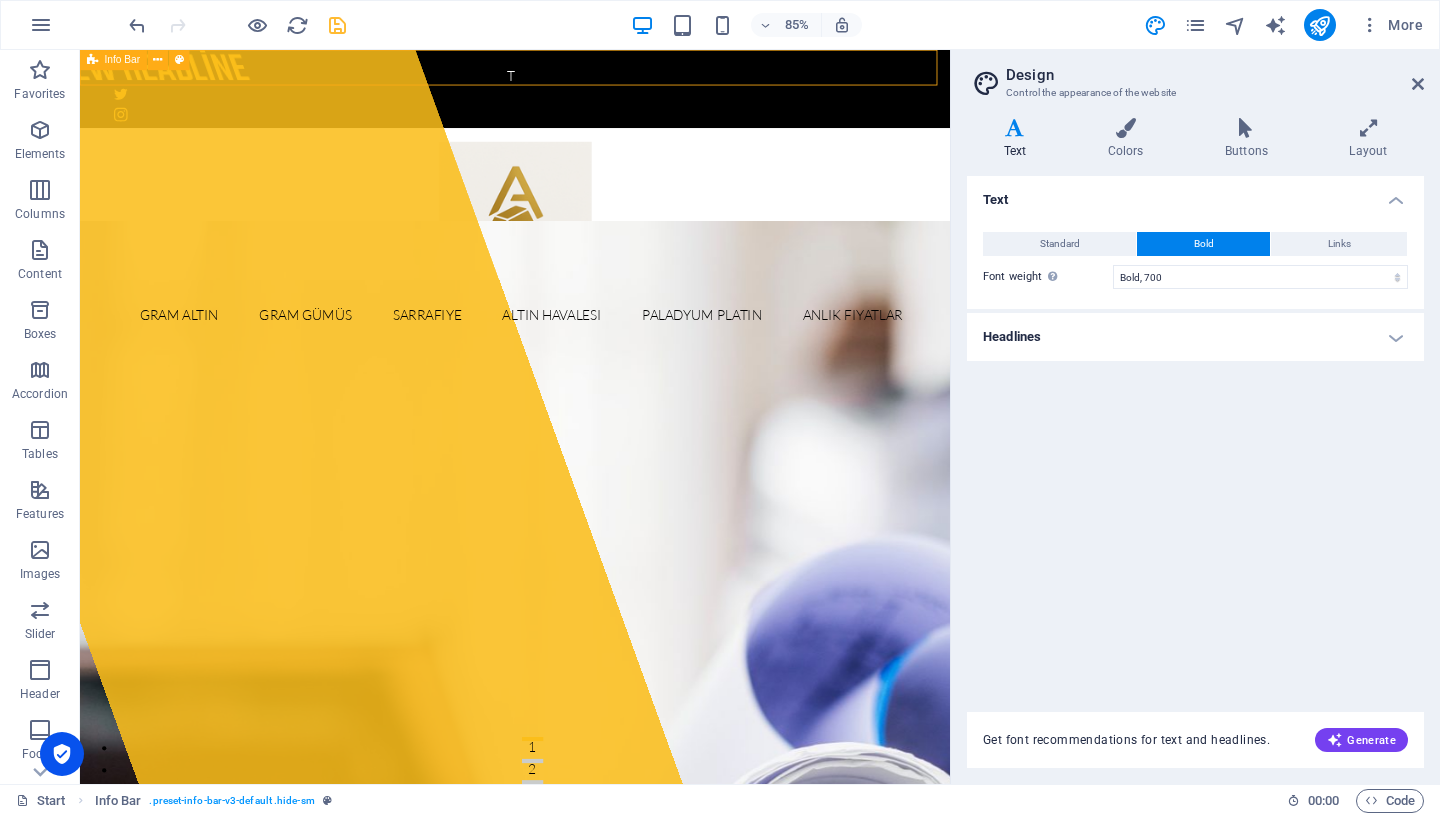 click on "Info Bar" at bounding box center [113, 60] 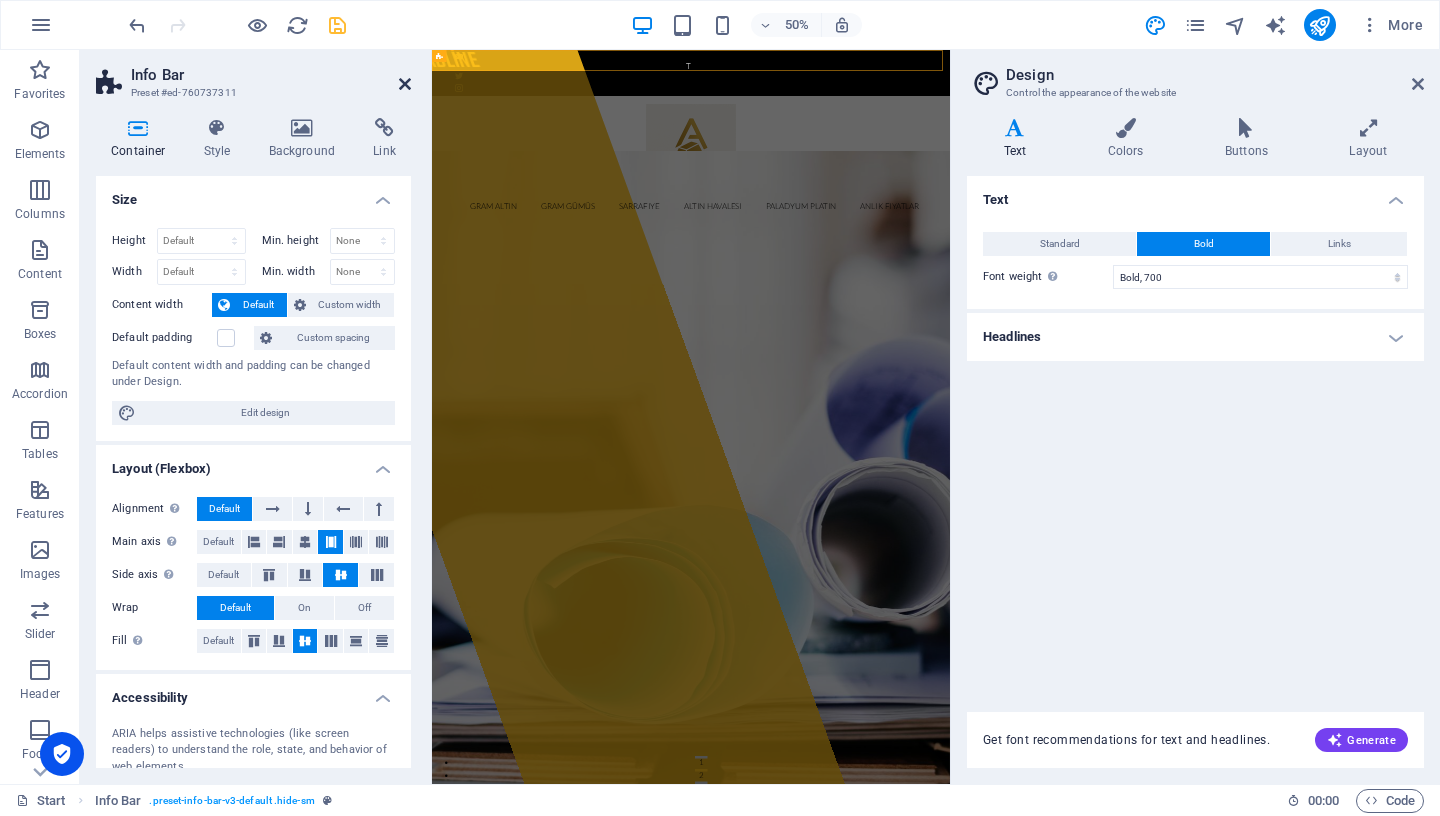 drag, startPoint x: 403, startPoint y: 87, endPoint x: 826, endPoint y: 57, distance: 424.0625 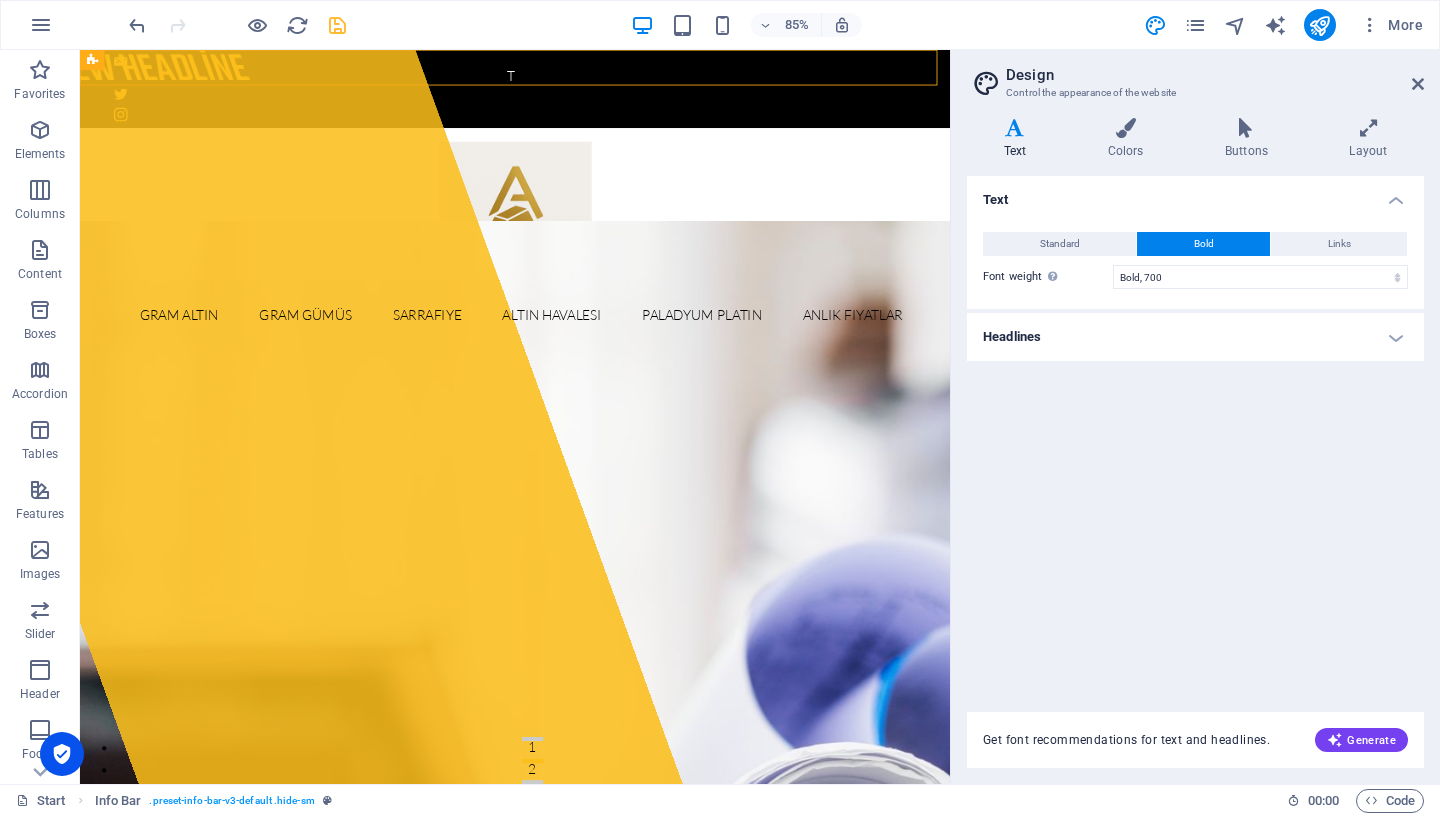 click on "Design Control the appearance of the website Variants  Text  Colors  Buttons  Layout Text Standard Bold Links Font color Font Lato Font size 16 rem px Line height 1.6 Font weight To display the font weight correctly, it may need to be enabled.  Manage Fonts Thin, 100 Extra-light, 200 Light, 300 Regular, 400 Medium, 500 Semi-bold, 600 Bold, 700 Extra-bold, 800 Black, 900 Letter spacing 0 rem px Font style Text transform Tt TT tt Text align Font weight To display the font weight correctly, it may need to be enabled.  Manage Fonts Thin, 100 Extra-light, 200 Light, 300 Regular, 400 Medium, 500 Semi-bold, 600 Bold, 700 Extra-bold, 800 Black, 900 Default Hover / Active Font color Font color Decoration None Decoration None Transition duration 0.3 s Transition function Ease Ease In Ease Out Ease In/Ease Out Linear Headlines All H1 / Textlogo H2 H3 H4 H5 H6 Font color Font Teko Line height 1.5 Font weight To display the font weight correctly, it may need to be enabled.  Manage Fonts Thin, 100 Extra-light, 200 0 rem px" at bounding box center (1195, 417) 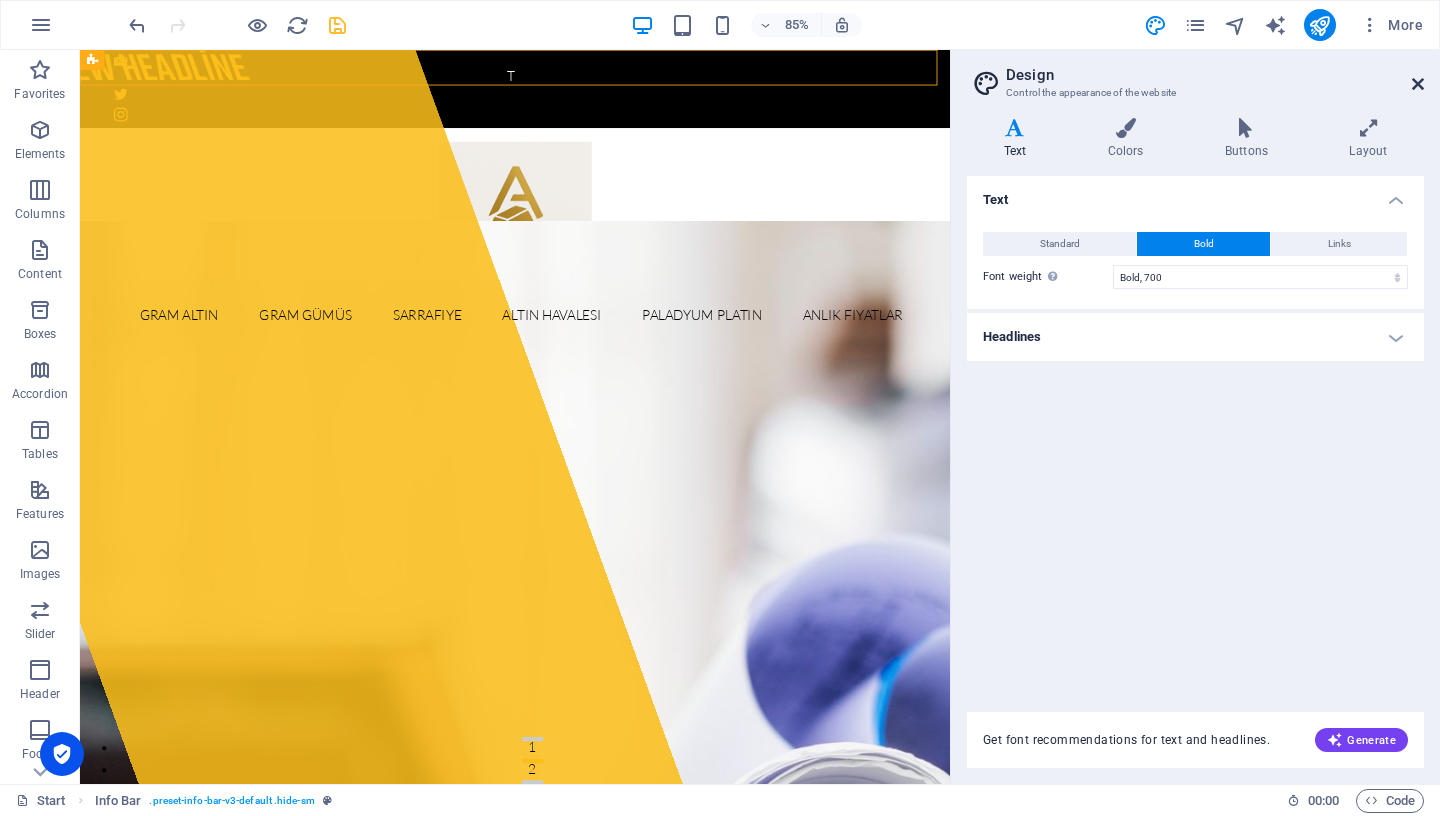 drag, startPoint x: 1419, startPoint y: 85, endPoint x: 1320, endPoint y: 42, distance: 107.935165 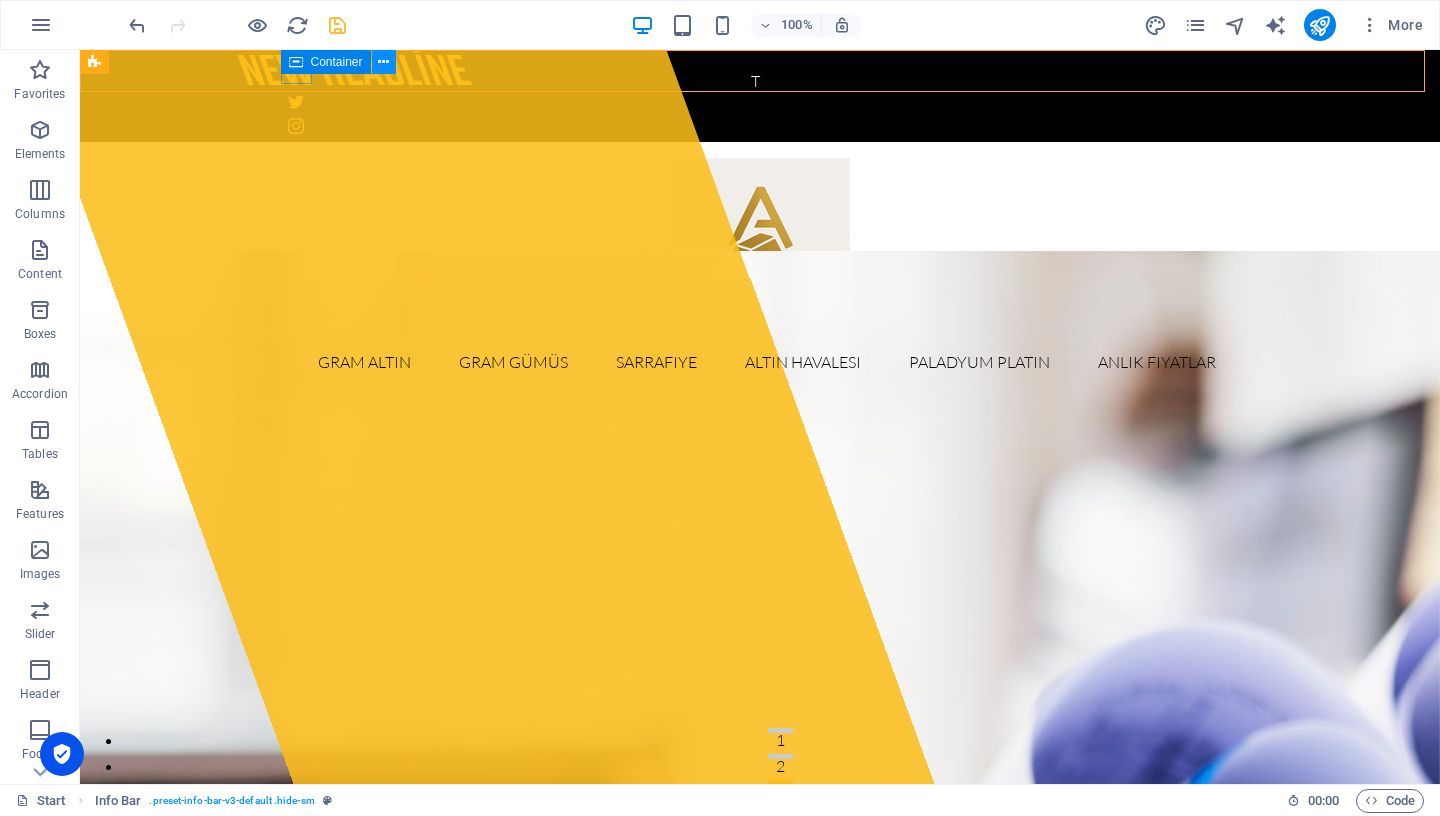 click at bounding box center (383, 62) 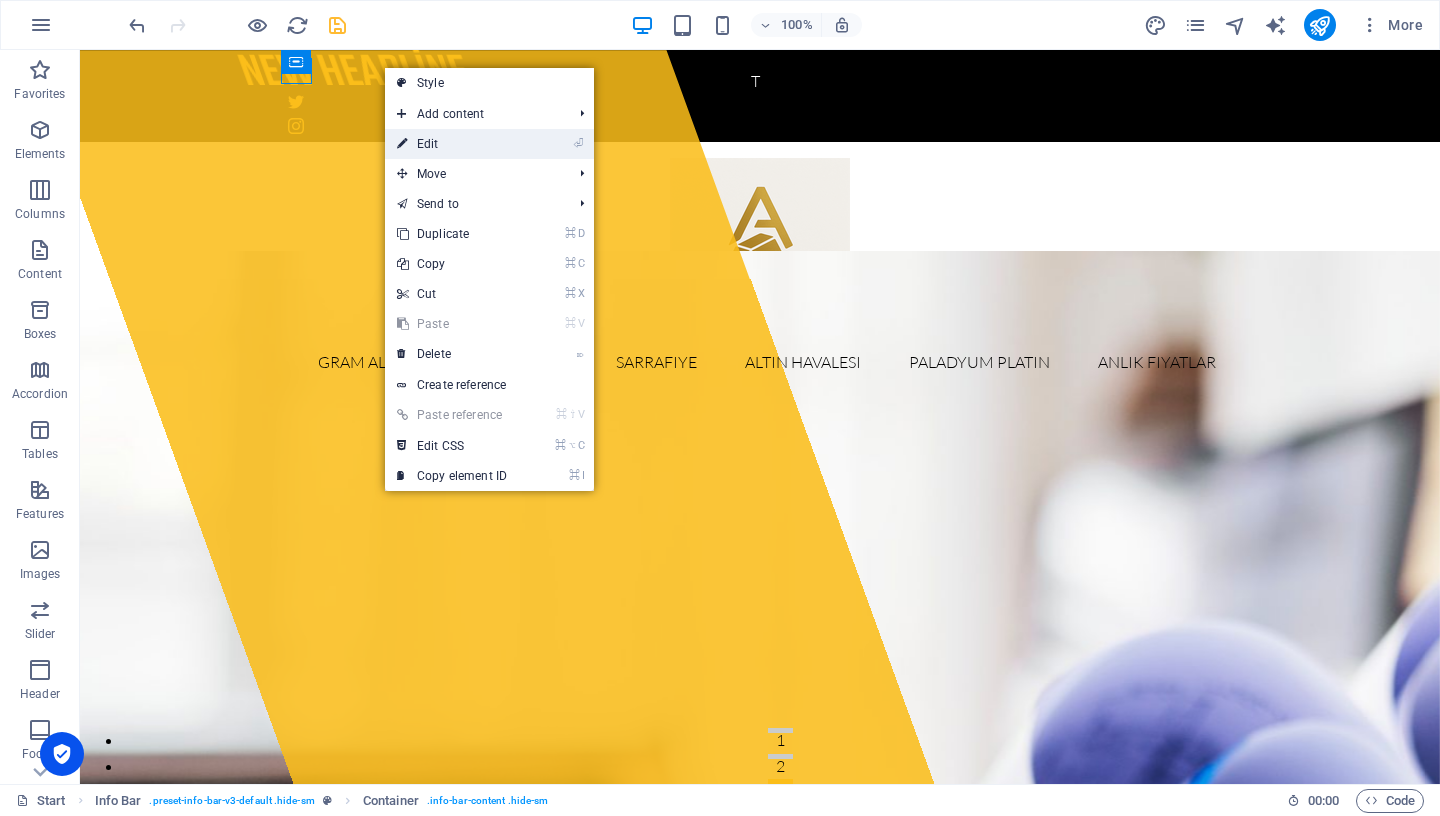 click on "⏎  Edit" at bounding box center (452, 144) 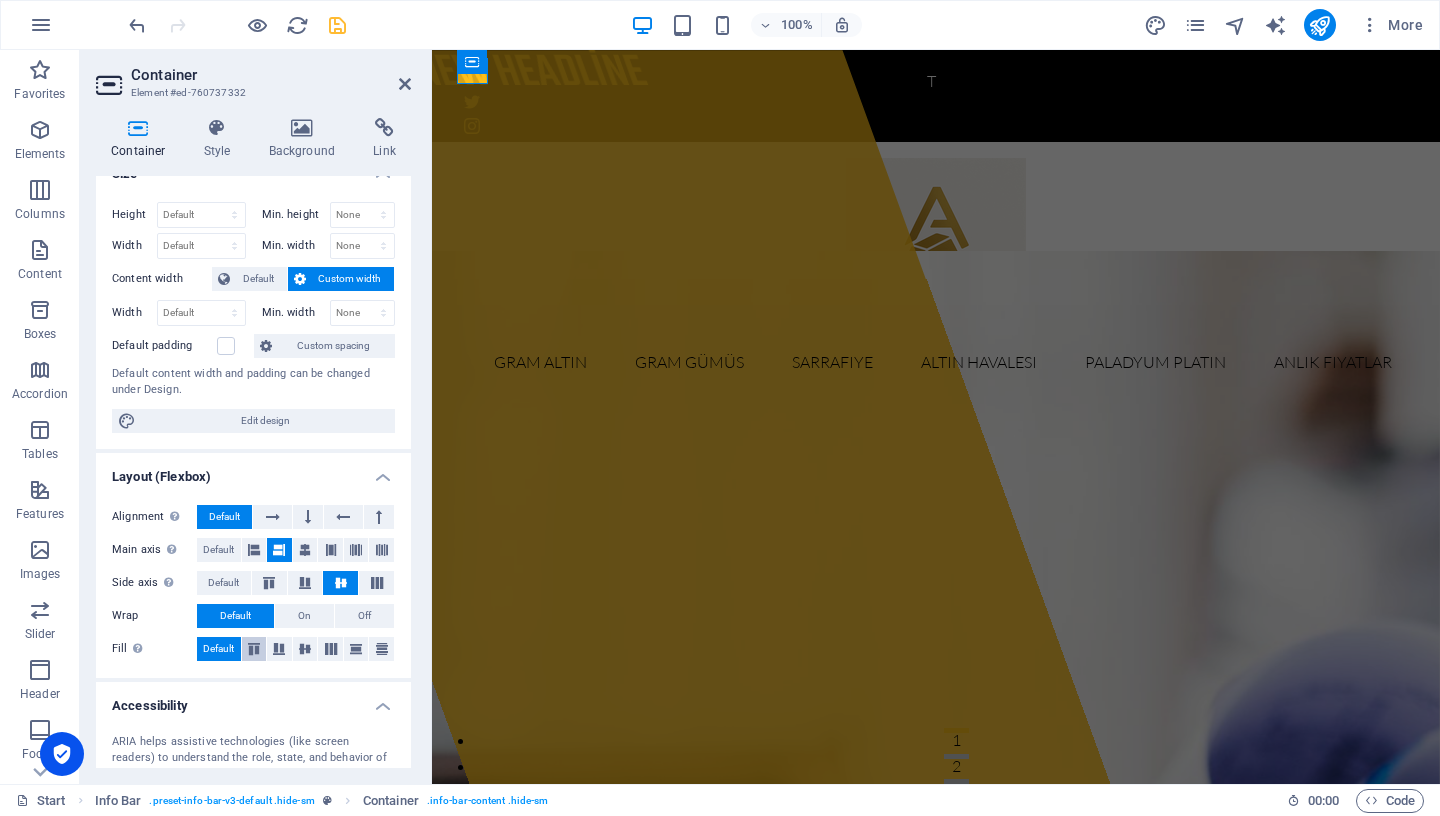 scroll, scrollTop: 0, scrollLeft: 0, axis: both 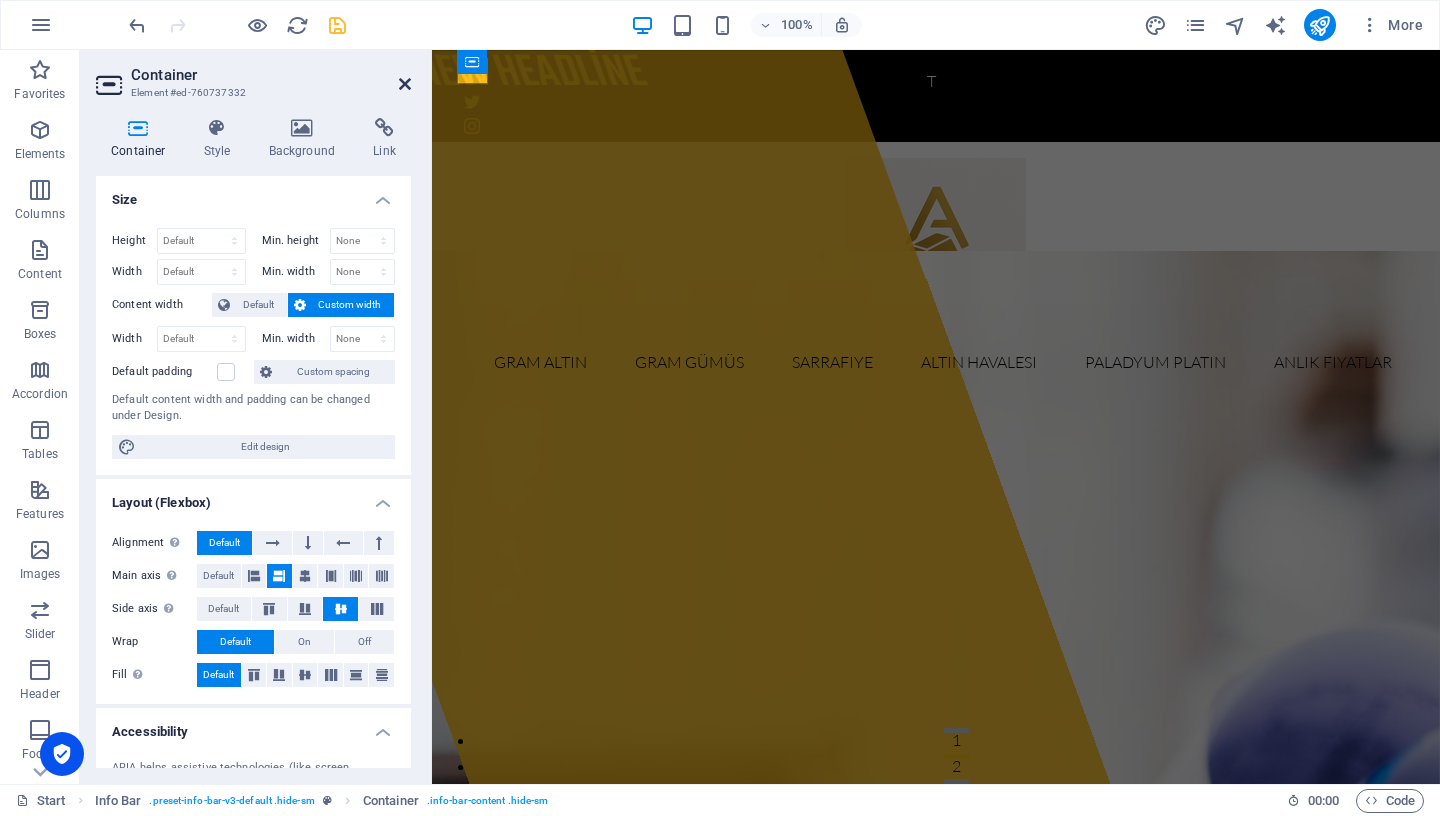 click at bounding box center [405, 84] 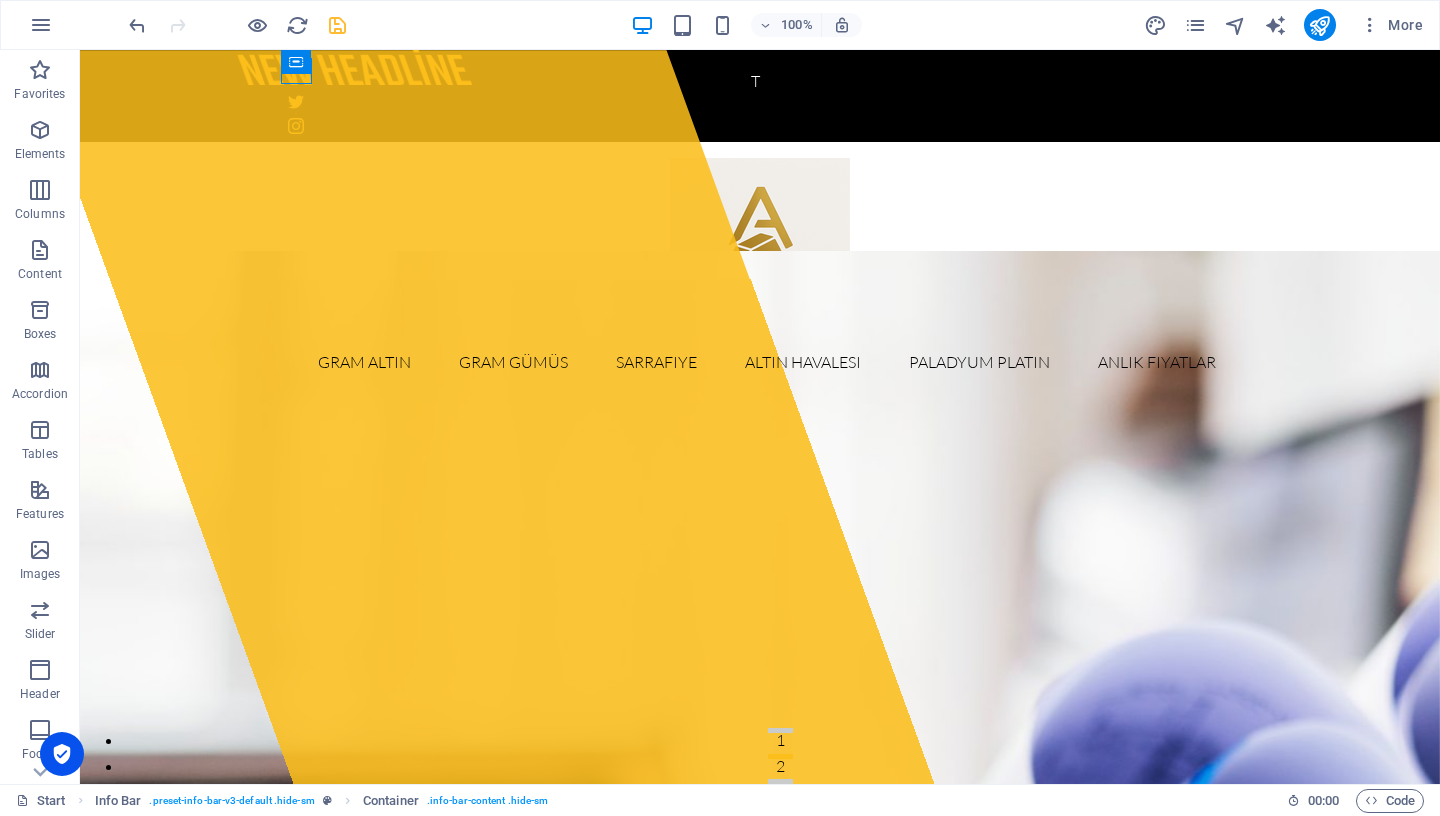 click at bounding box center (337, 25) 